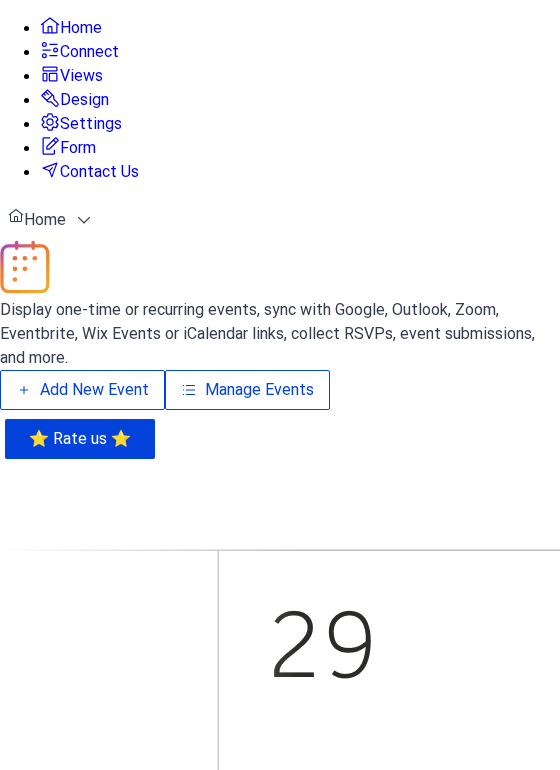 scroll, scrollTop: 0, scrollLeft: 0, axis: both 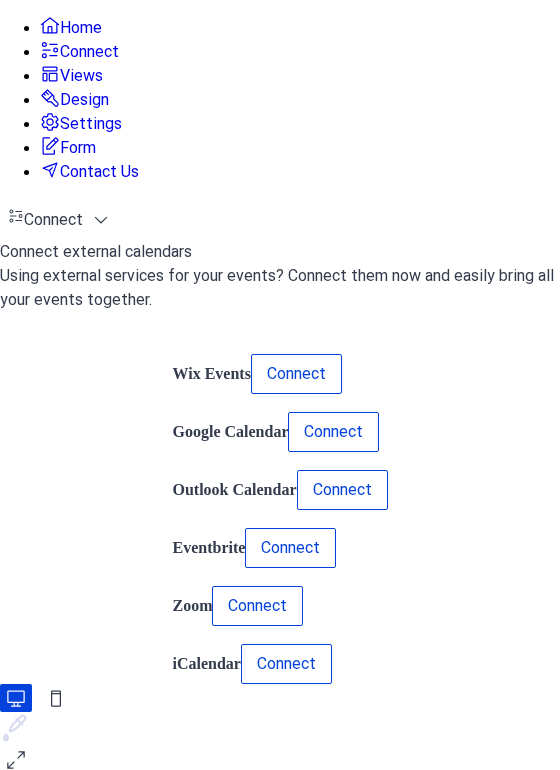 click on "Views" at bounding box center [81, 76] 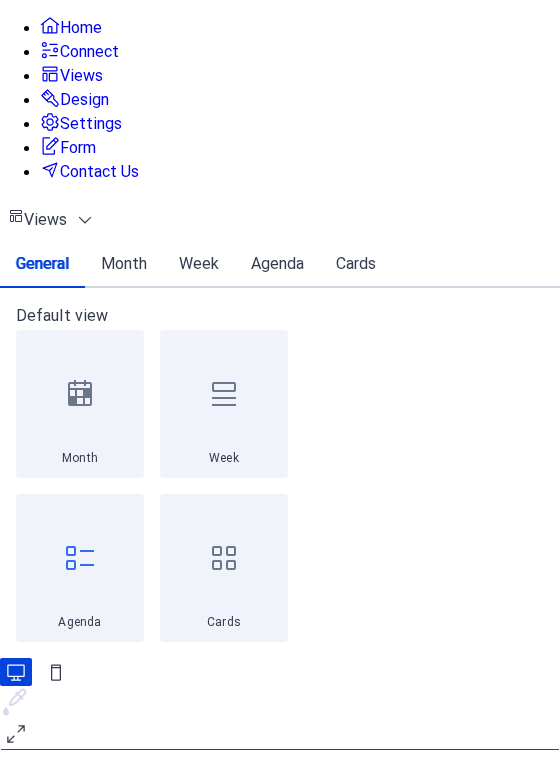 click on "Design" at bounding box center [84, 100] 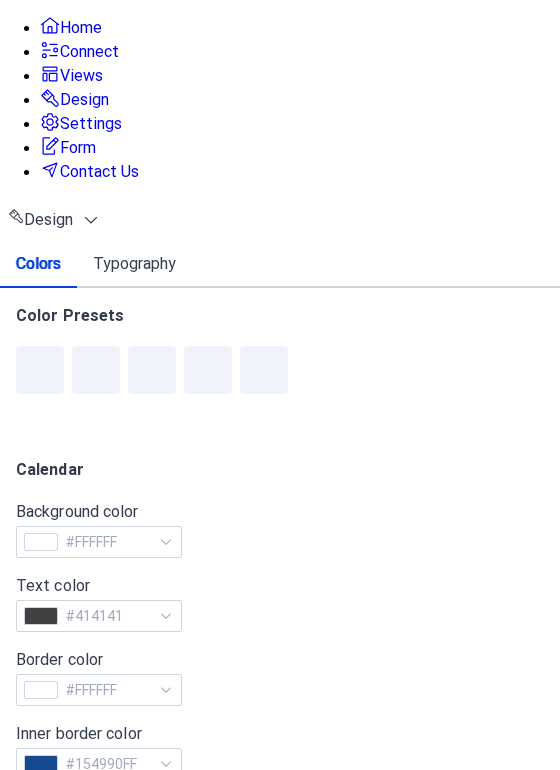 click on "Settings" at bounding box center (91, 124) 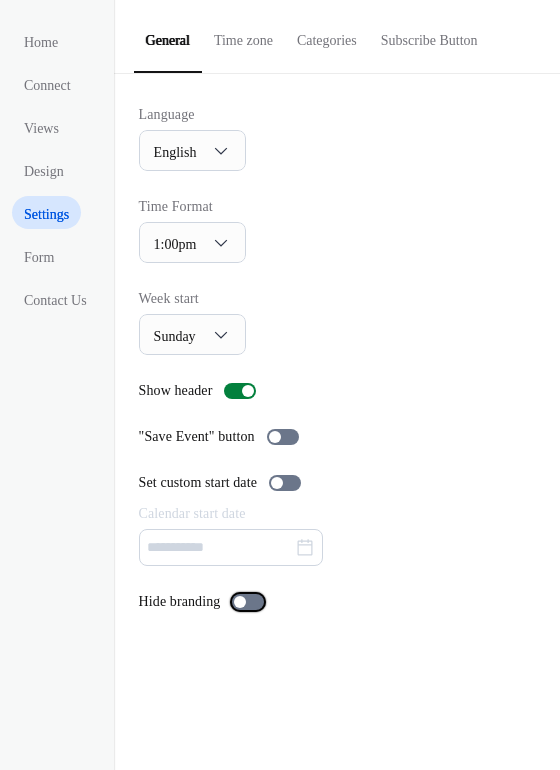 click at bounding box center (248, 602) 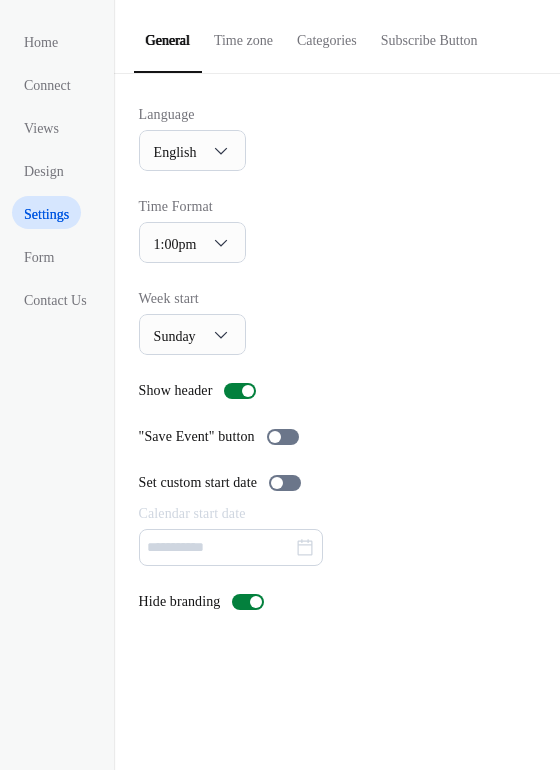click on "Set custom start date Calendar start date" at bounding box center [337, 519] 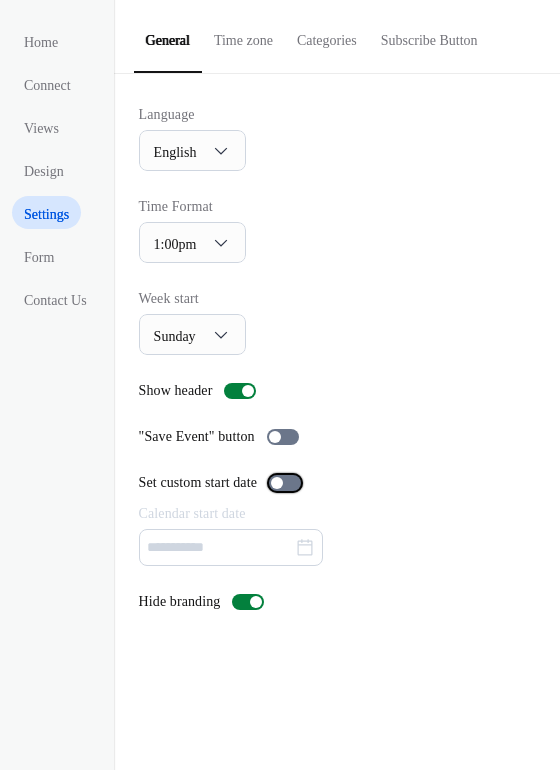click at bounding box center [285, 483] 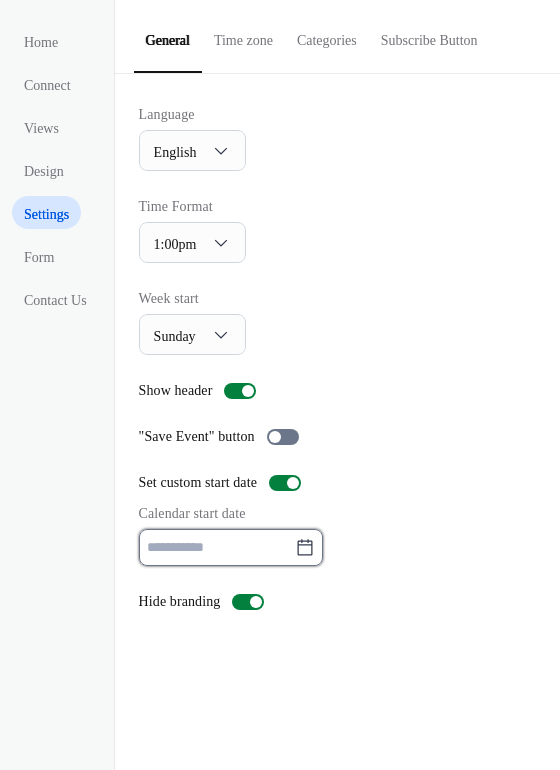 click at bounding box center (217, 547) 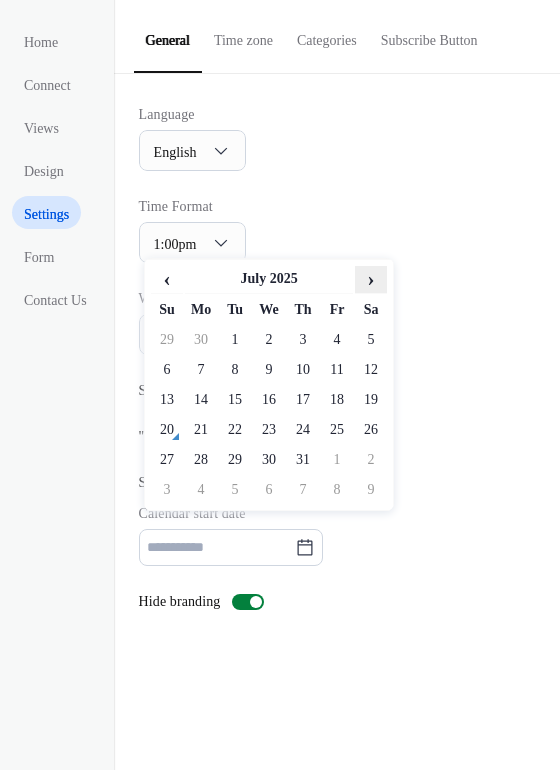 click on "›" at bounding box center (371, 279) 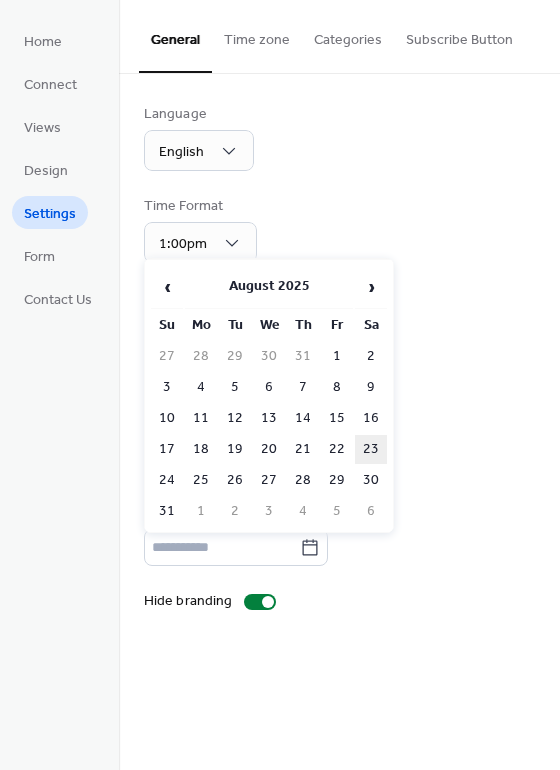 click on "23" at bounding box center (371, 449) 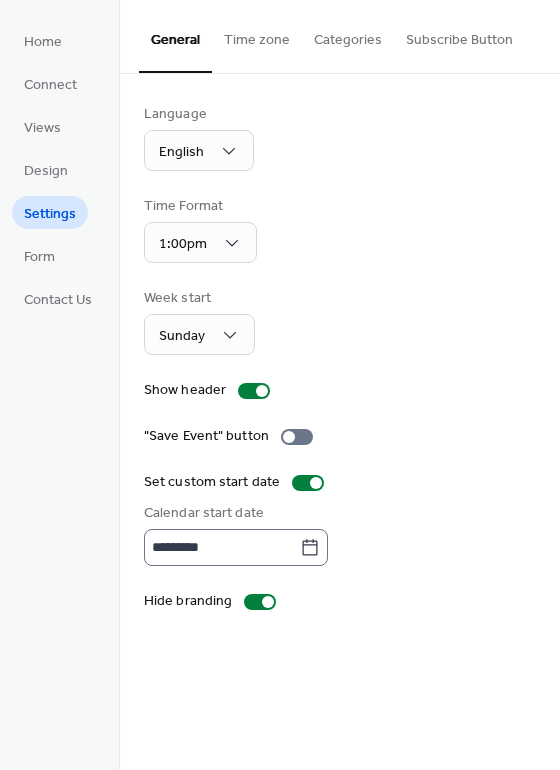 click 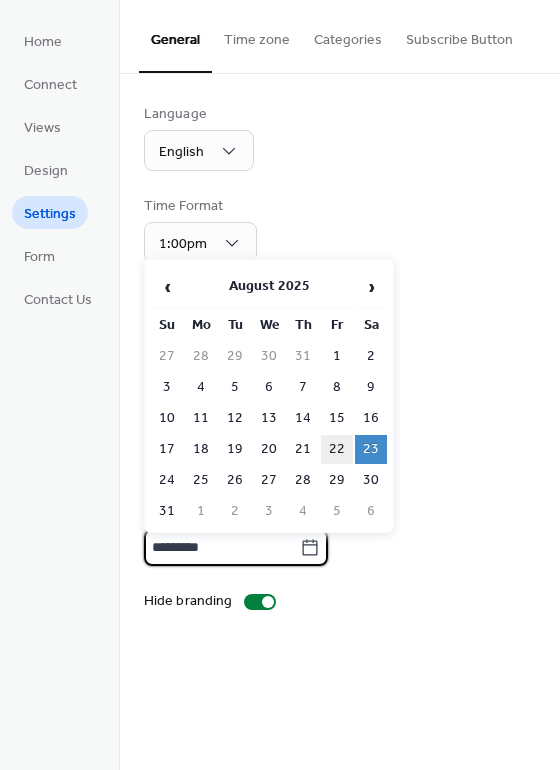 click on "22" at bounding box center [337, 449] 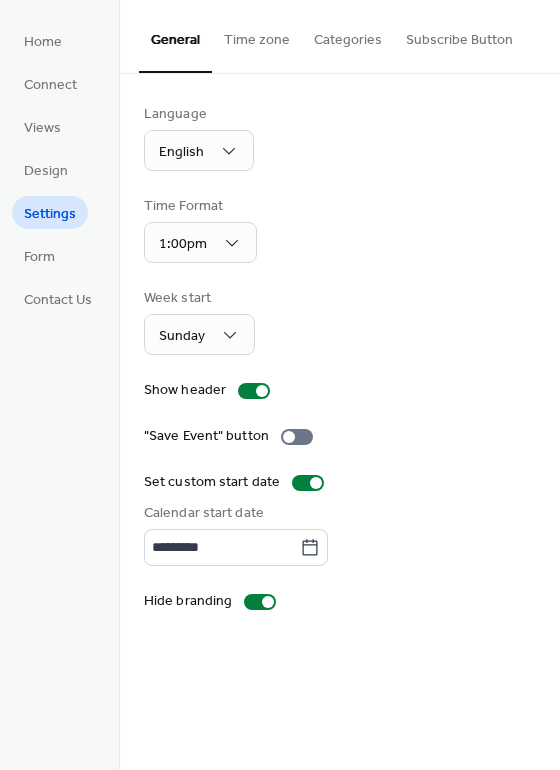 click on "Time zone" at bounding box center (257, 35) 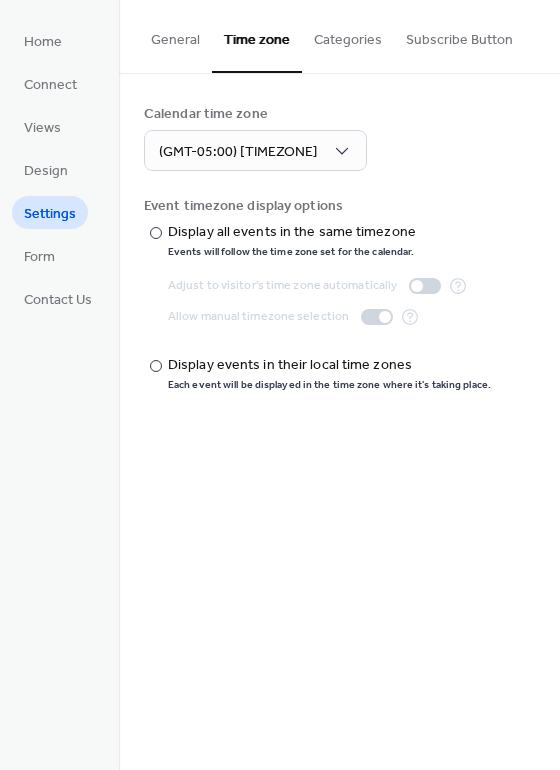 click on "Categories" at bounding box center (348, 35) 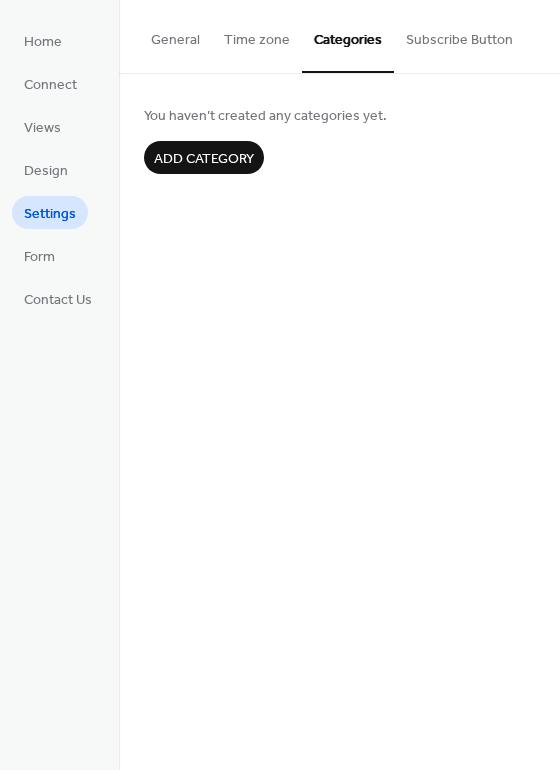 click on "Subscribe Button" at bounding box center (459, 35) 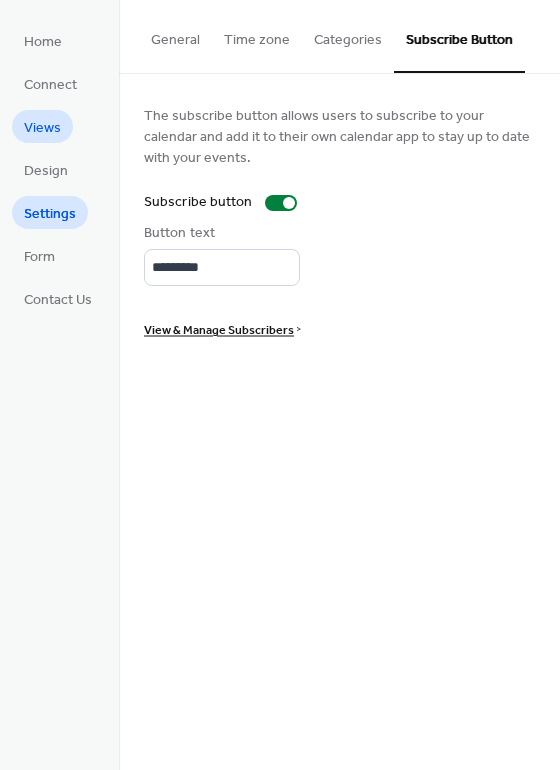 click on "Views" at bounding box center (42, 128) 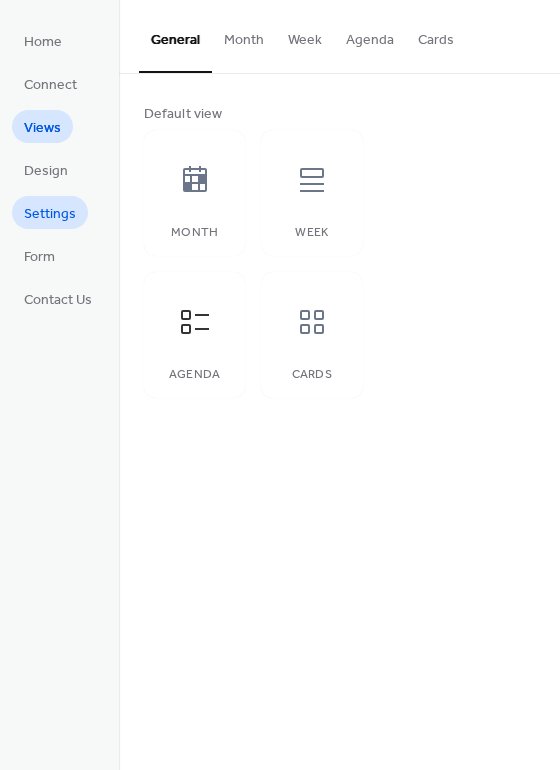 click on "Settings" at bounding box center [50, 214] 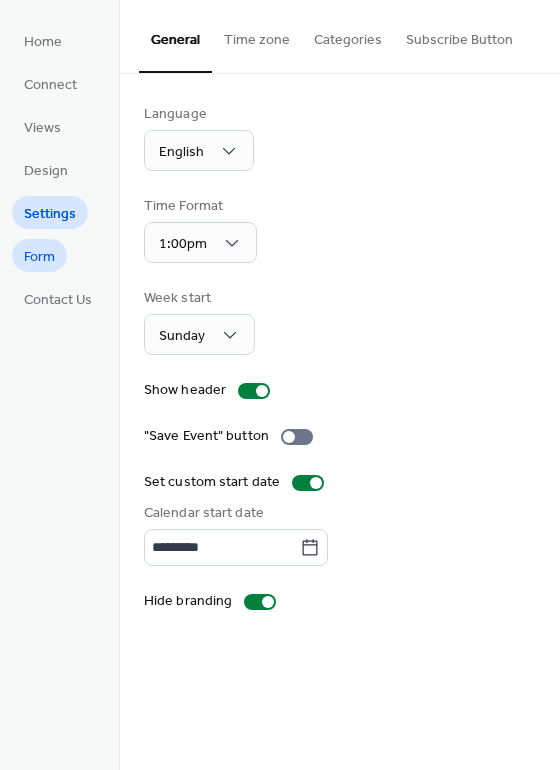 click on "Form" at bounding box center [39, 257] 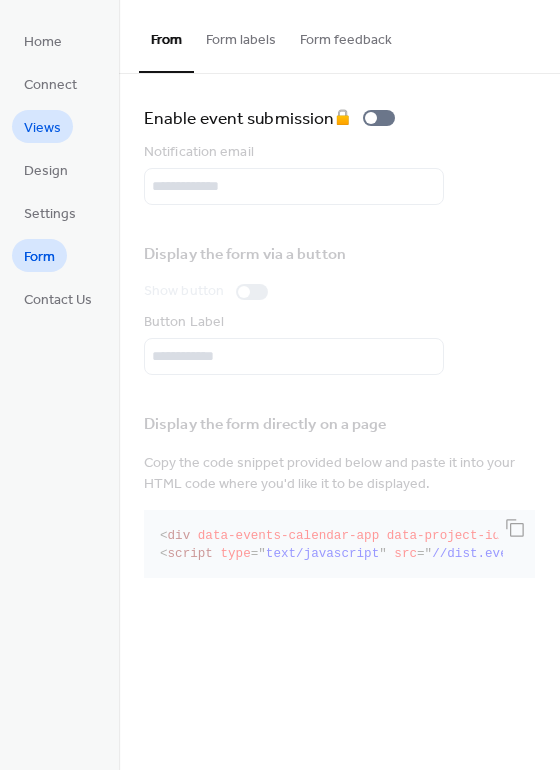 click on "Views" at bounding box center [42, 128] 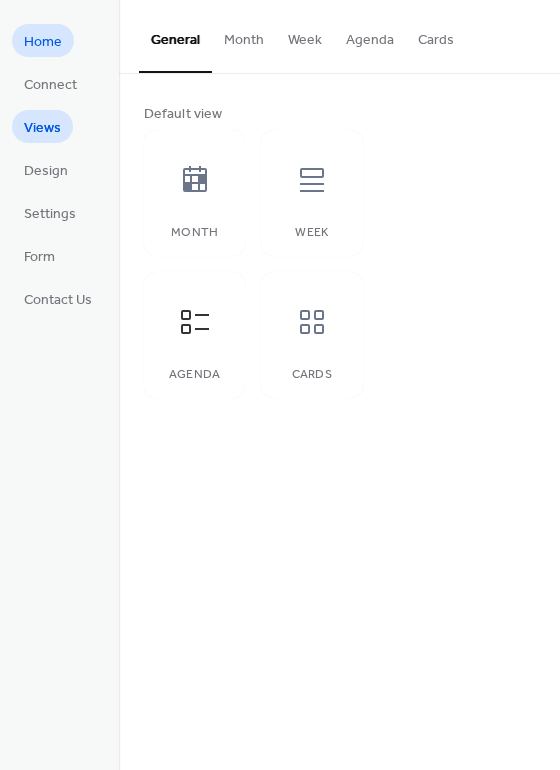 click on "Home" at bounding box center [43, 42] 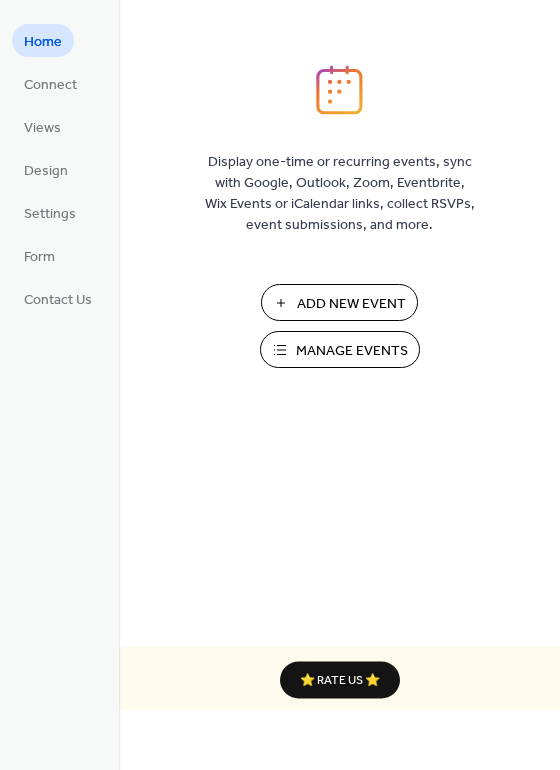 click on "Add New Event" at bounding box center (351, 304) 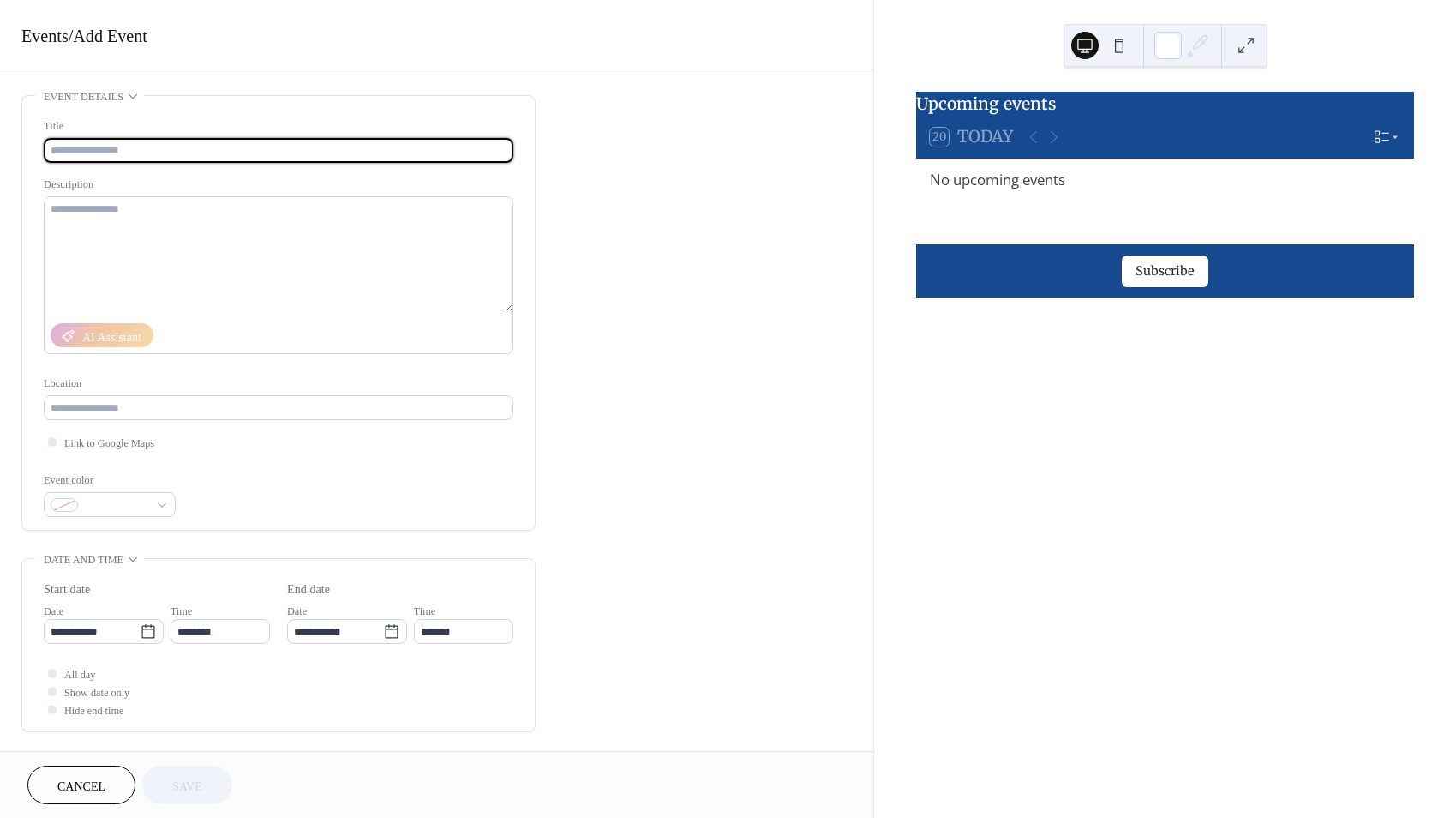 scroll, scrollTop: 0, scrollLeft: 0, axis: both 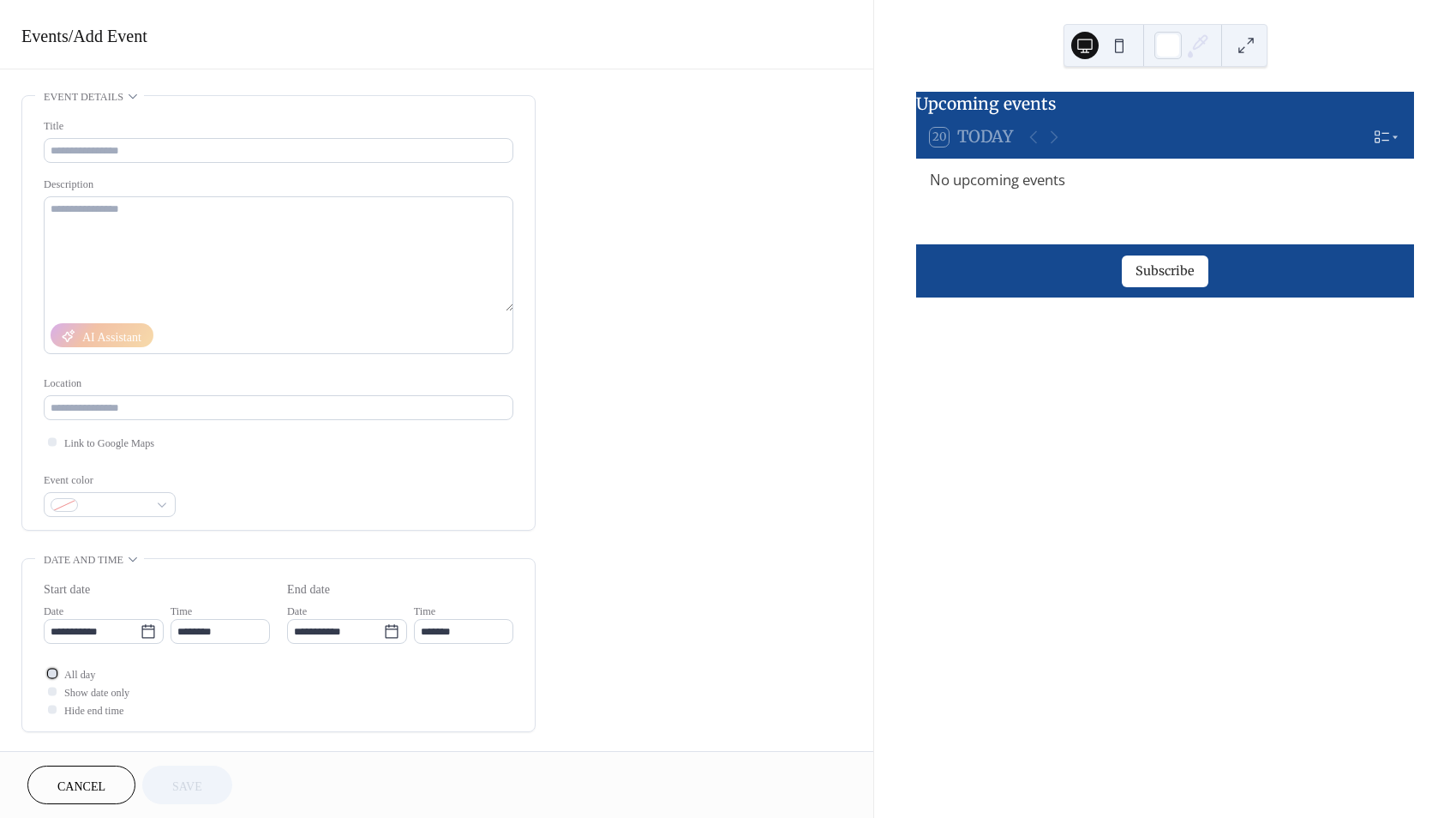 click at bounding box center [52, 673] 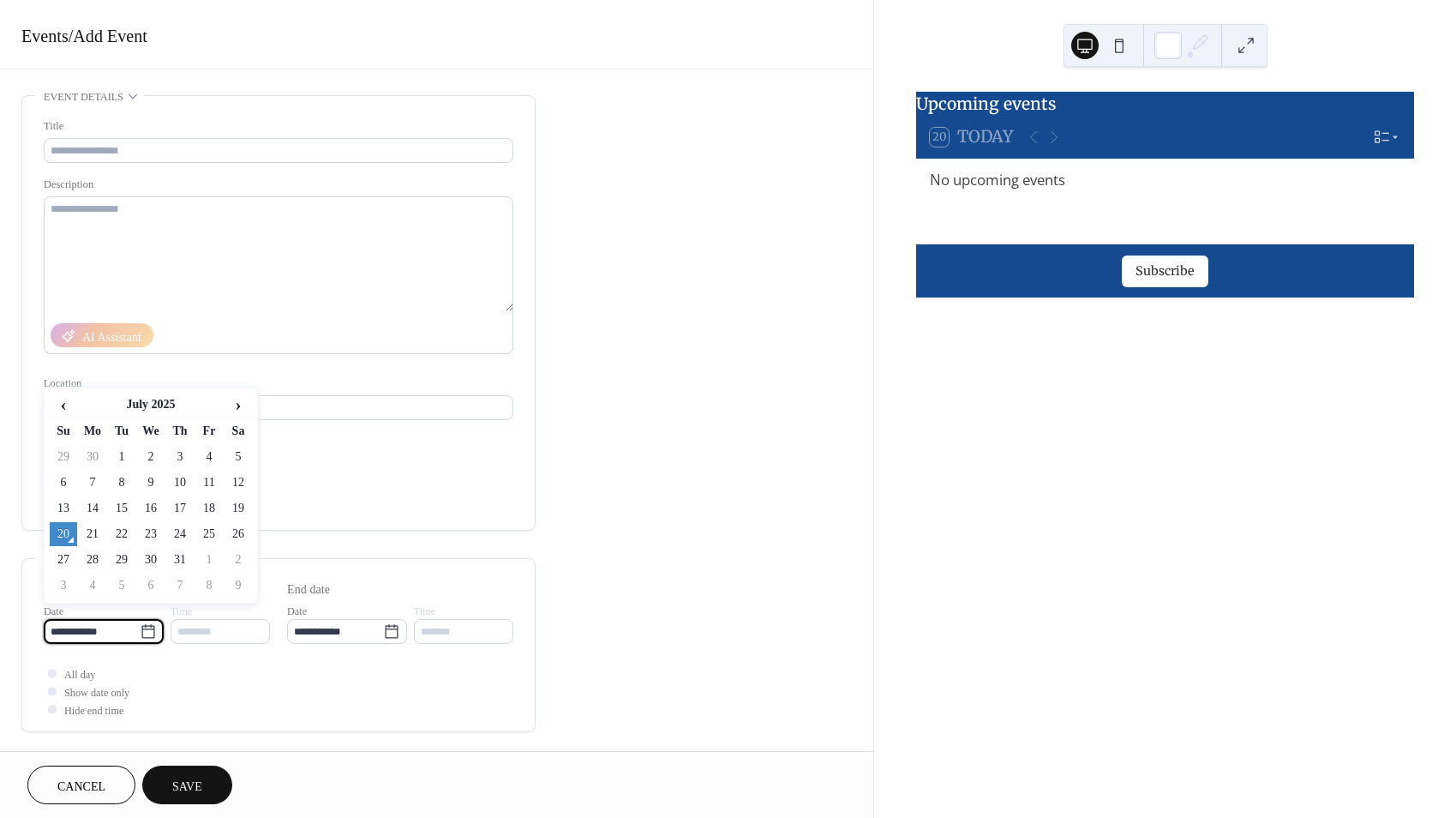 click on "**********" at bounding box center (92, 631) 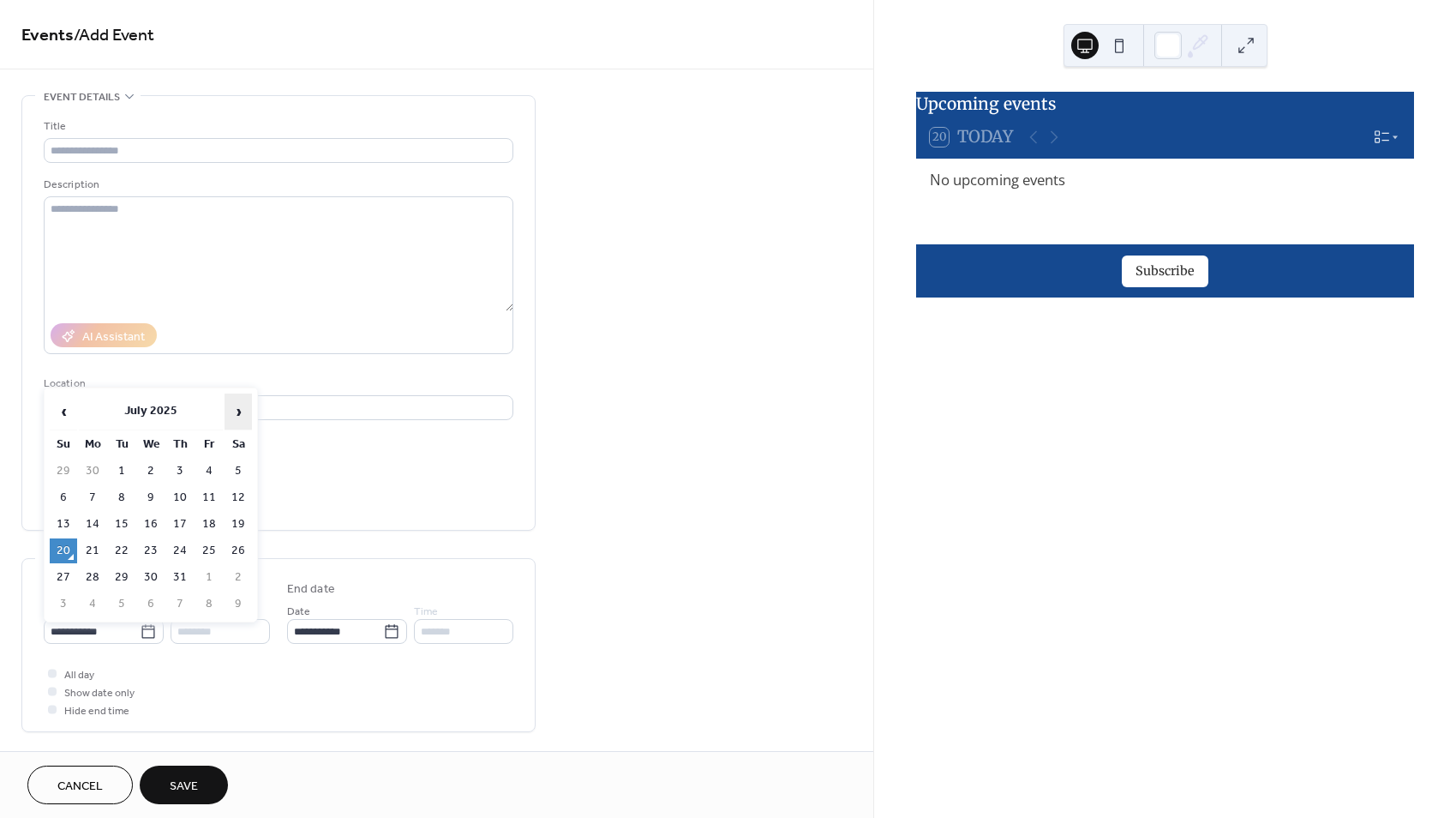 click on "›" at bounding box center [238, 412] 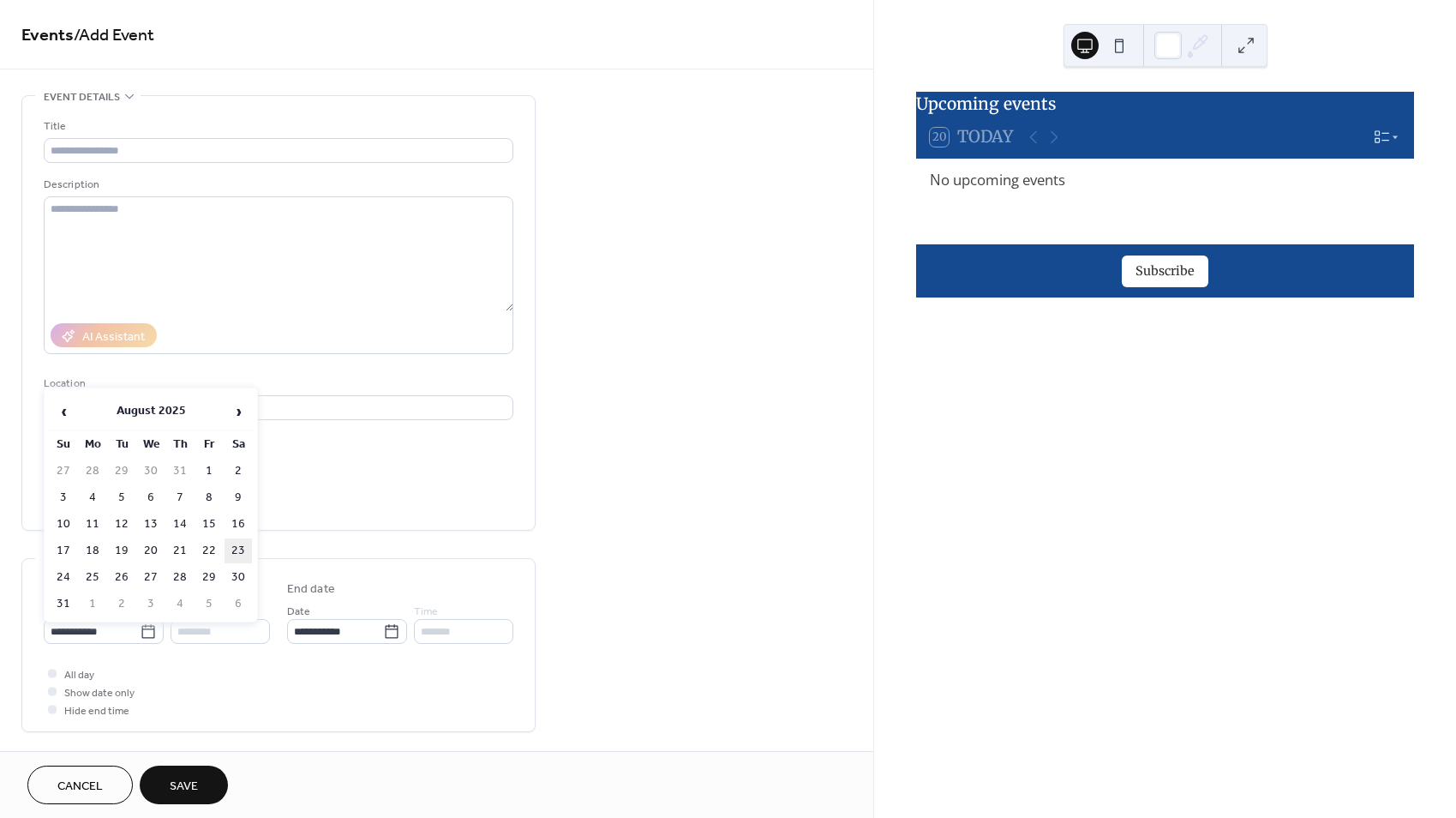 click on "23" at bounding box center (238, 550) 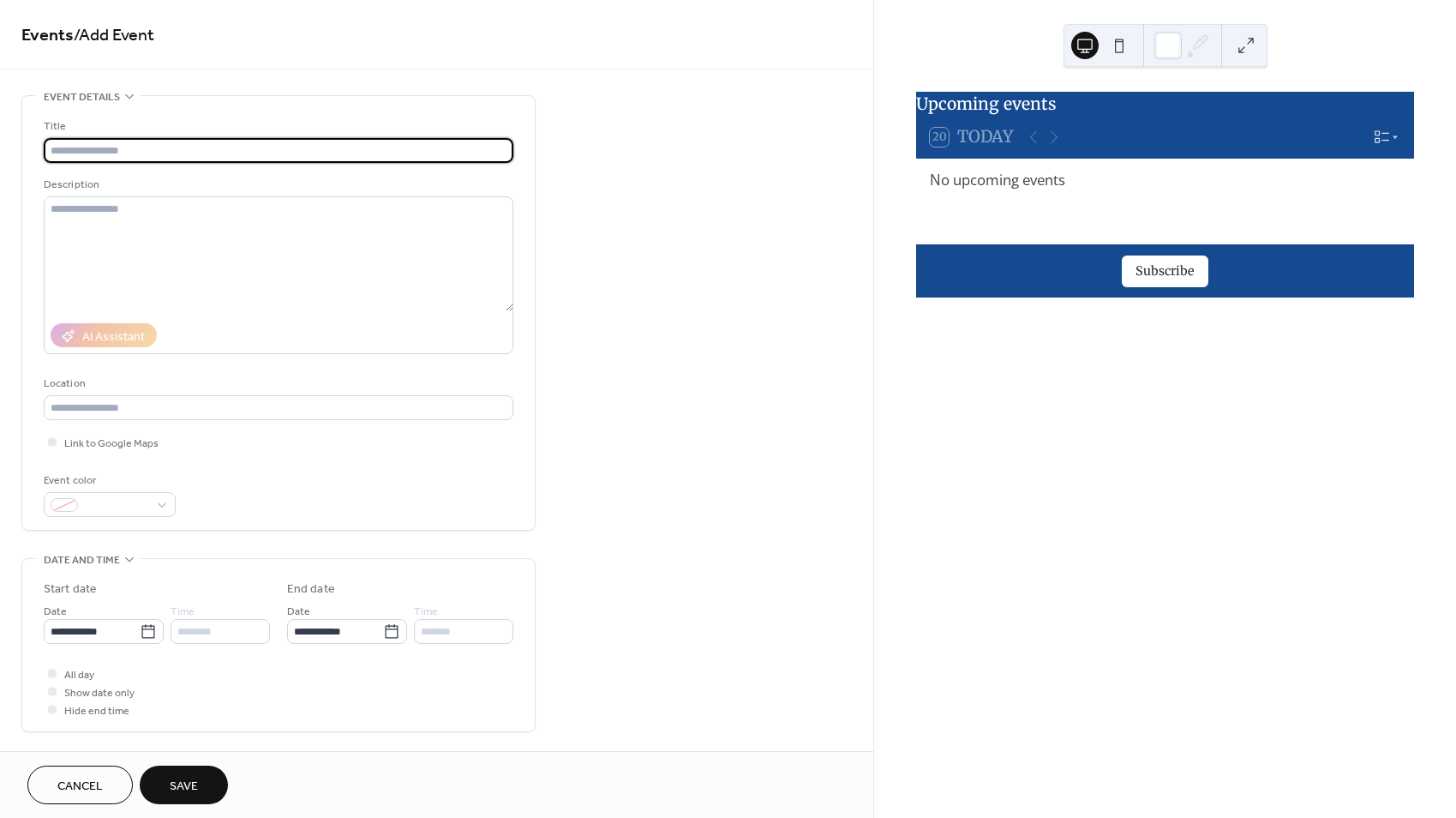 click at bounding box center [279, 150] 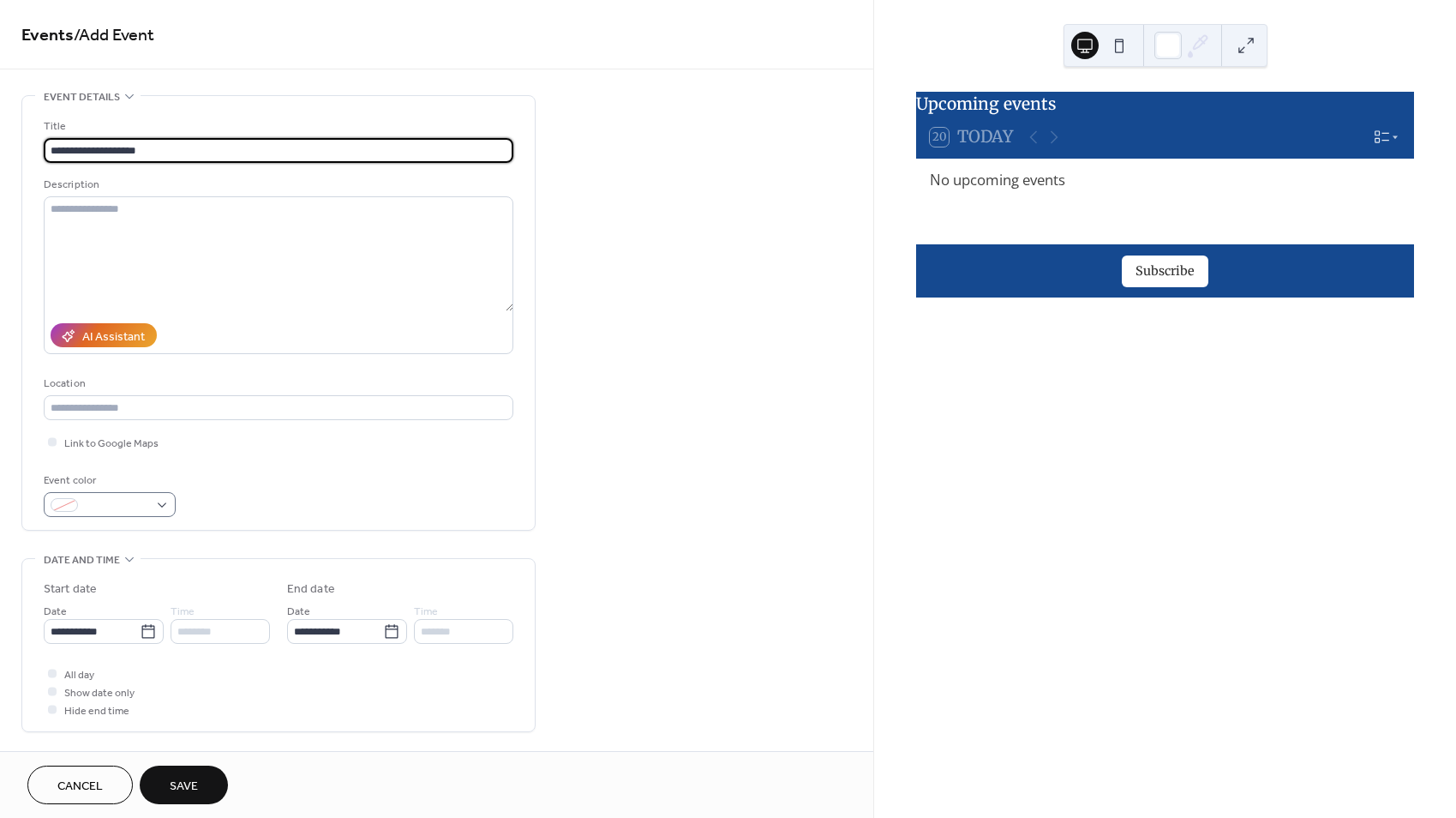 type on "**********" 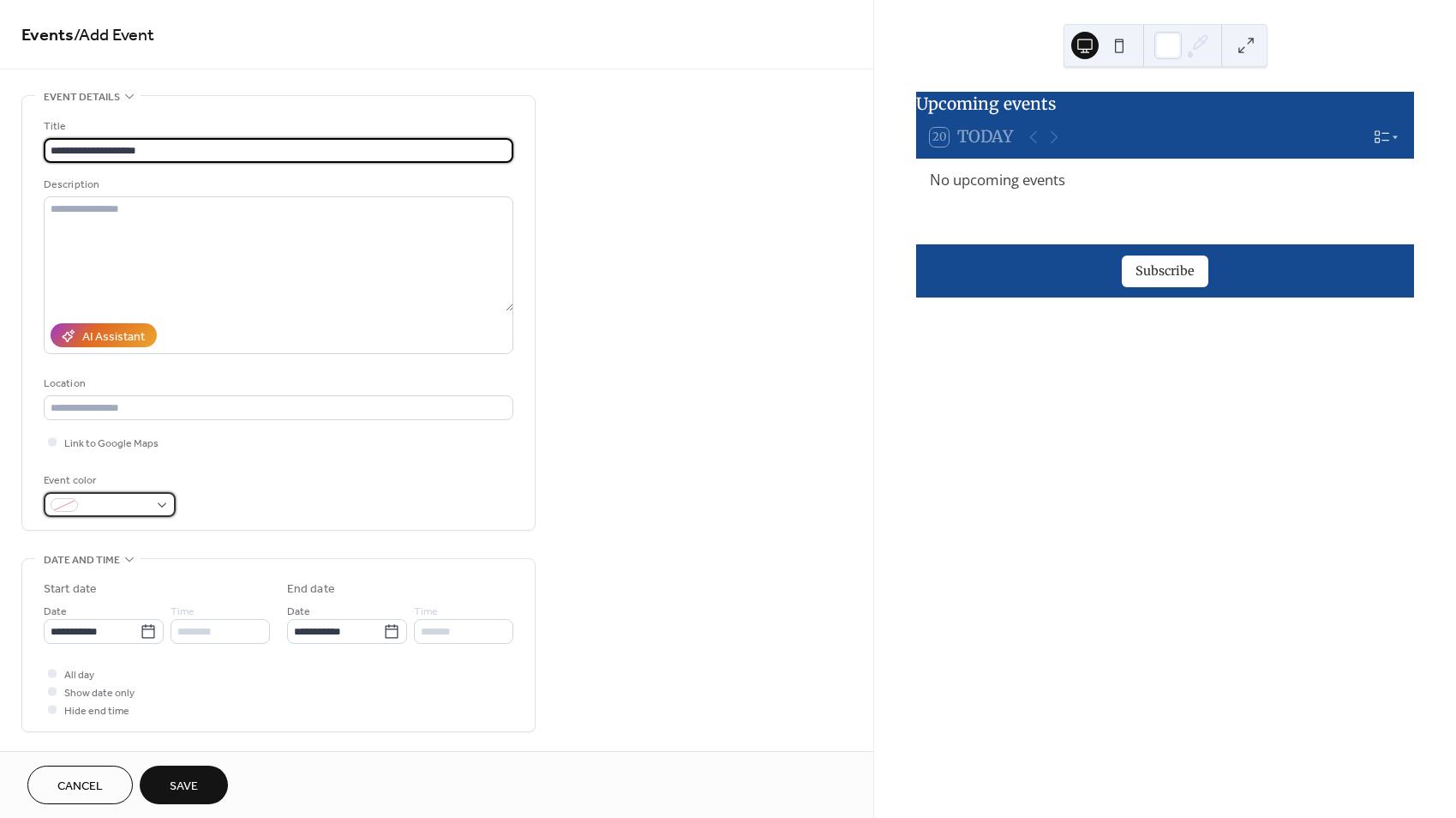 click at bounding box center (117, 506) 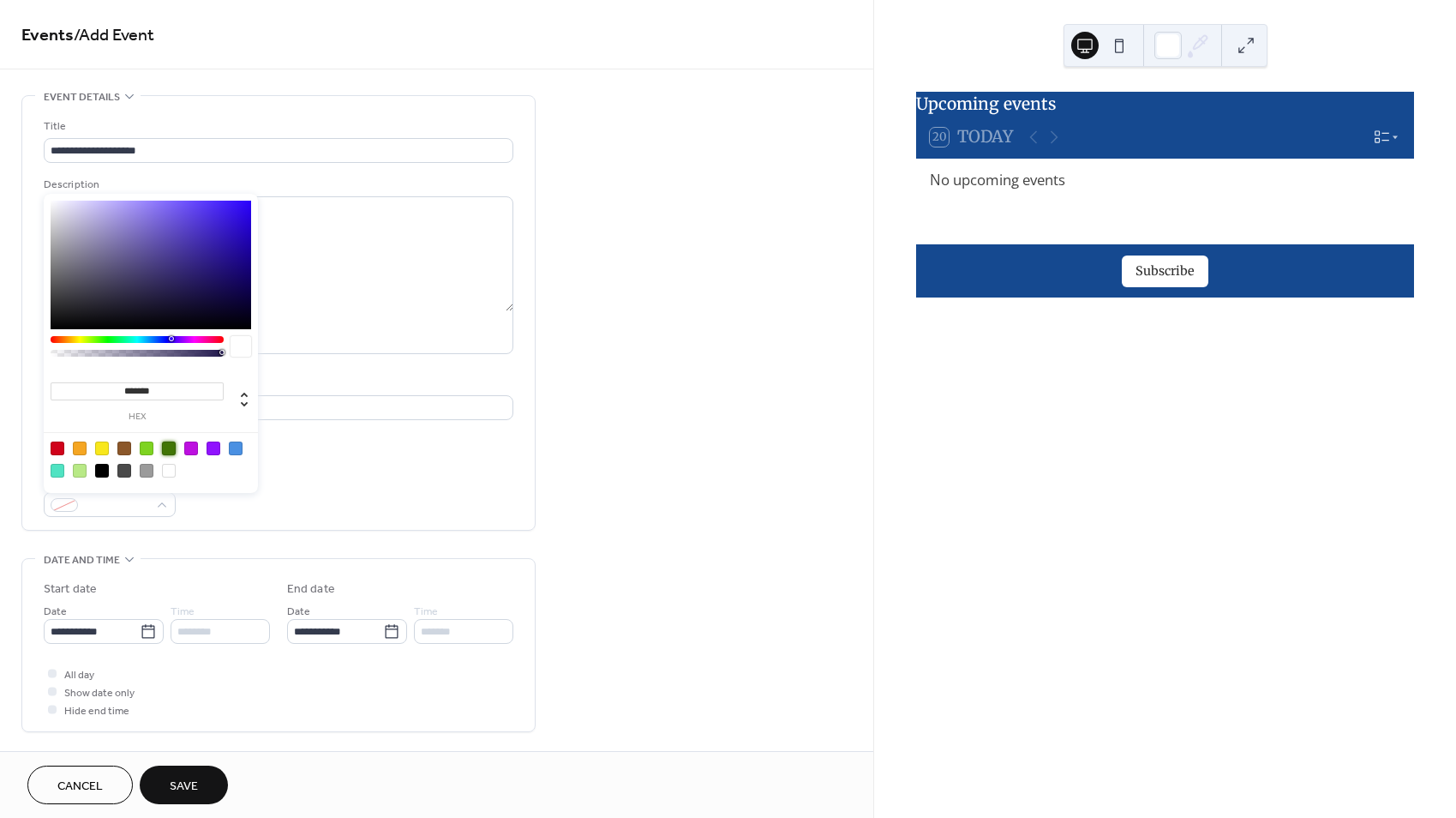 click at bounding box center [169, 448] 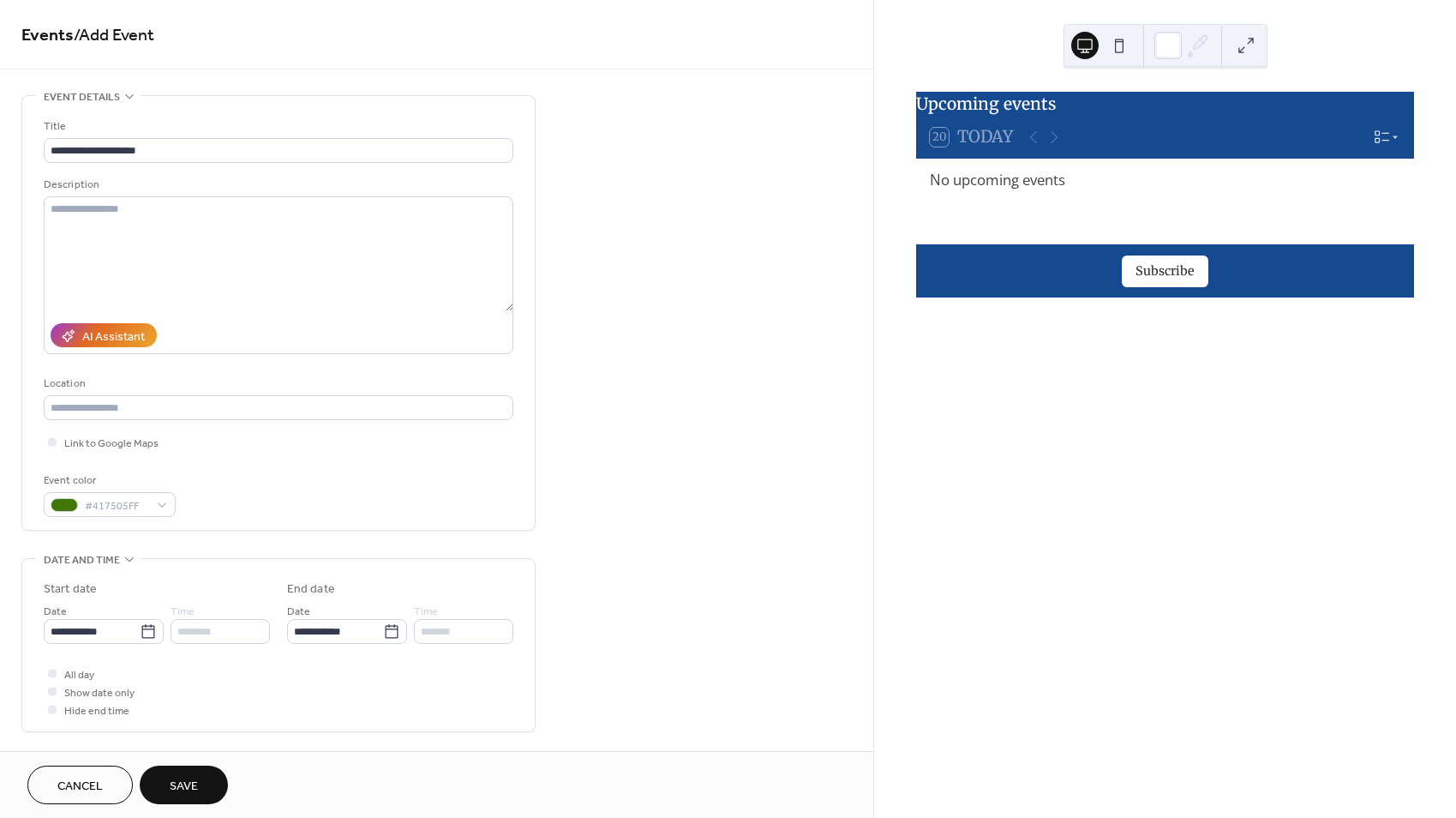 click on "Event color #417505FF" at bounding box center (279, 494) 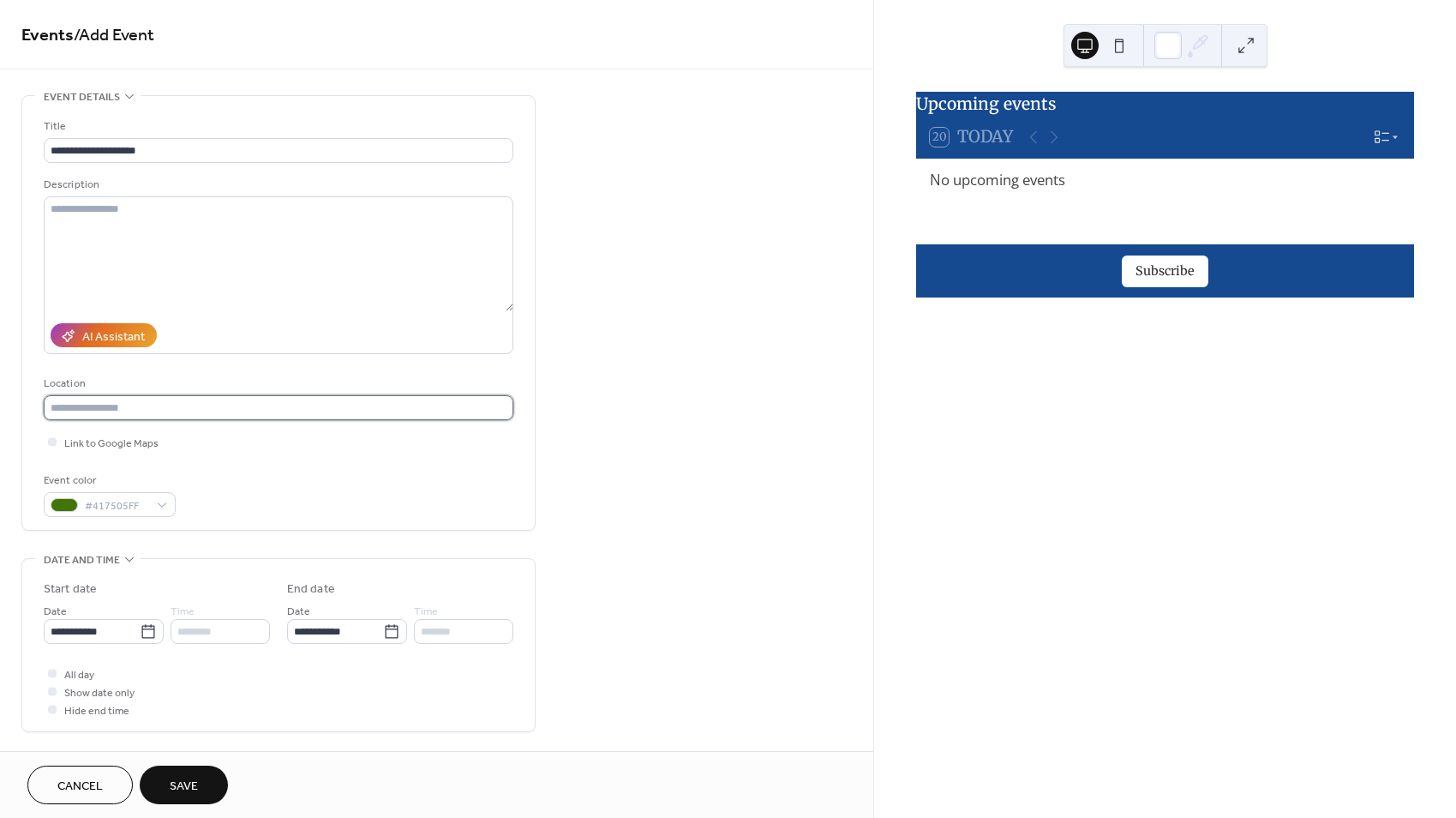 click at bounding box center (279, 407) 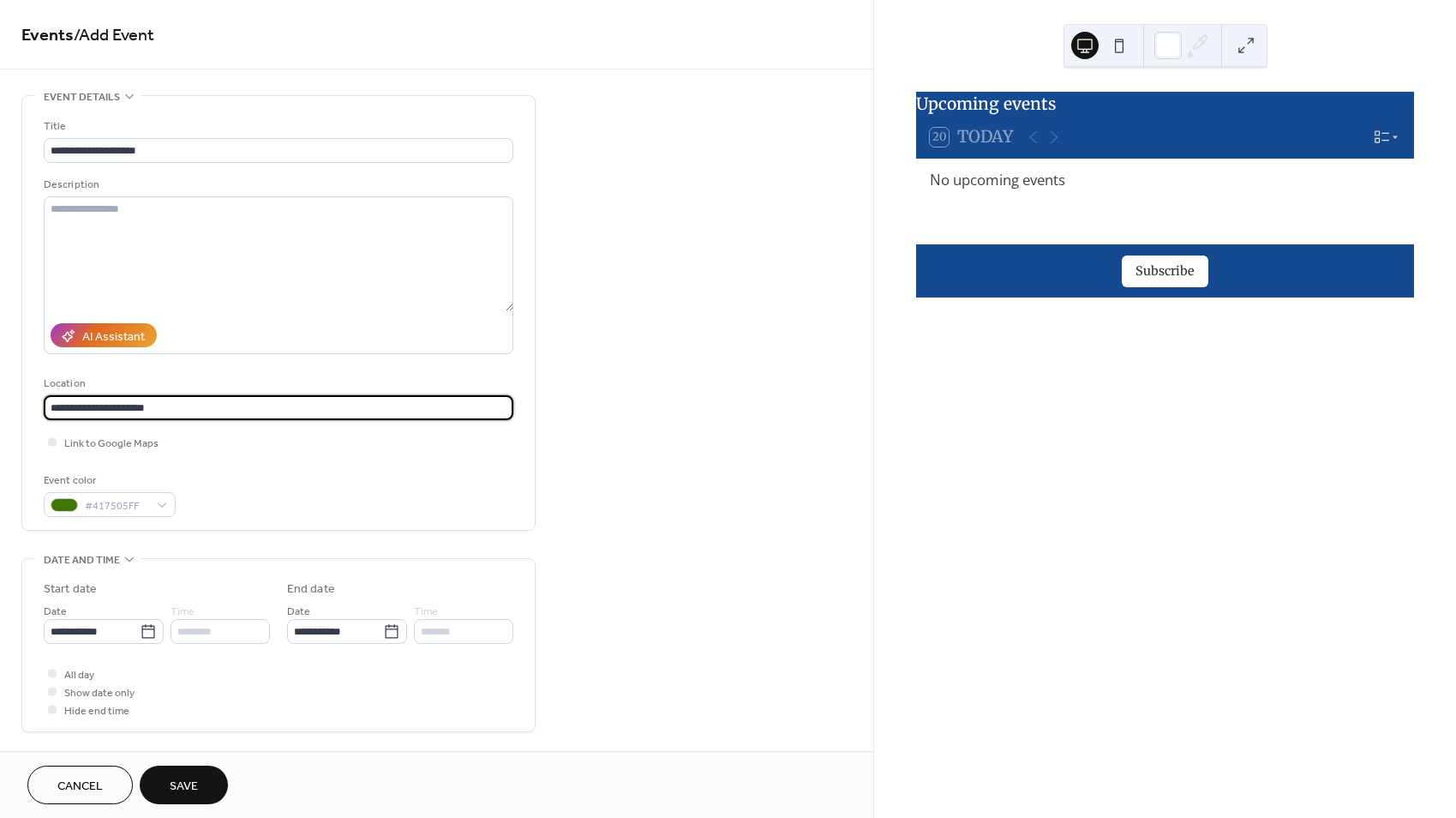 type on "**********" 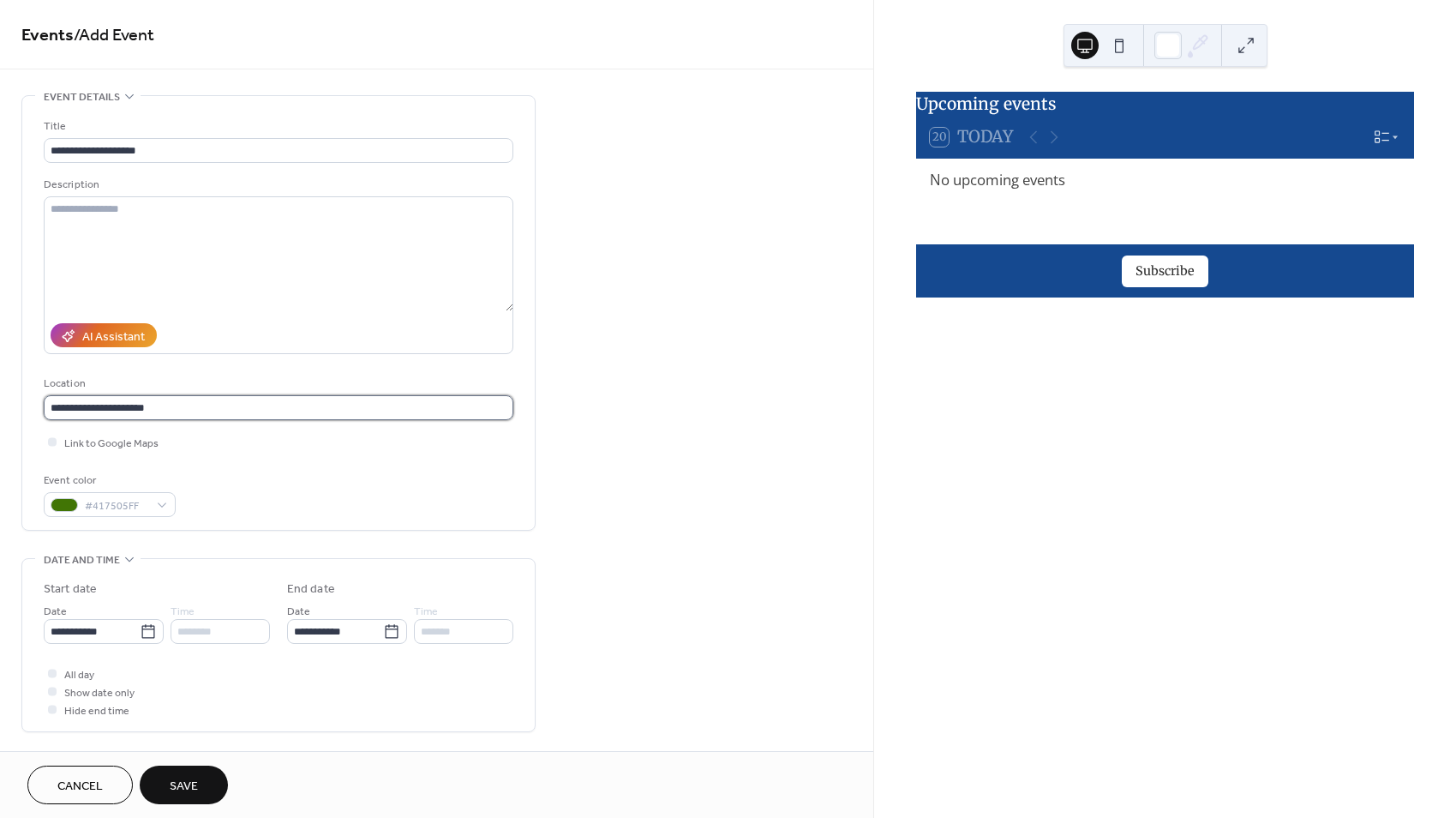 click on "**********" at bounding box center (279, 407) 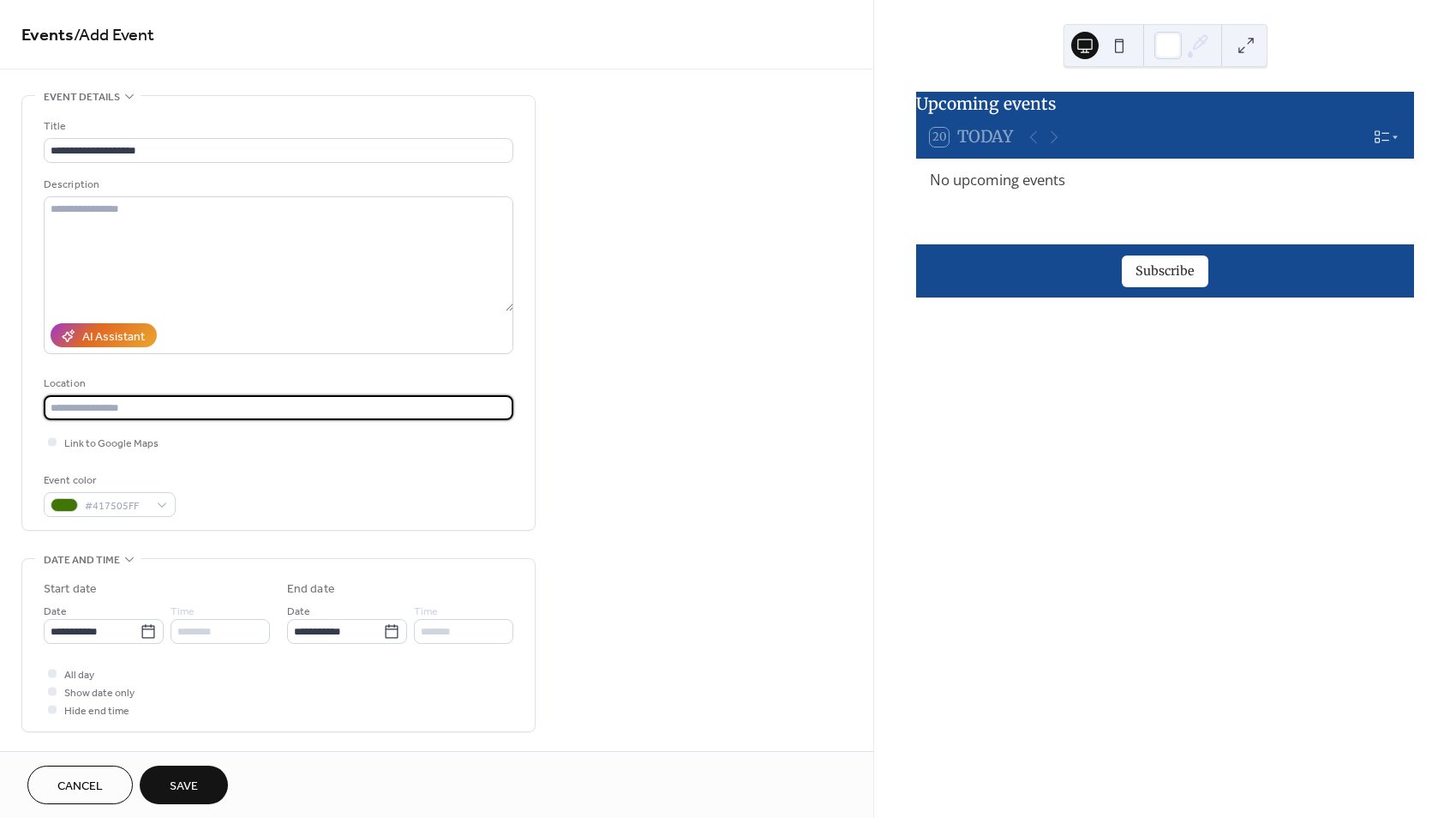 click on "Link to Google Maps" at bounding box center (279, 442) 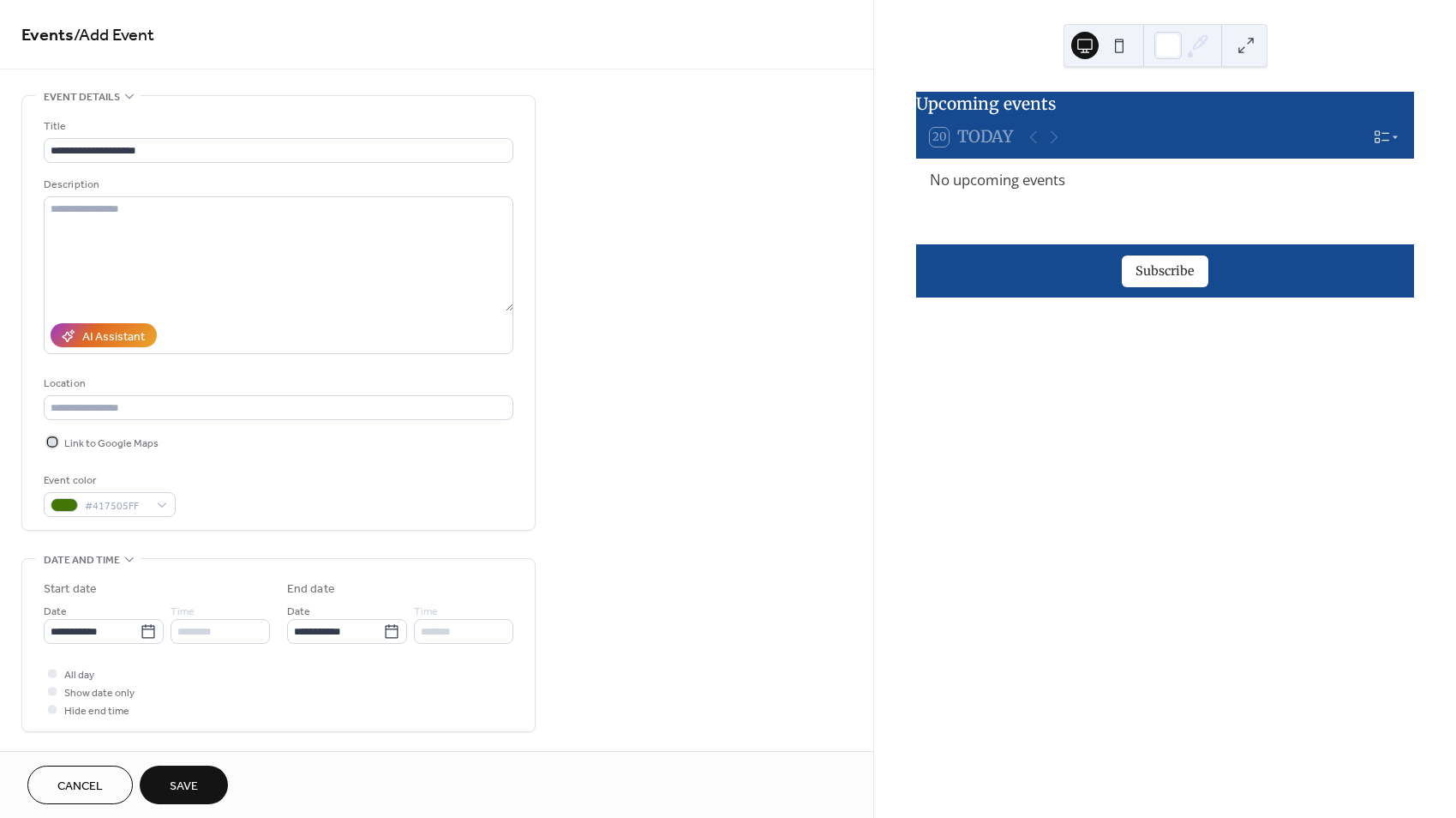 click at bounding box center (52, 442) 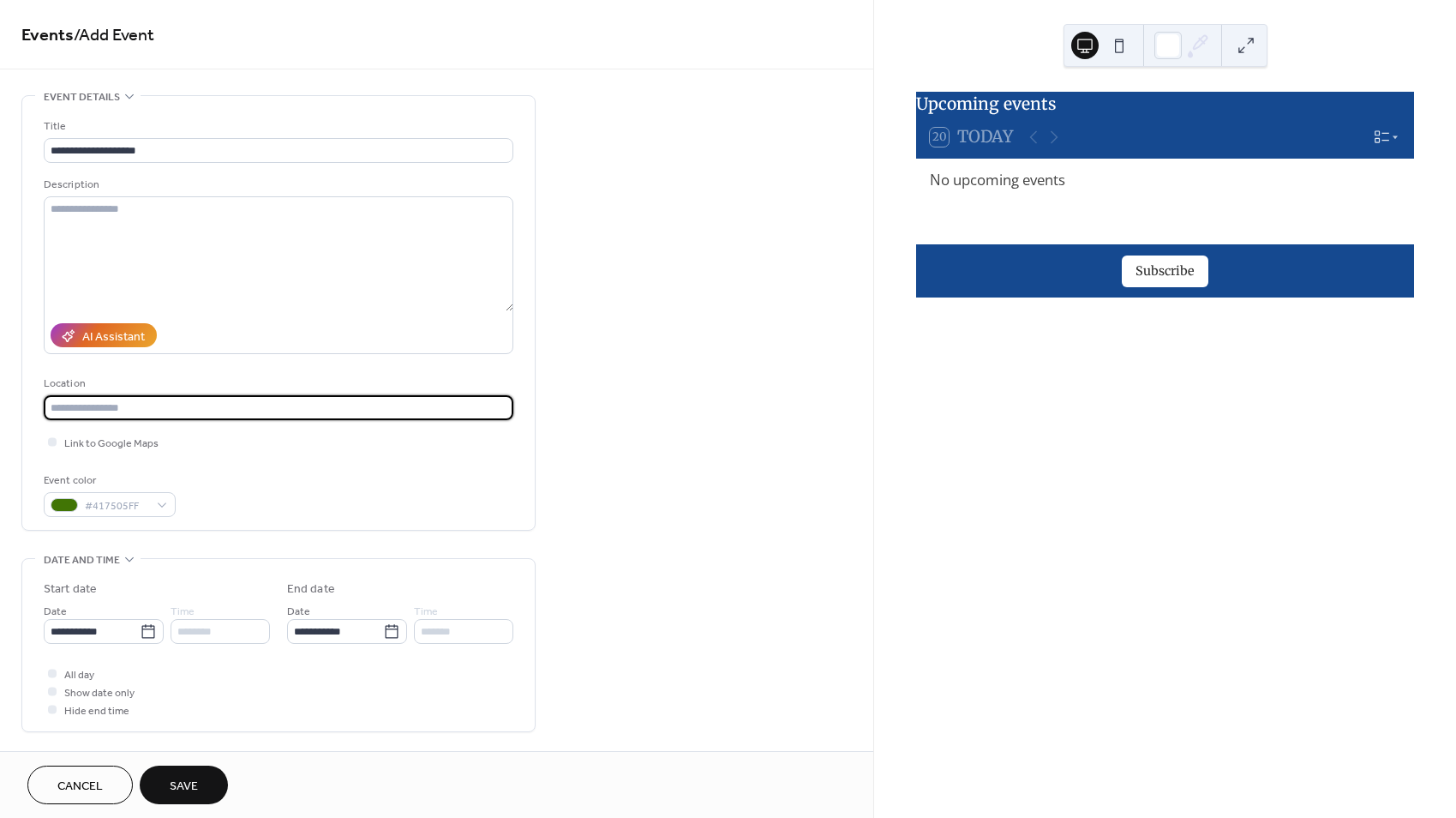 click at bounding box center (279, 407) 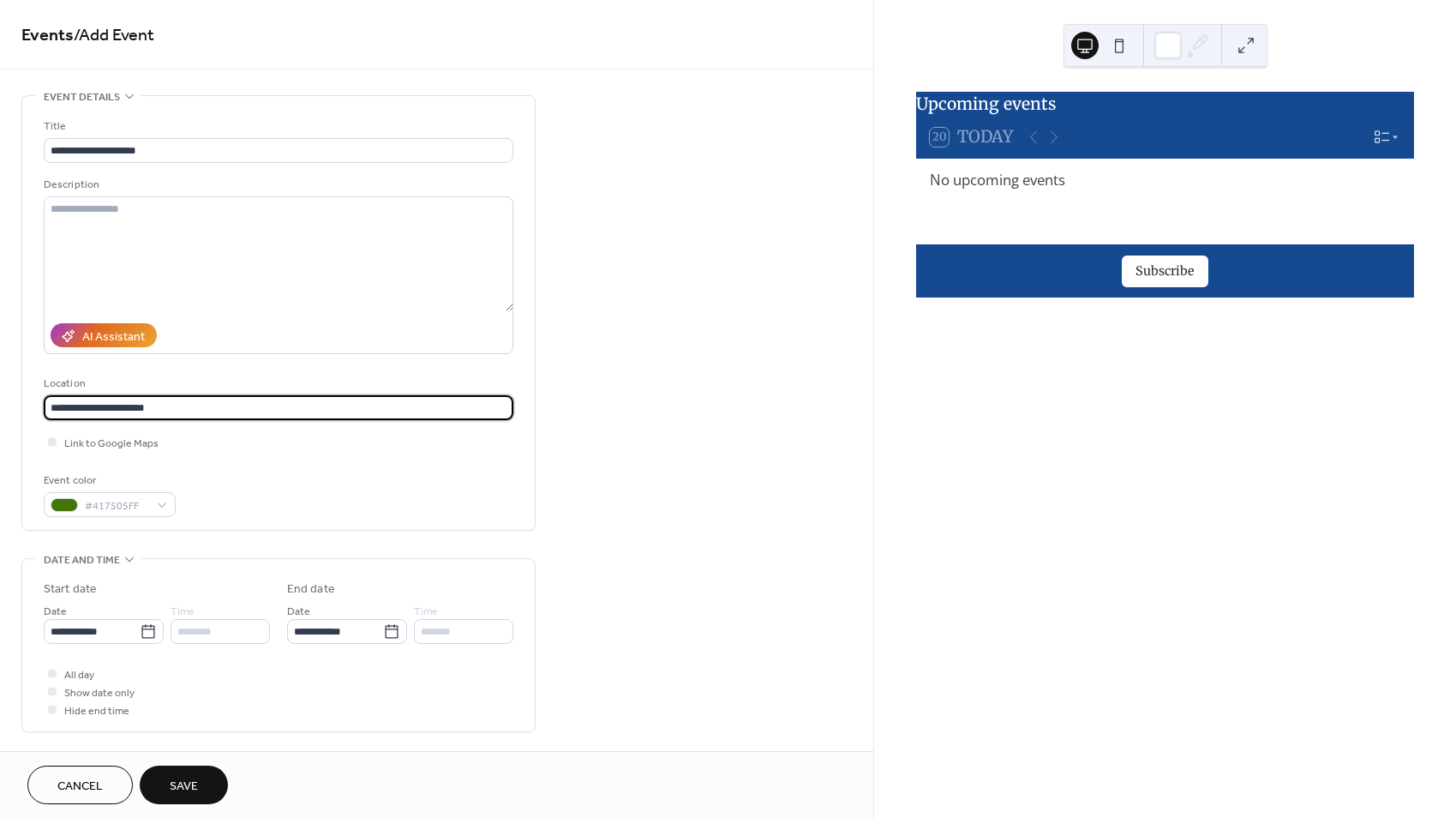 type on "**********" 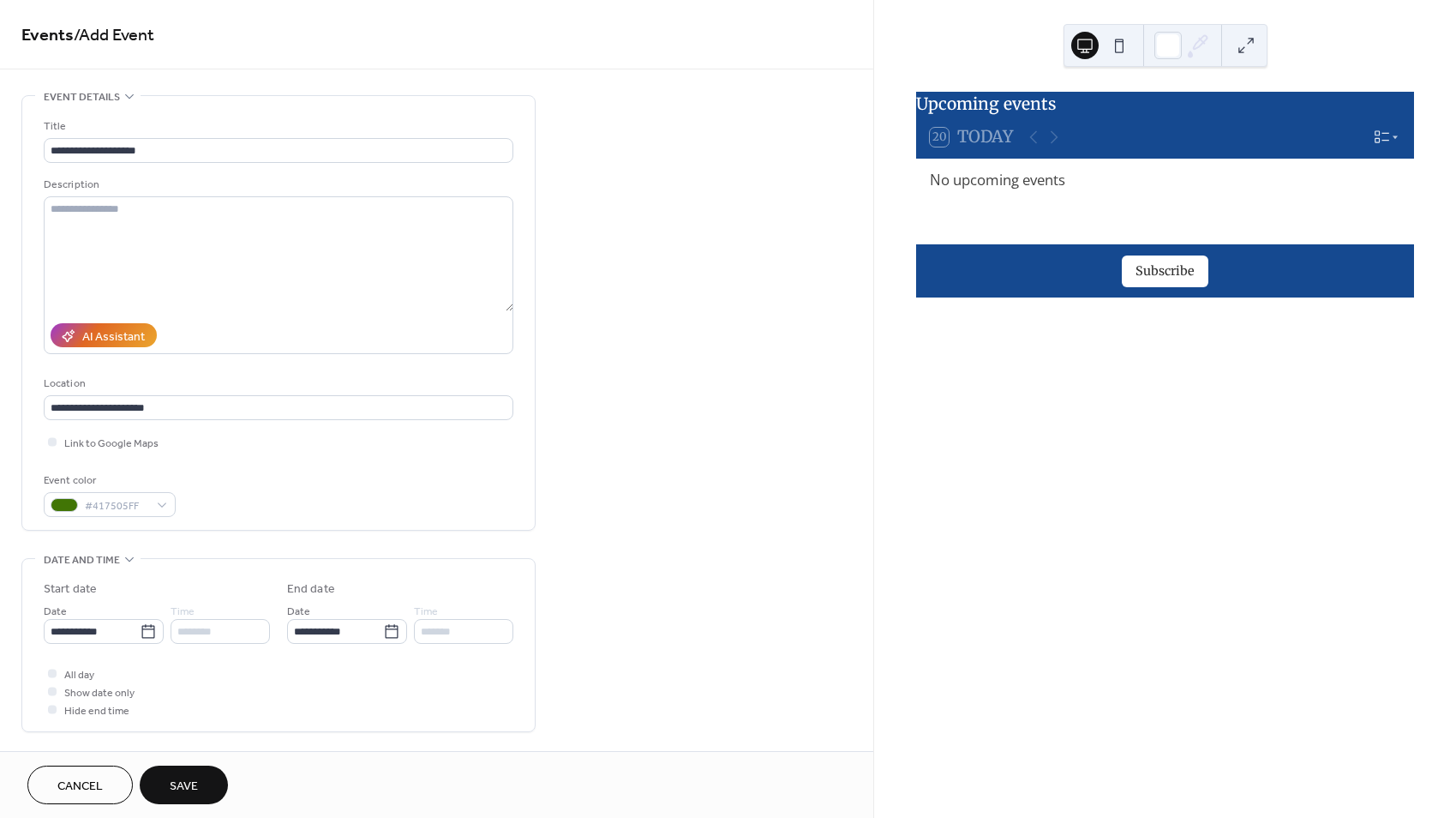 click at bounding box center (52, 709) 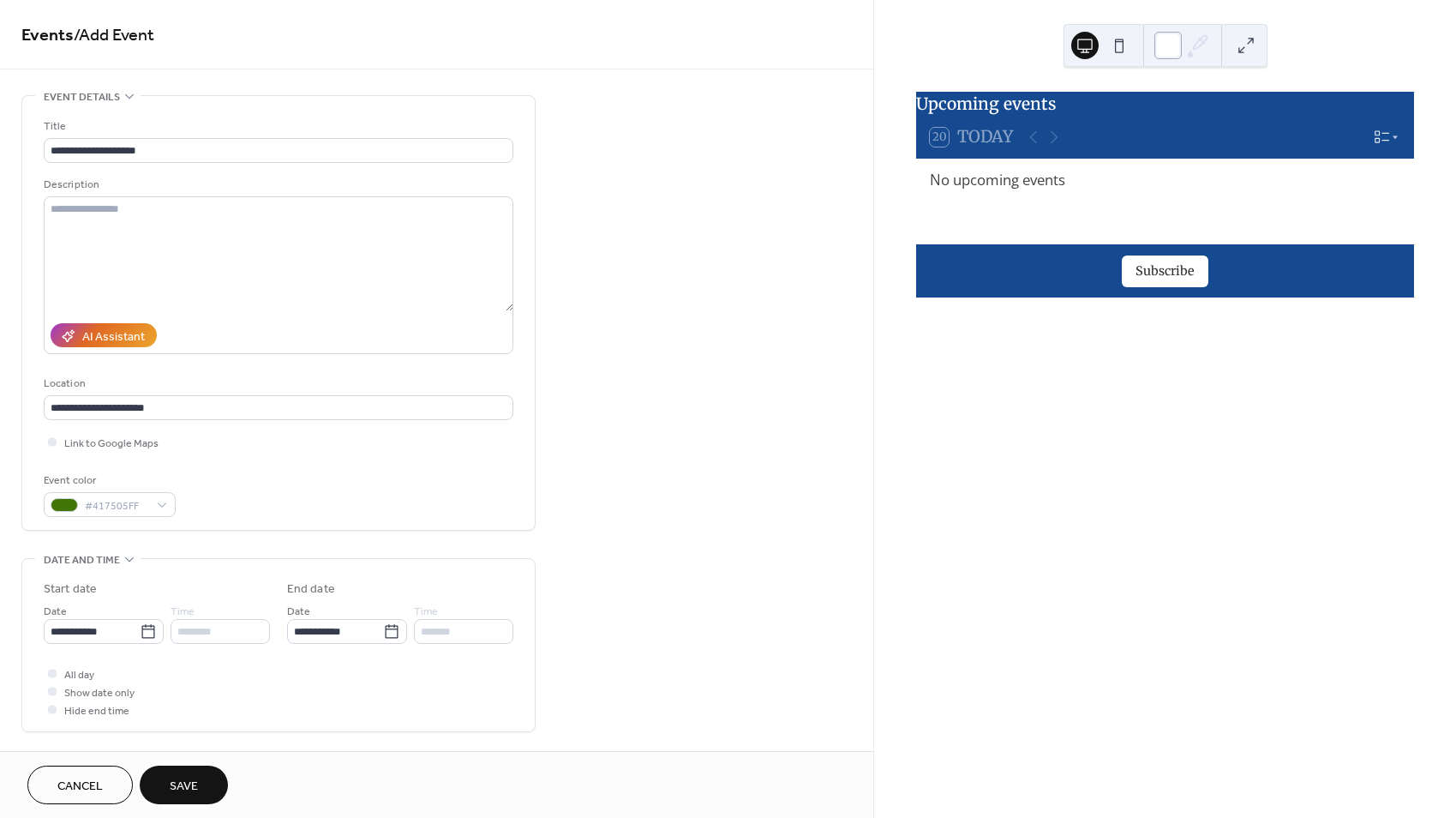 click at bounding box center (1168, 45) 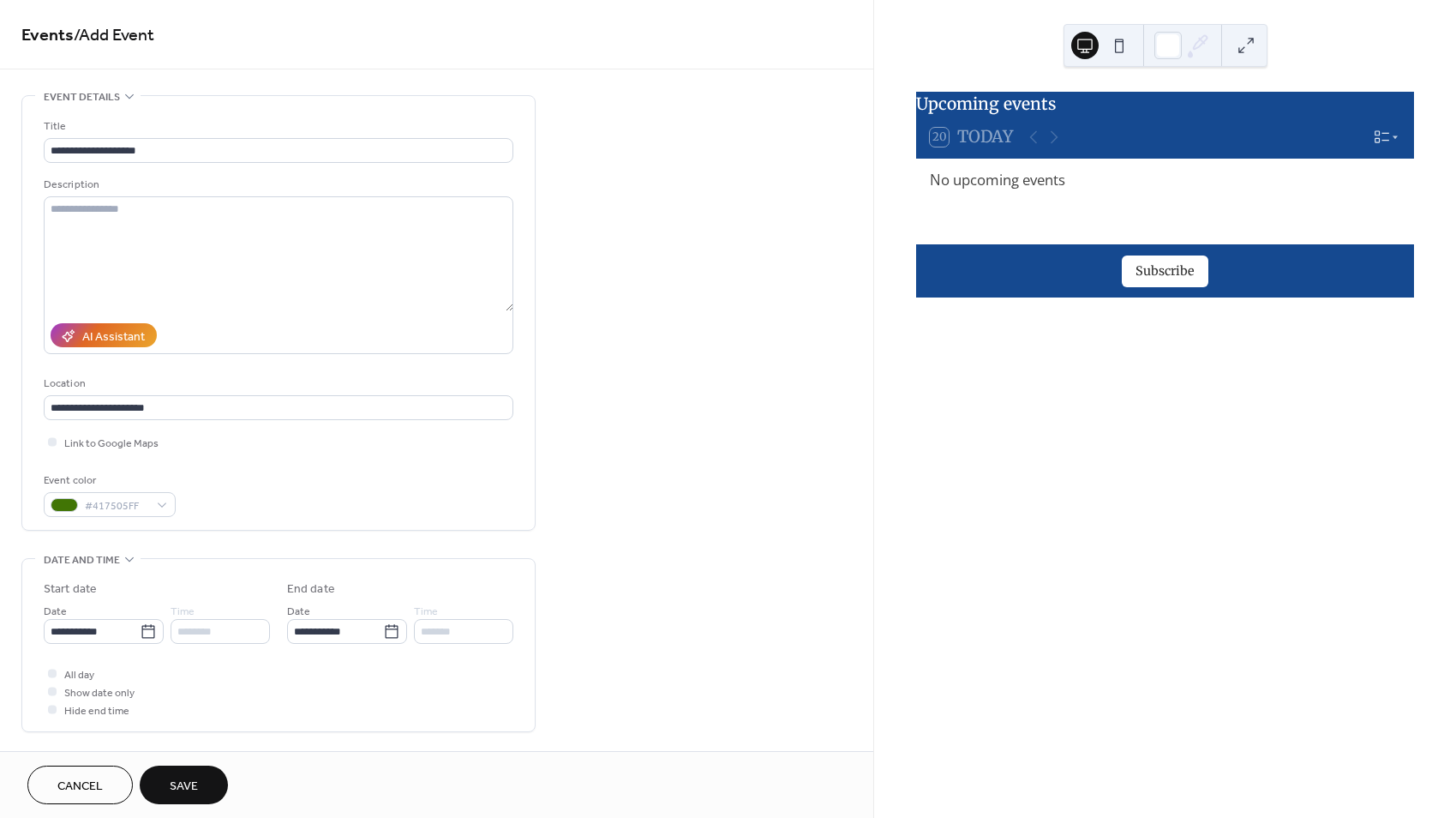 click on "Upcoming events 20 Today No upcoming events Subscribe" at bounding box center (1165, 409) 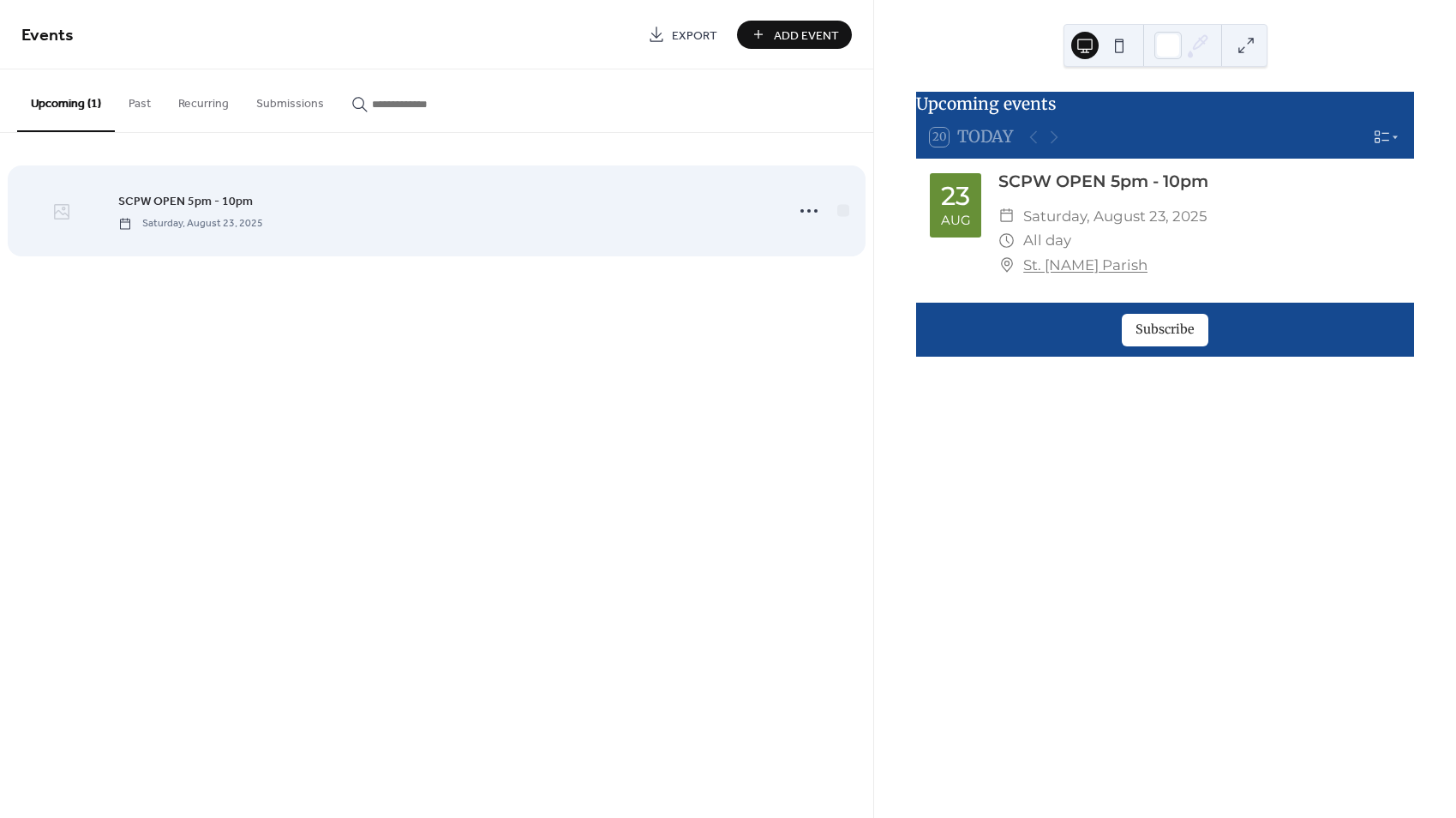 click at bounding box center (61, 212) 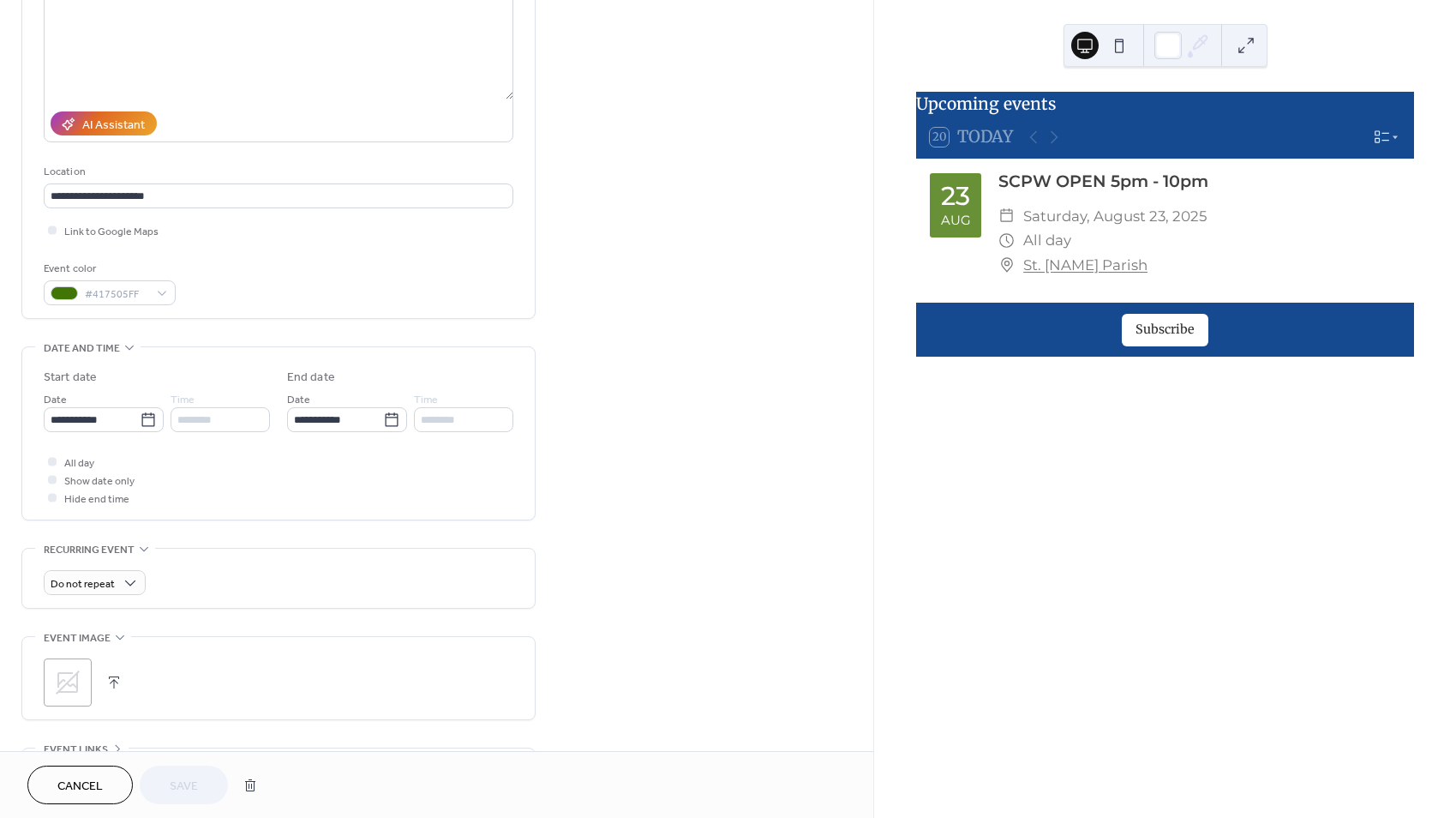 scroll, scrollTop: 388, scrollLeft: 0, axis: vertical 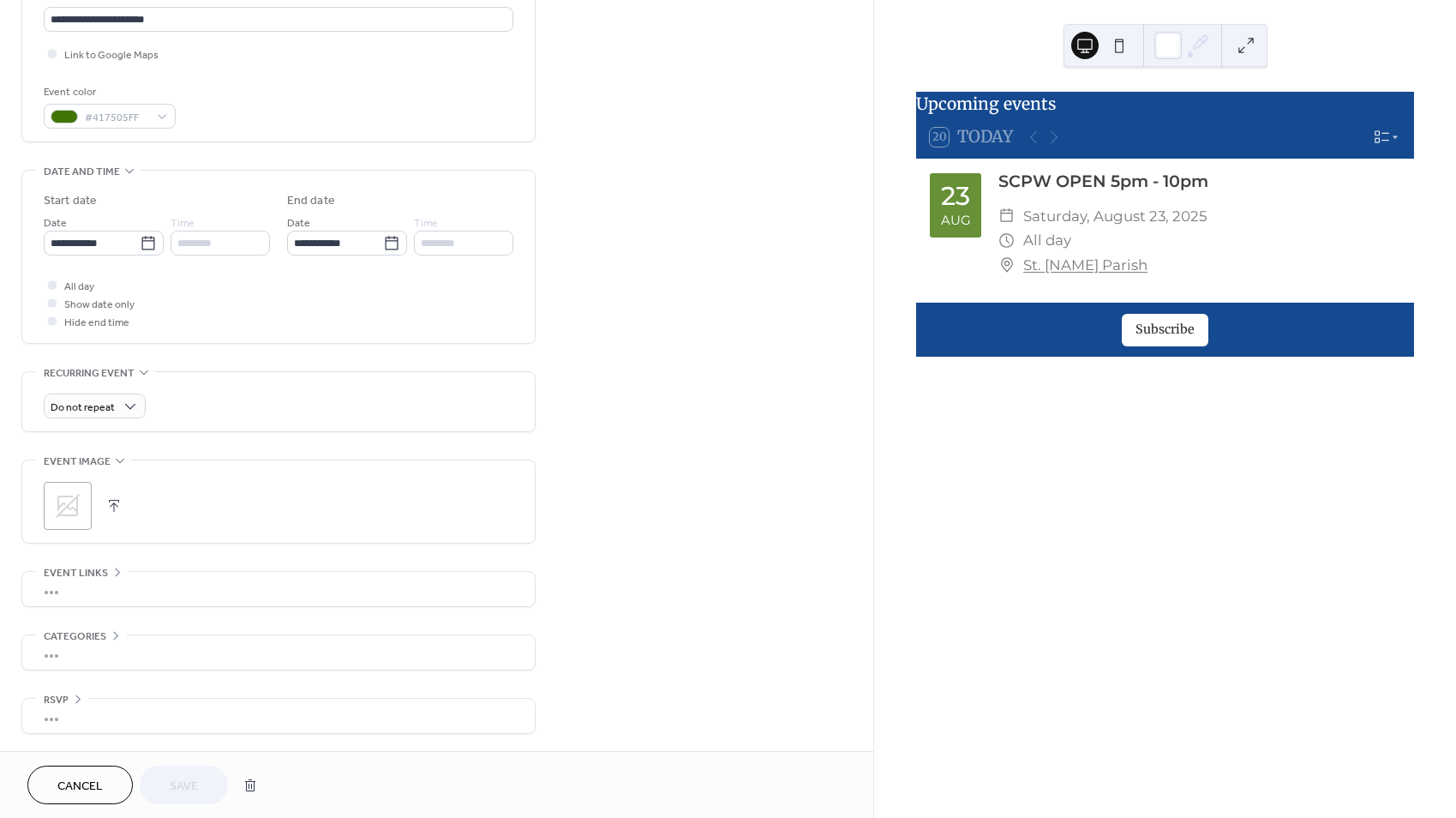 click 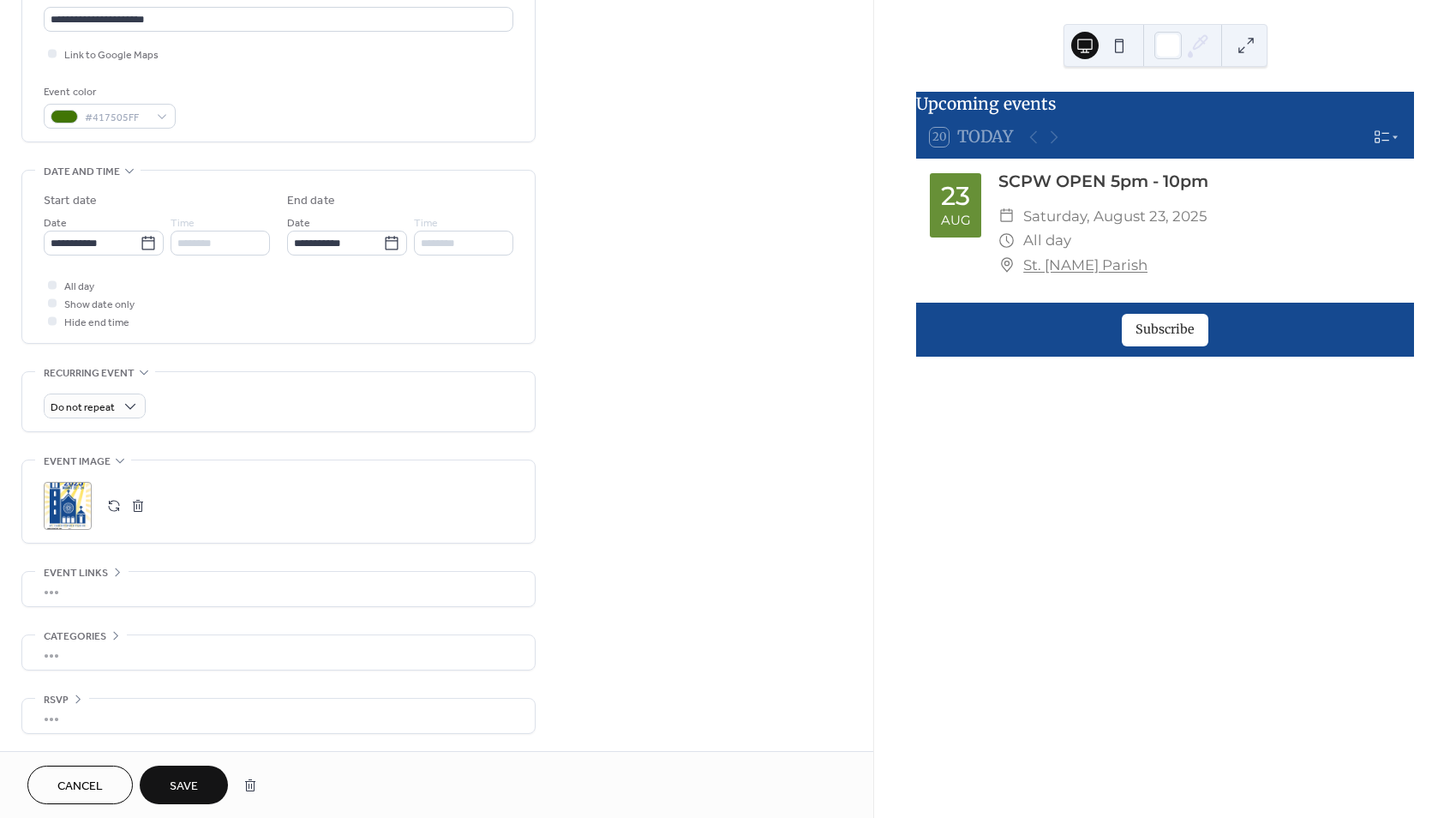 click on "•••" at bounding box center [279, 589] 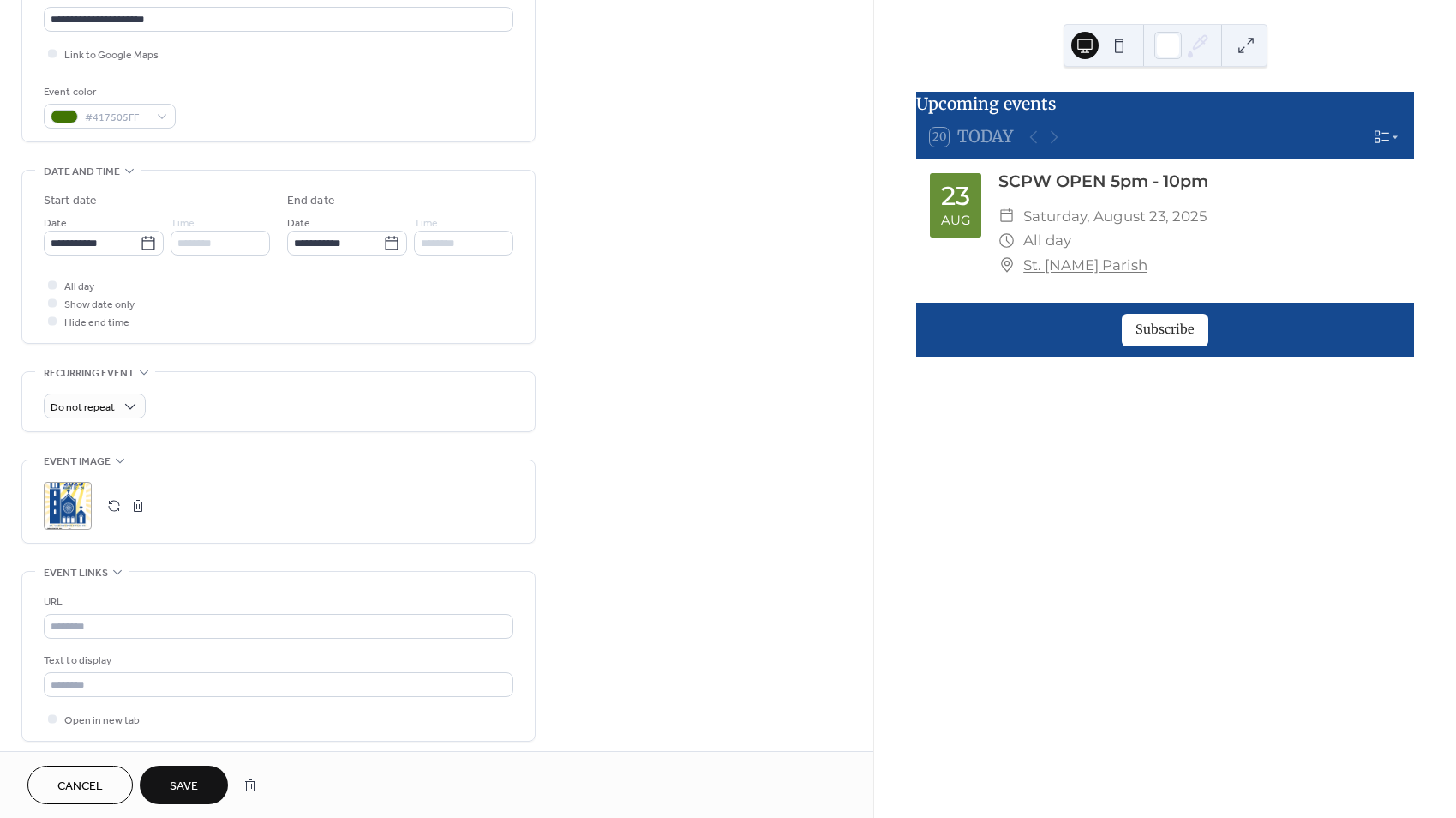 scroll, scrollTop: 388, scrollLeft: 0, axis: vertical 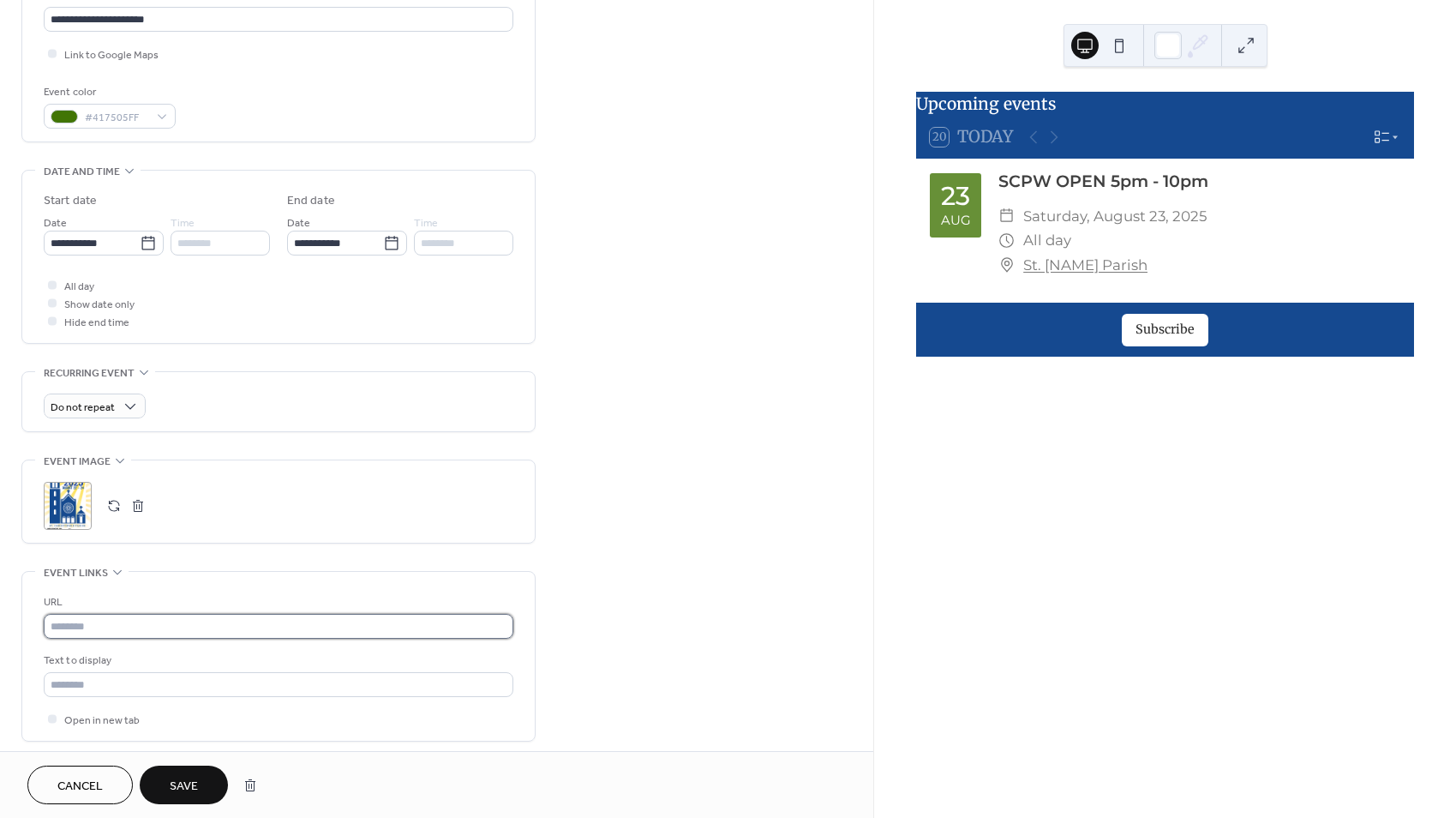 click at bounding box center [279, 626] 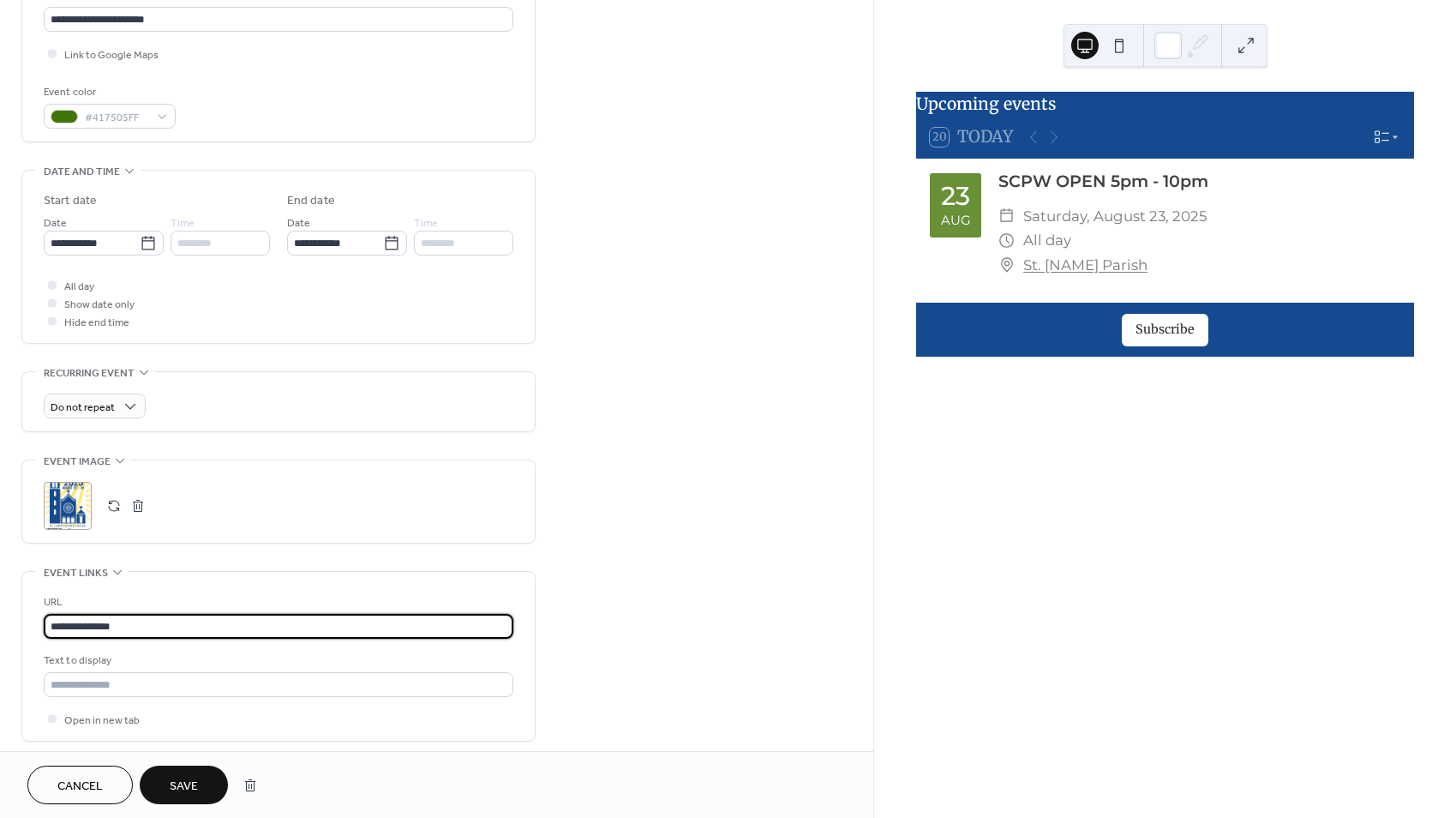 type on "**********" 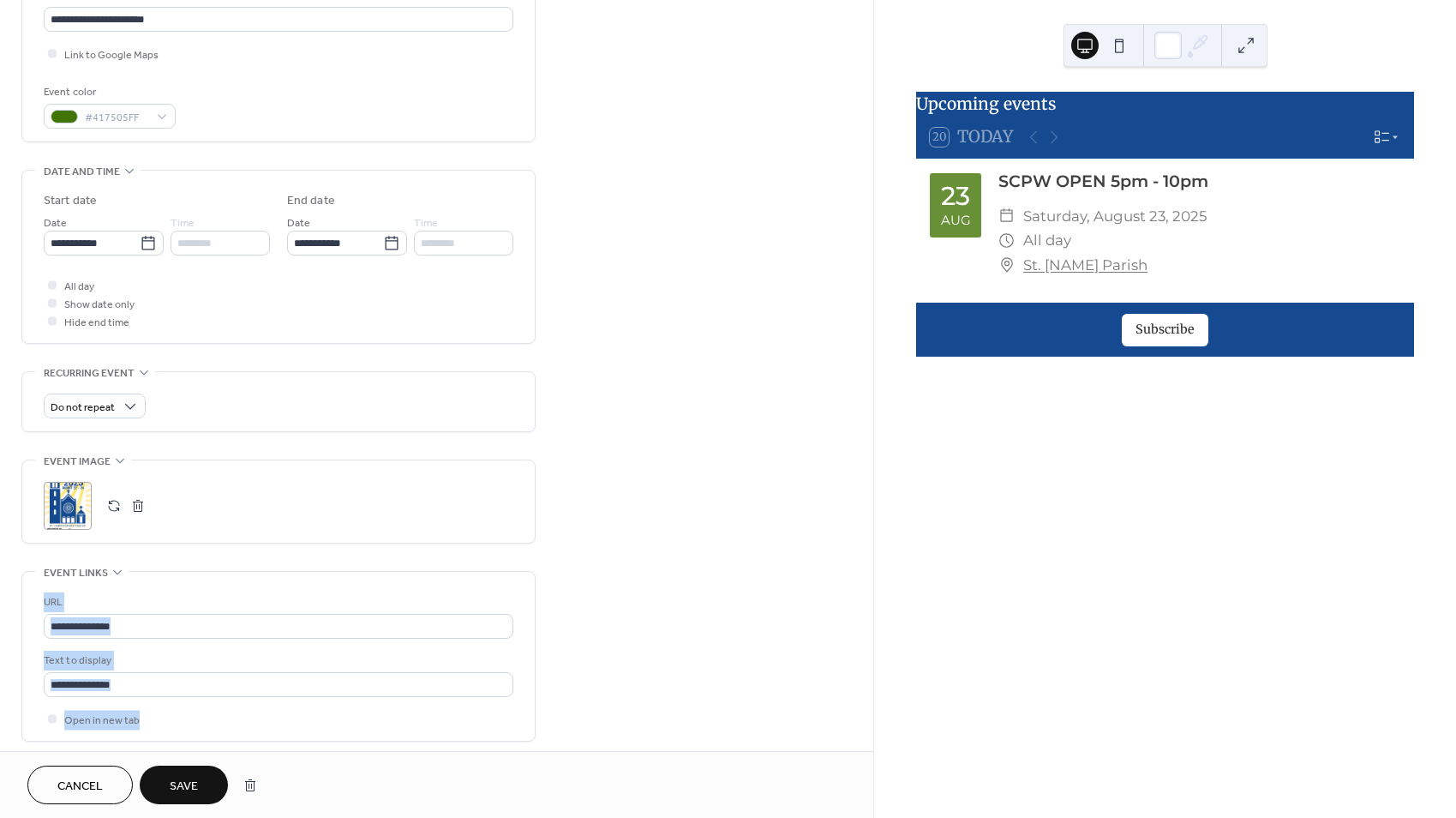 drag, startPoint x: 867, startPoint y: 582, endPoint x: 855, endPoint y: 712, distance: 130.55267 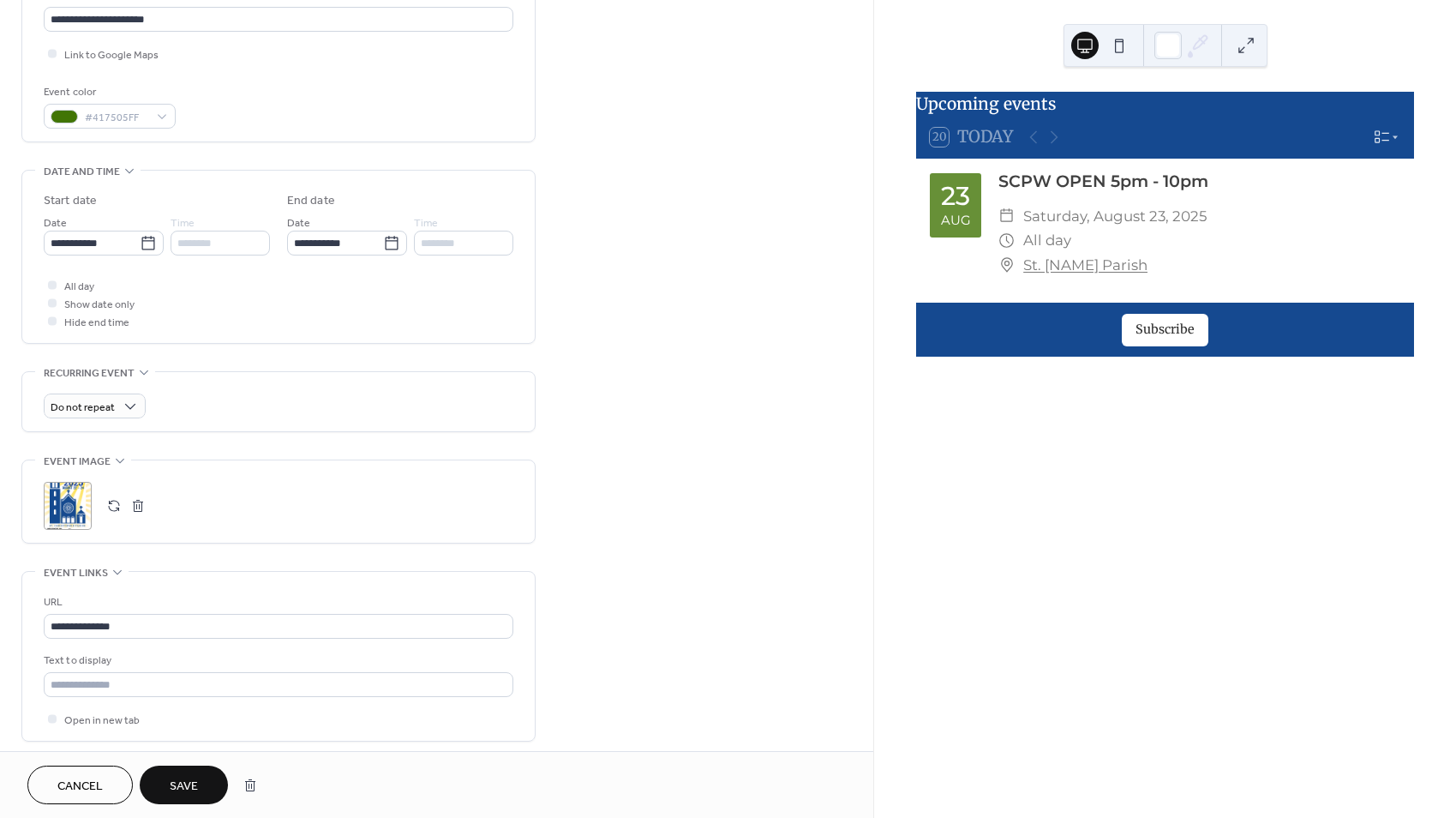 scroll, scrollTop: 523, scrollLeft: 0, axis: vertical 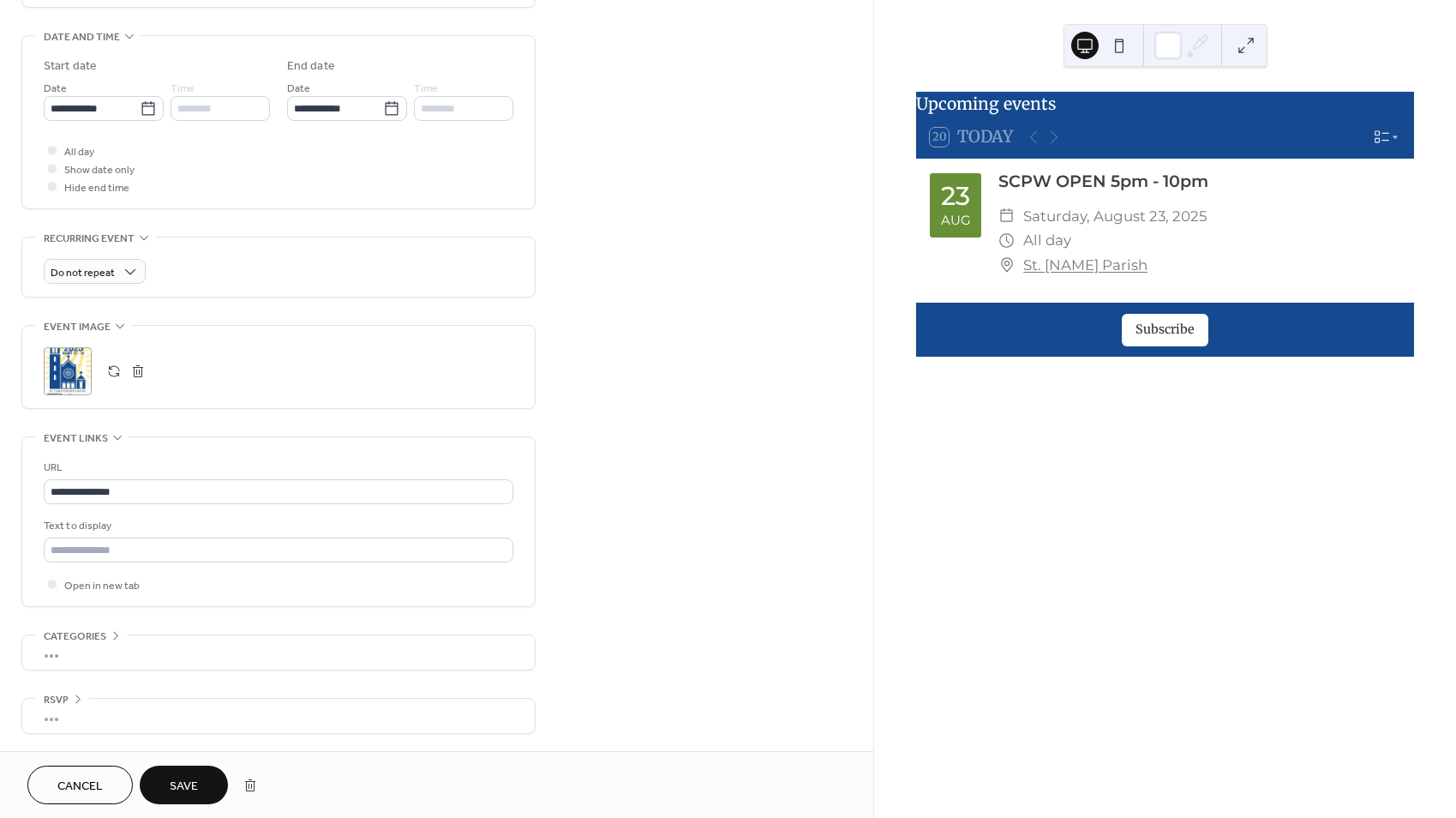 click on "•••" at bounding box center (279, 653) 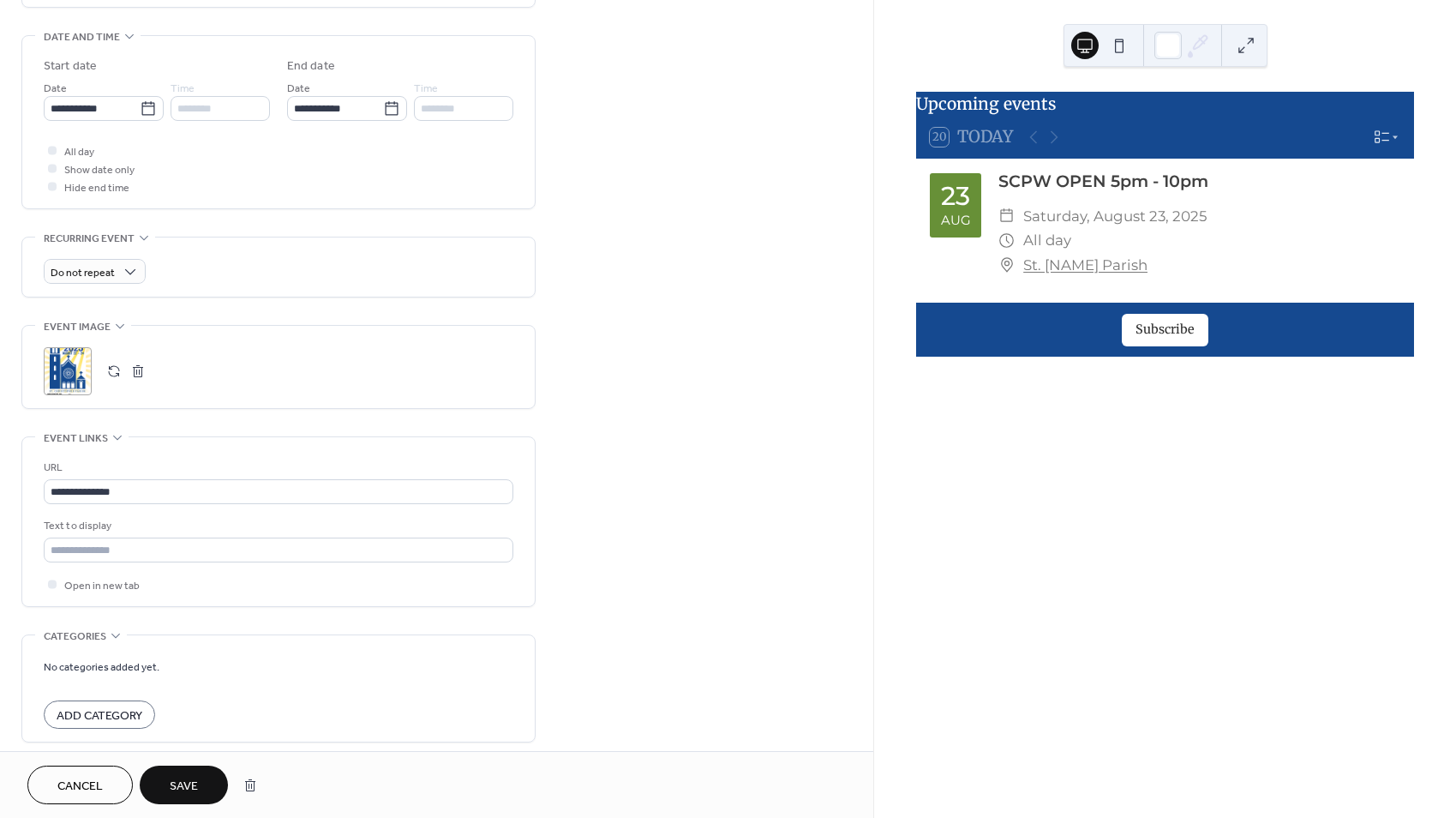 scroll, scrollTop: 595, scrollLeft: 0, axis: vertical 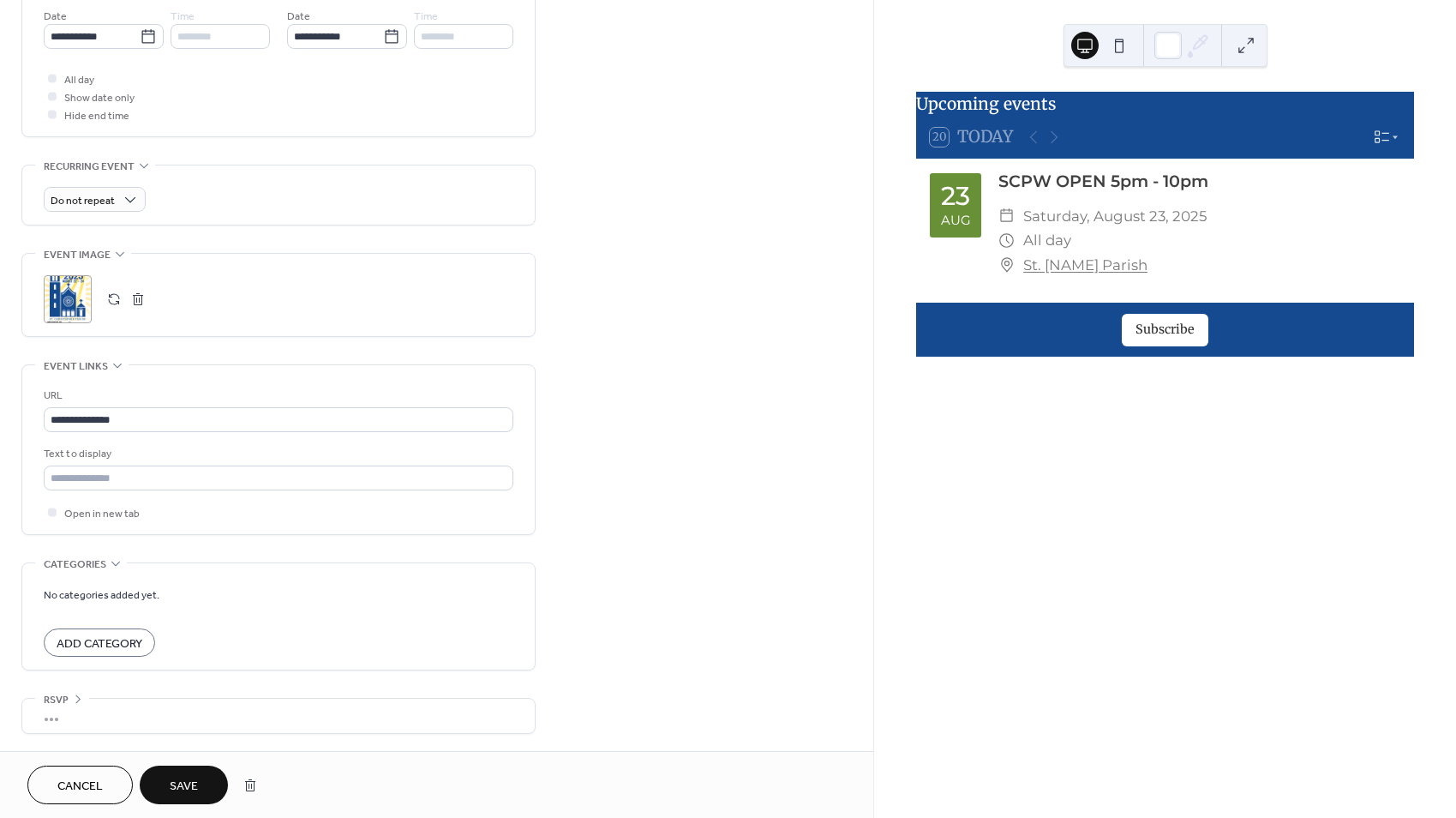 click on "•••" at bounding box center (279, 716) 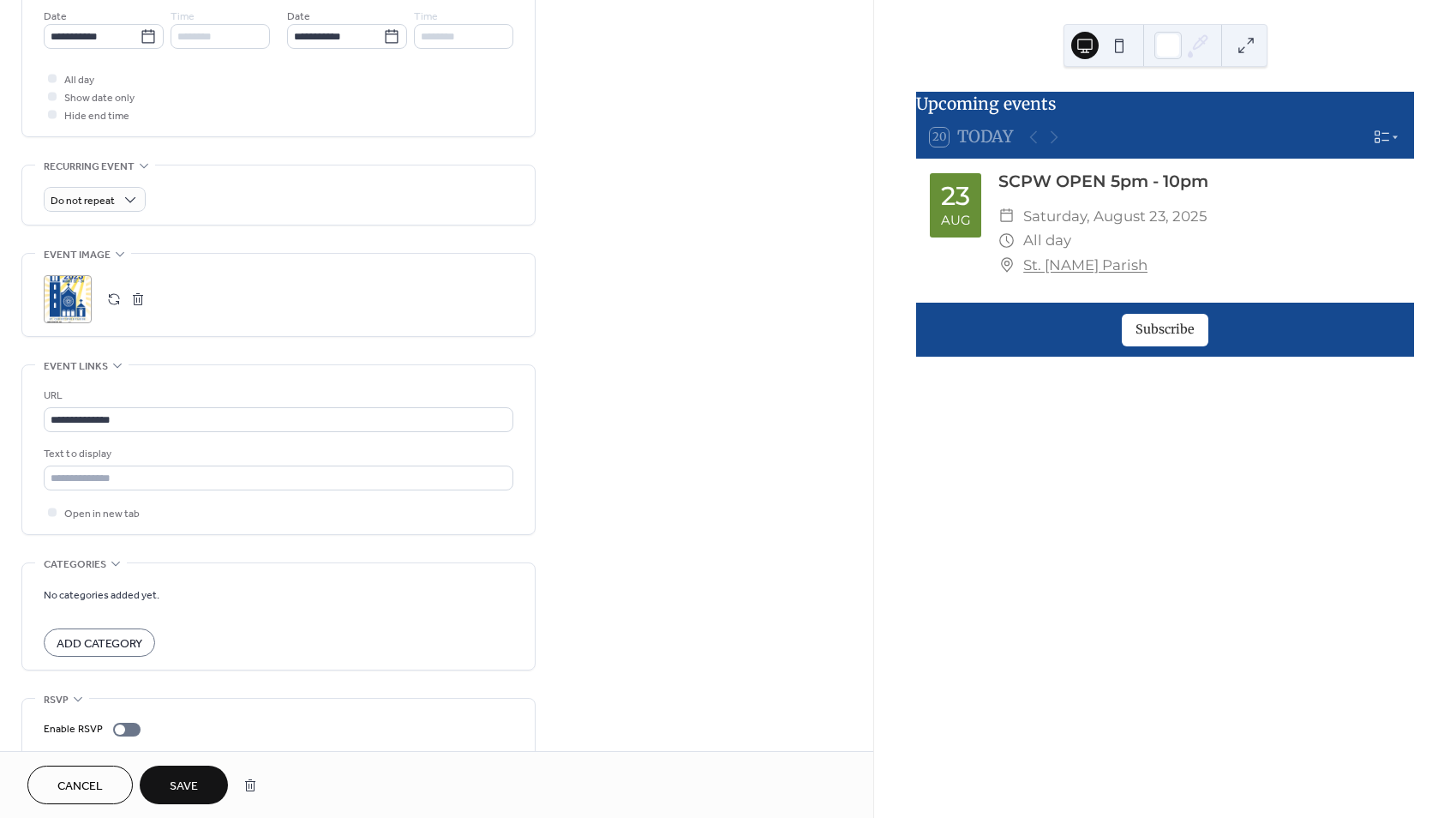 scroll, scrollTop: 595, scrollLeft: 0, axis: vertical 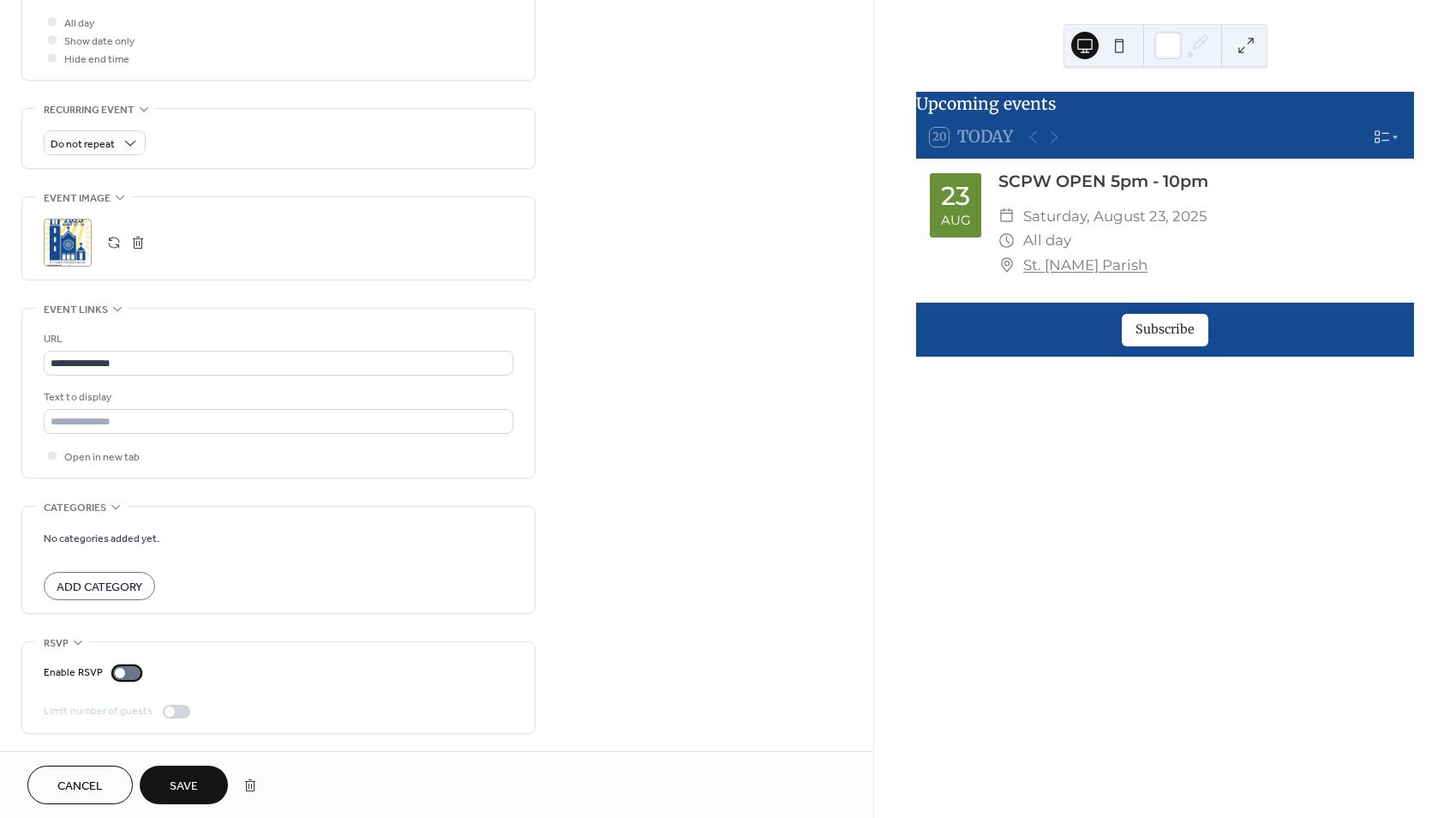 click at bounding box center (127, 673) 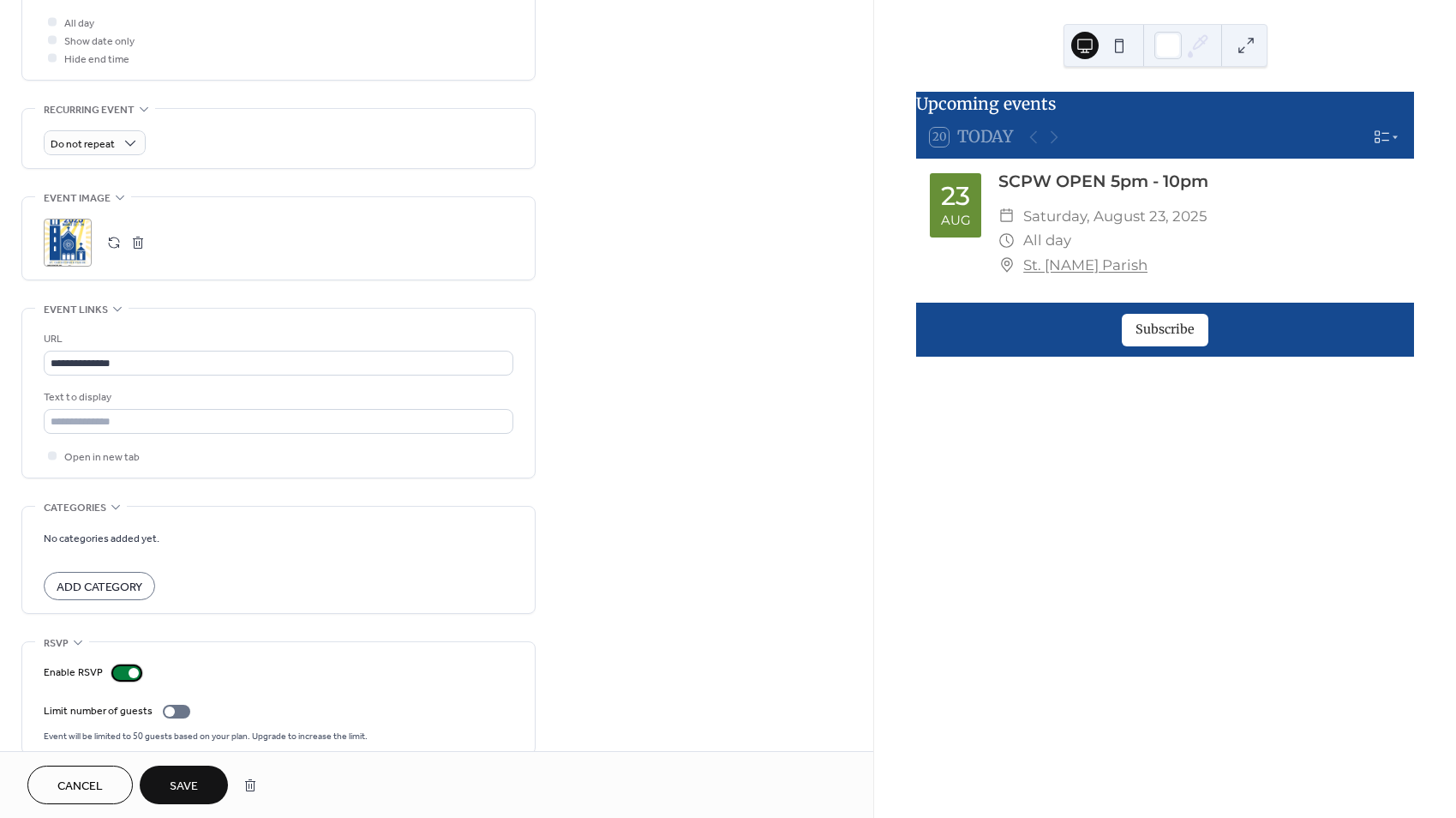 scroll, scrollTop: 672, scrollLeft: 0, axis: vertical 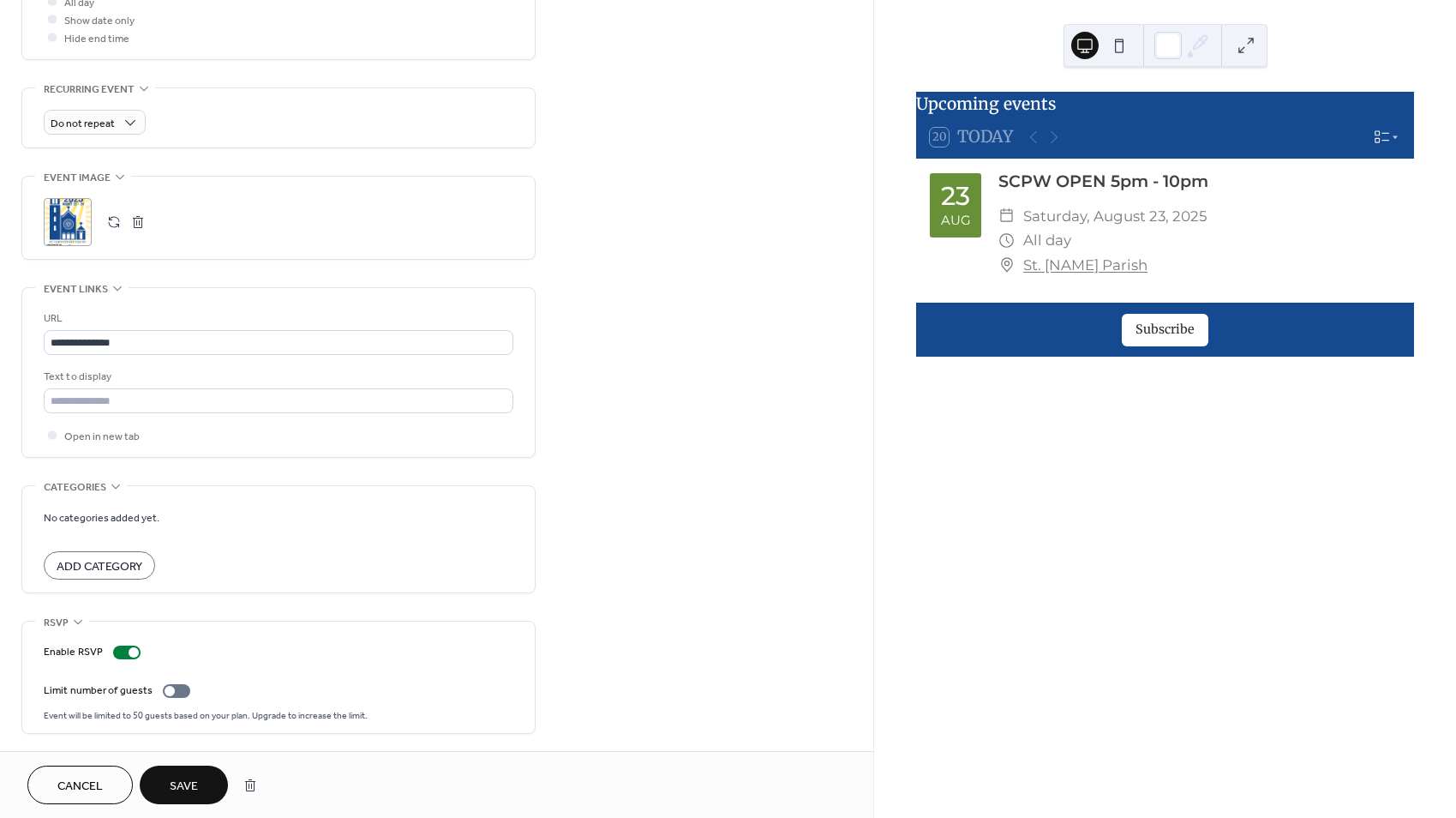 click on "Save" at bounding box center [183, 786] 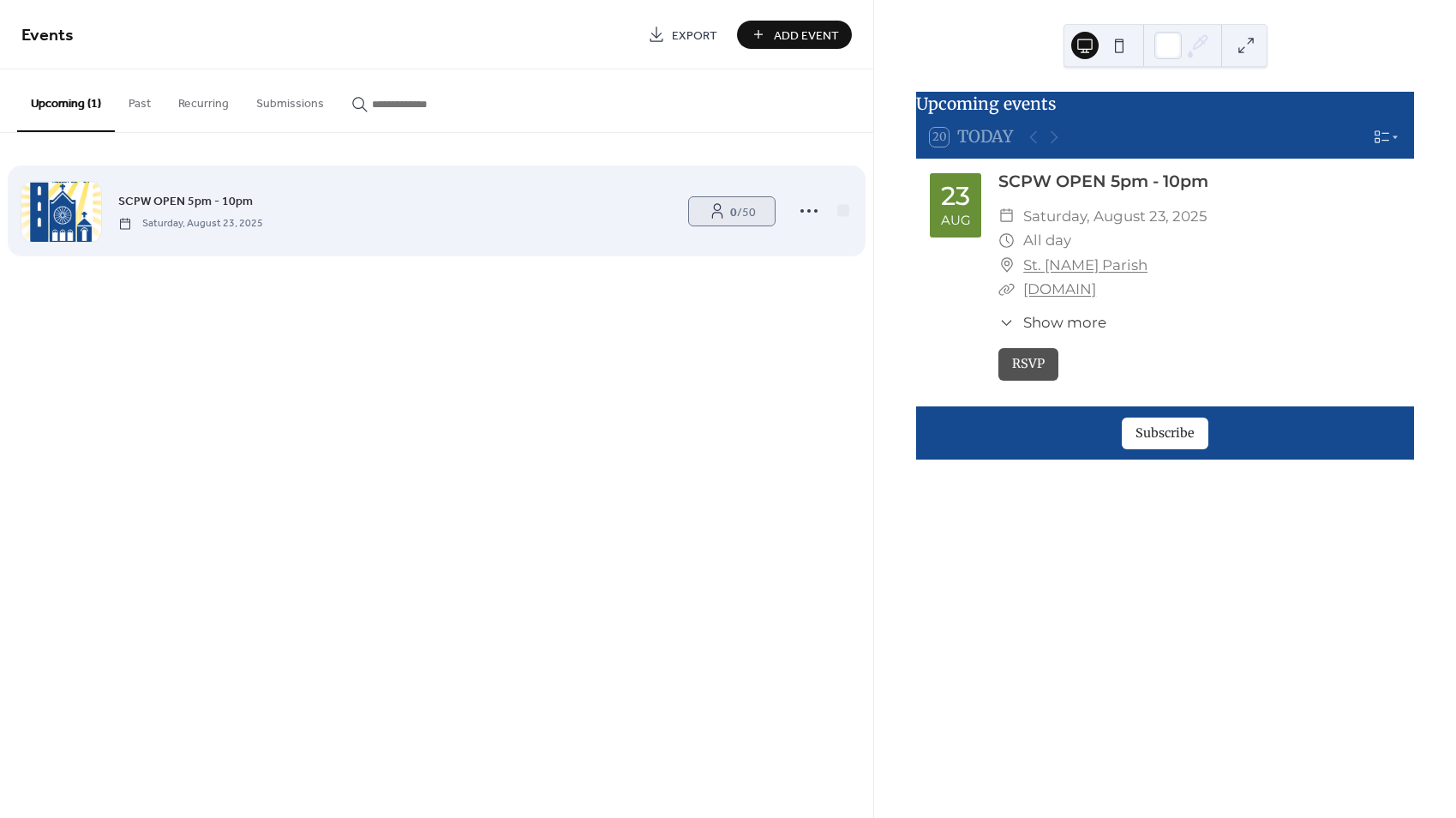 click on "0  /  50" at bounding box center (743, 212) 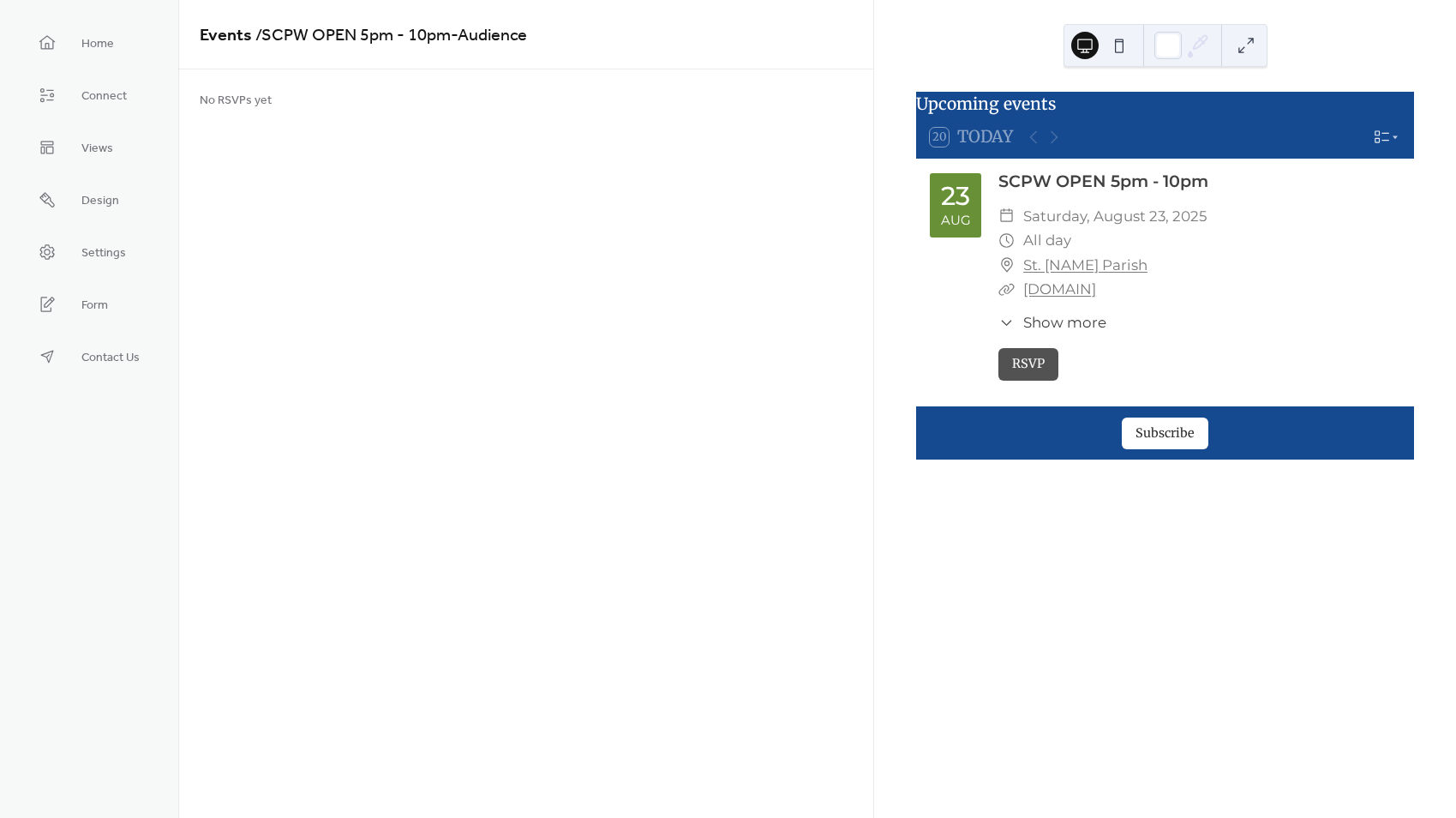 click on "St. Christopher Parish" at bounding box center (1085, 265) 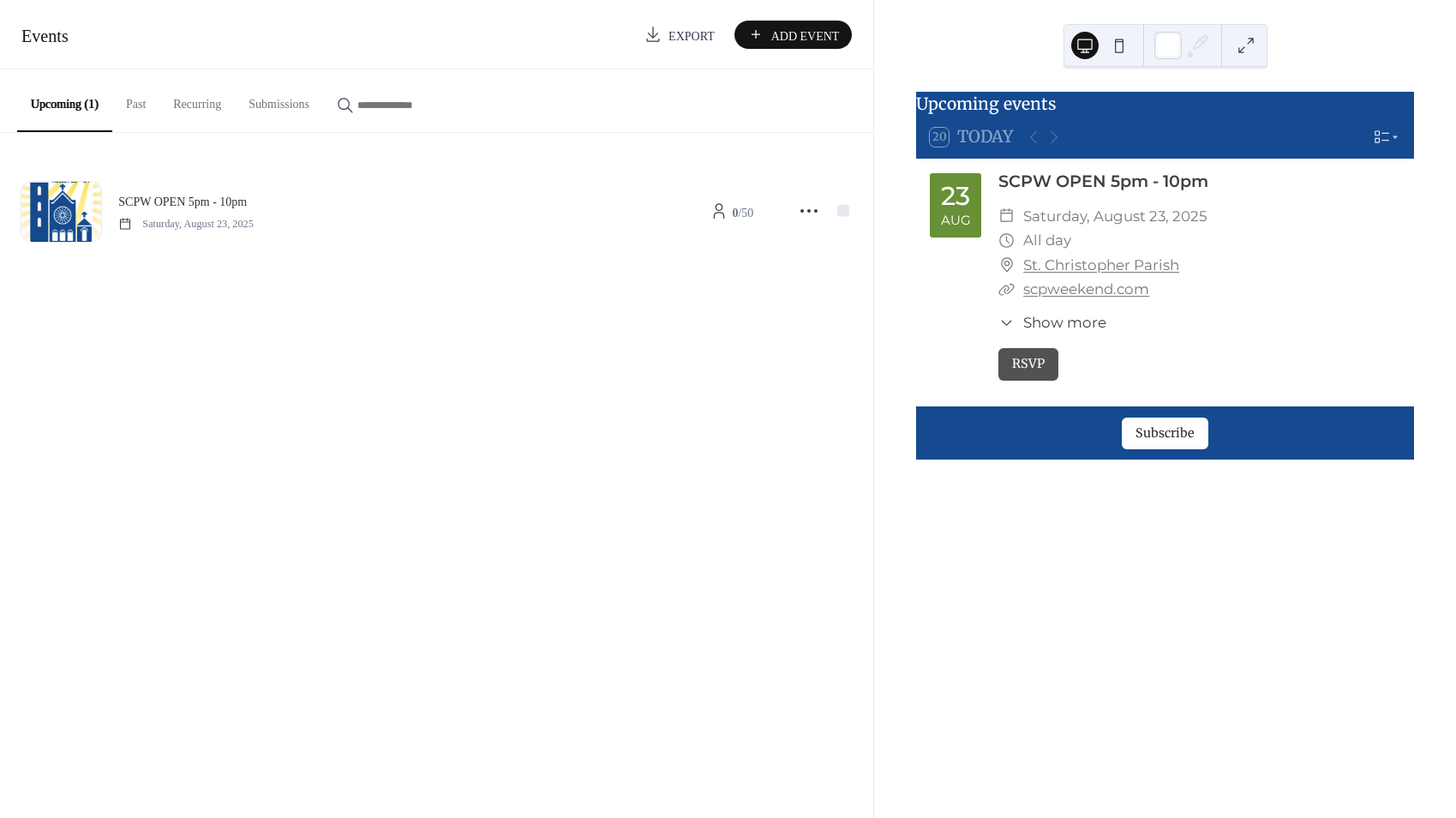 scroll, scrollTop: 0, scrollLeft: 0, axis: both 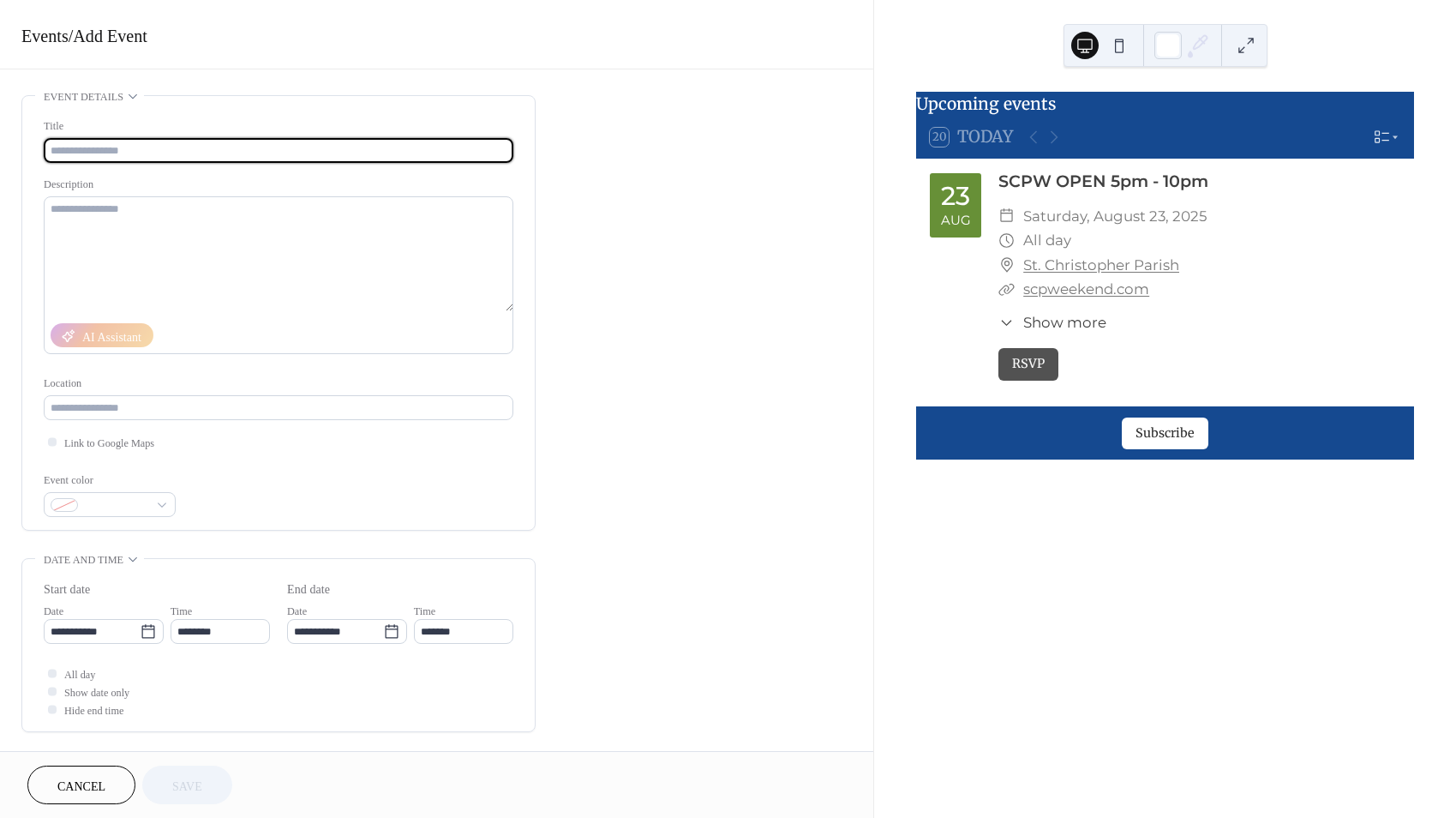 paste on "**********" 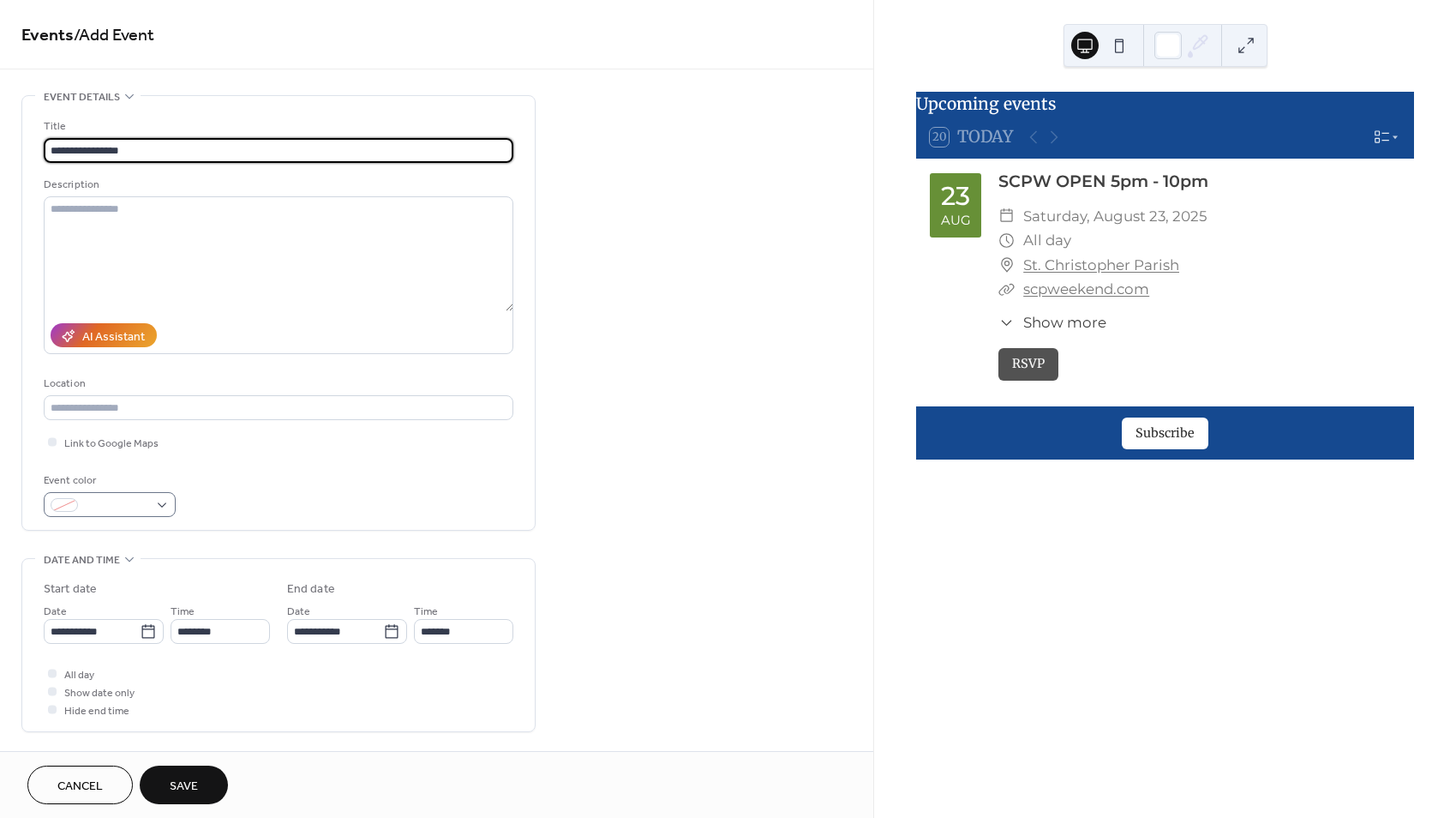 type on "**********" 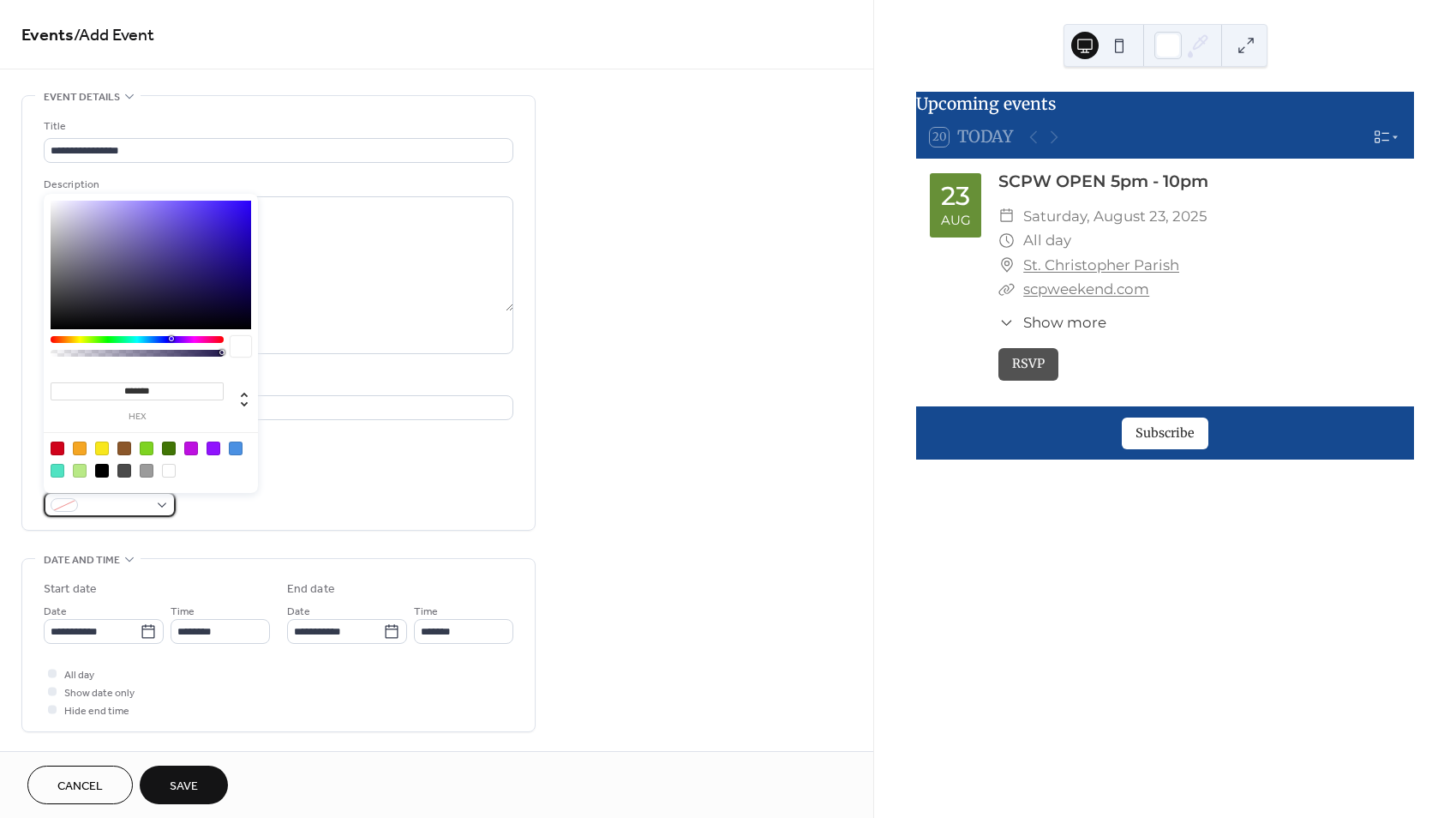 click at bounding box center [117, 506] 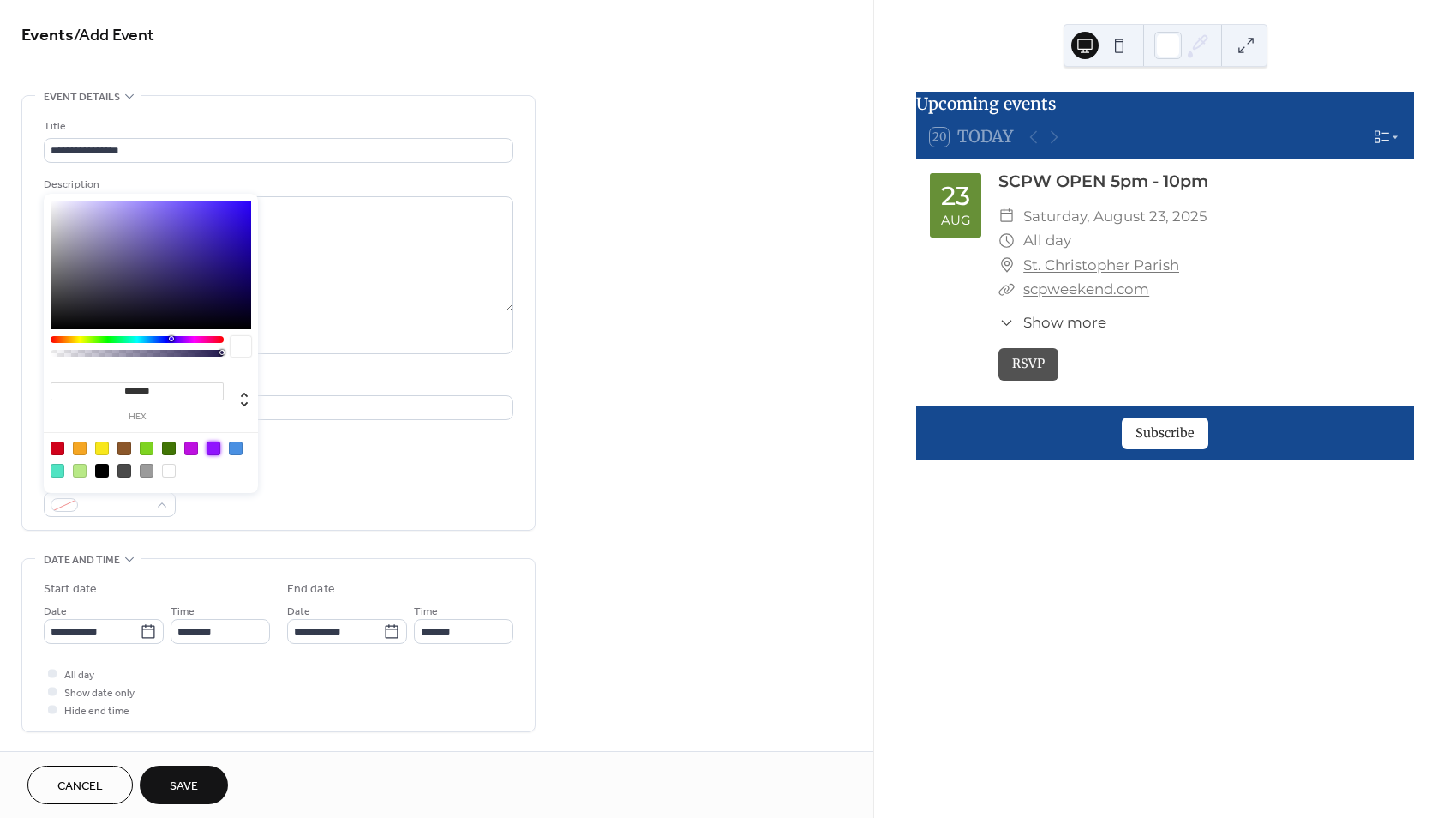 click at bounding box center (213, 448) 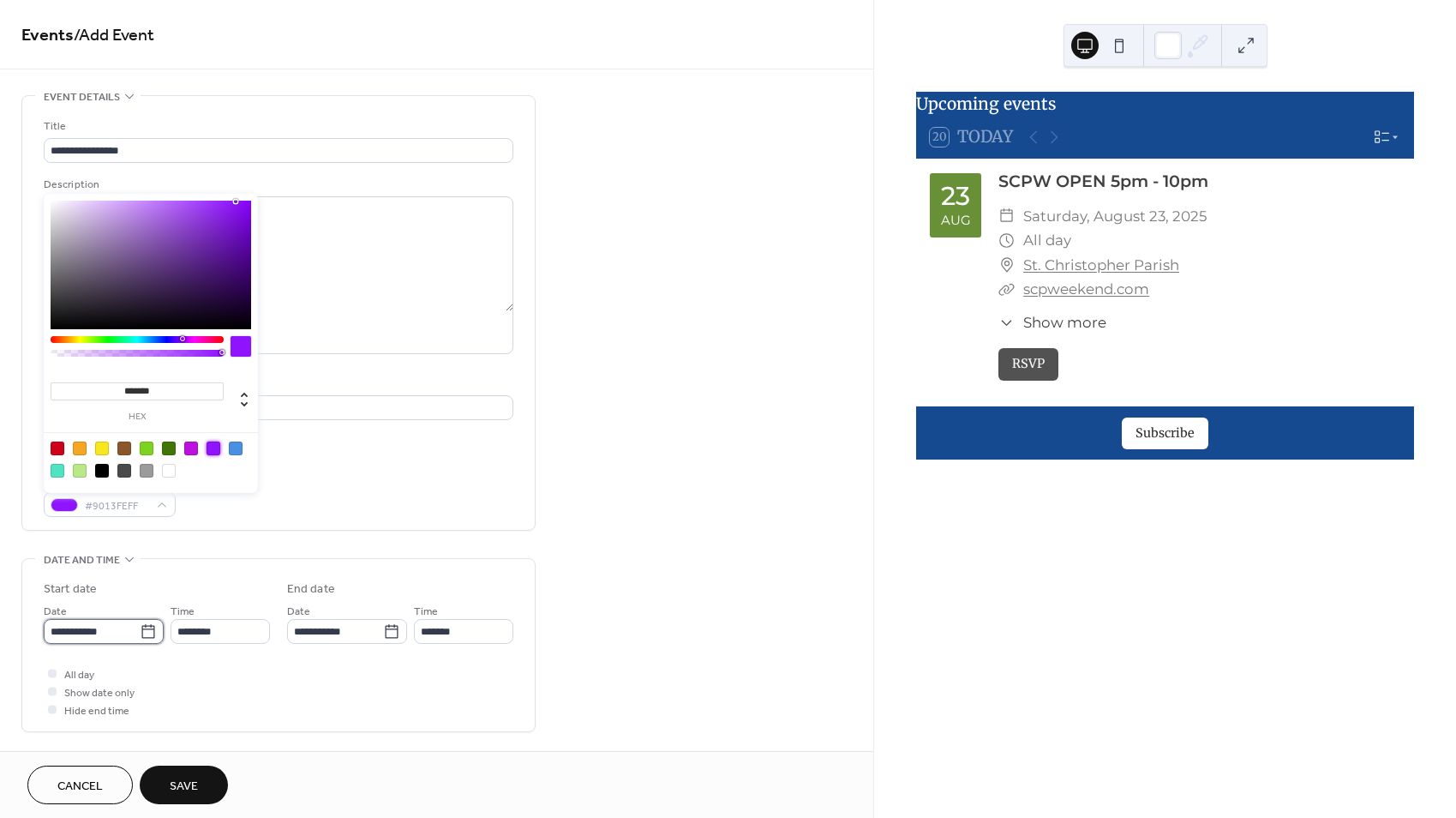 click on "**********" at bounding box center (92, 631) 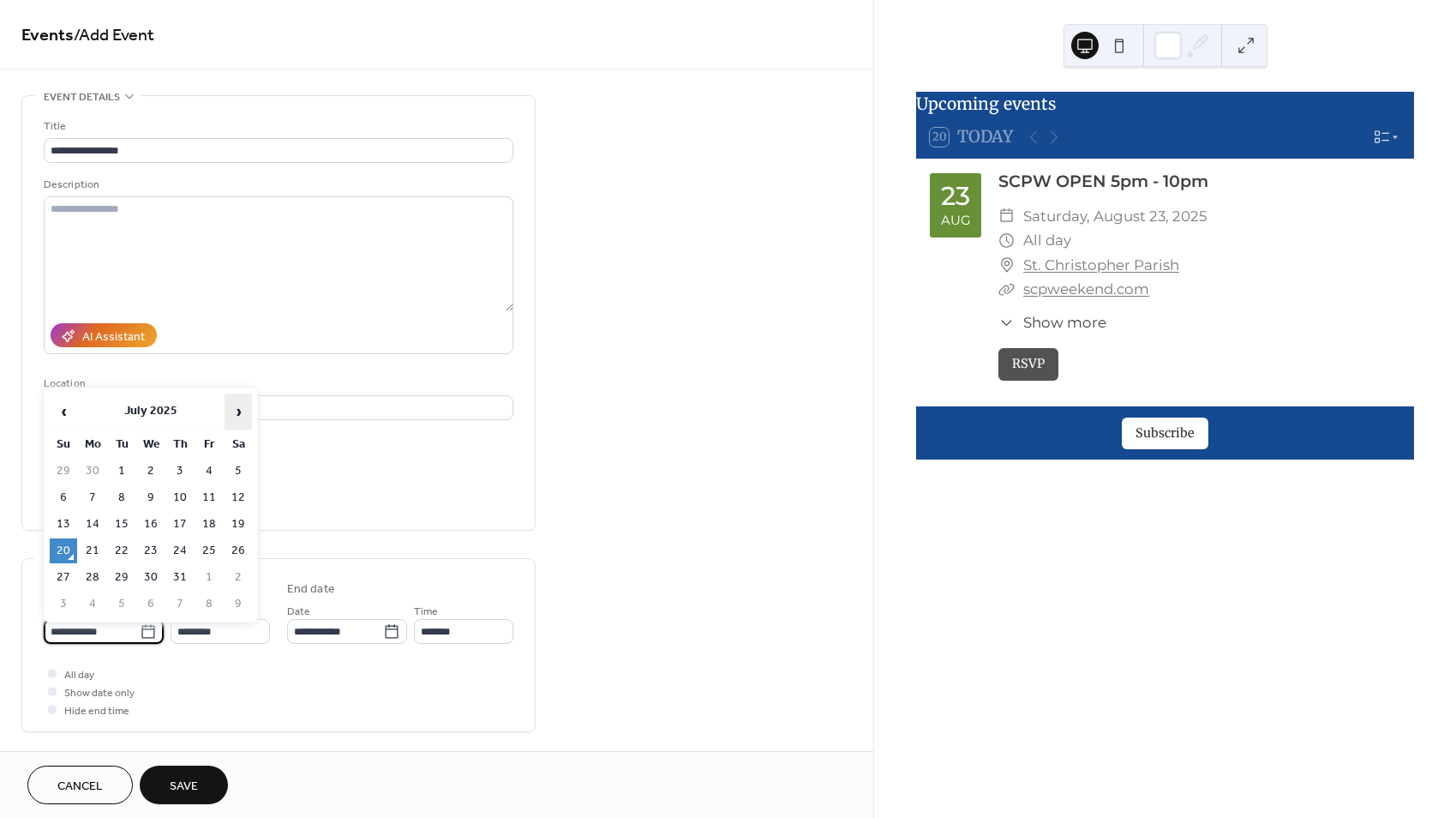click on "›" at bounding box center (238, 412) 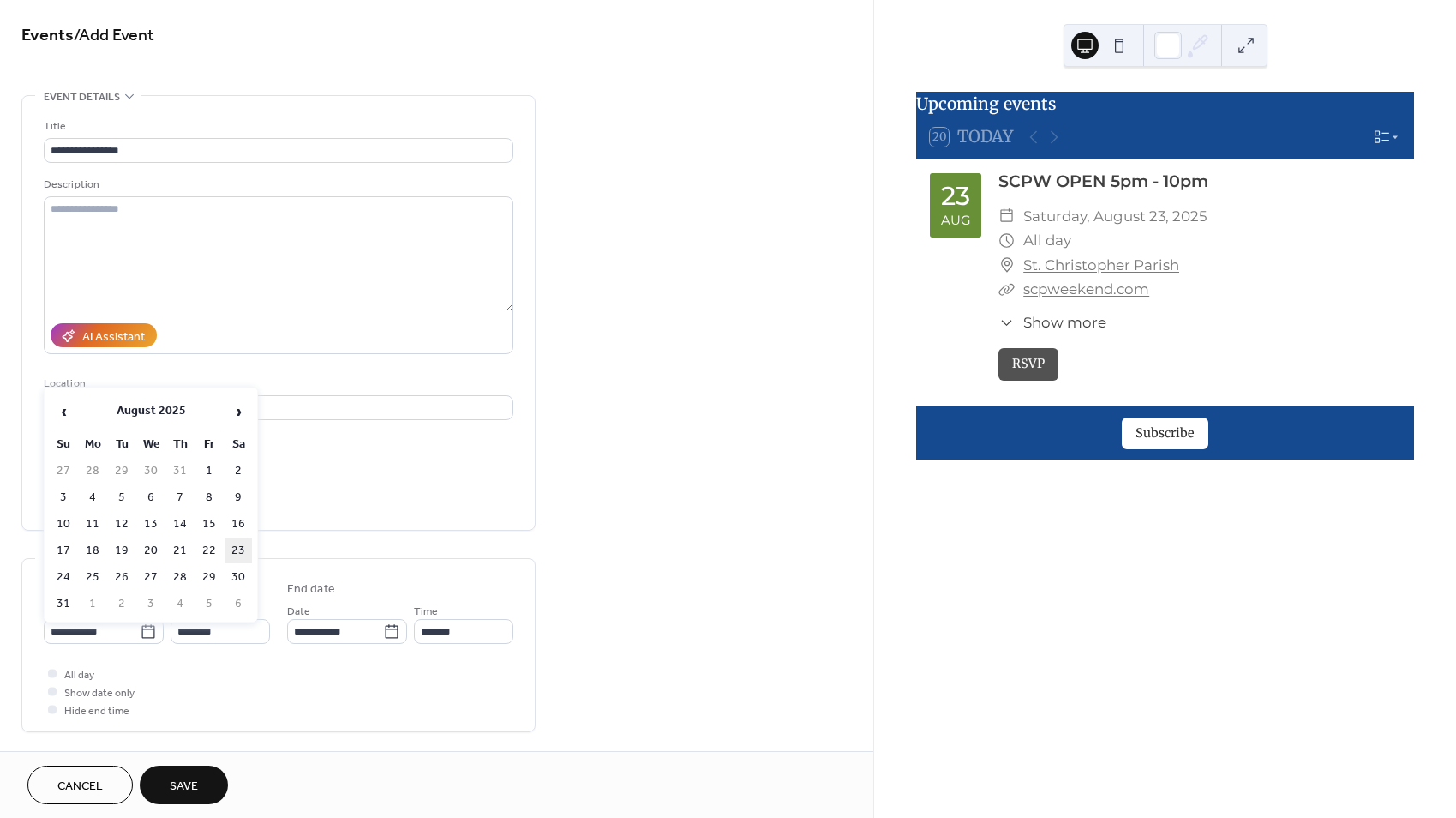 click on "23" at bounding box center [238, 550] 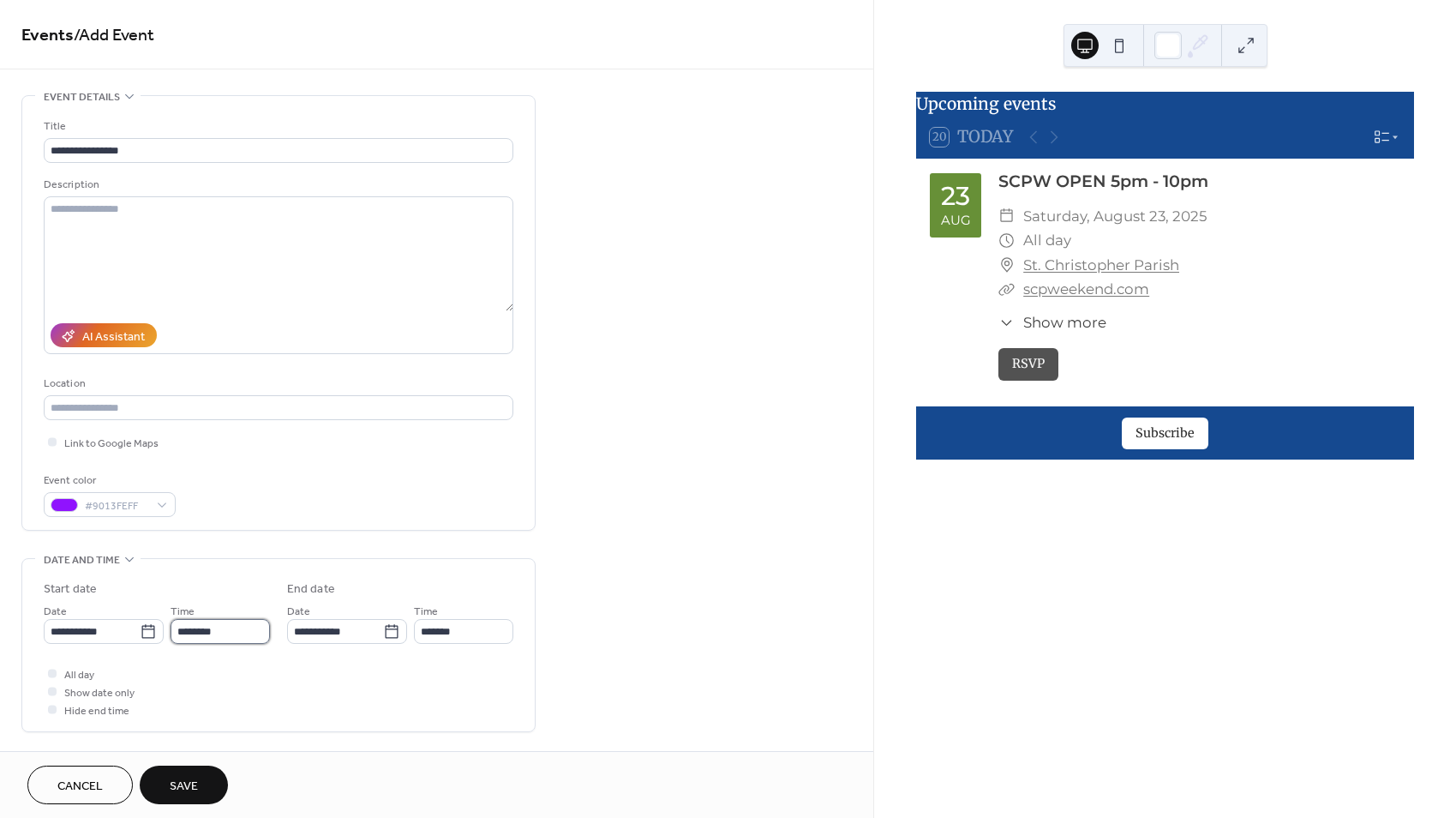 click on "********" at bounding box center (220, 631) 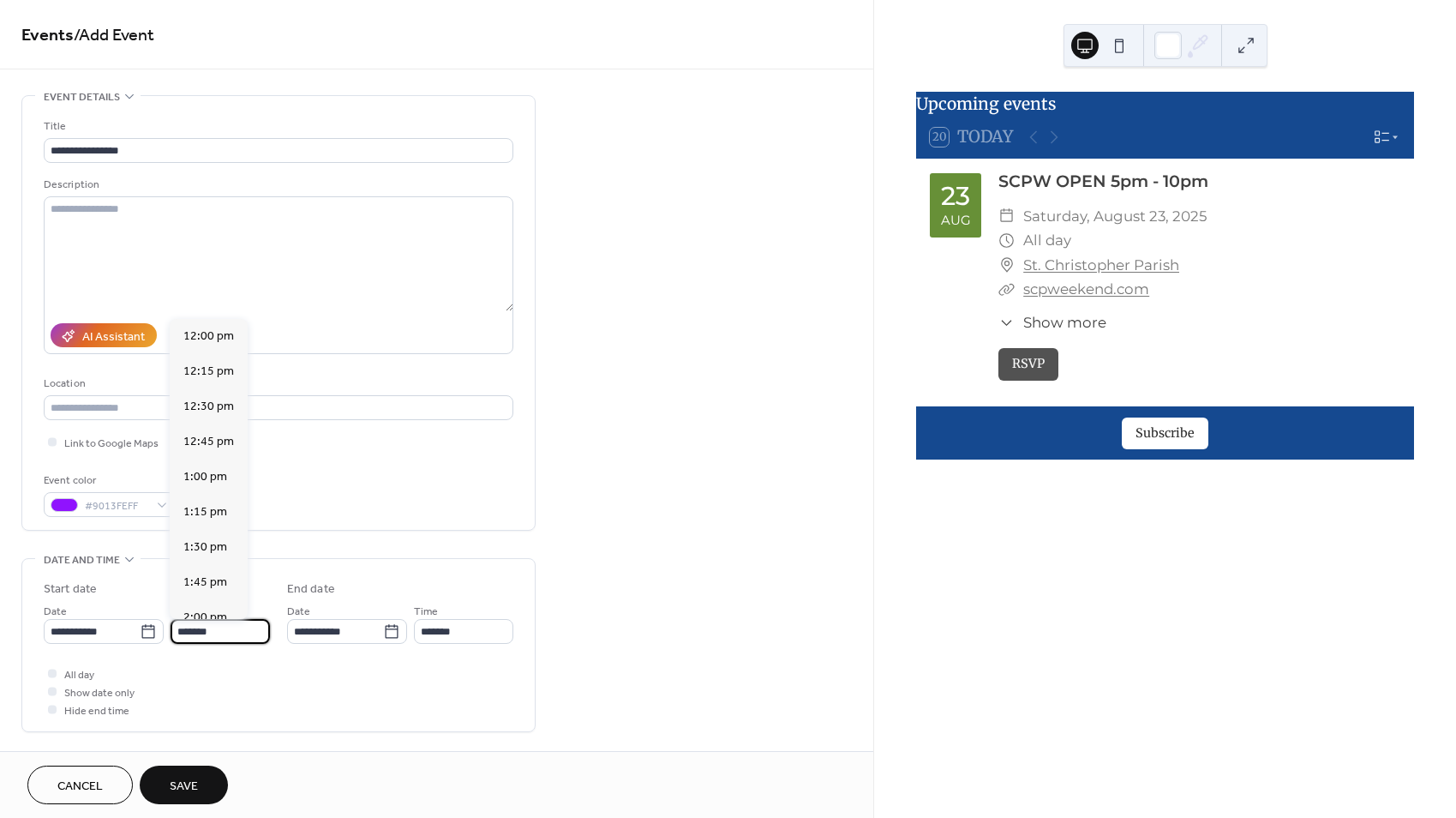 scroll, scrollTop: 2391, scrollLeft: 0, axis: vertical 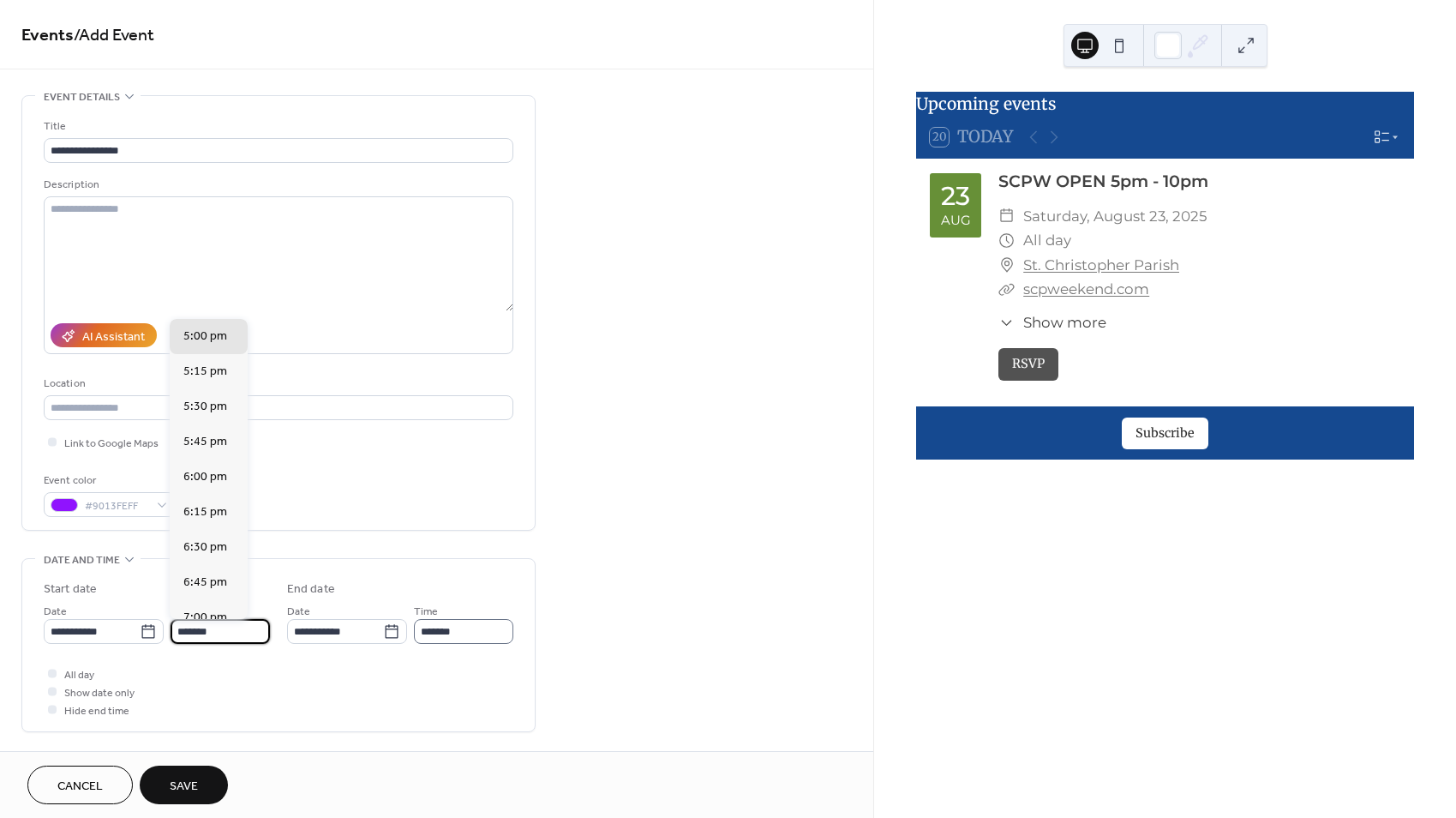 type on "*******" 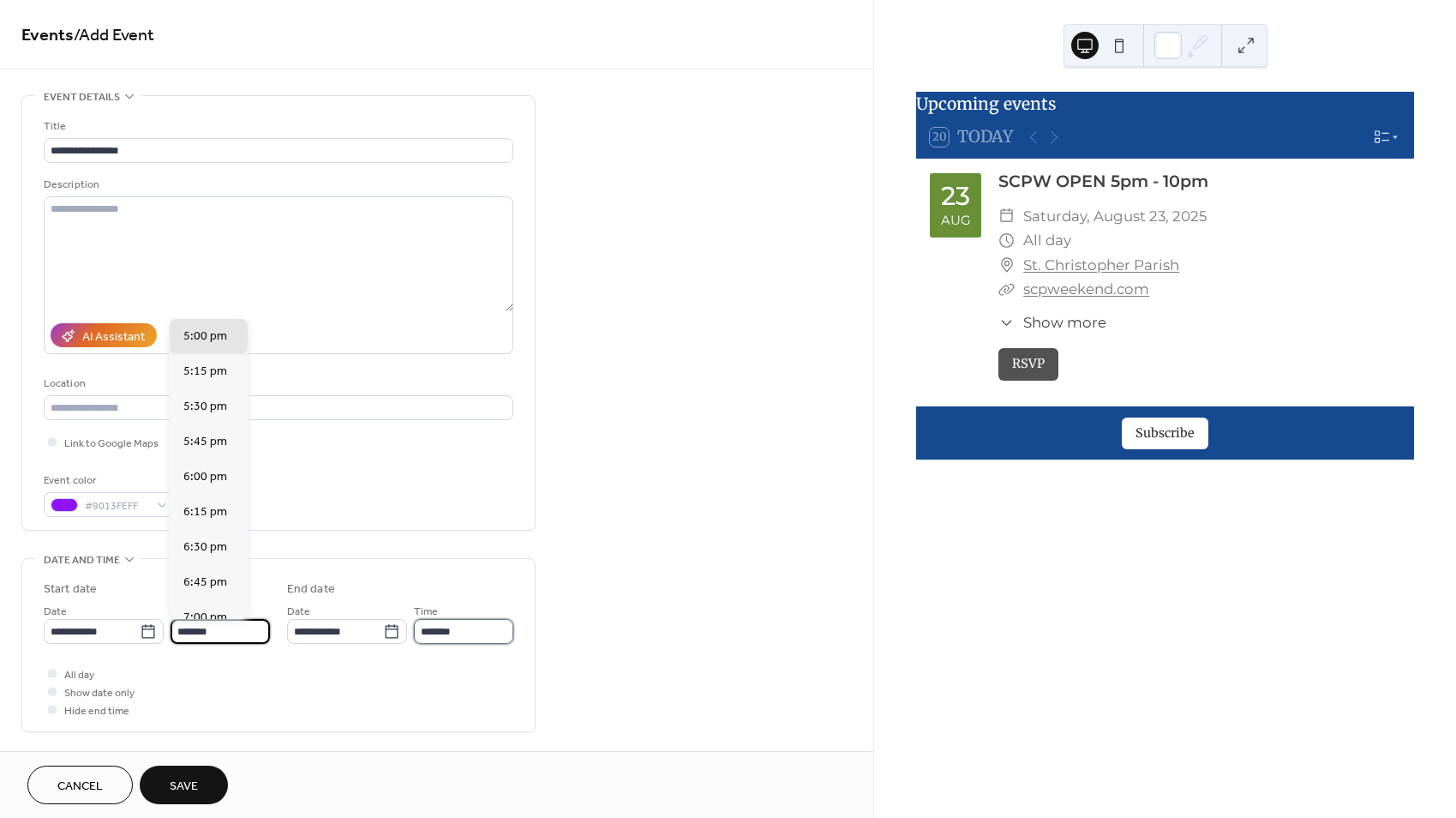 type on "*******" 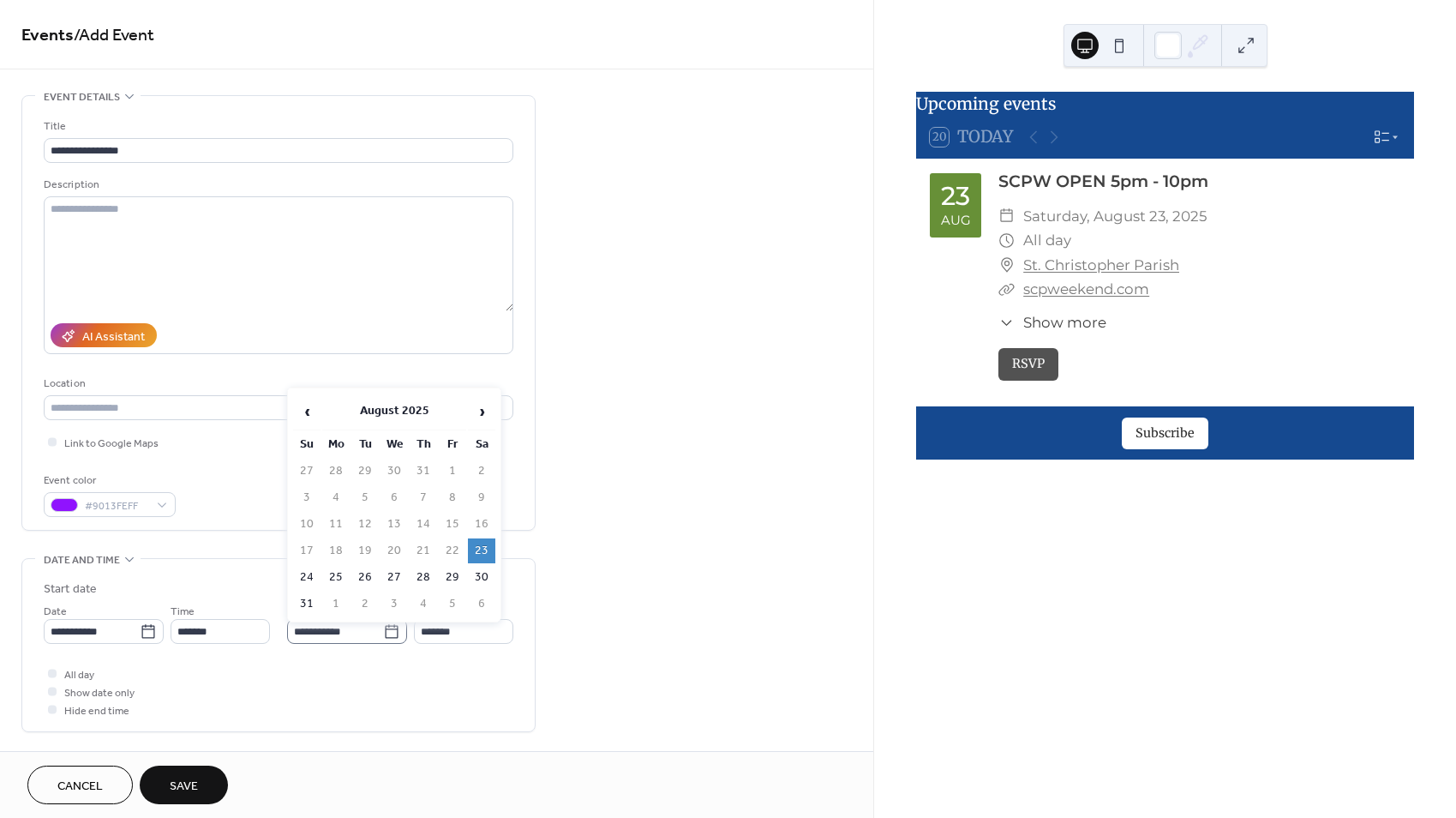 click 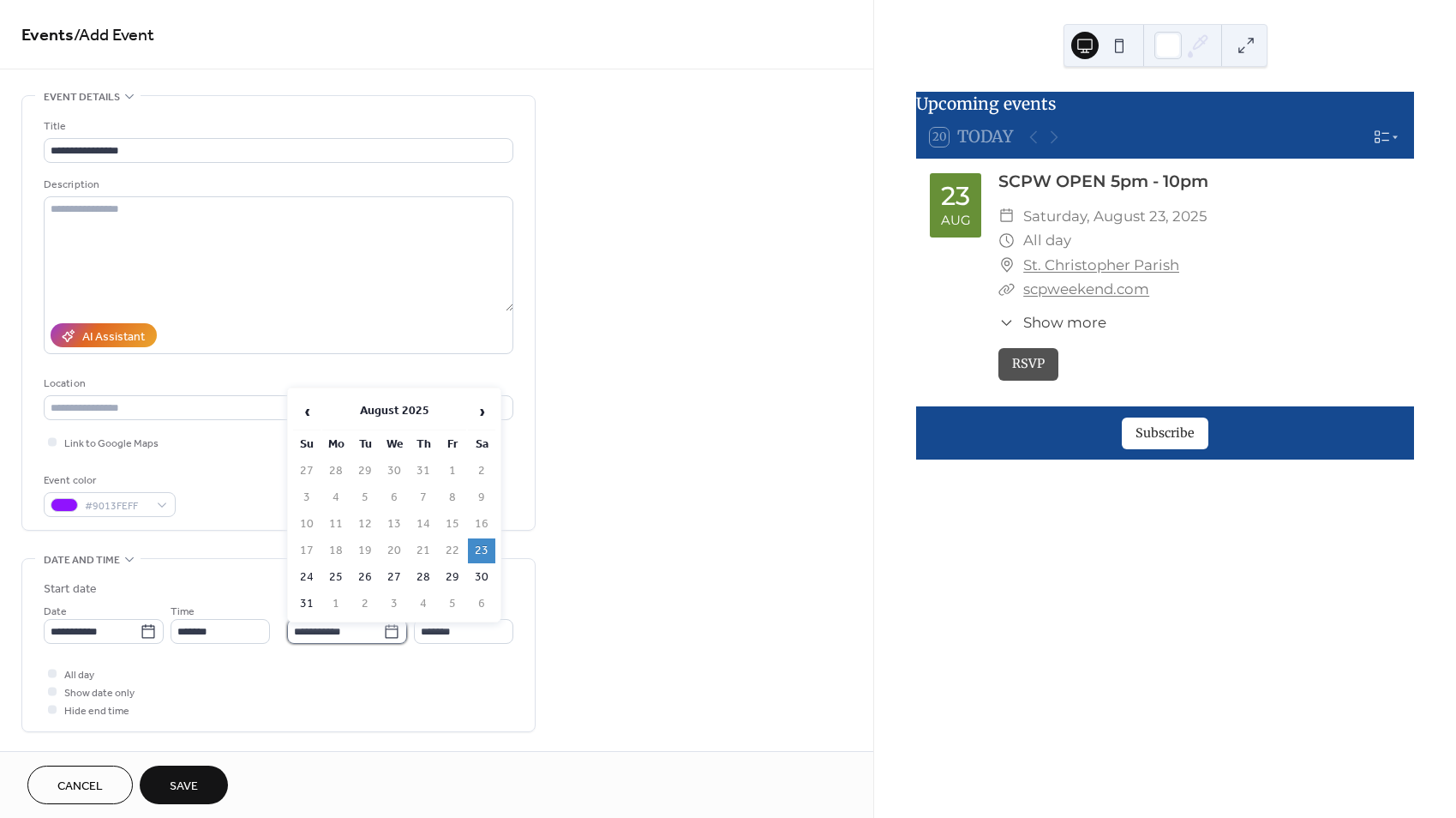 click on "**********" at bounding box center [335, 631] 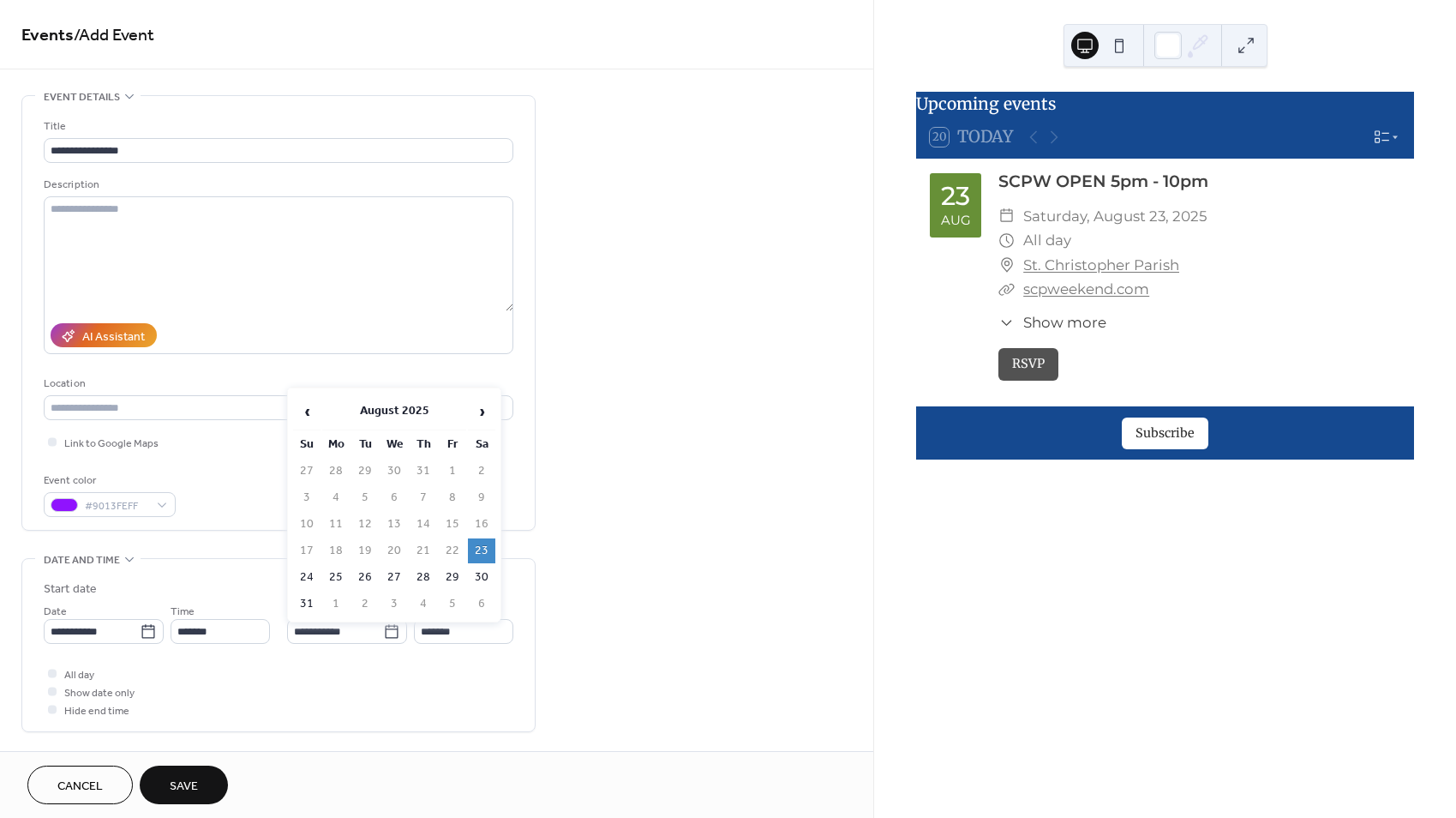 click on "22" at bounding box center (452, 550) 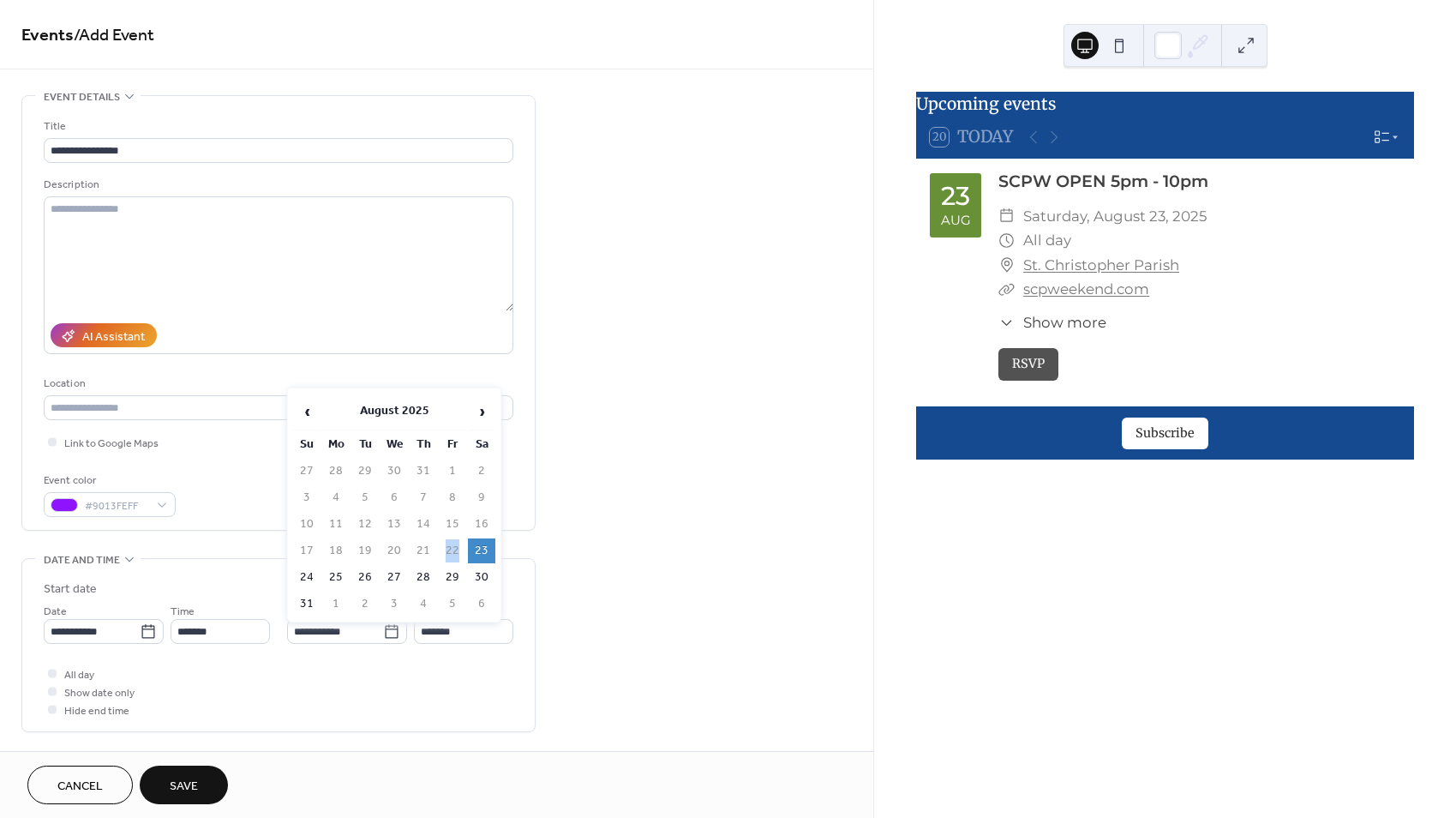 click on "22" at bounding box center (452, 550) 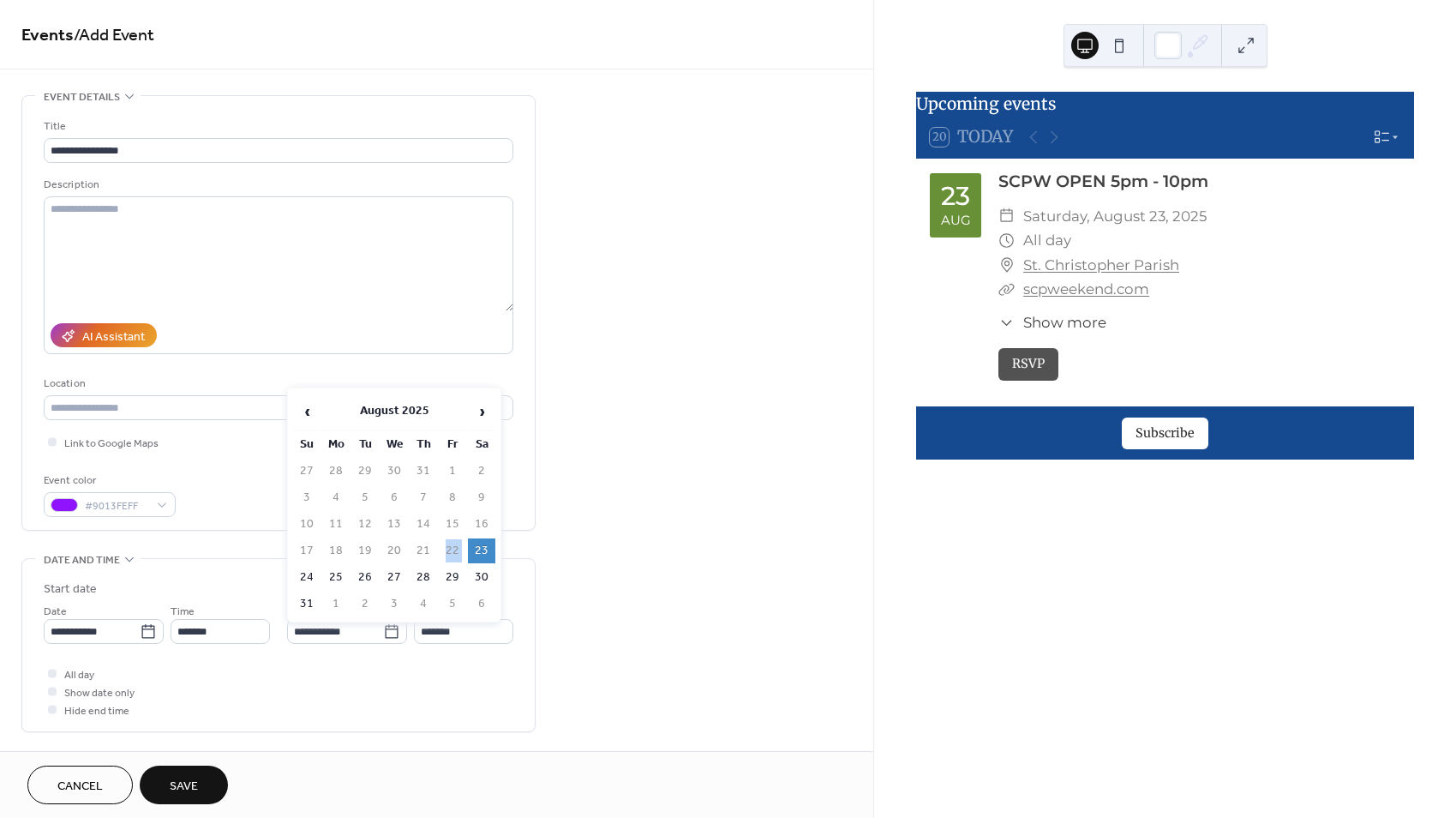 click on "22" at bounding box center (452, 550) 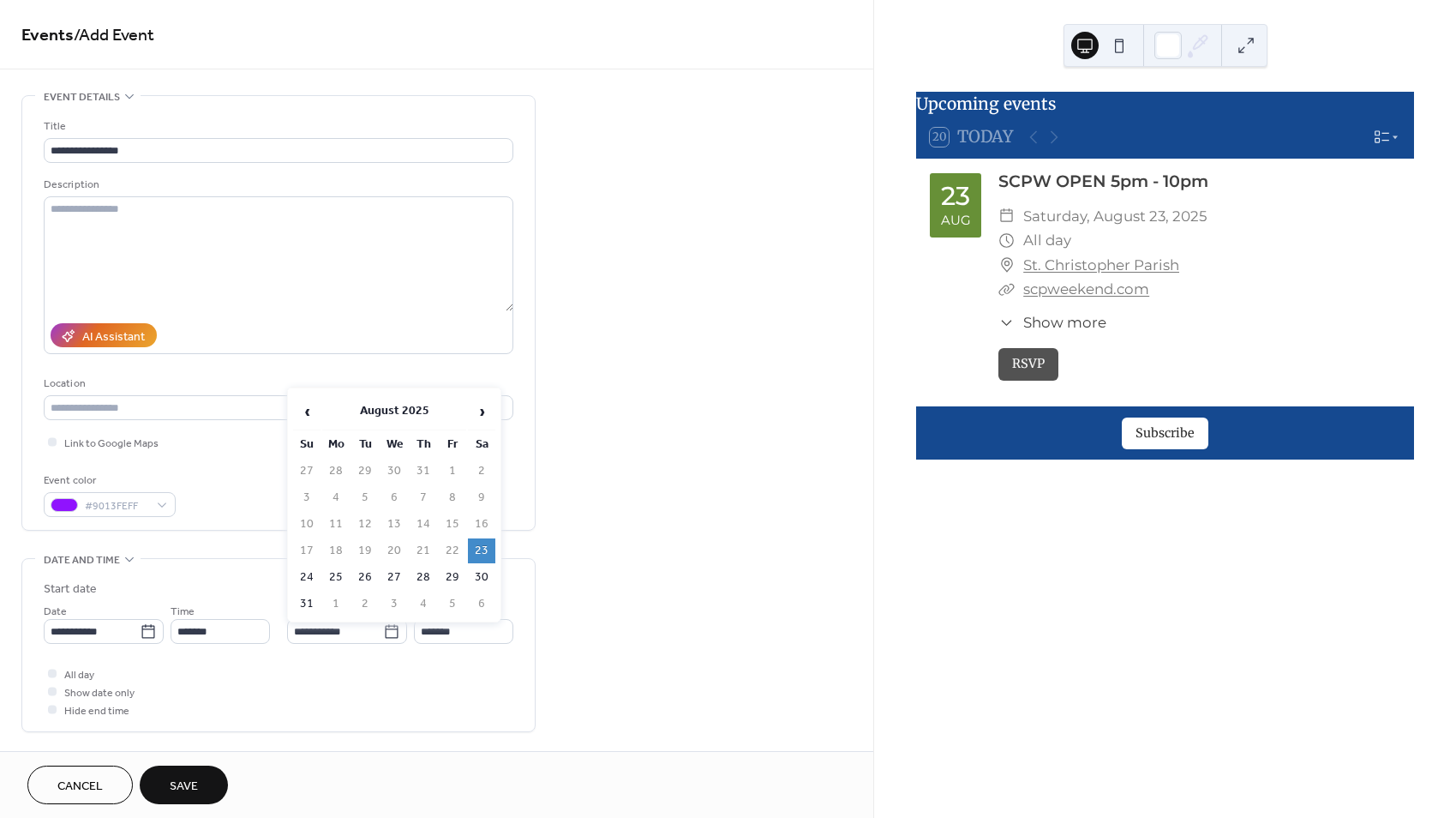 click on "All day Show date only Hide end time" at bounding box center (279, 691) 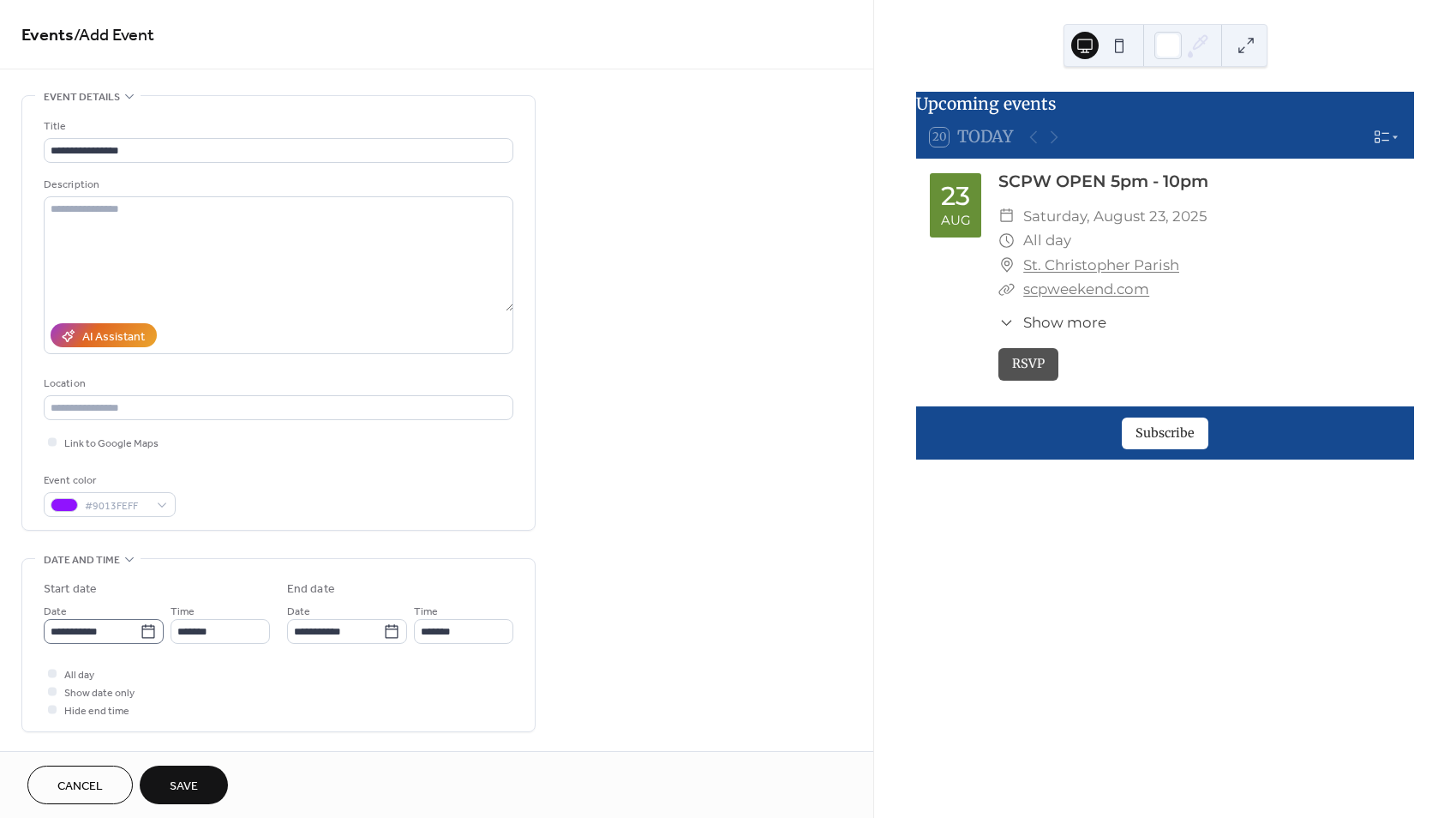 click 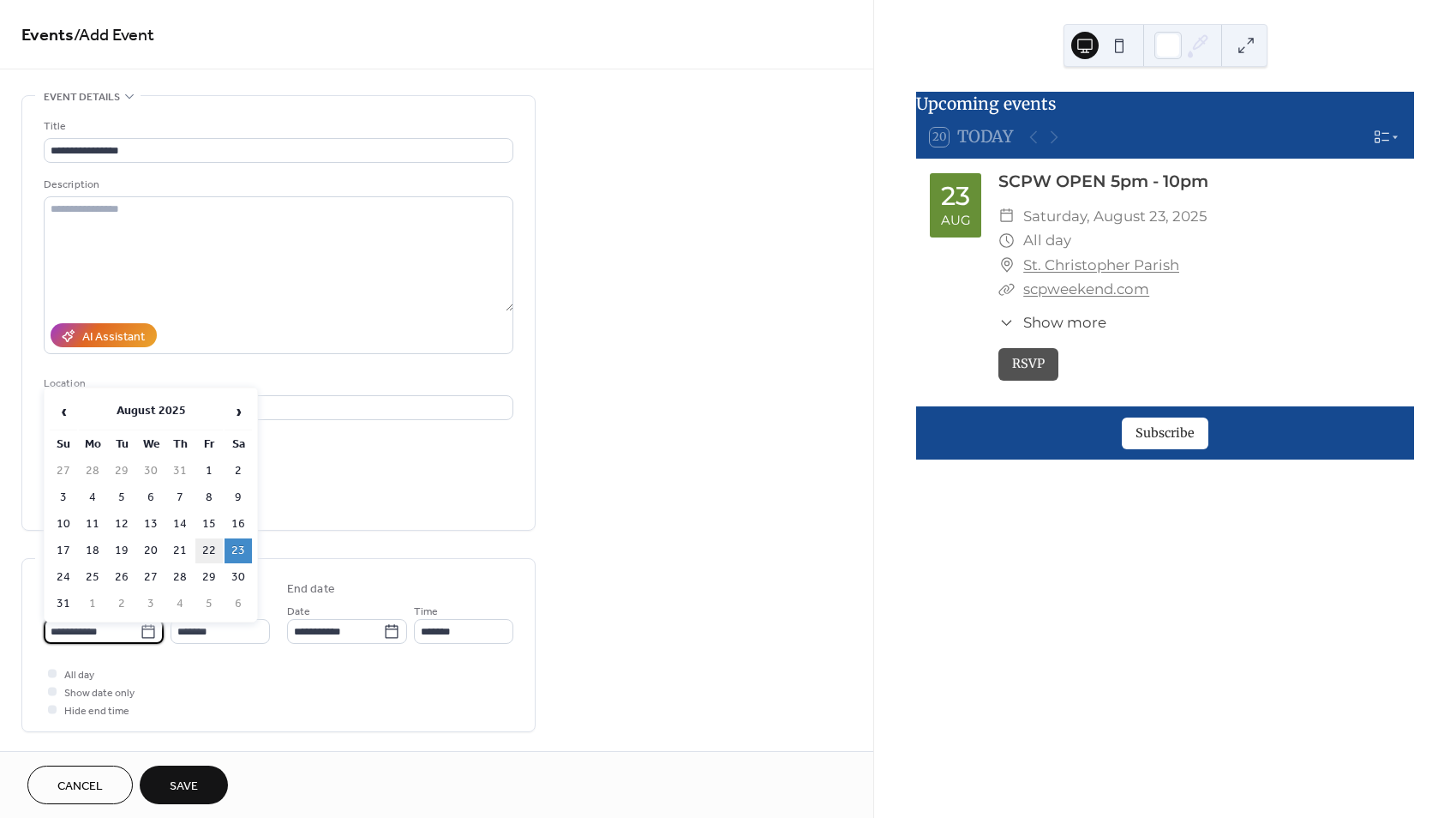 click on "22" at bounding box center (209, 550) 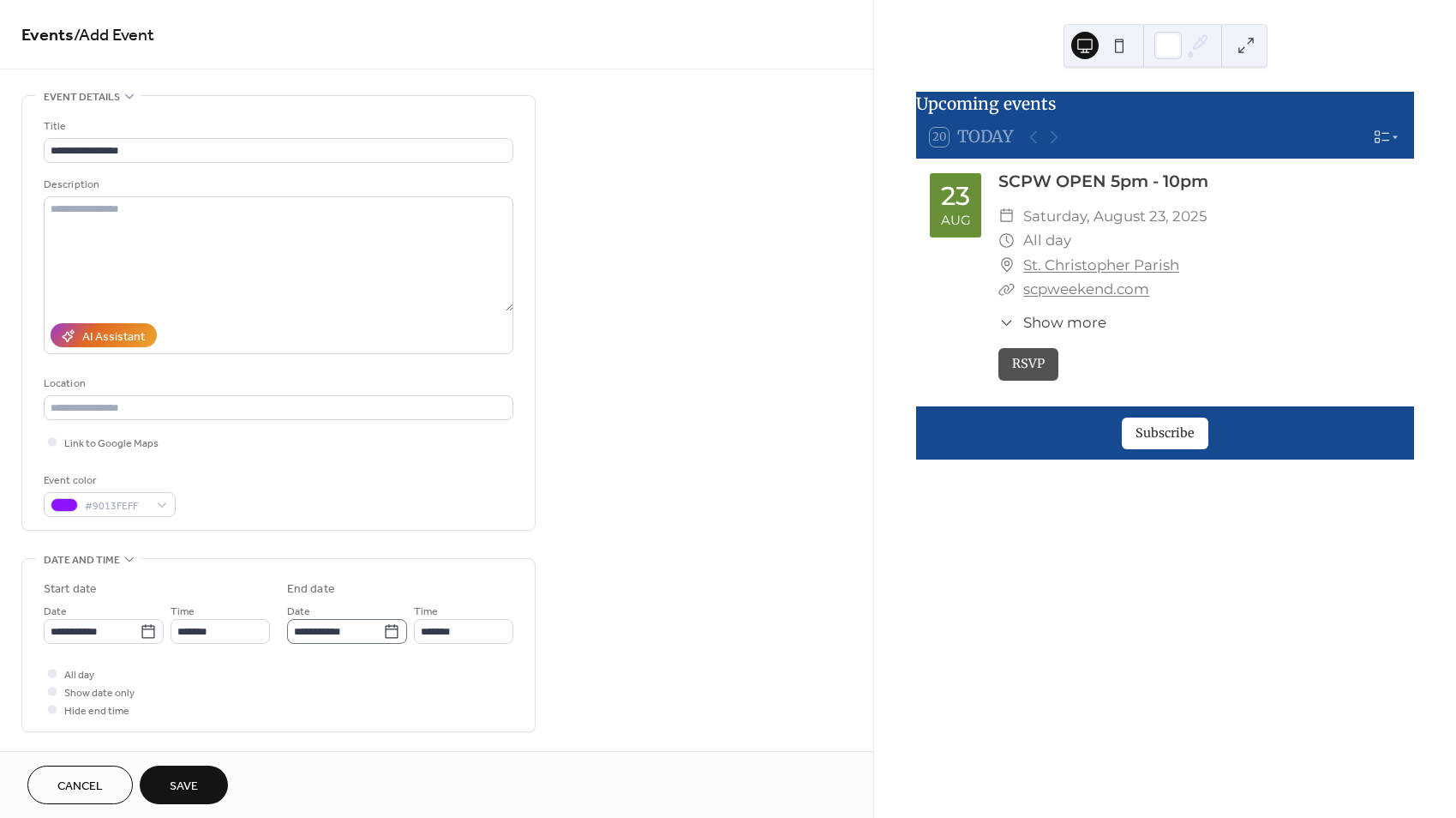 click 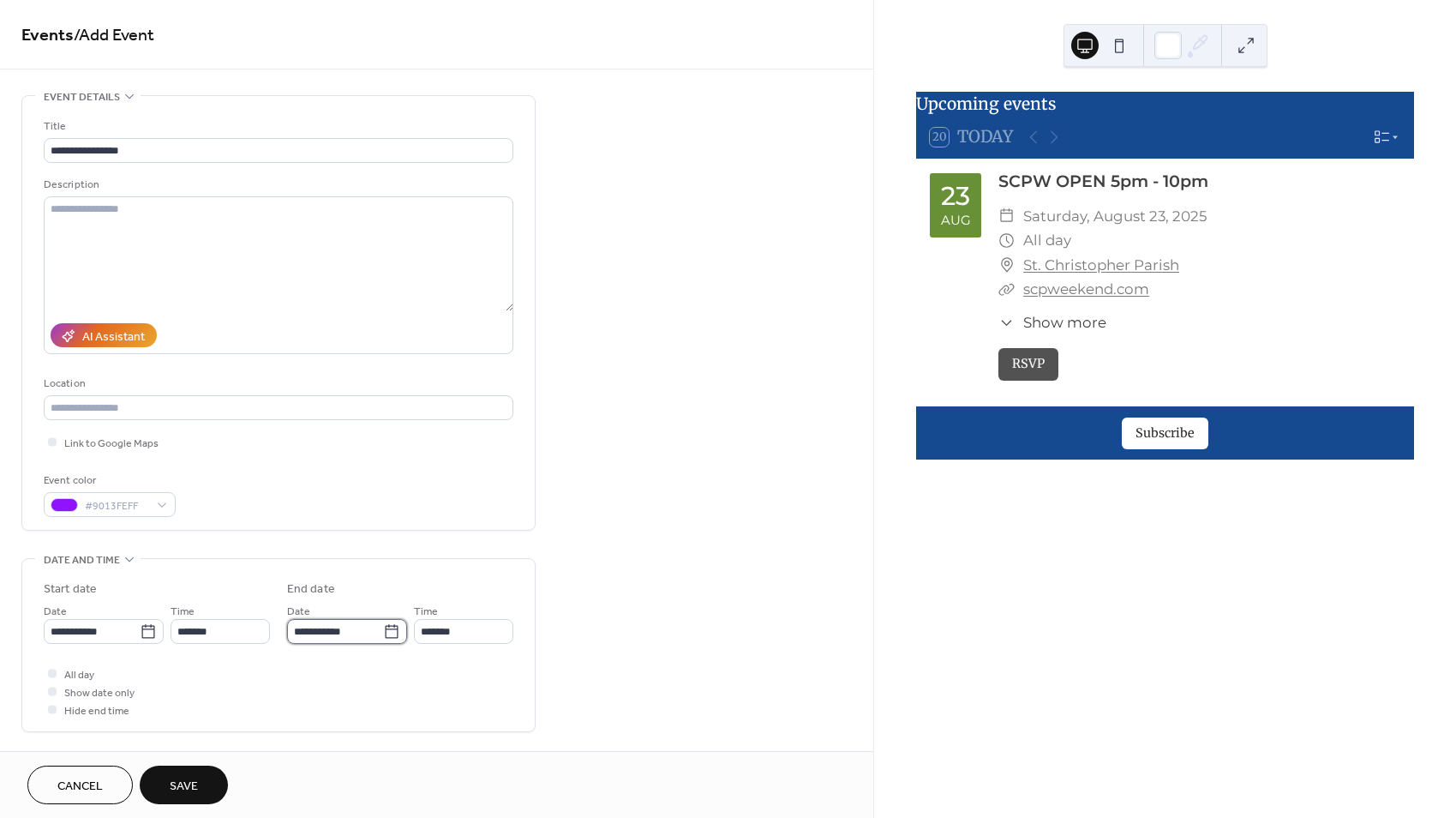 click on "**********" at bounding box center [335, 631] 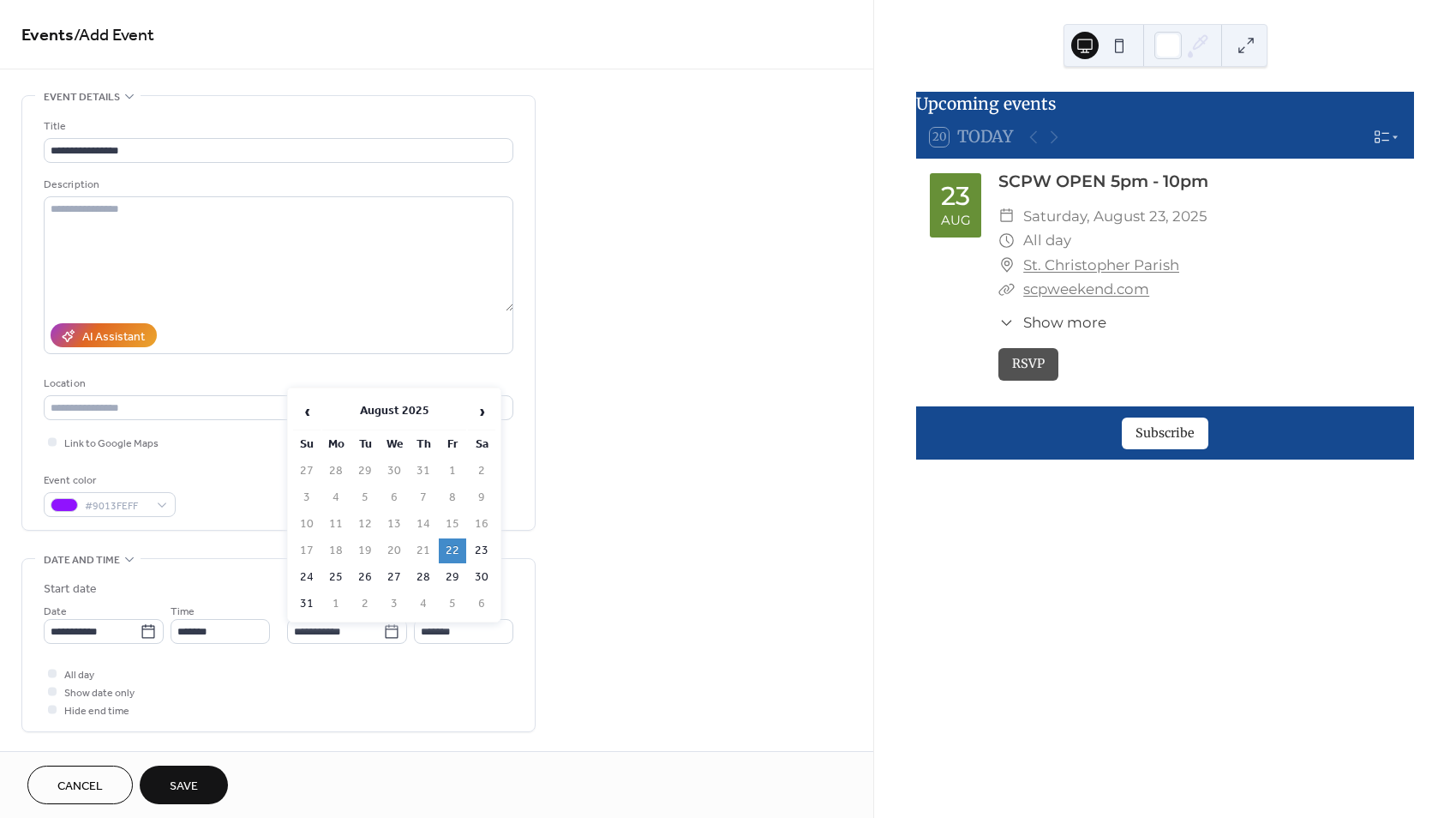 click on "22" at bounding box center [452, 550] 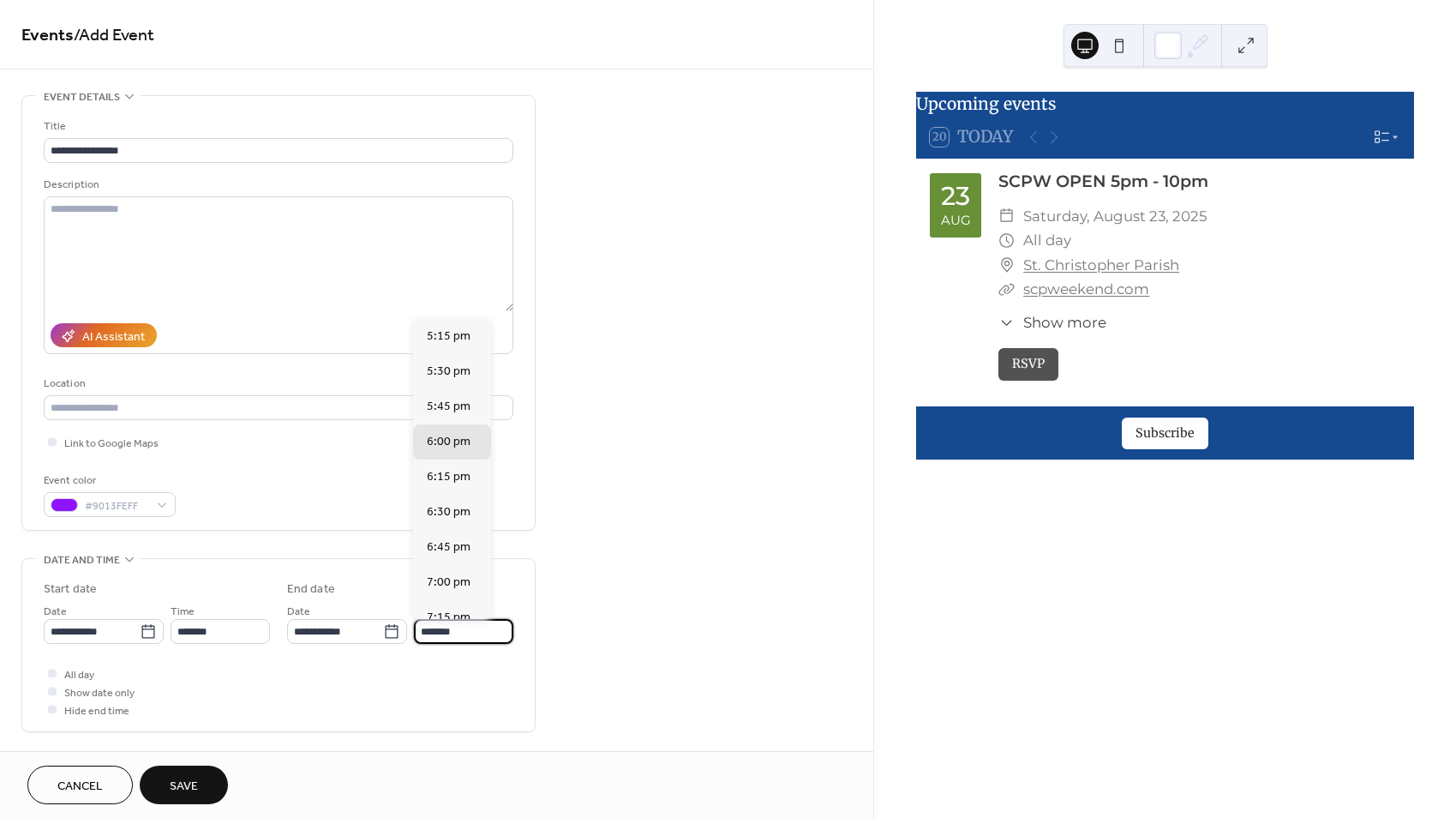 click on "*******" at bounding box center (464, 631) 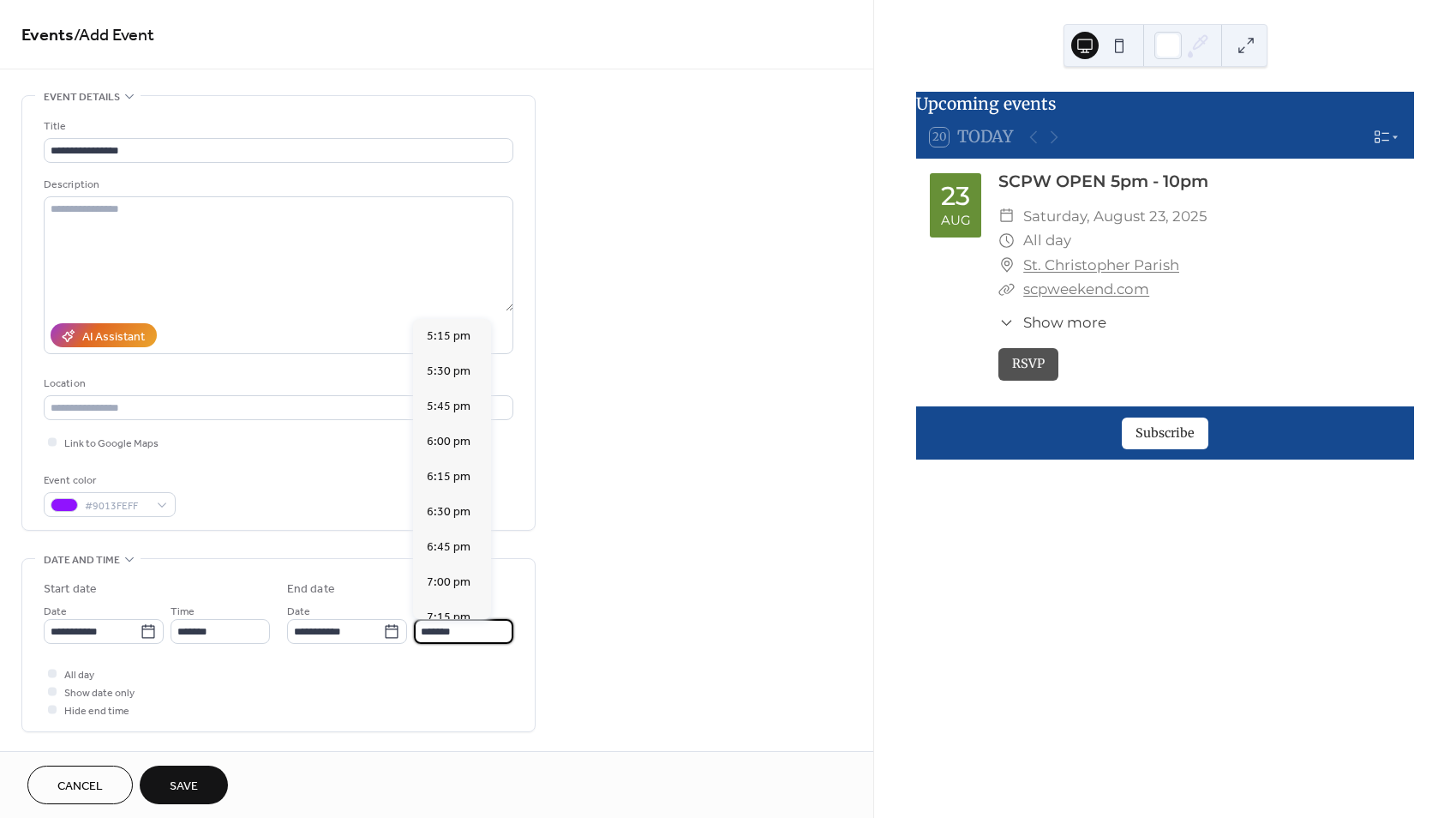 scroll, scrollTop: 527, scrollLeft: 0, axis: vertical 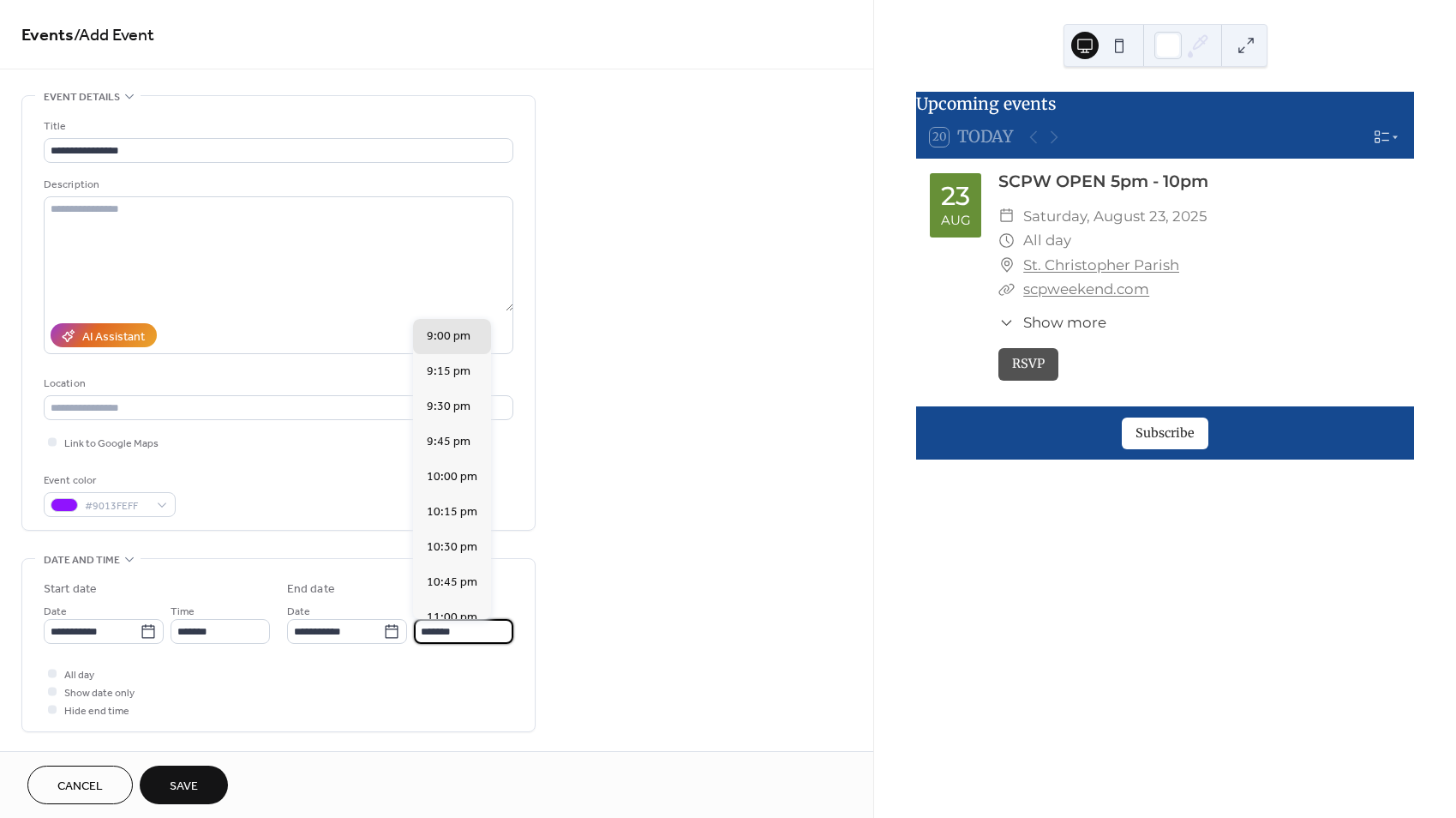 type on "*******" 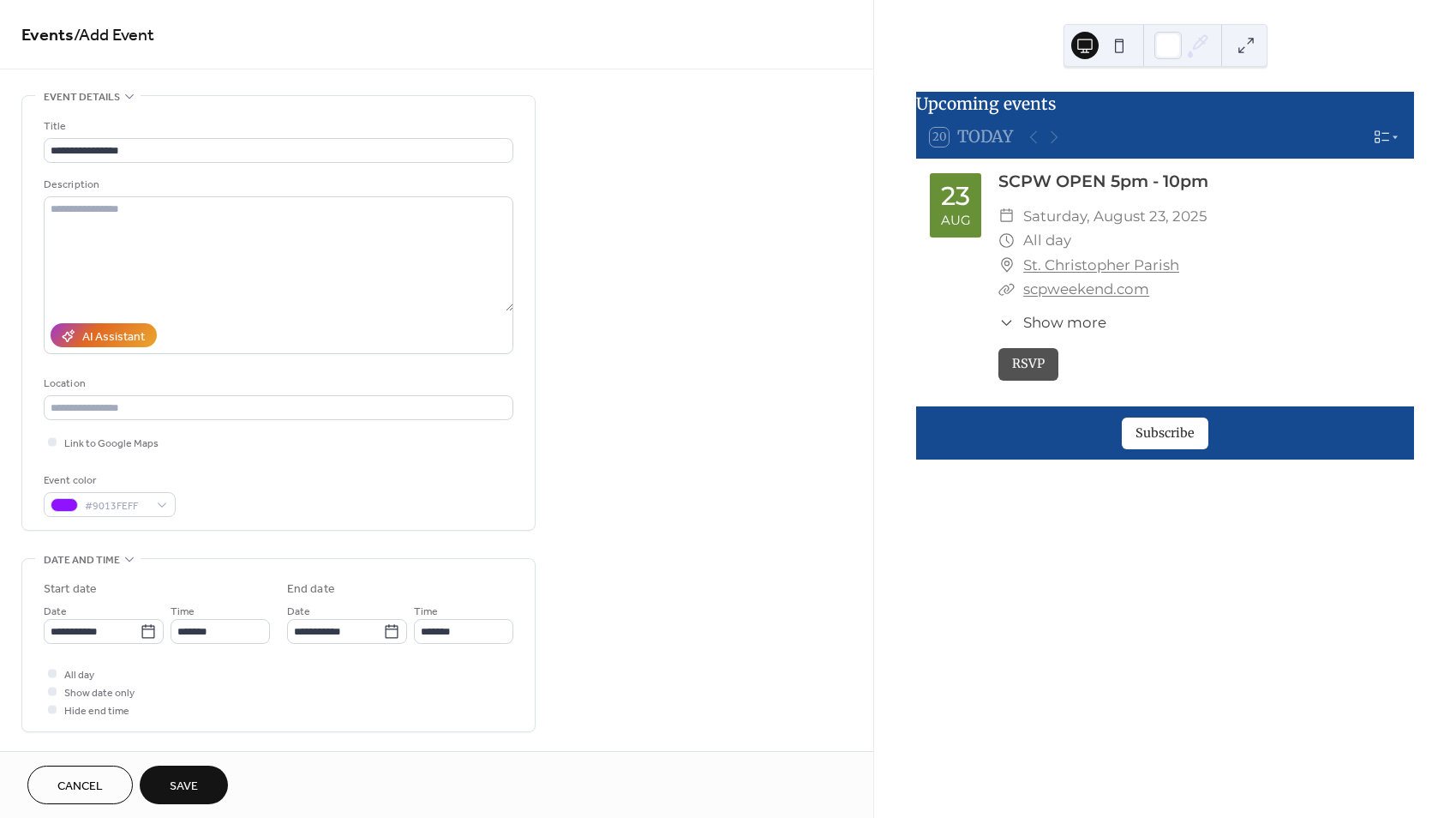 click on "All day Show date only Hide end time" at bounding box center (279, 691) 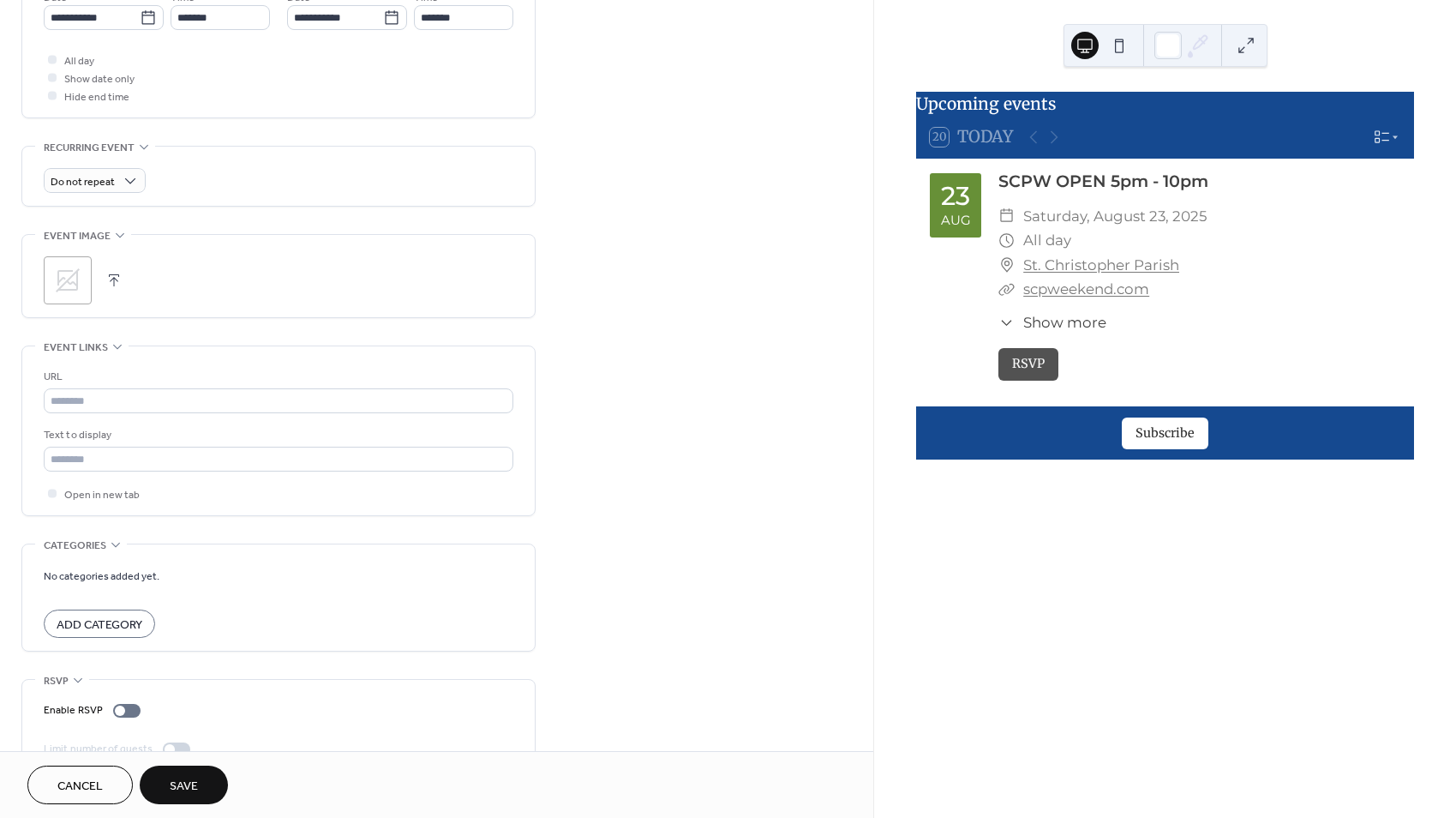 scroll, scrollTop: 615, scrollLeft: 0, axis: vertical 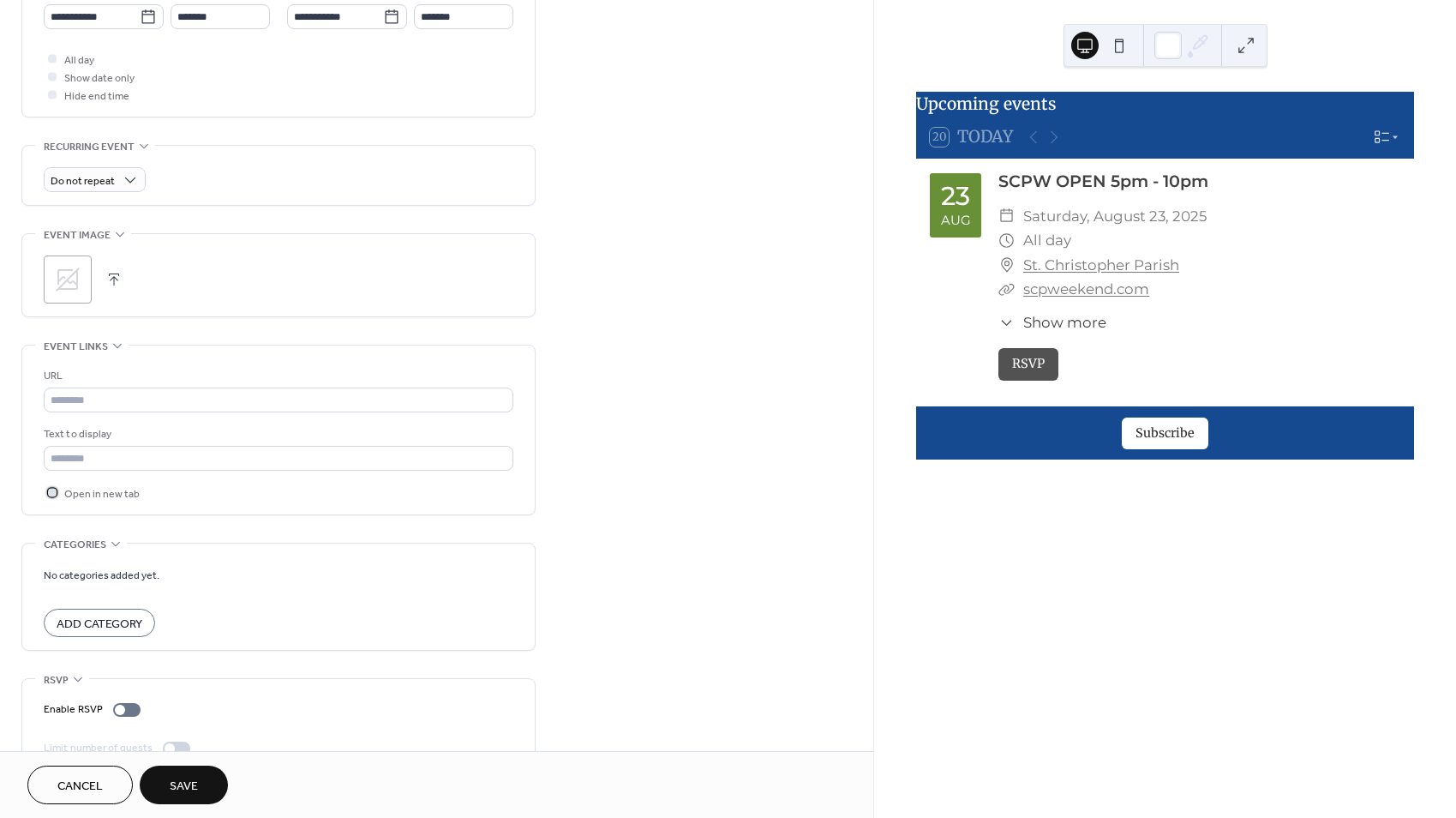 click 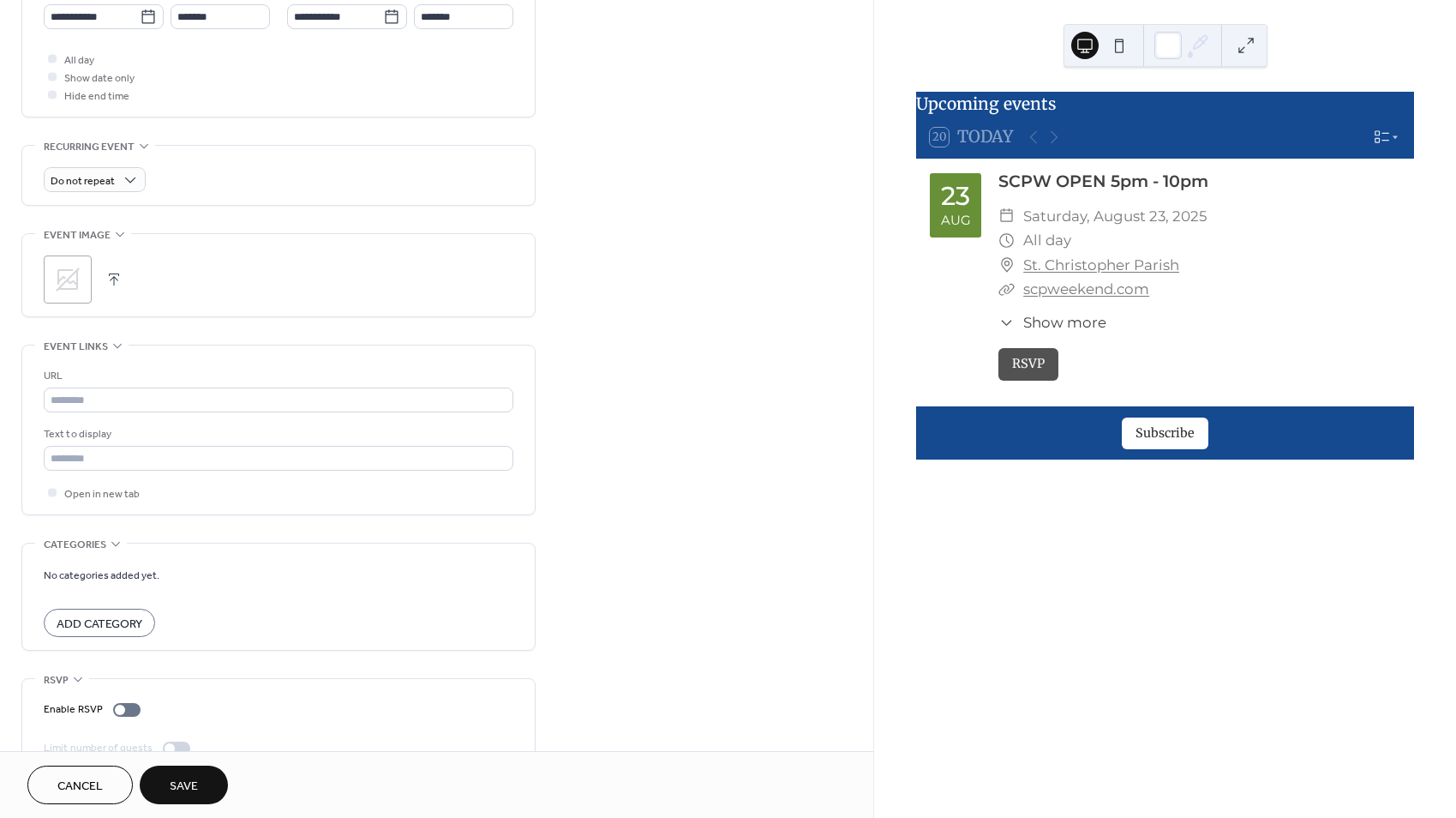 click on "Add Category" at bounding box center (99, 624) 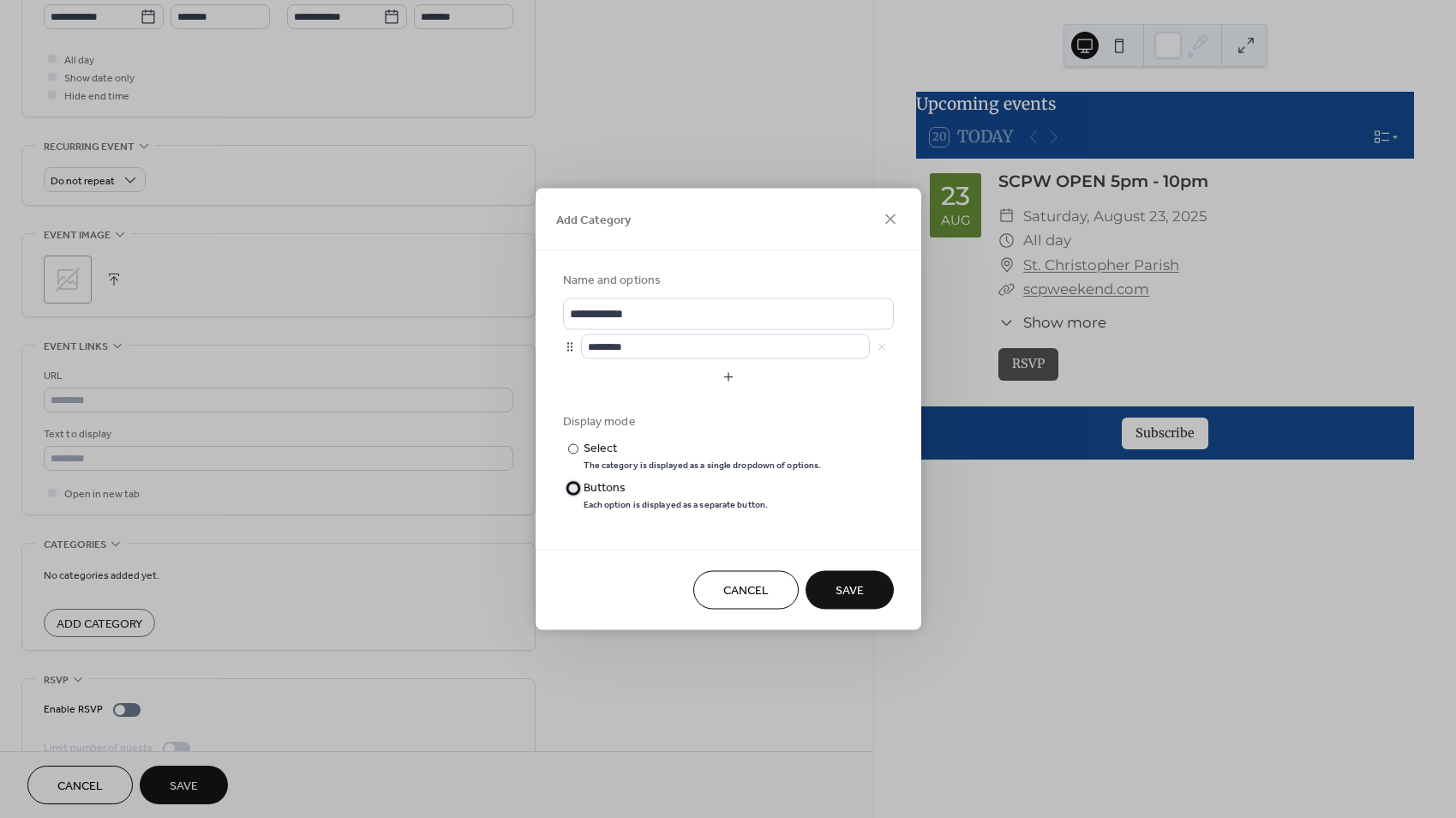 click on "​ Buttons Each option is displayed as a separate button." at bounding box center (692, 495) 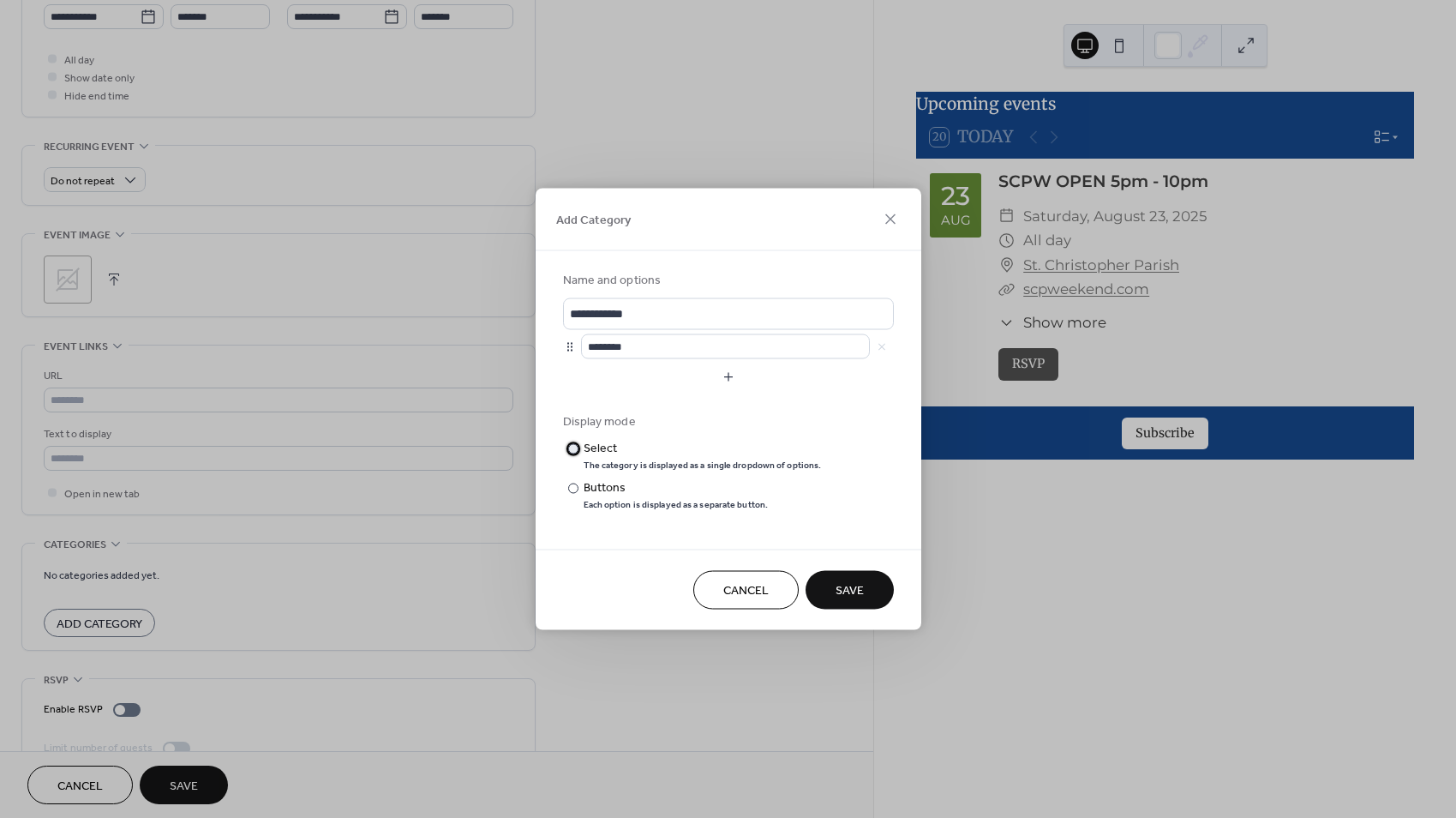 click on "​ Select The category is displayed as a single dropdown of options." at bounding box center [692, 458] 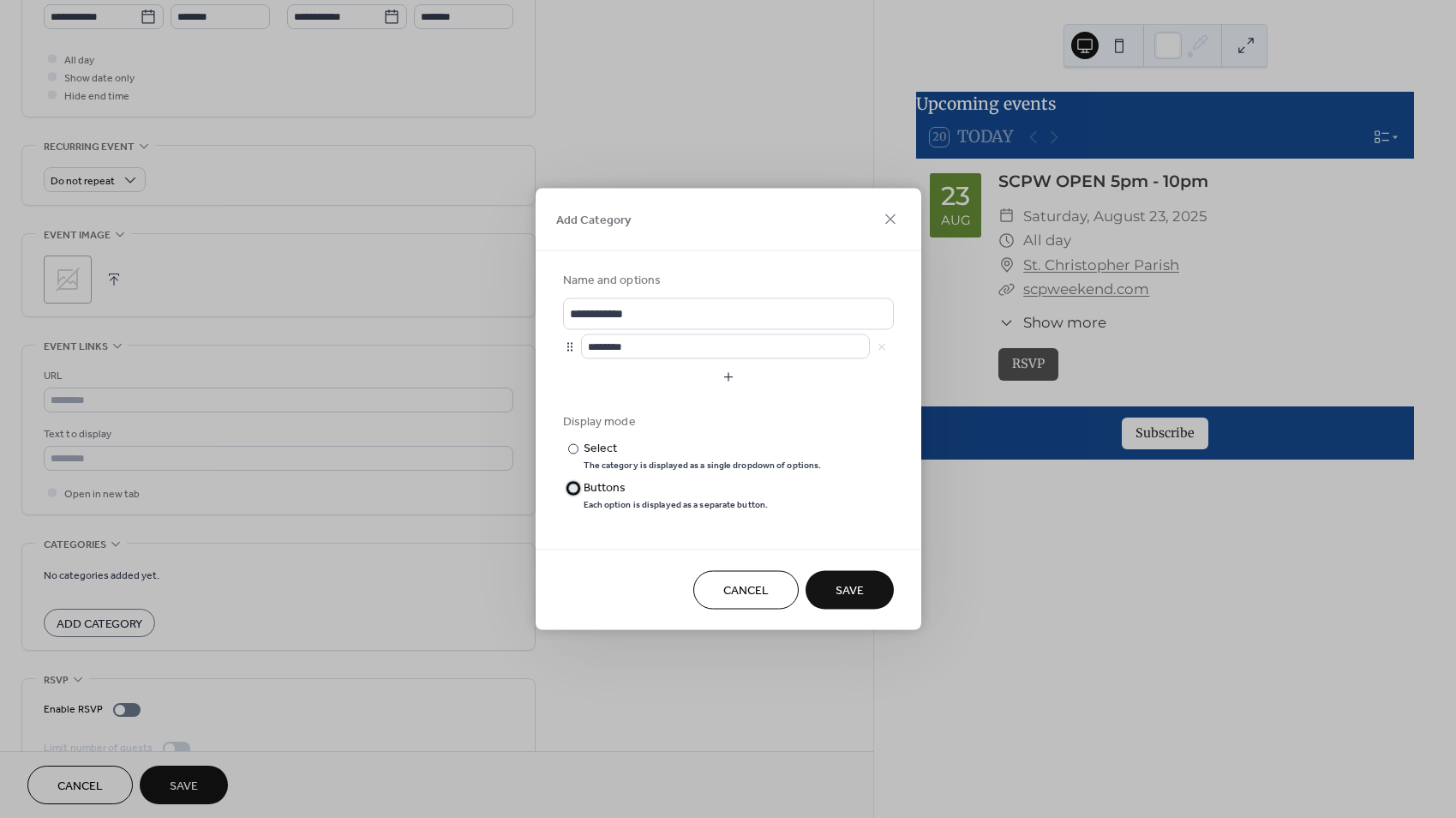 click at bounding box center [573, 488] 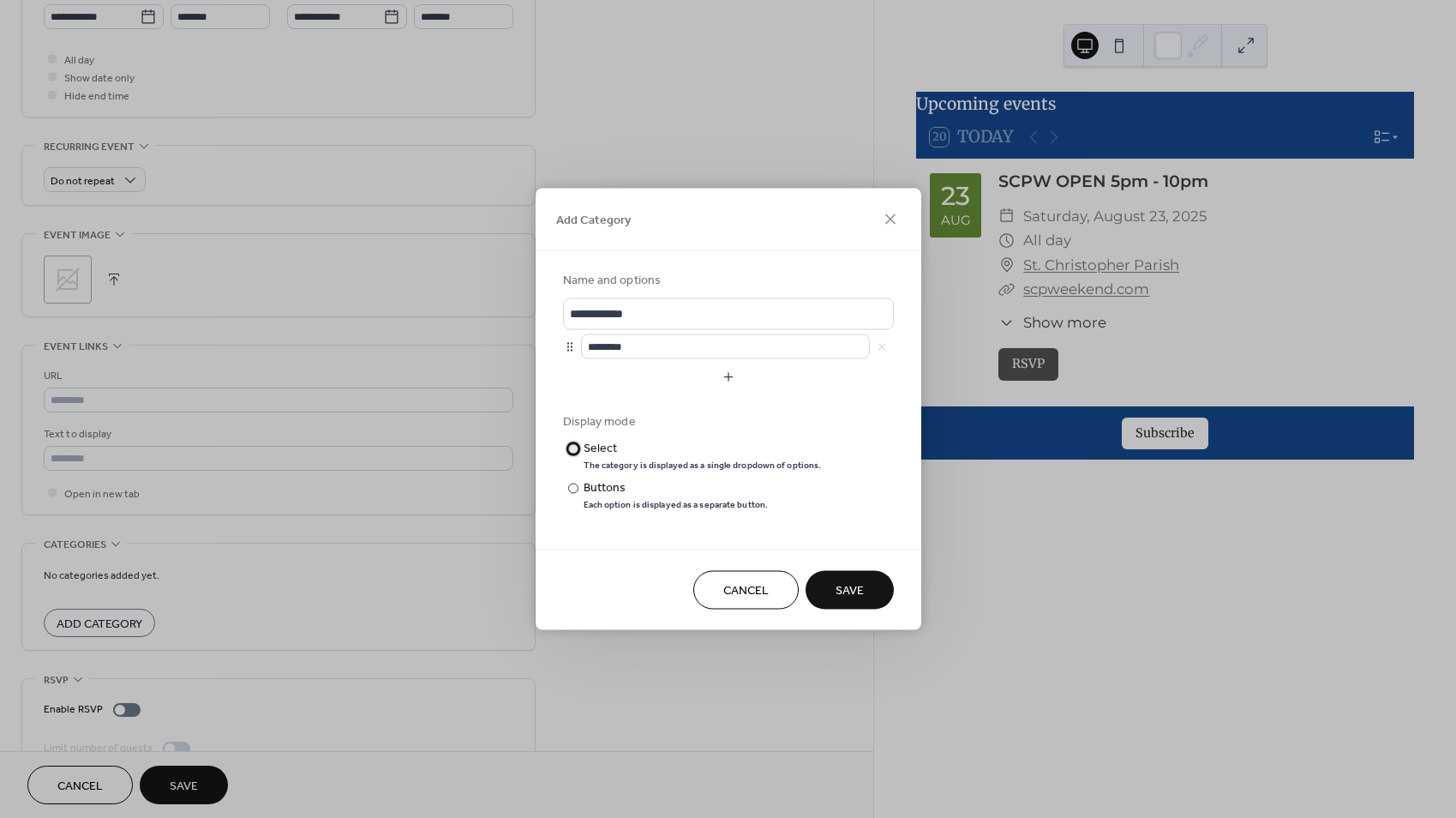 click on "​" at bounding box center (572, 448) 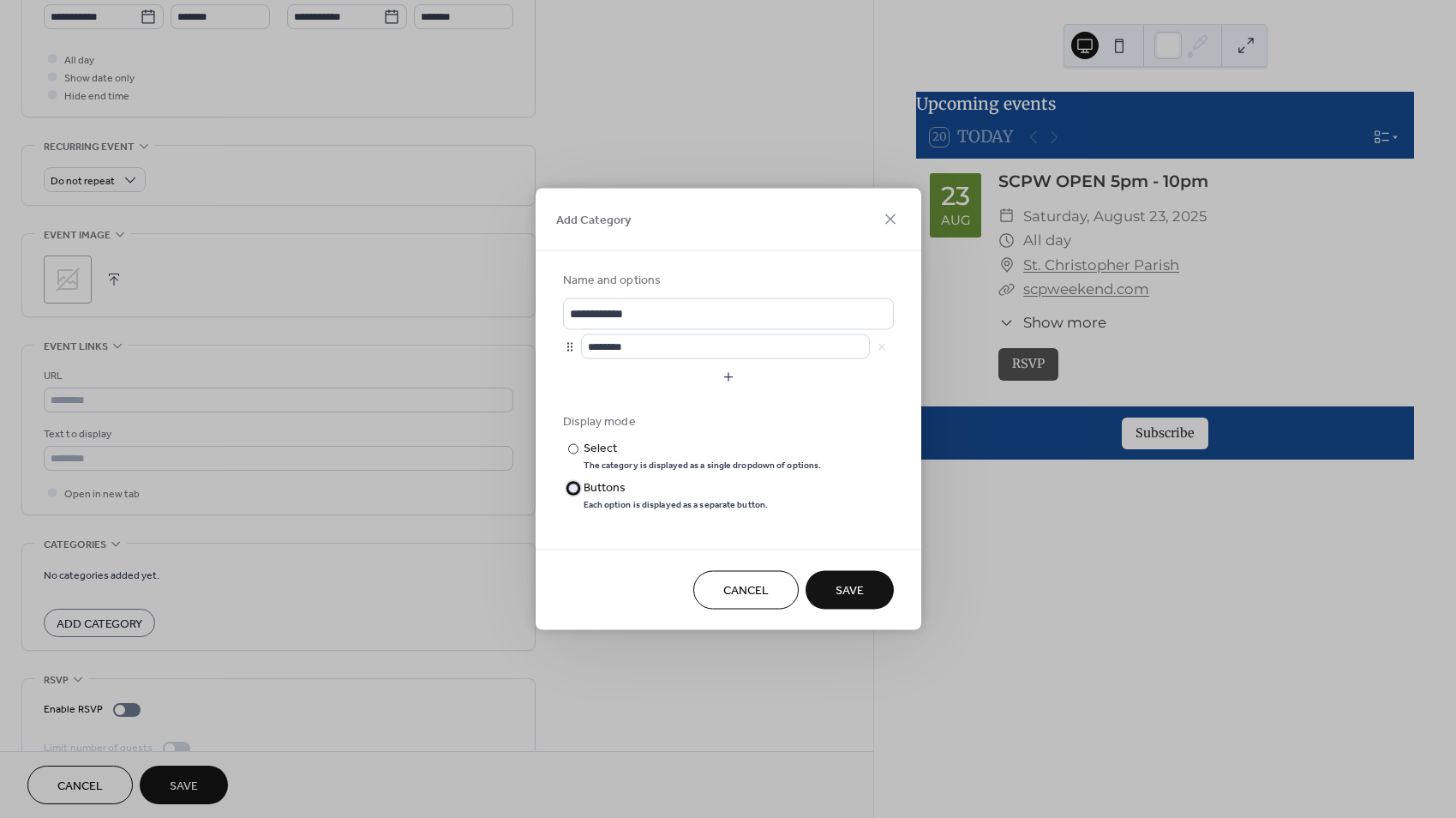 click on "​" at bounding box center [572, 488] 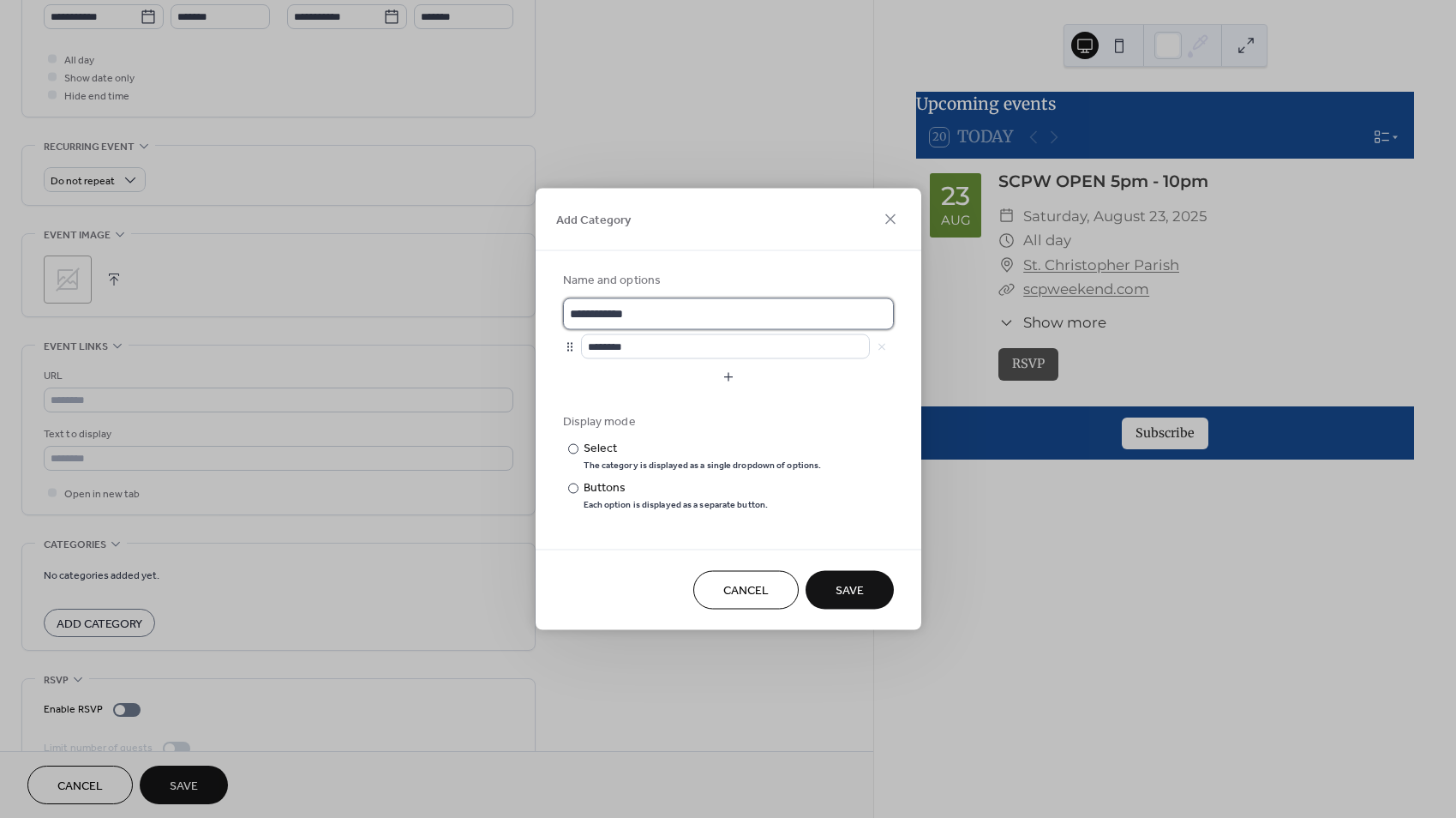 click on "**********" at bounding box center (728, 314) 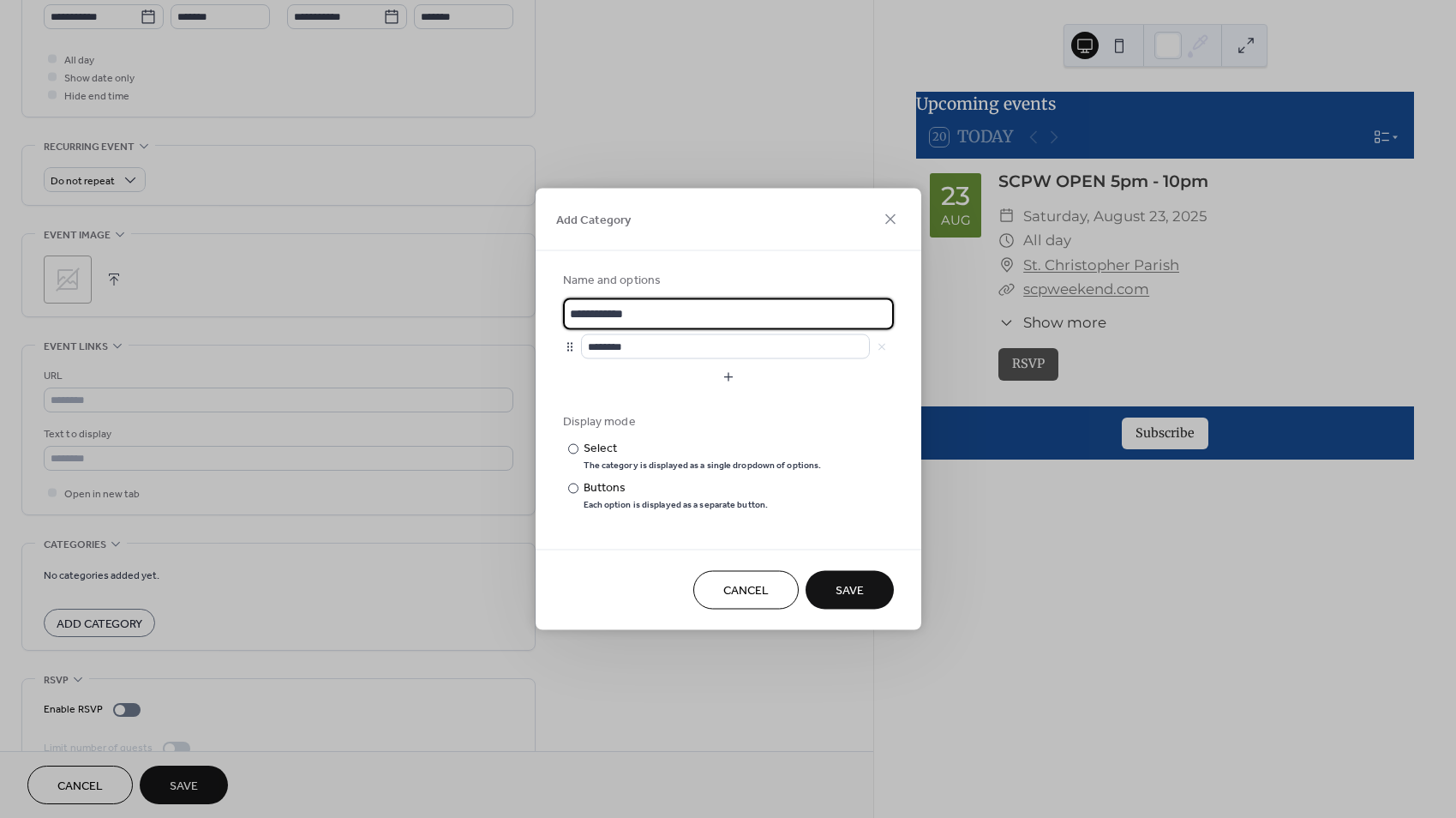 drag, startPoint x: 658, startPoint y: 314, endPoint x: 563, endPoint y: 314, distance: 95 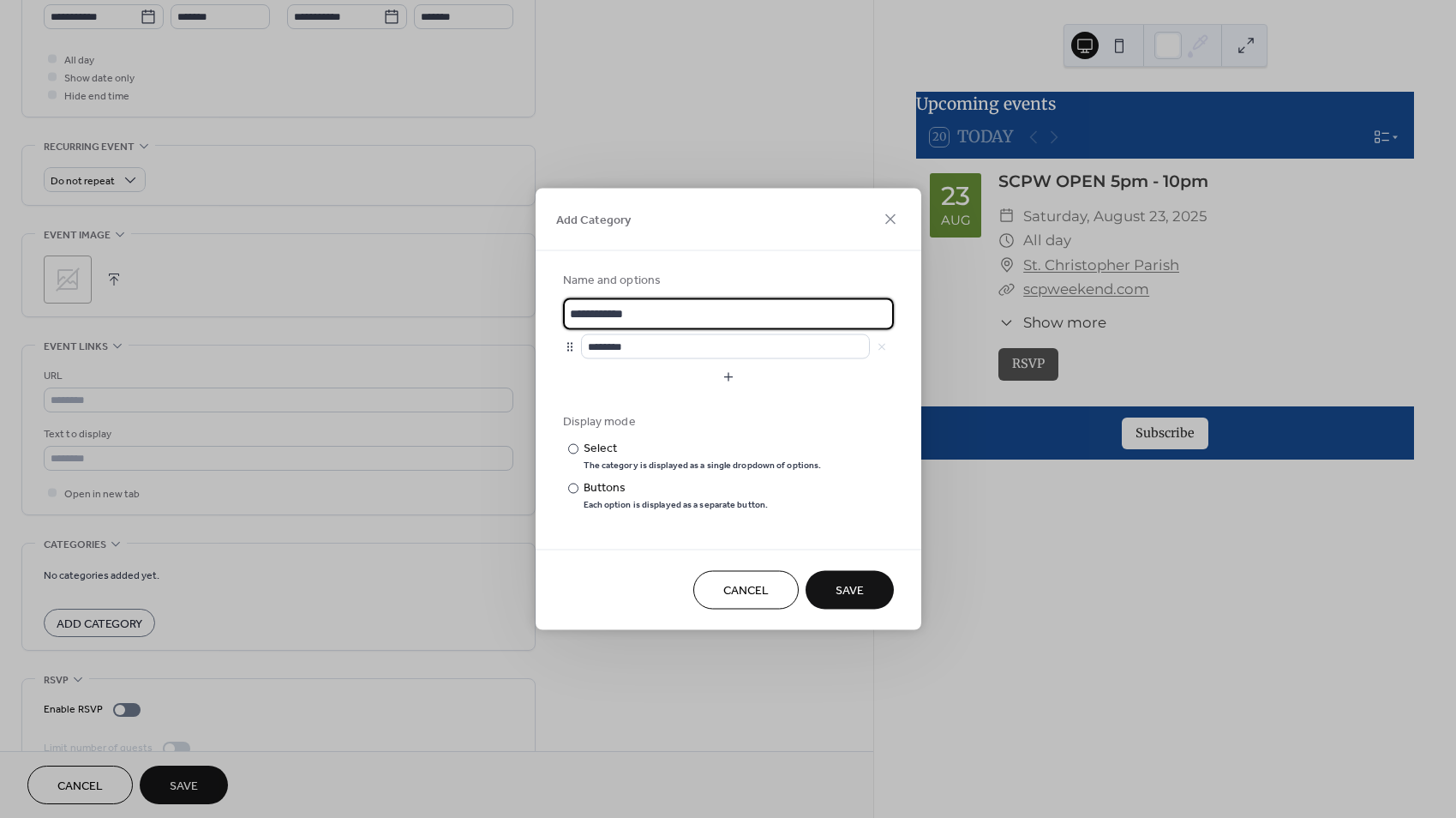 click on "**********" at bounding box center (728, 314) 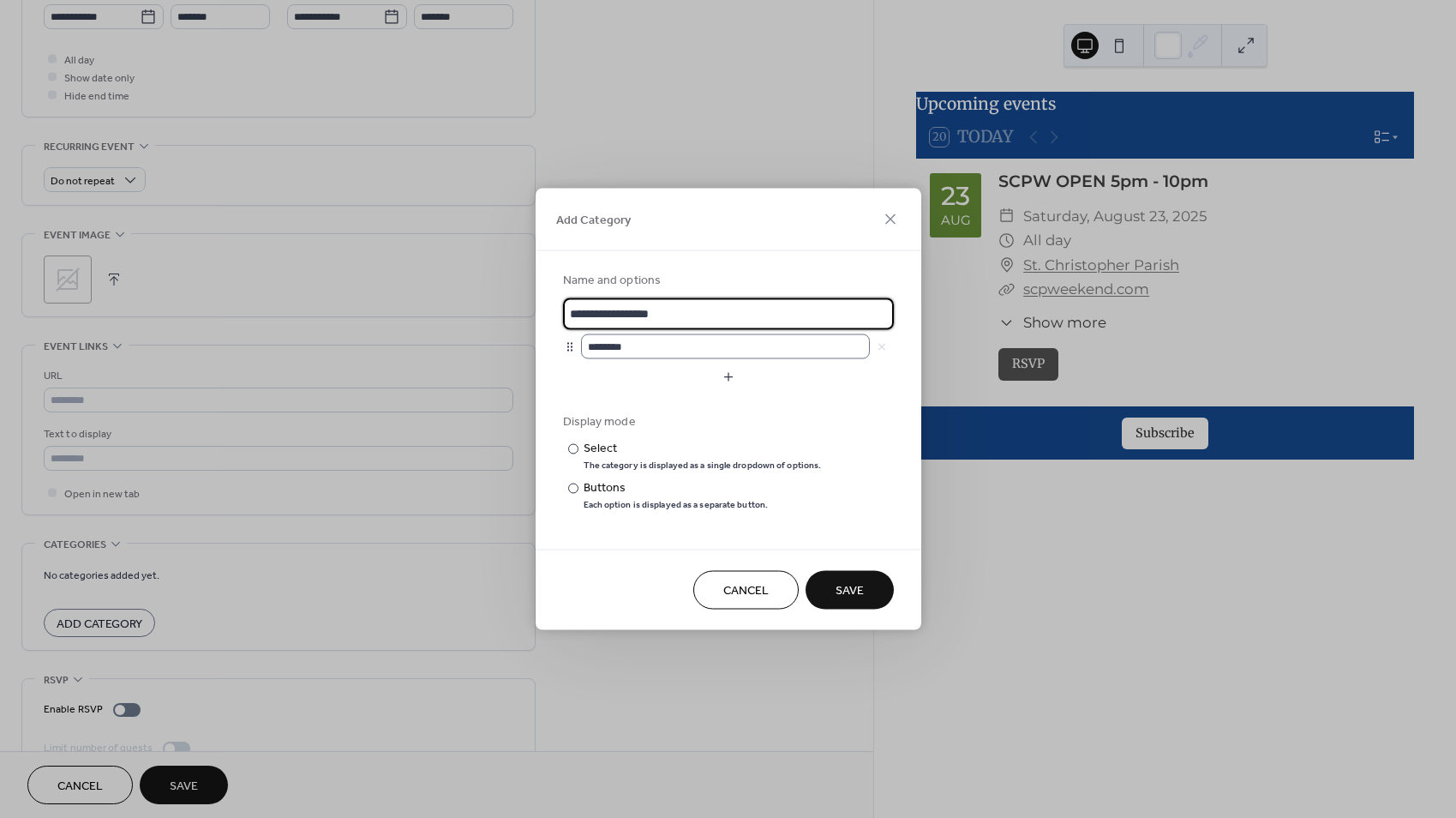 type on "**********" 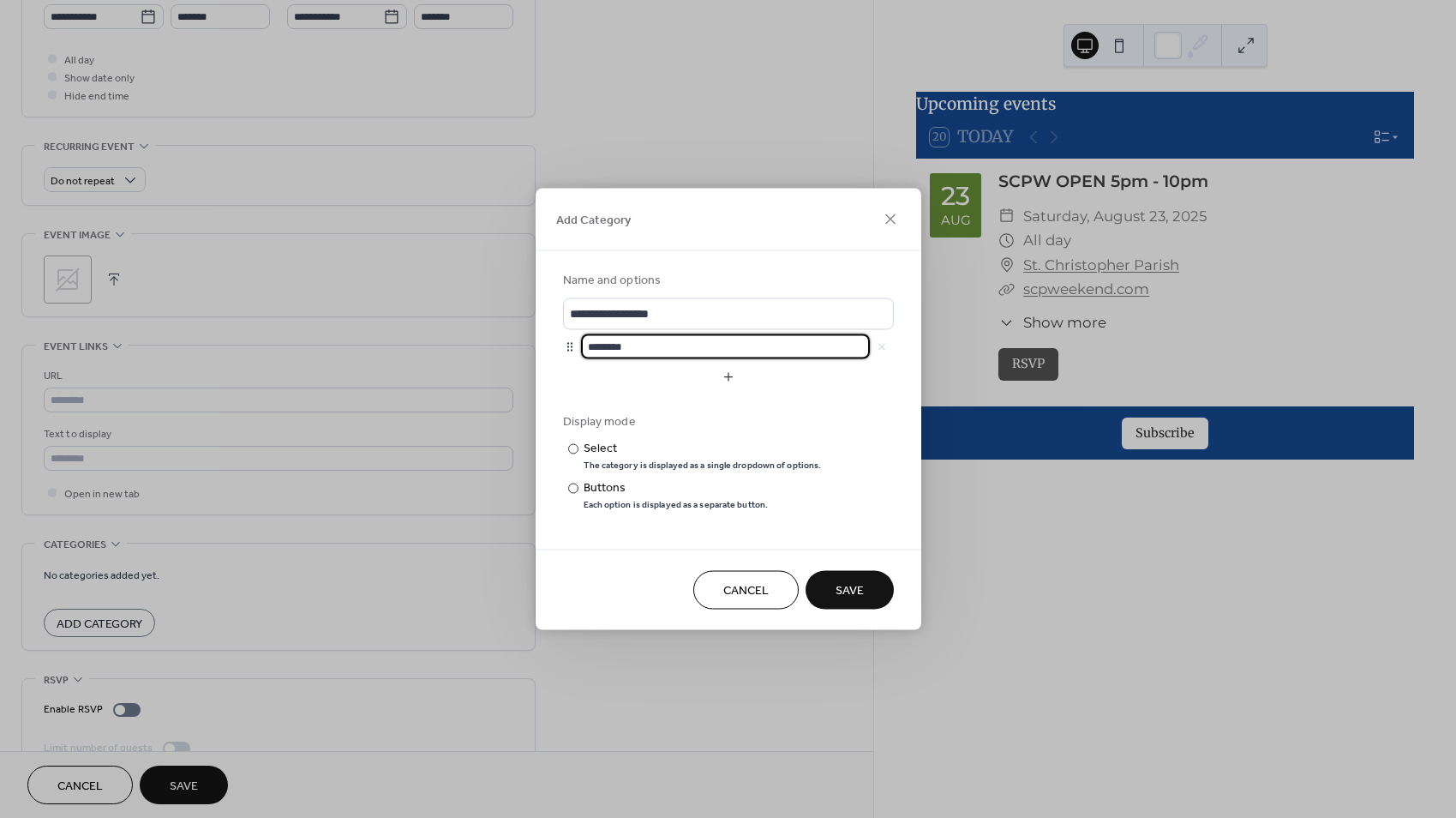 click on "********" at bounding box center [725, 346] 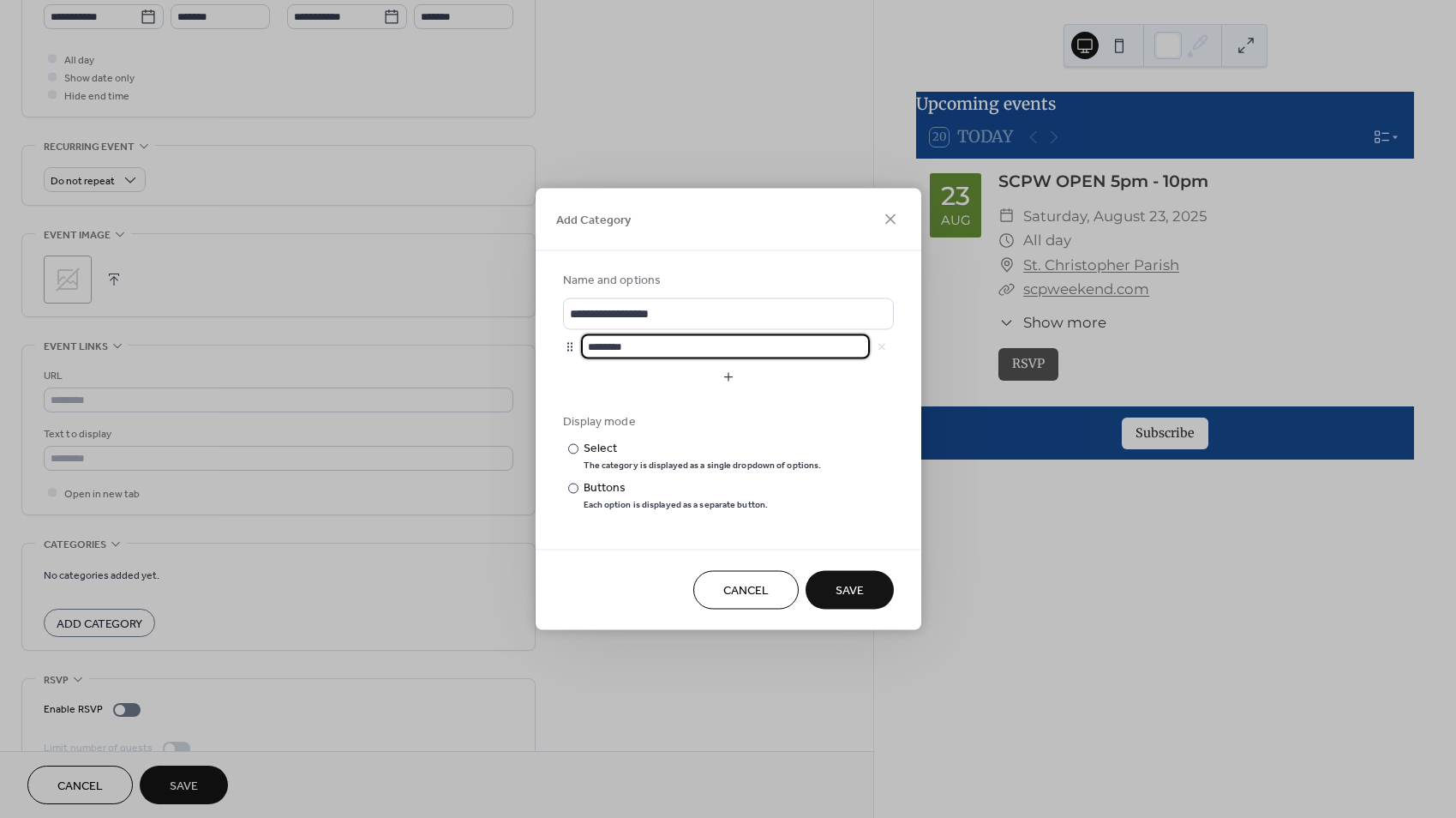scroll, scrollTop: 1, scrollLeft: 0, axis: vertical 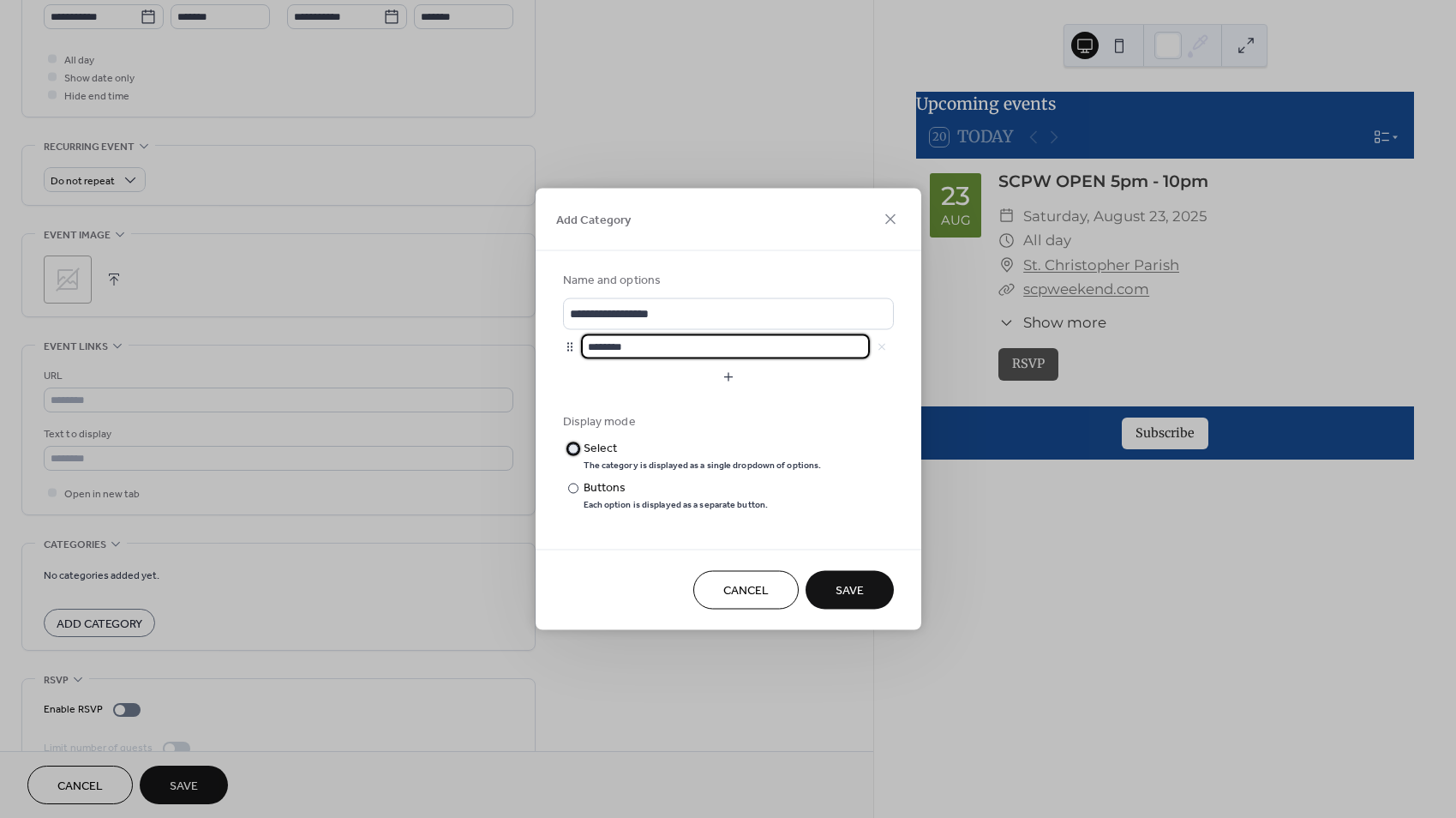 click on "​" at bounding box center [572, 448] 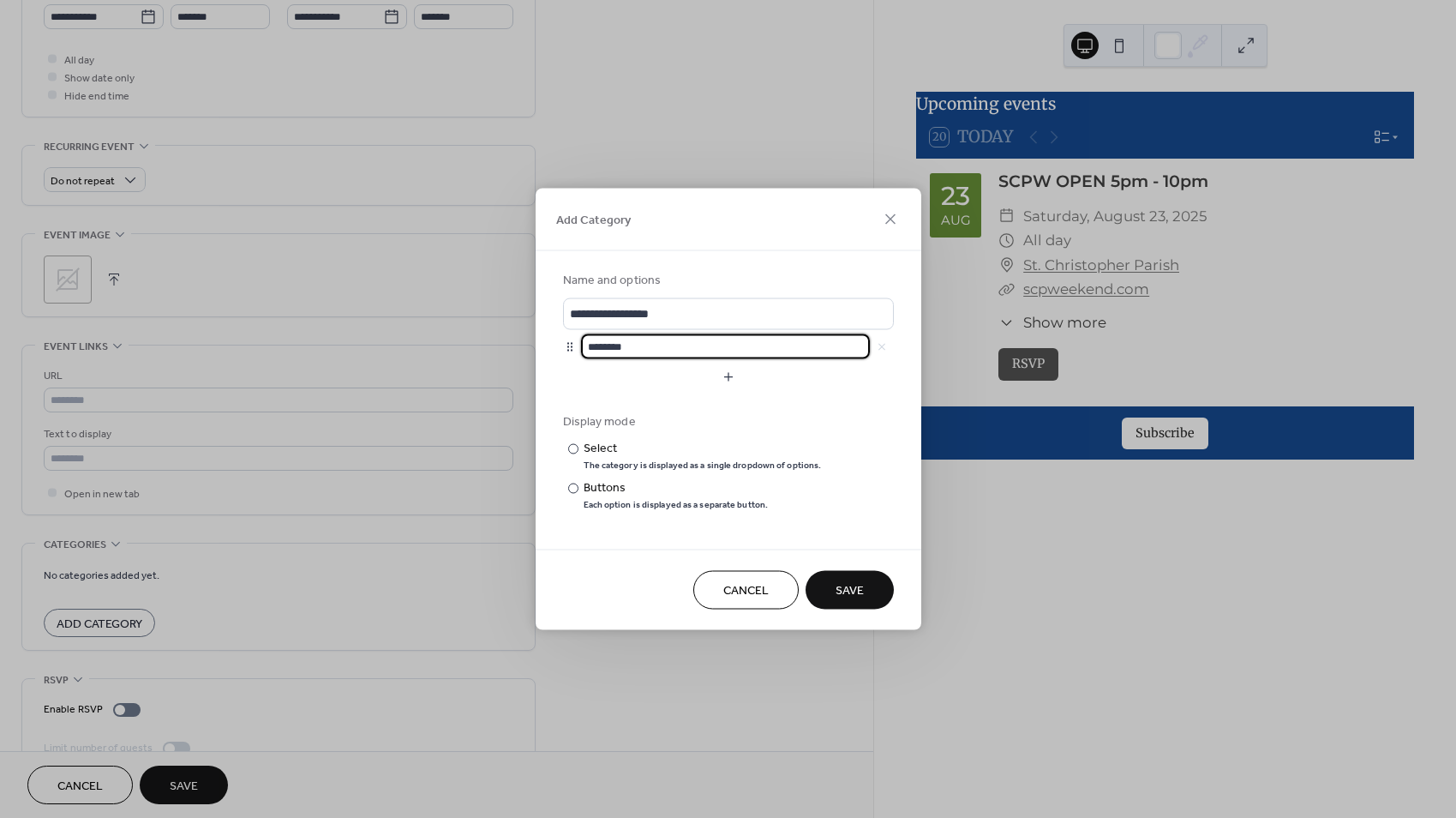 click on "********" at bounding box center [725, 346] 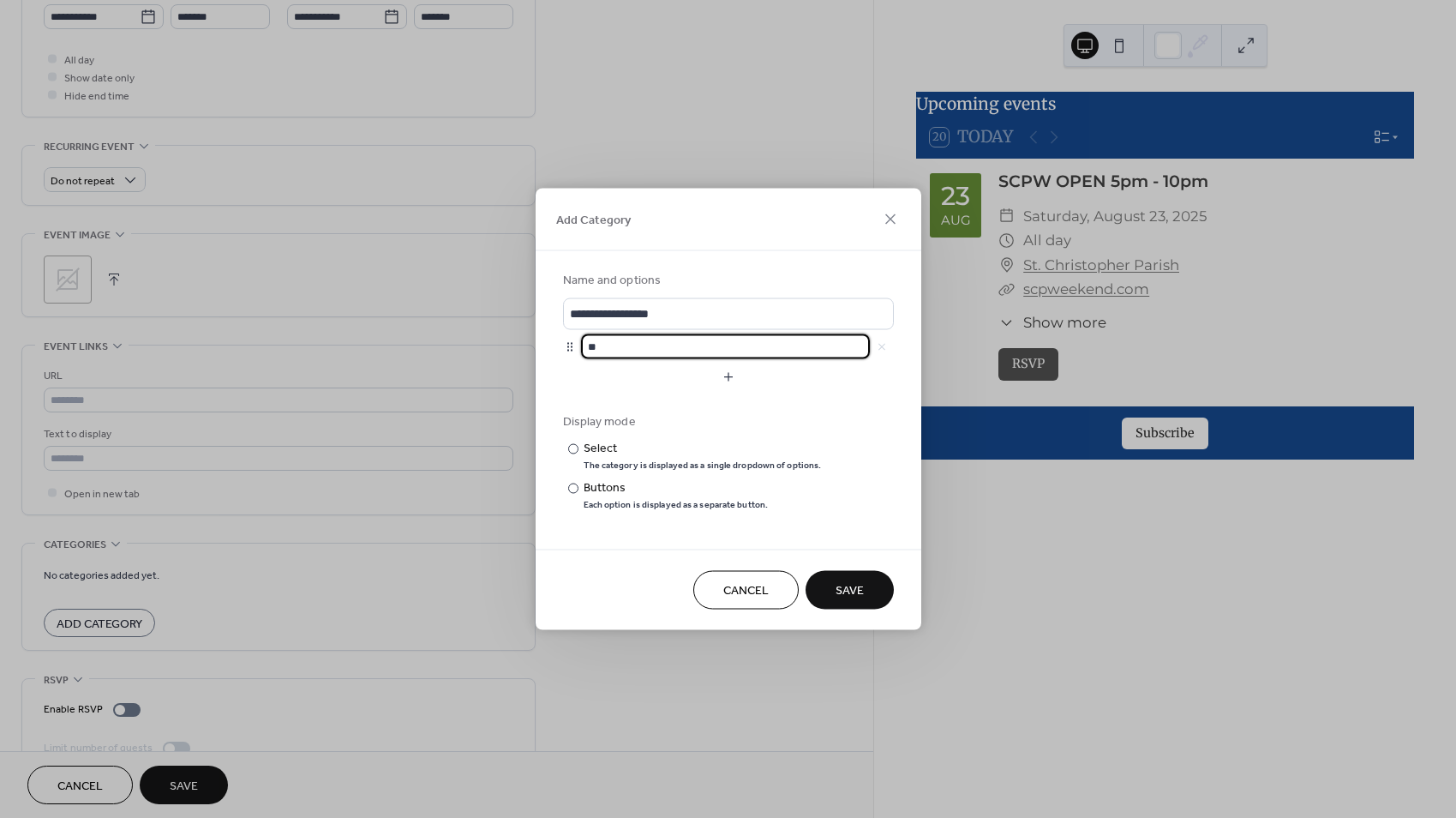 type on "*" 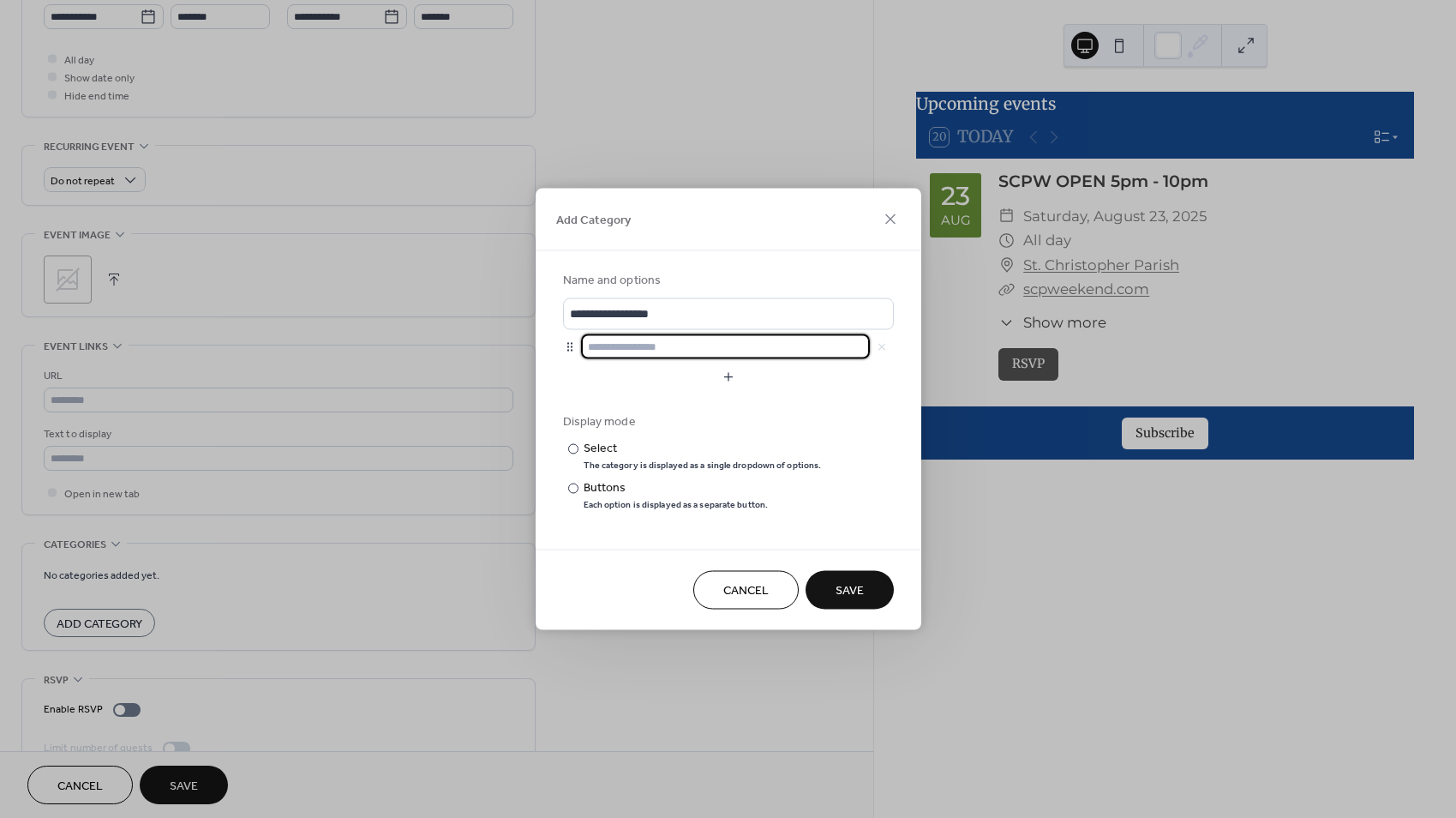 type 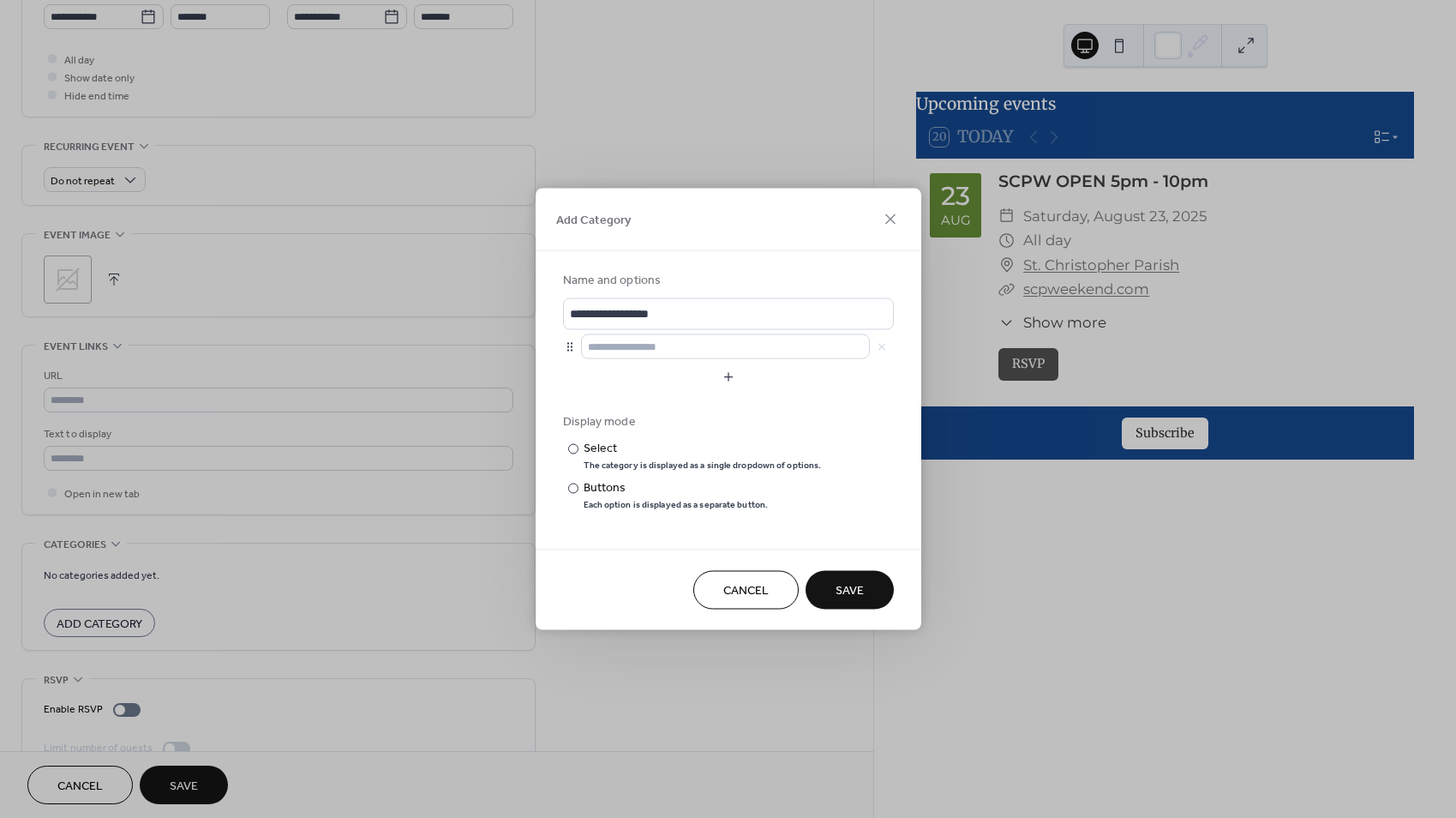 click on "Save" at bounding box center (849, 591) 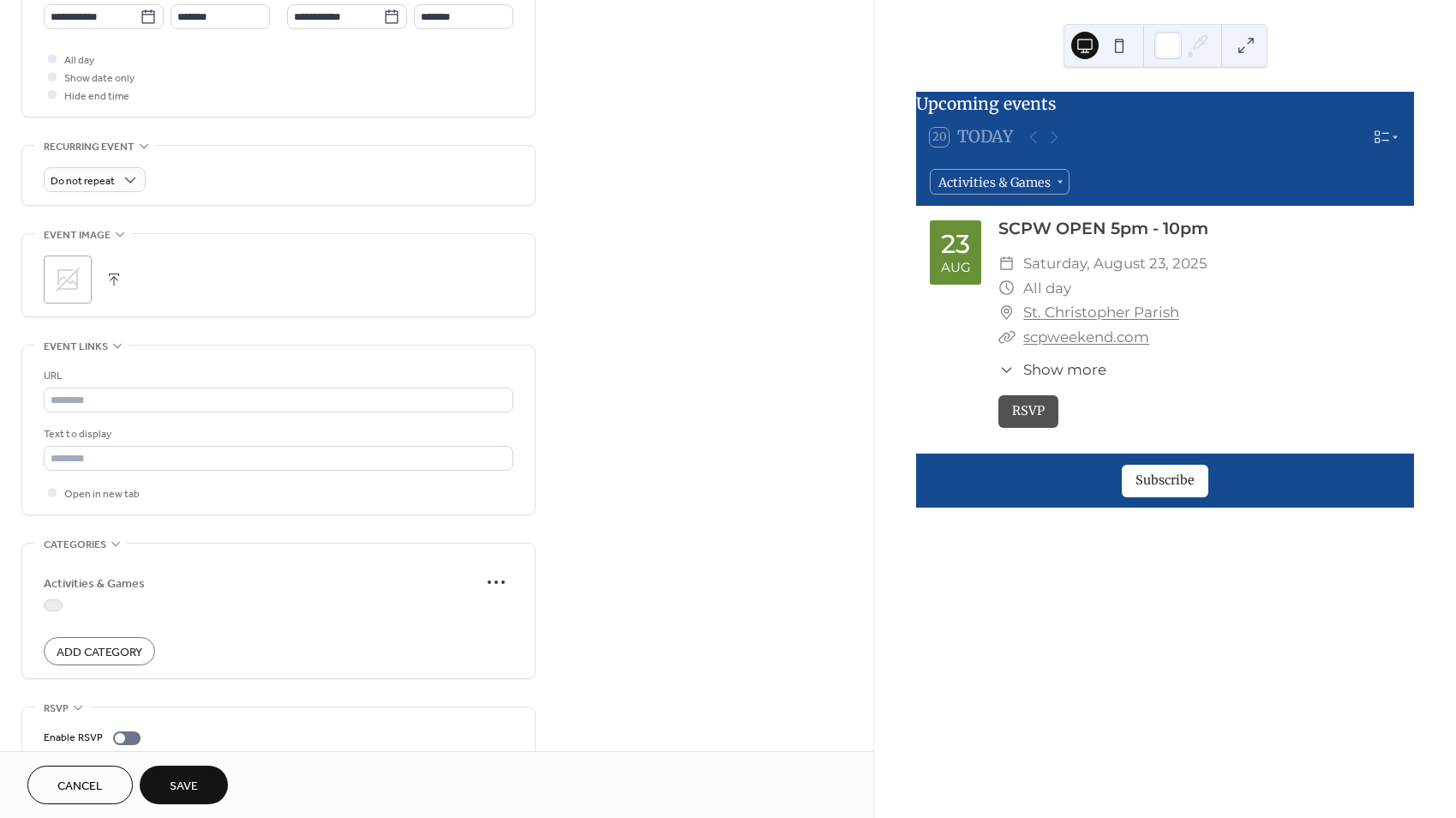 click at bounding box center (53, 605) 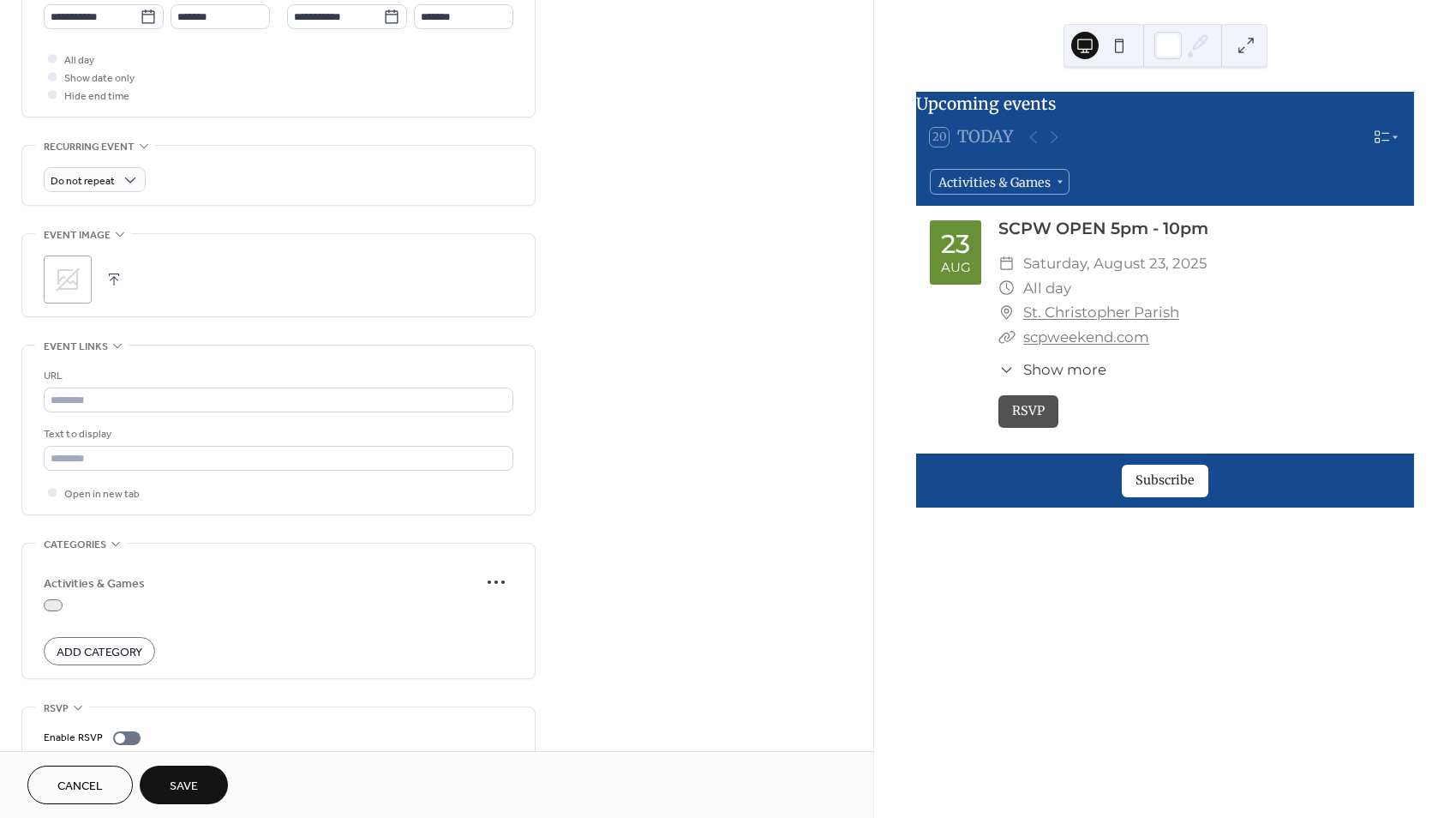 click 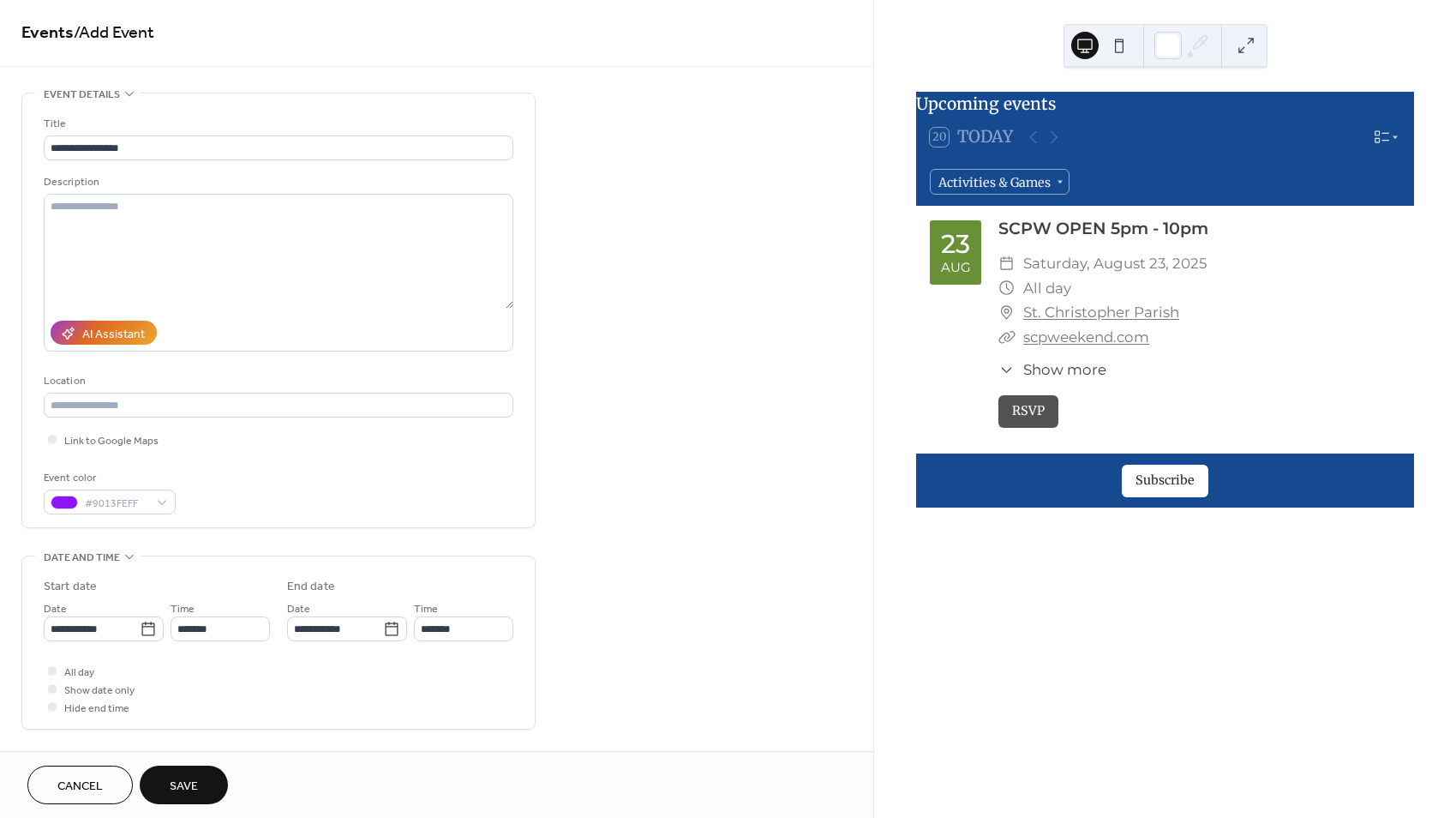 scroll, scrollTop: 0, scrollLeft: 0, axis: both 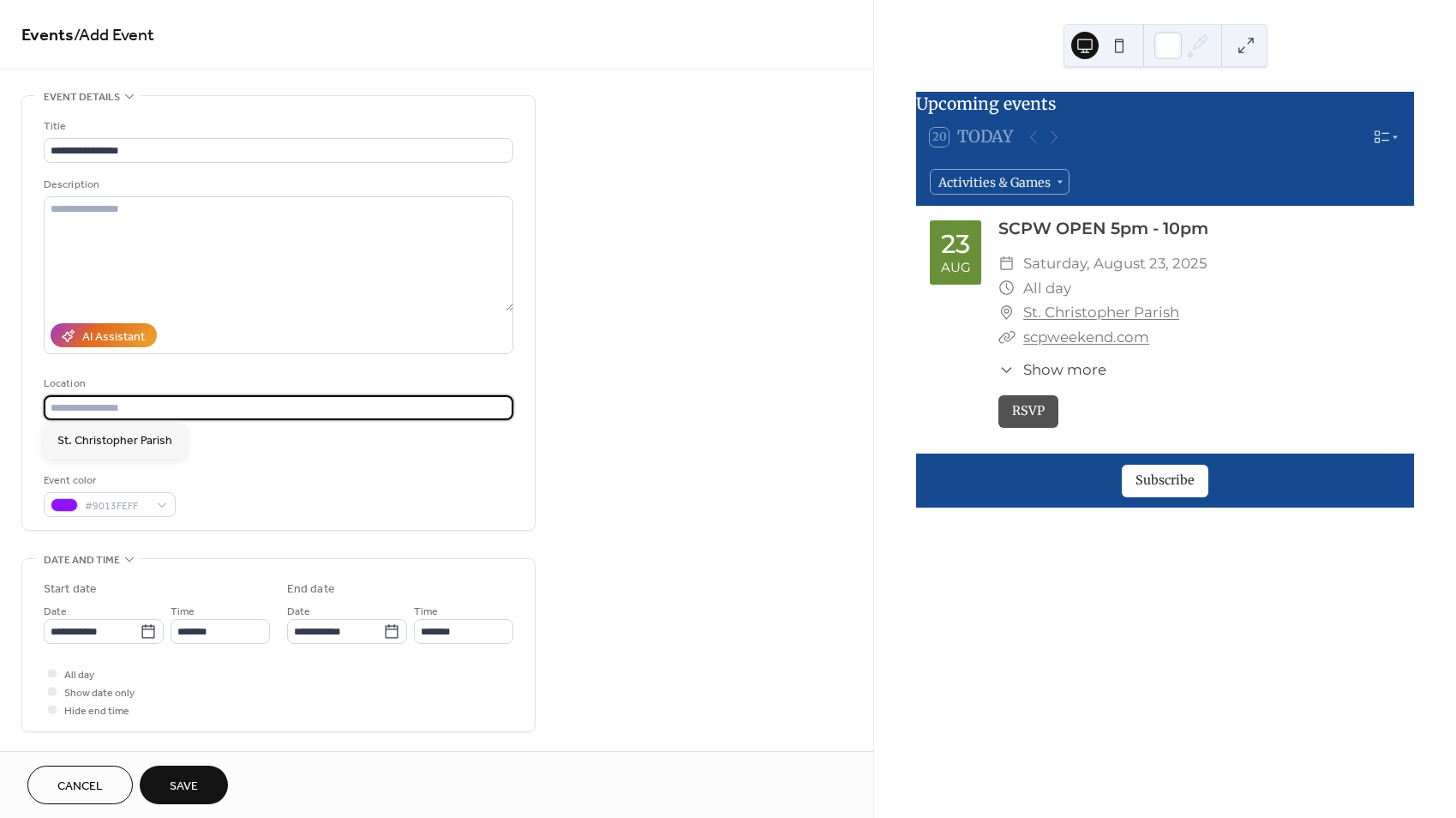 click at bounding box center (279, 407) 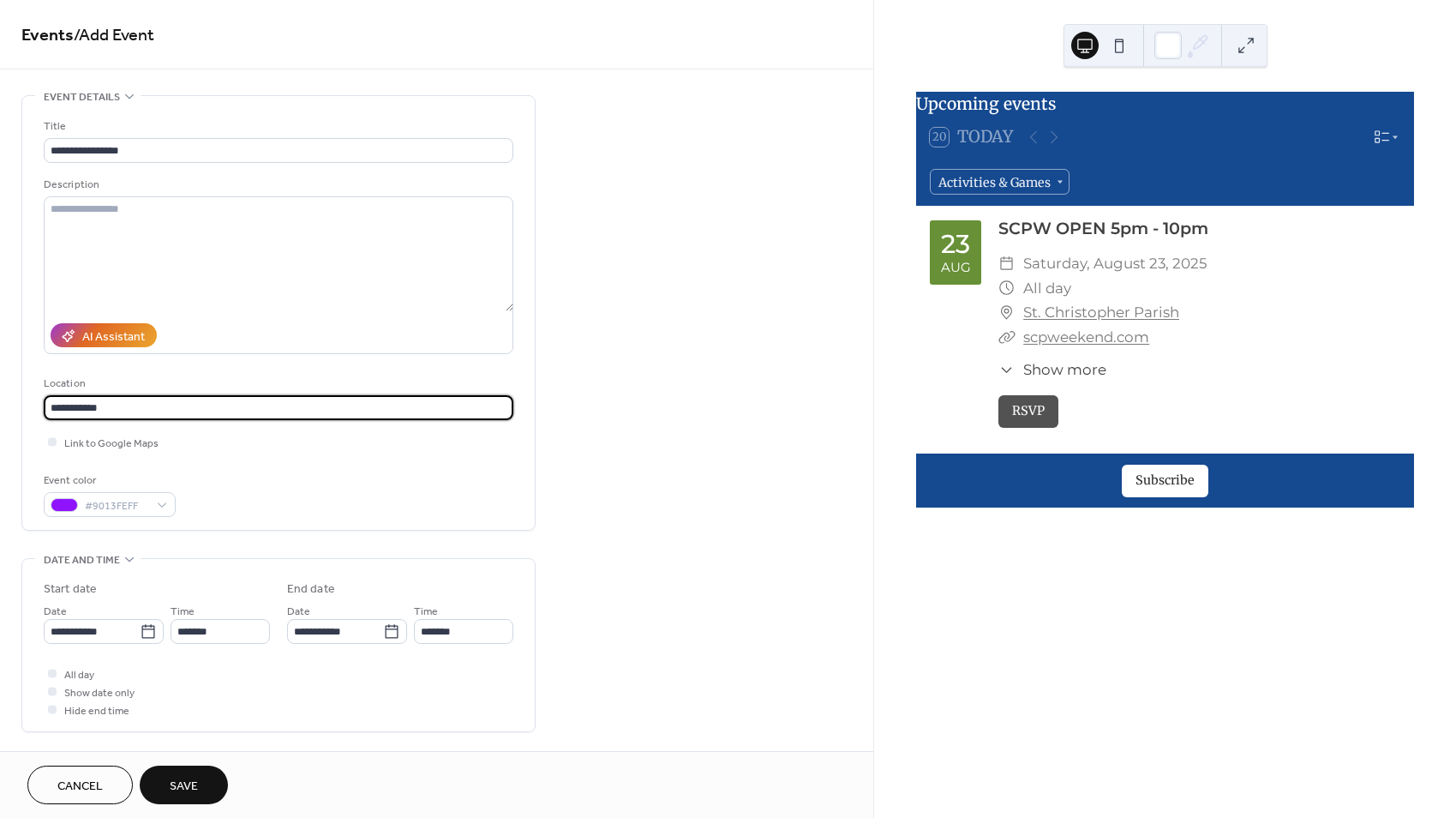 type on "**********" 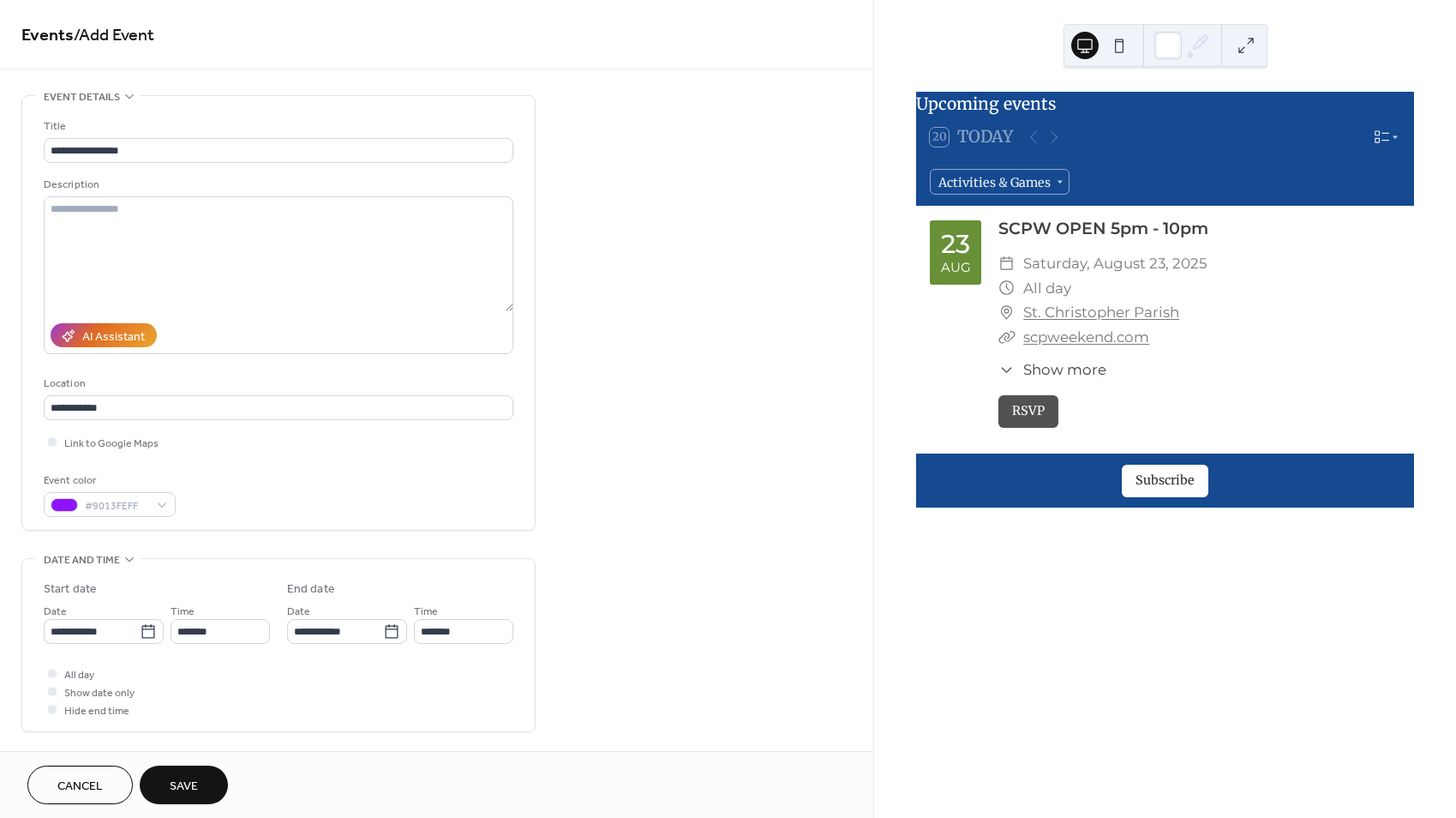 click on "**********" at bounding box center (436, 763) 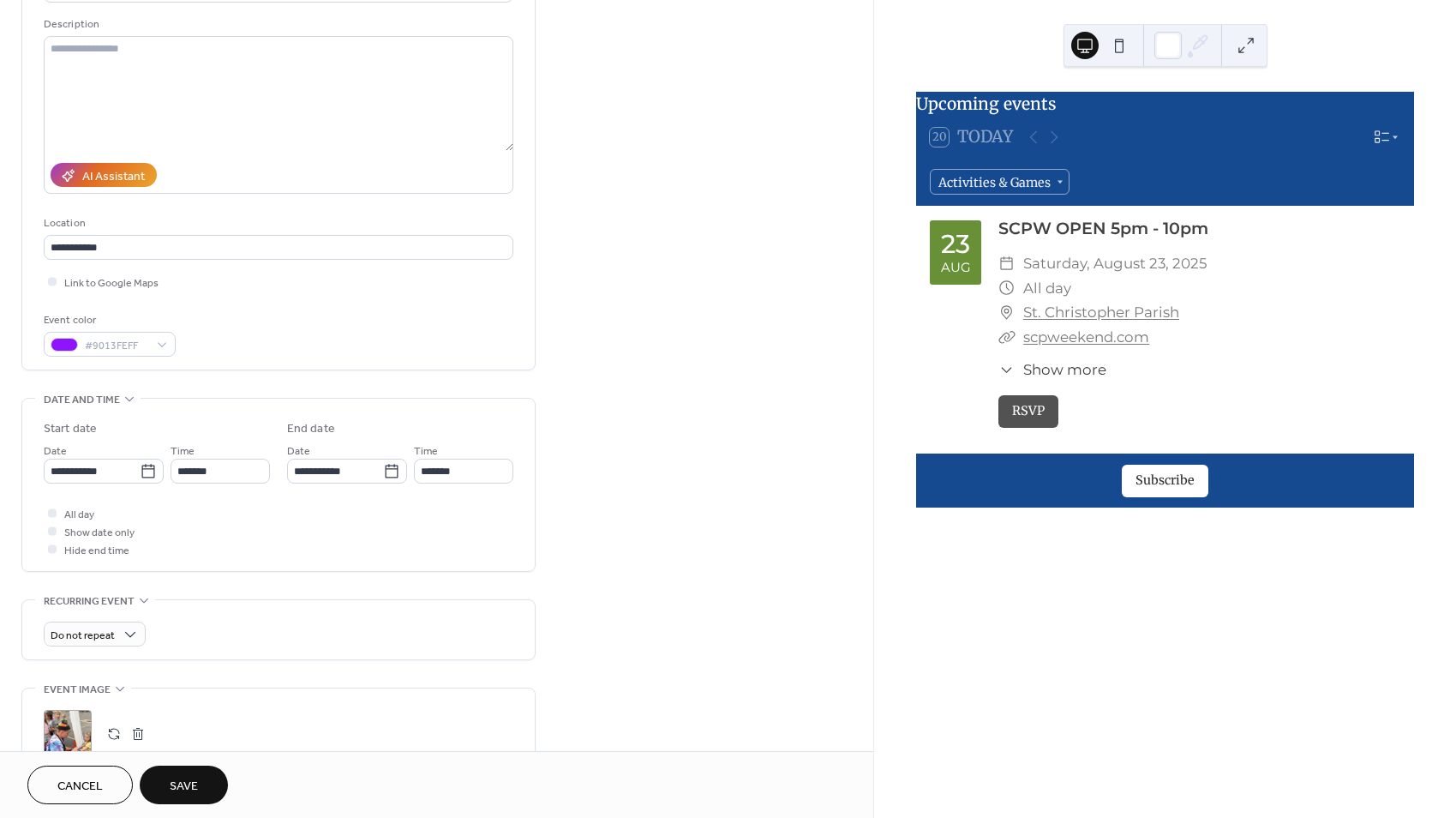 scroll, scrollTop: 160, scrollLeft: 0, axis: vertical 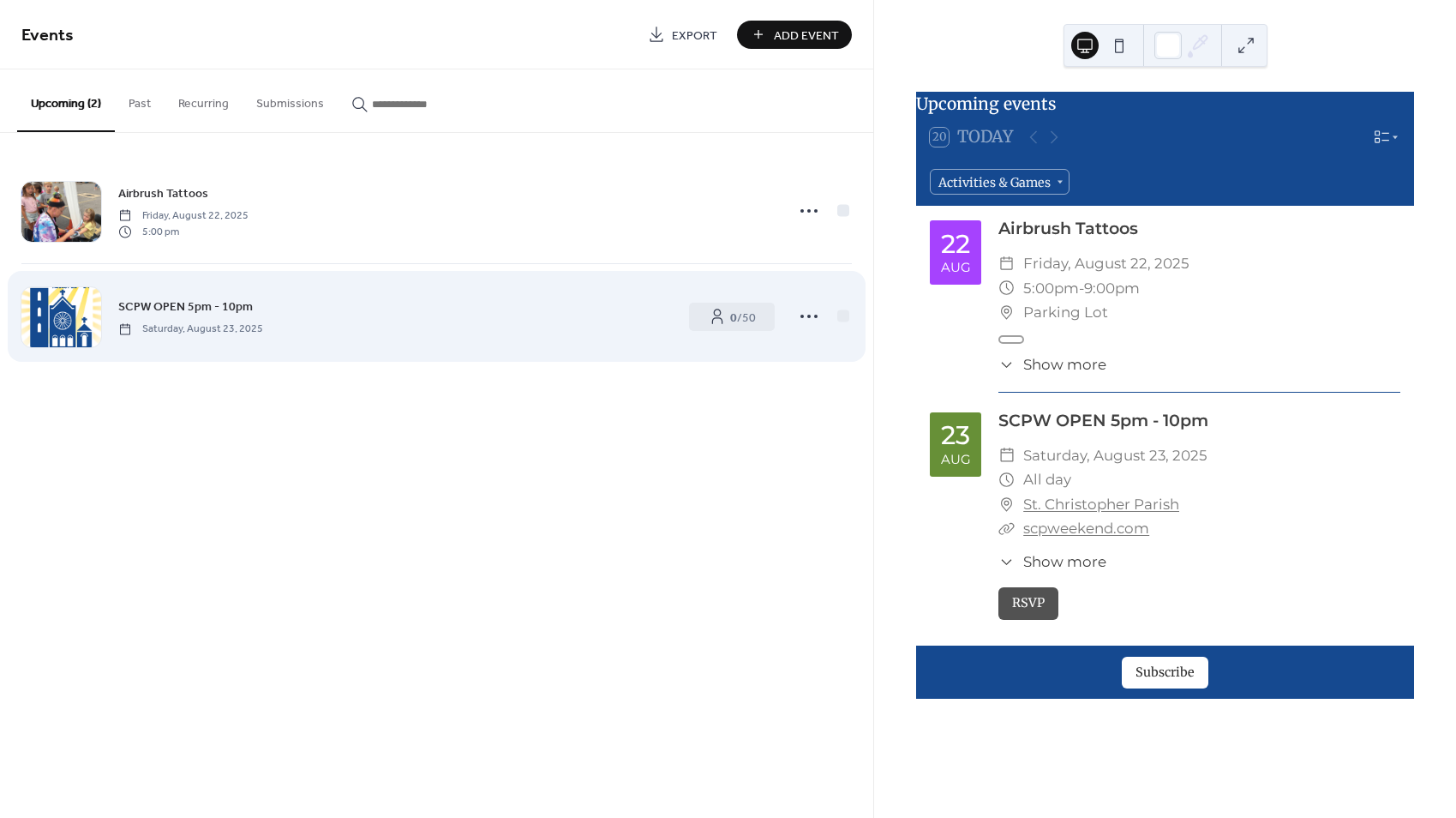 drag, startPoint x: 363, startPoint y: 327, endPoint x: 382, endPoint y: 310, distance: 25.495098 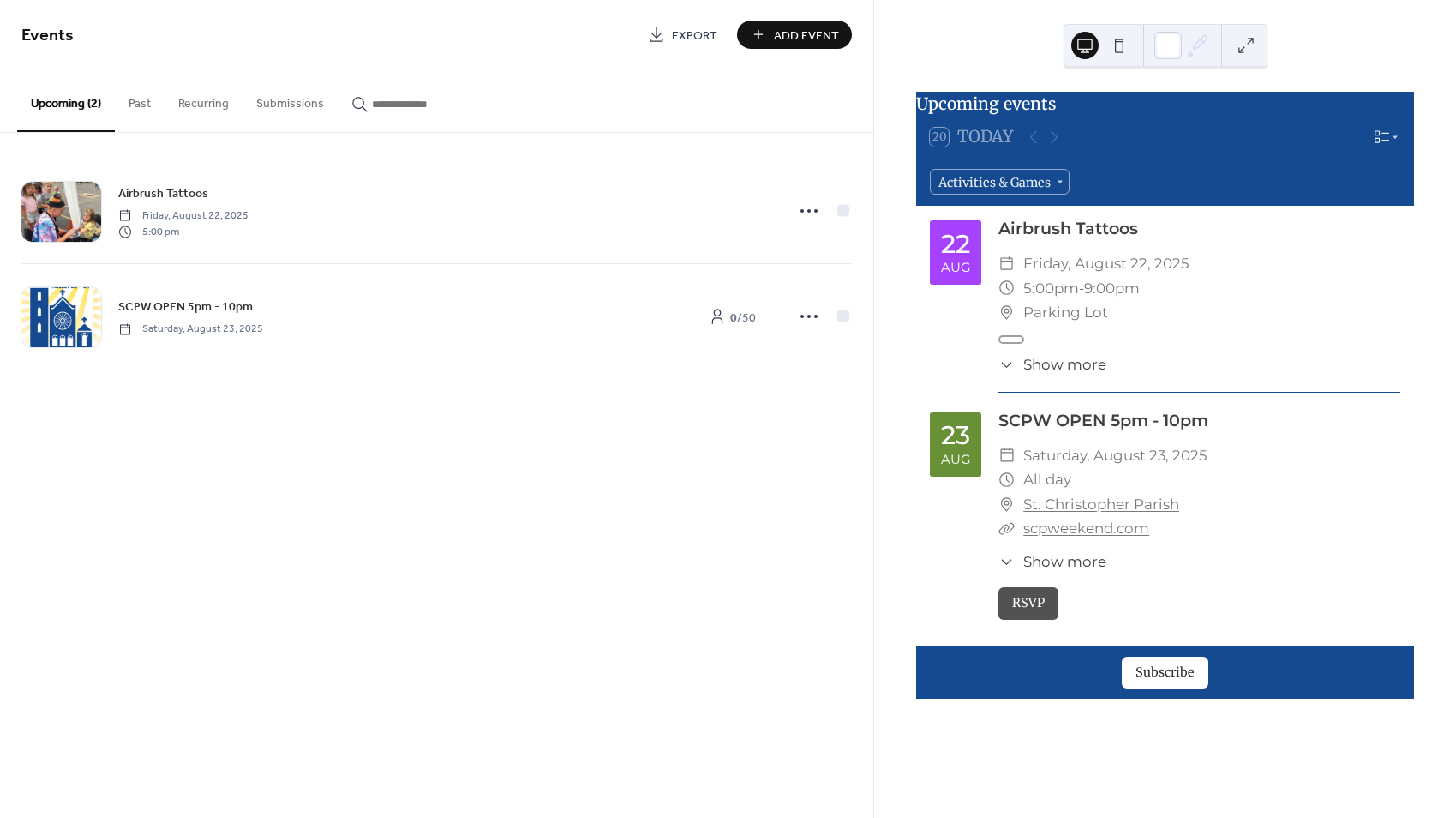 click on "Events Export Add Event Upcoming (2) Past Recurring Submissions Airbrush Tattoos Friday, August 22, 2025 5:00 pm SCPW OPEN 5pm - 10pm Saturday, August 23, 2025 0  /  50 Cancel" at bounding box center (436, 409) 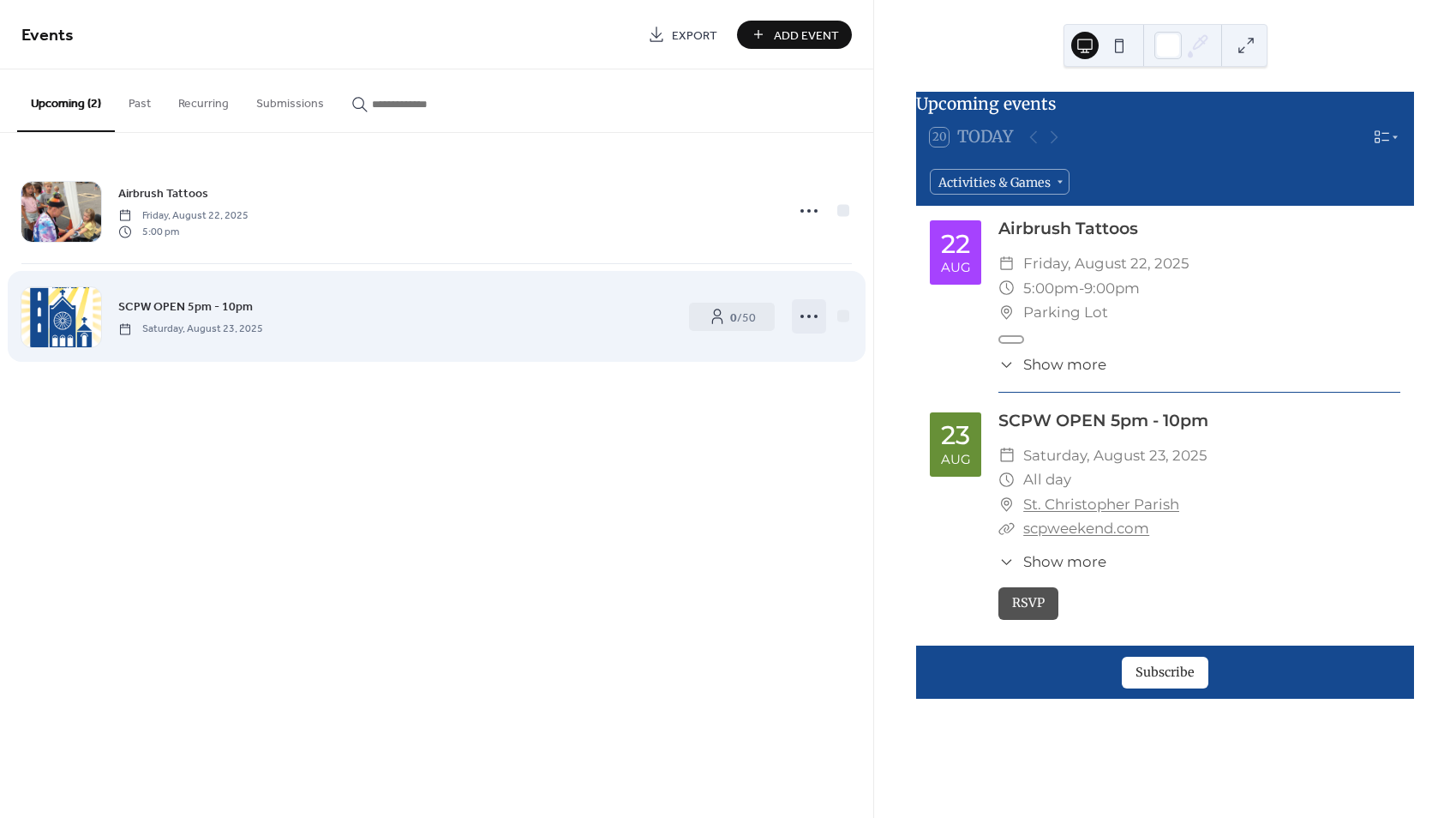 click 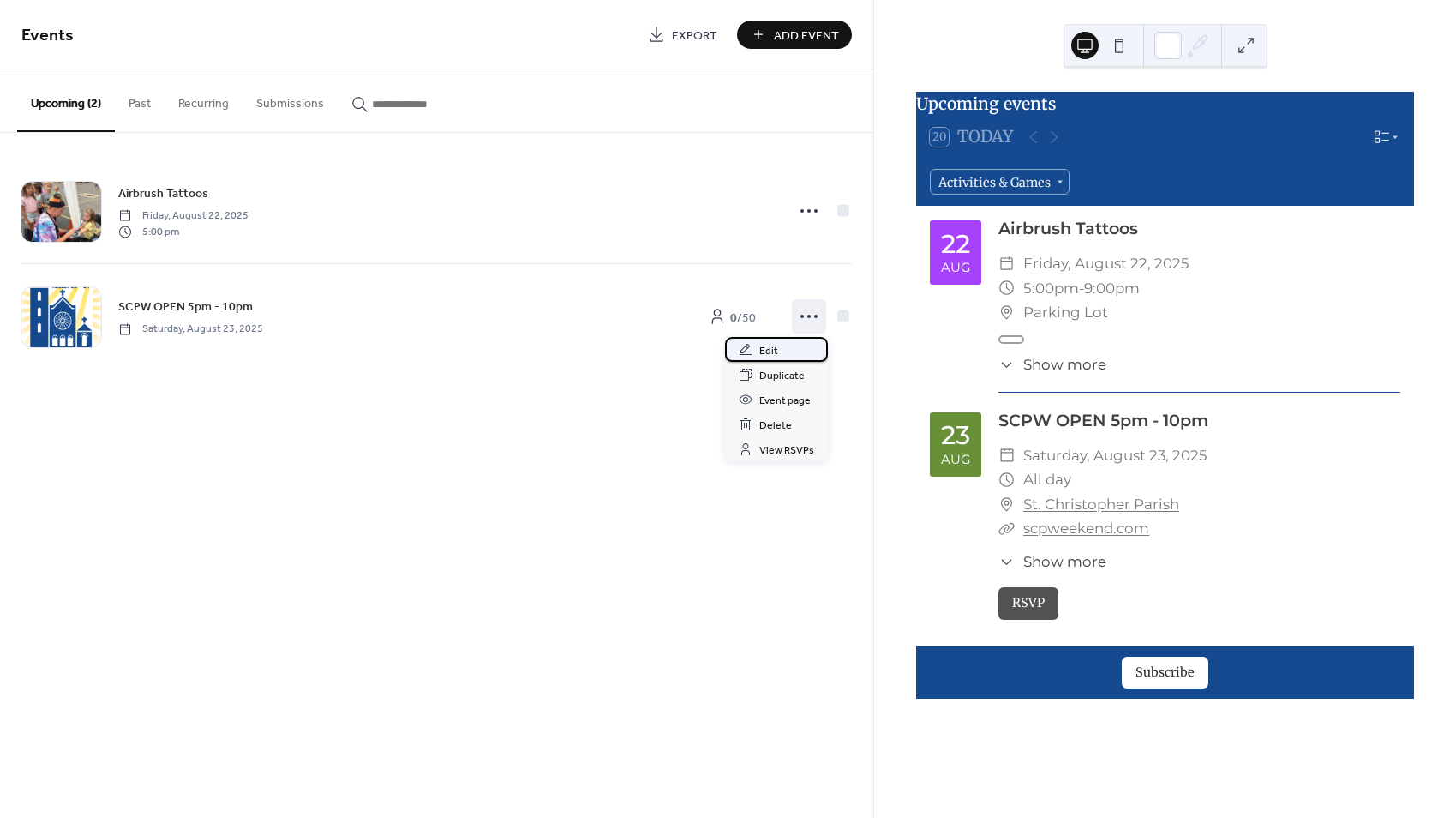 click on "Edit" at bounding box center [776, 349] 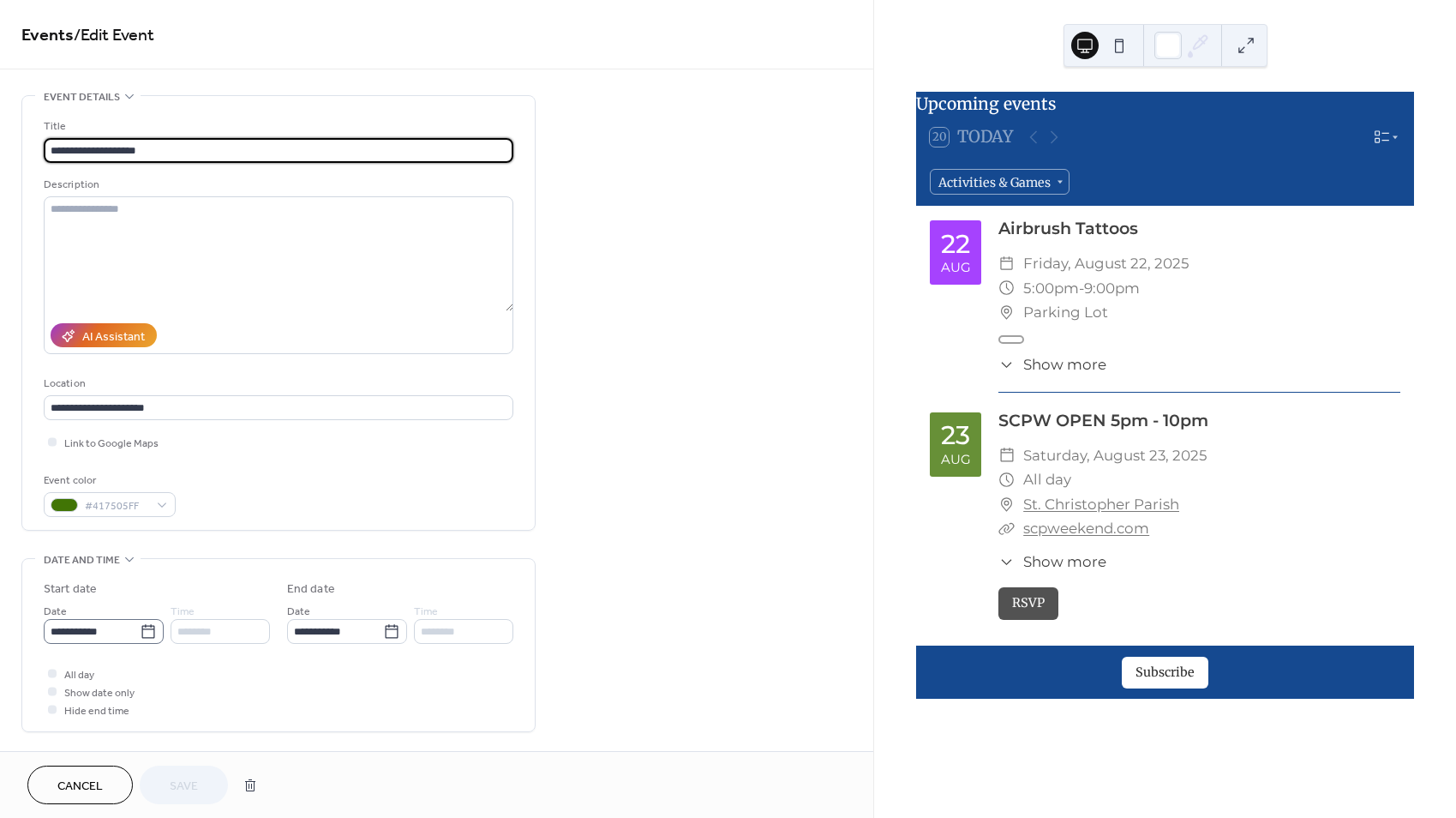 click 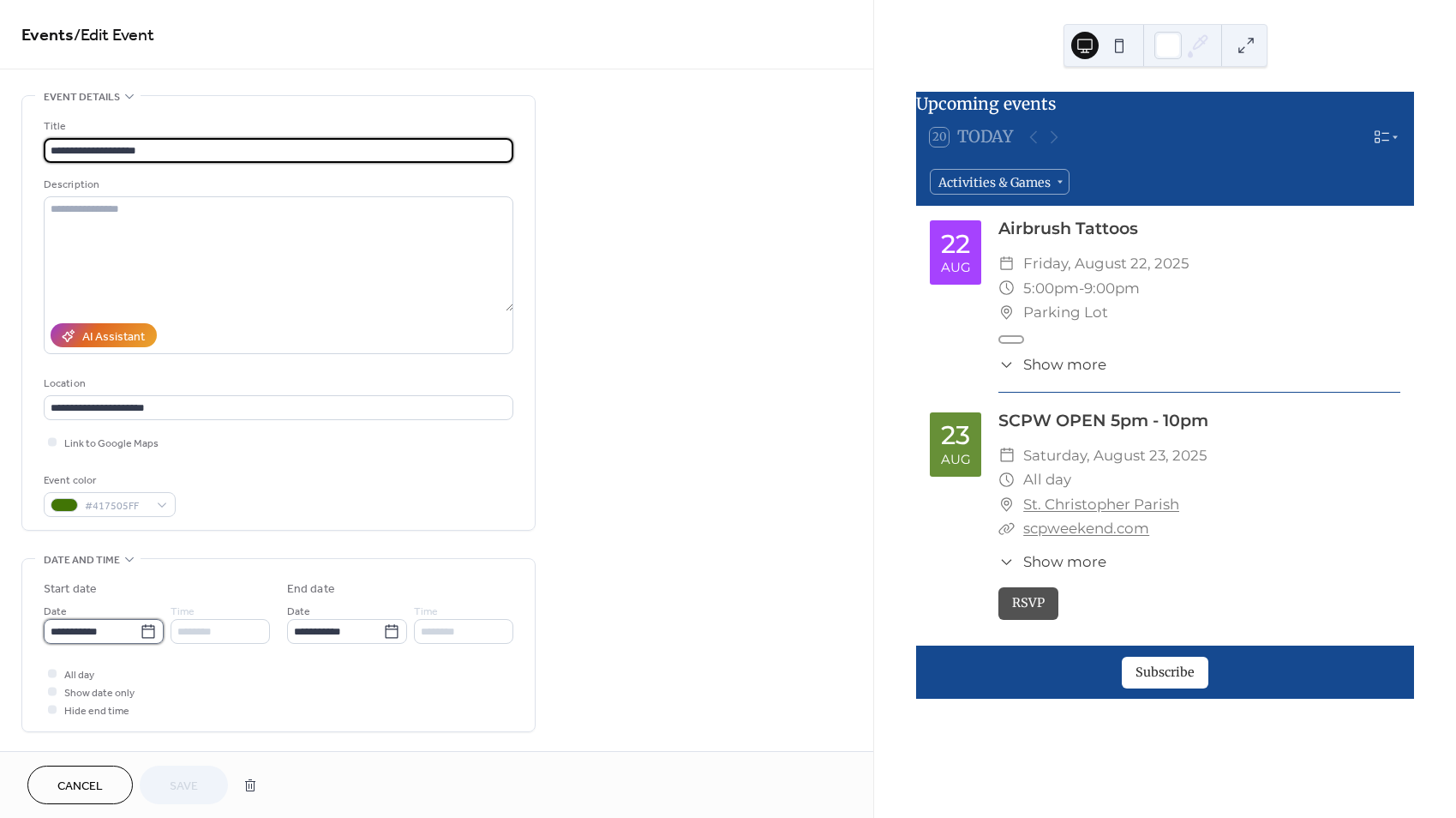 click on "**********" at bounding box center (92, 631) 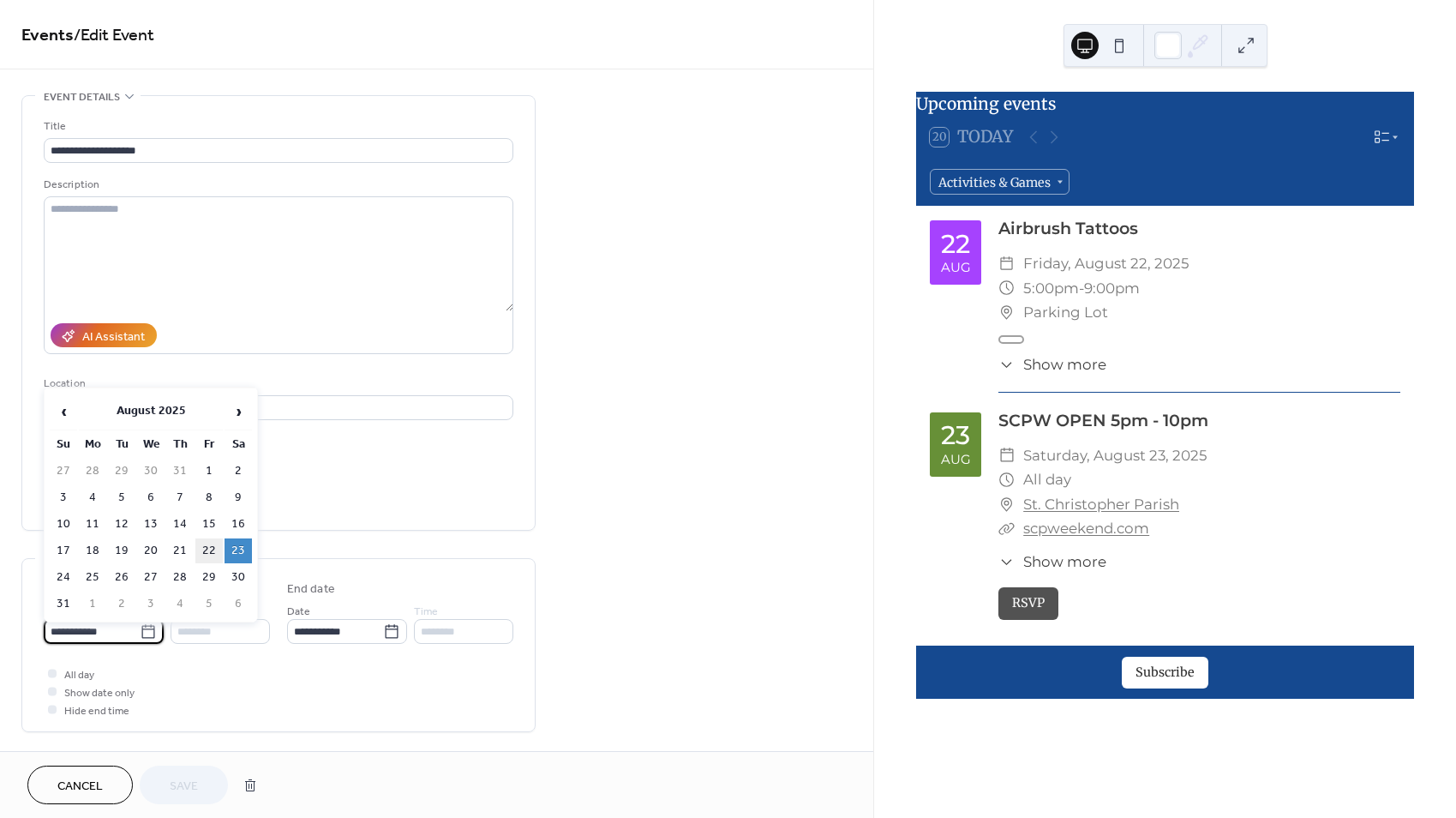 click on "22" at bounding box center [209, 550] 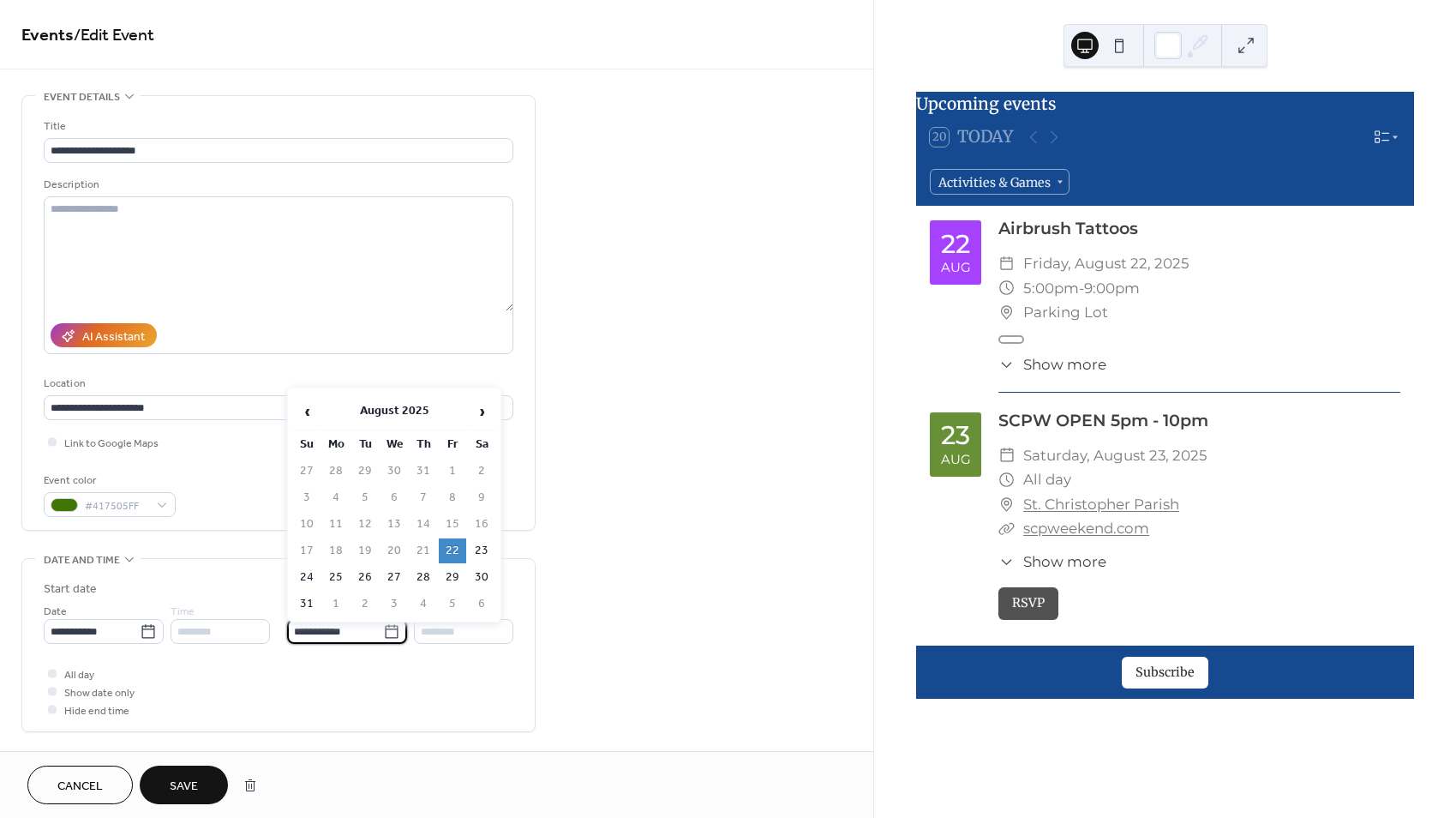 click on "**********" at bounding box center [335, 631] 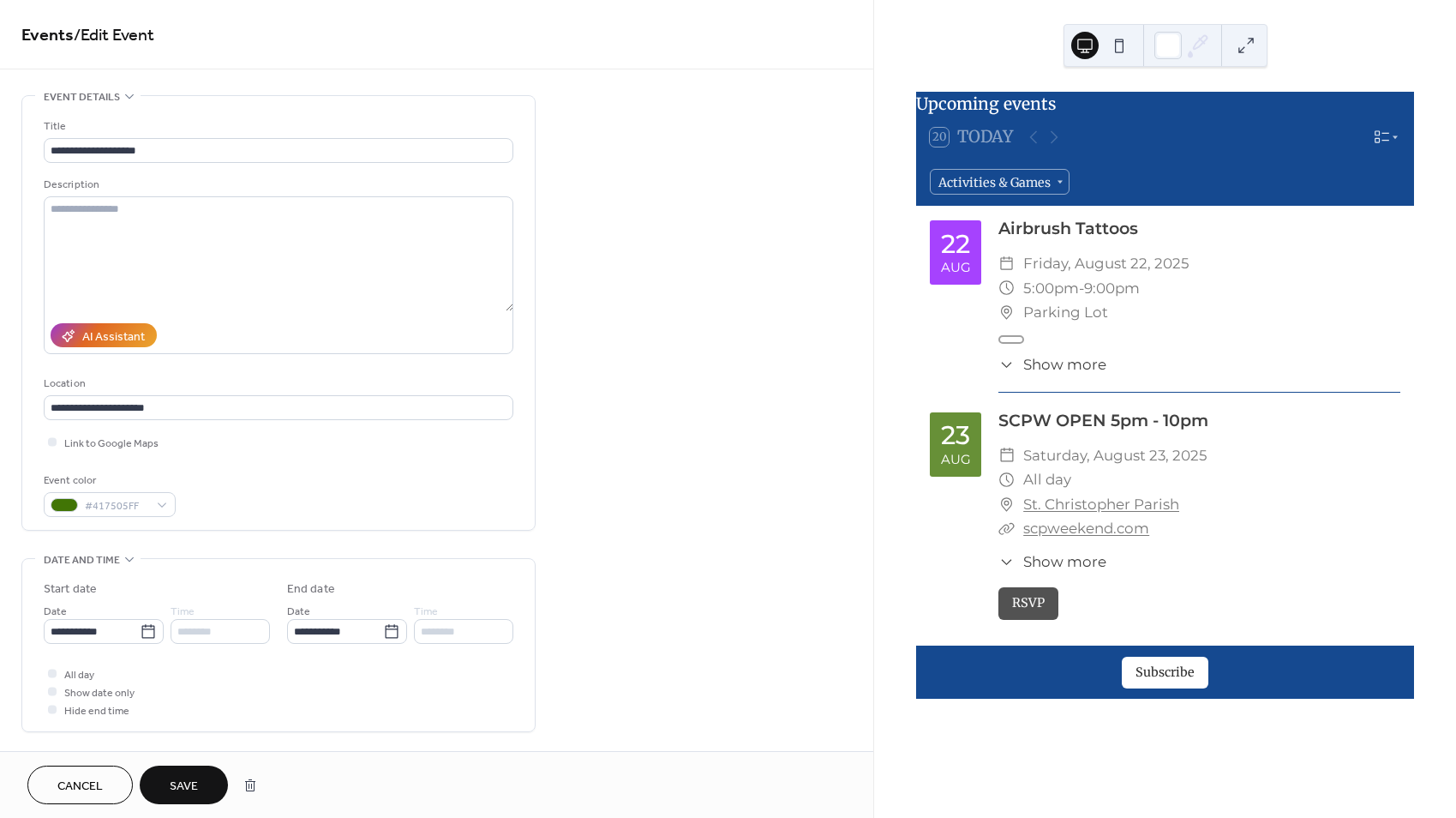 click on "All day Show date only Hide end time" at bounding box center [279, 691] 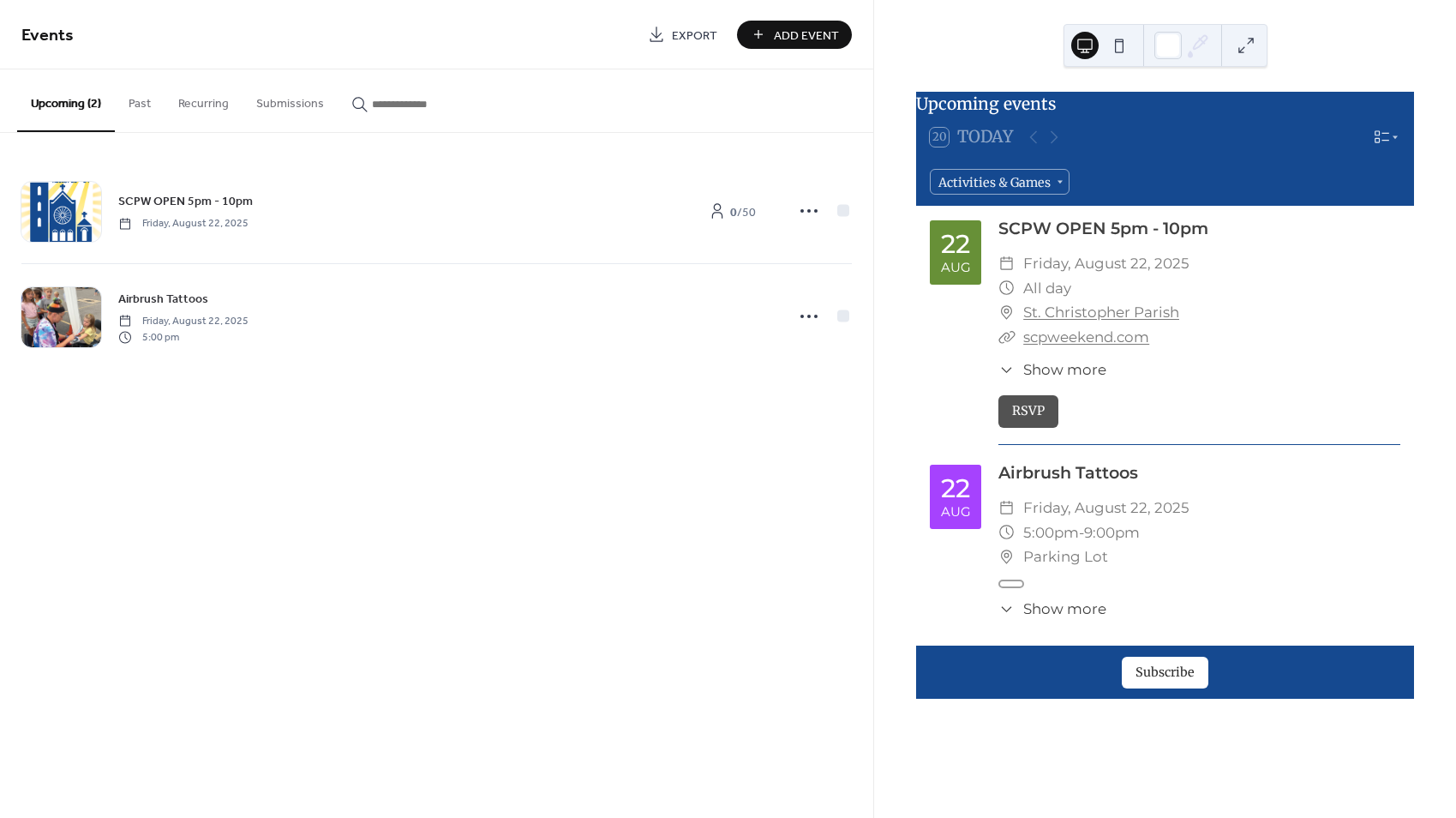click 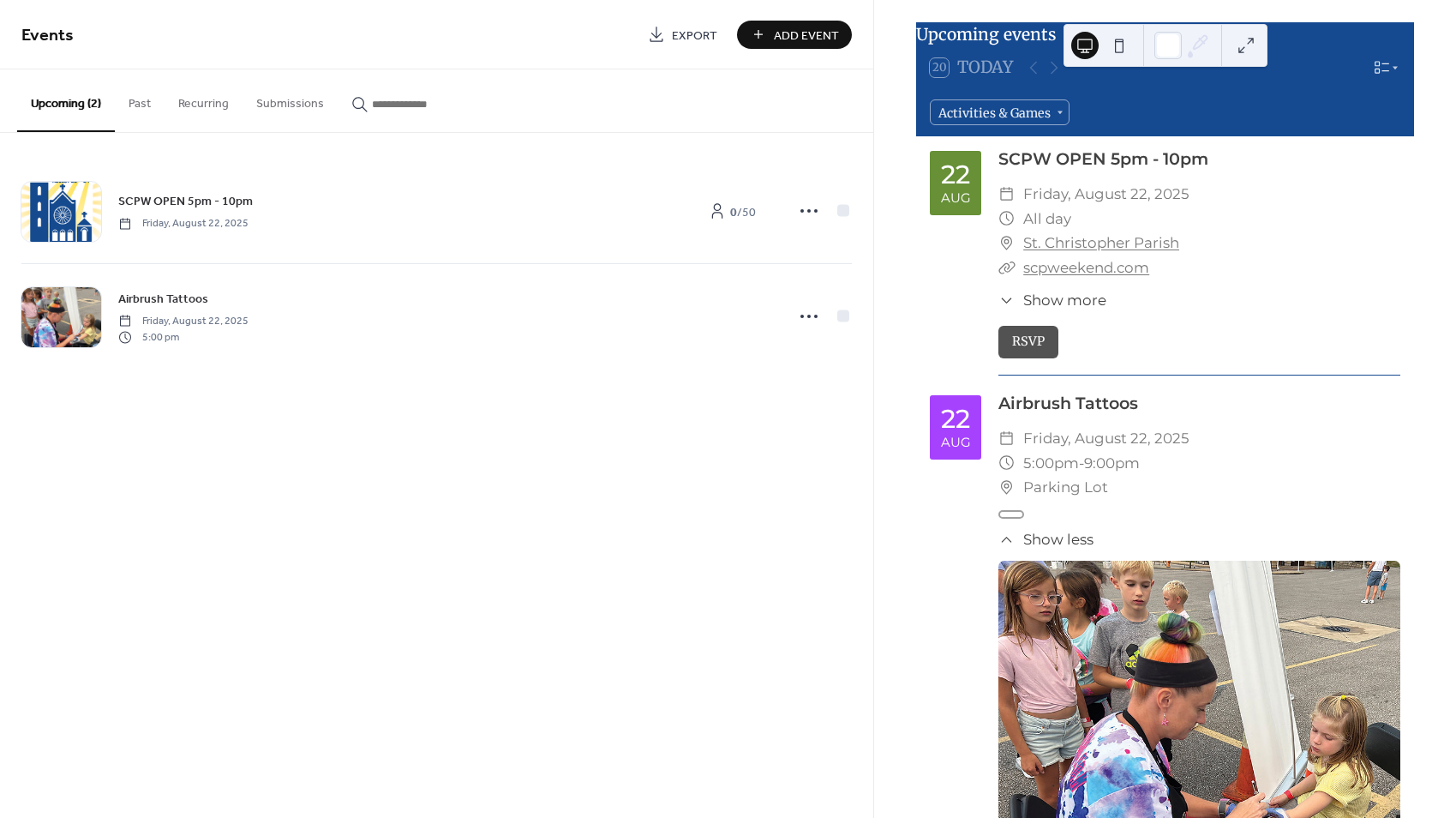scroll, scrollTop: 227, scrollLeft: 0, axis: vertical 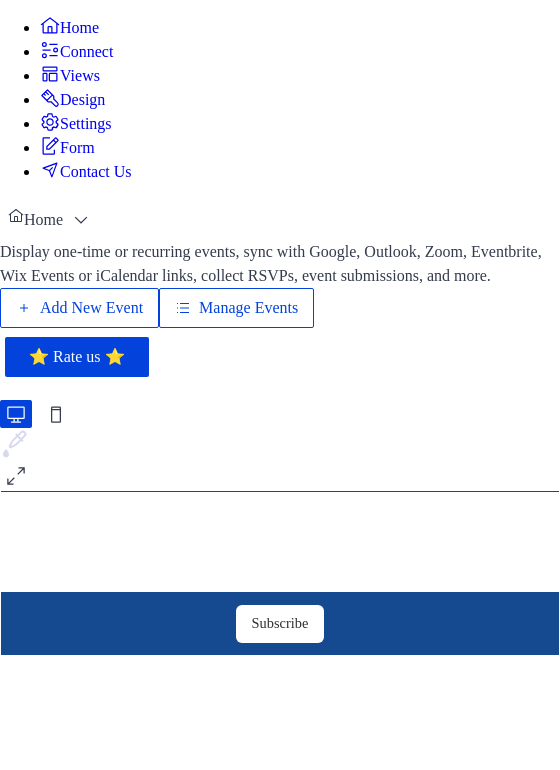 click on "Manage Events" at bounding box center [236, 308] 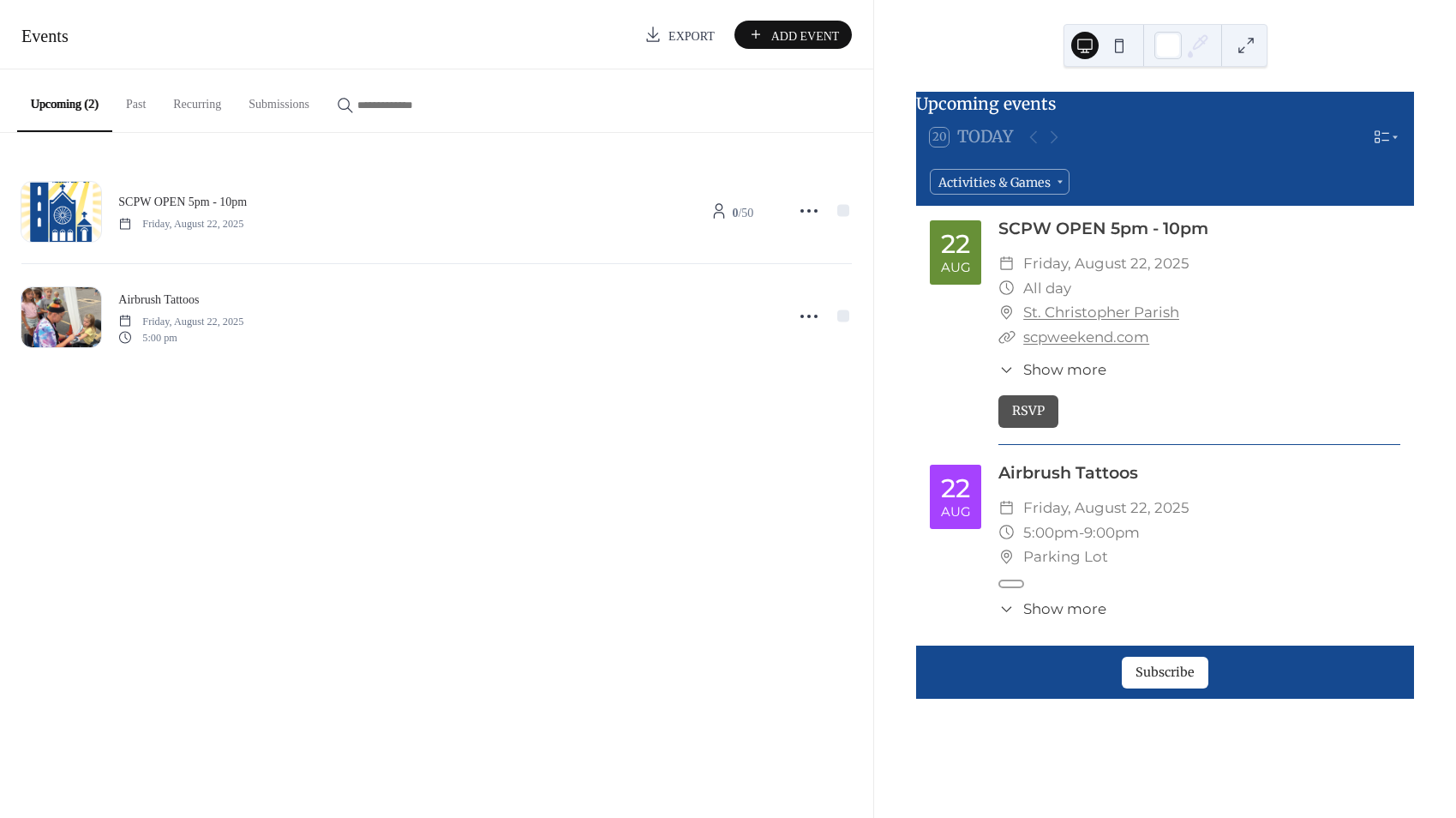 scroll, scrollTop: 0, scrollLeft: 0, axis: both 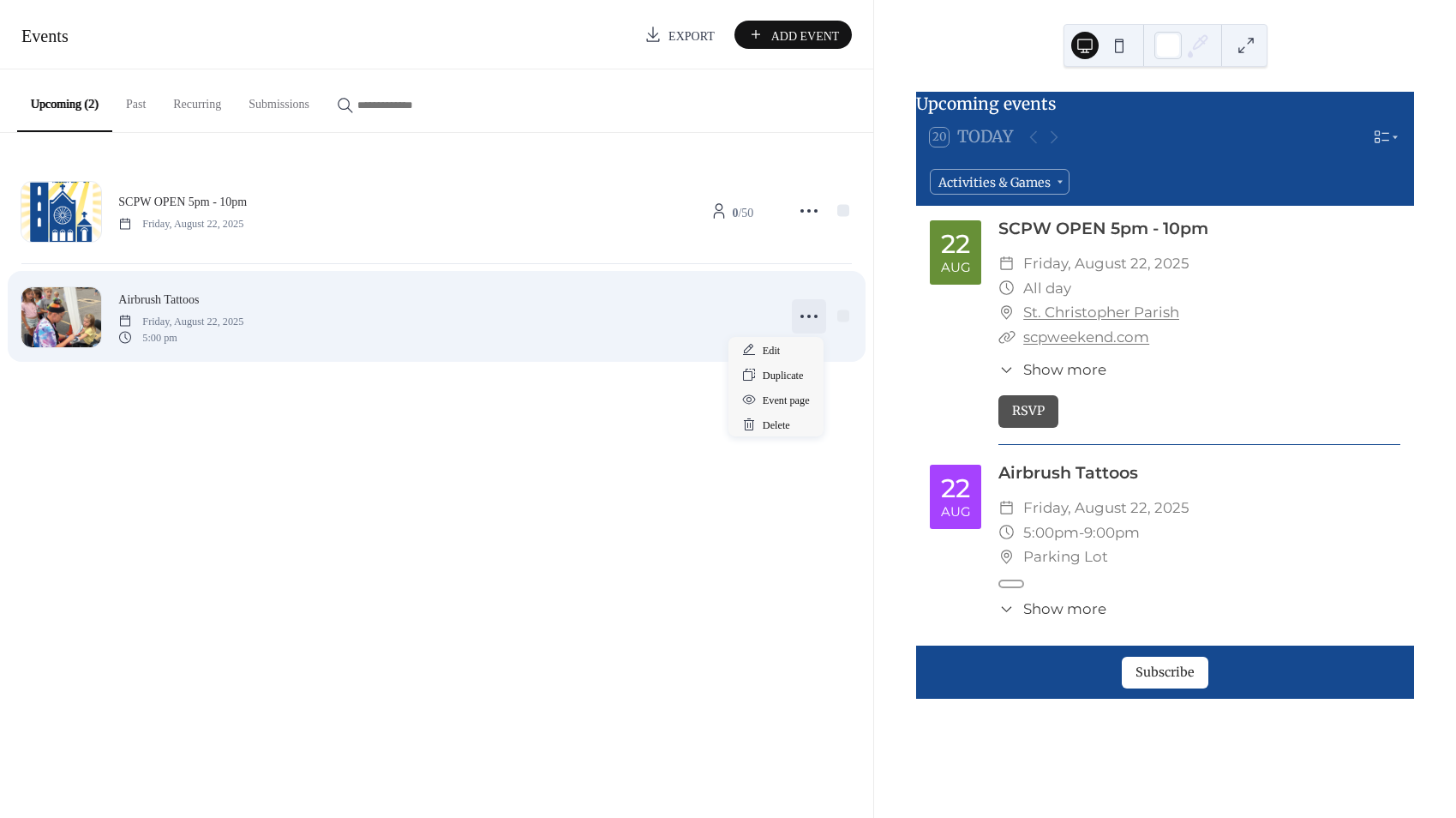 click 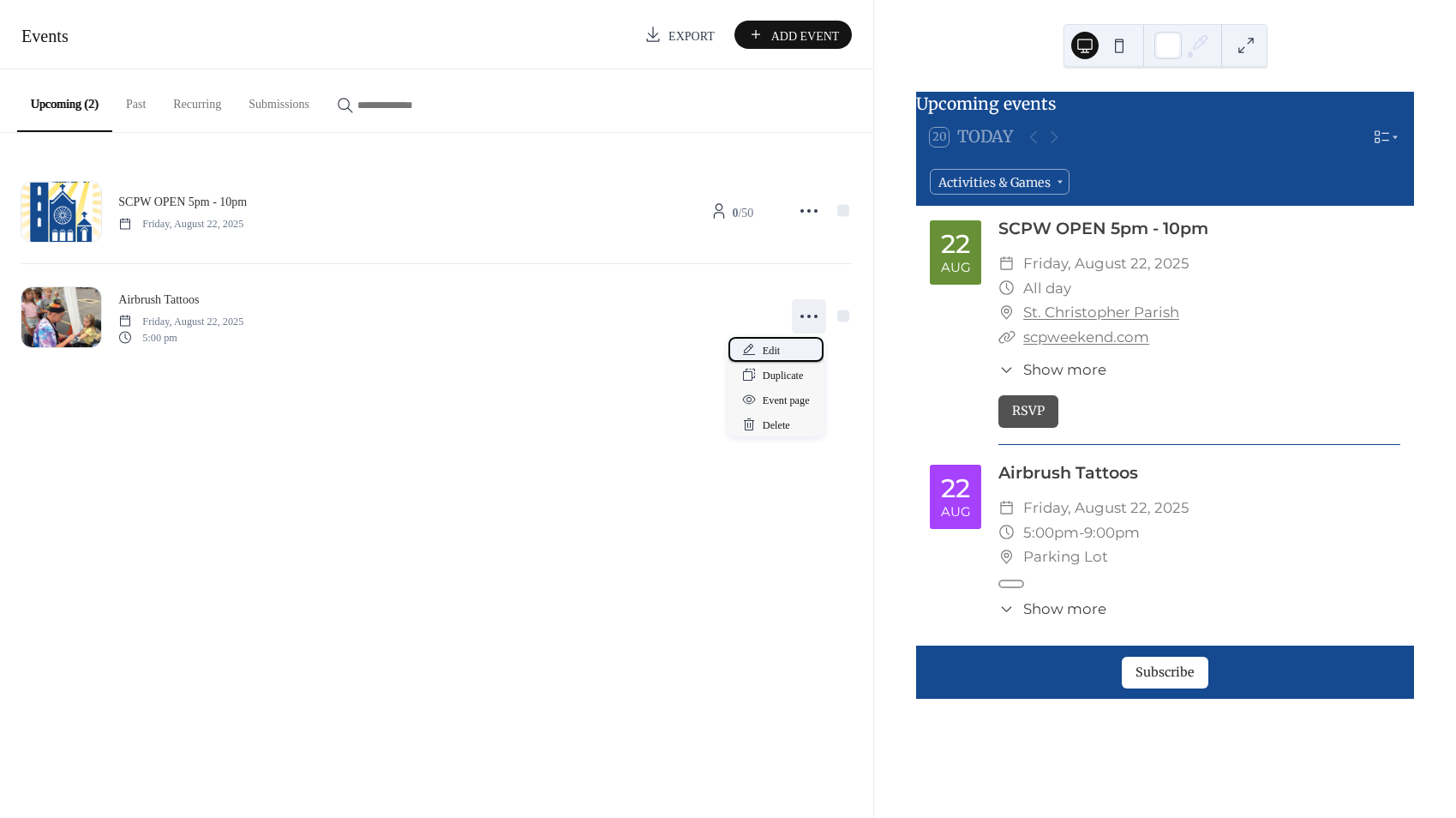 click on "Edit" at bounding box center (771, 351) 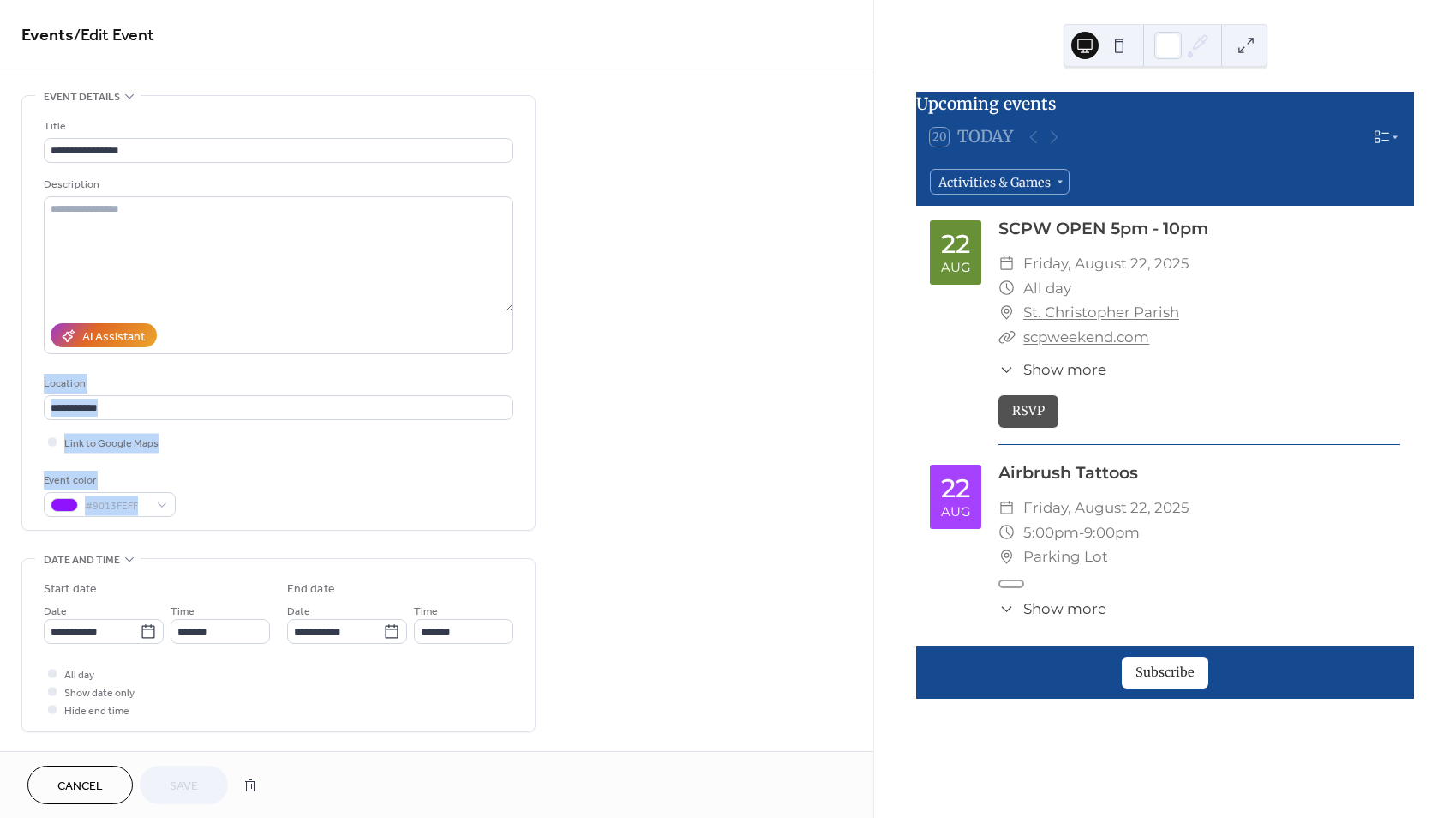 drag, startPoint x: 868, startPoint y: 357, endPoint x: 863, endPoint y: 503, distance: 146.08559 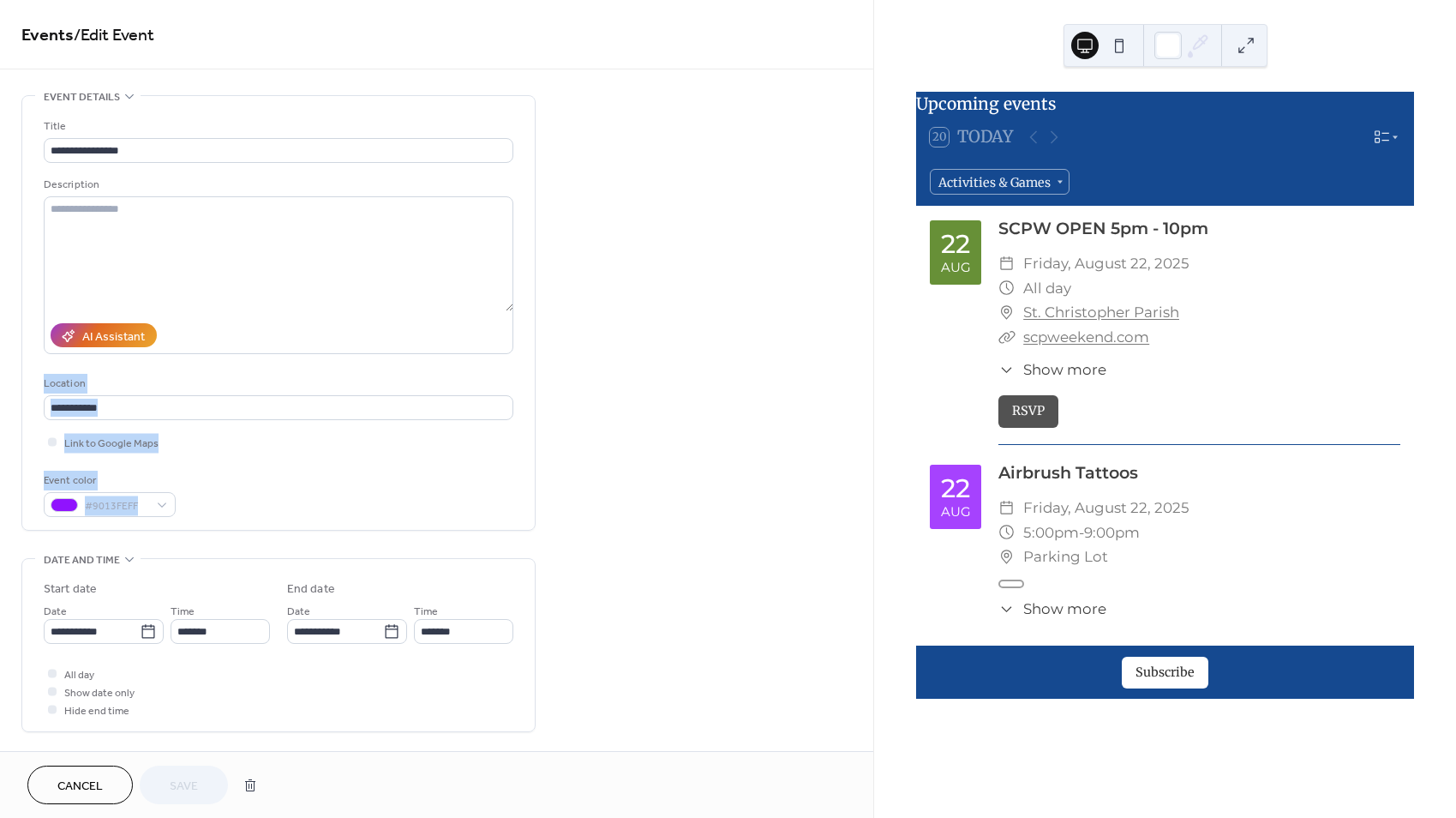click on "**********" at bounding box center [436, 763] 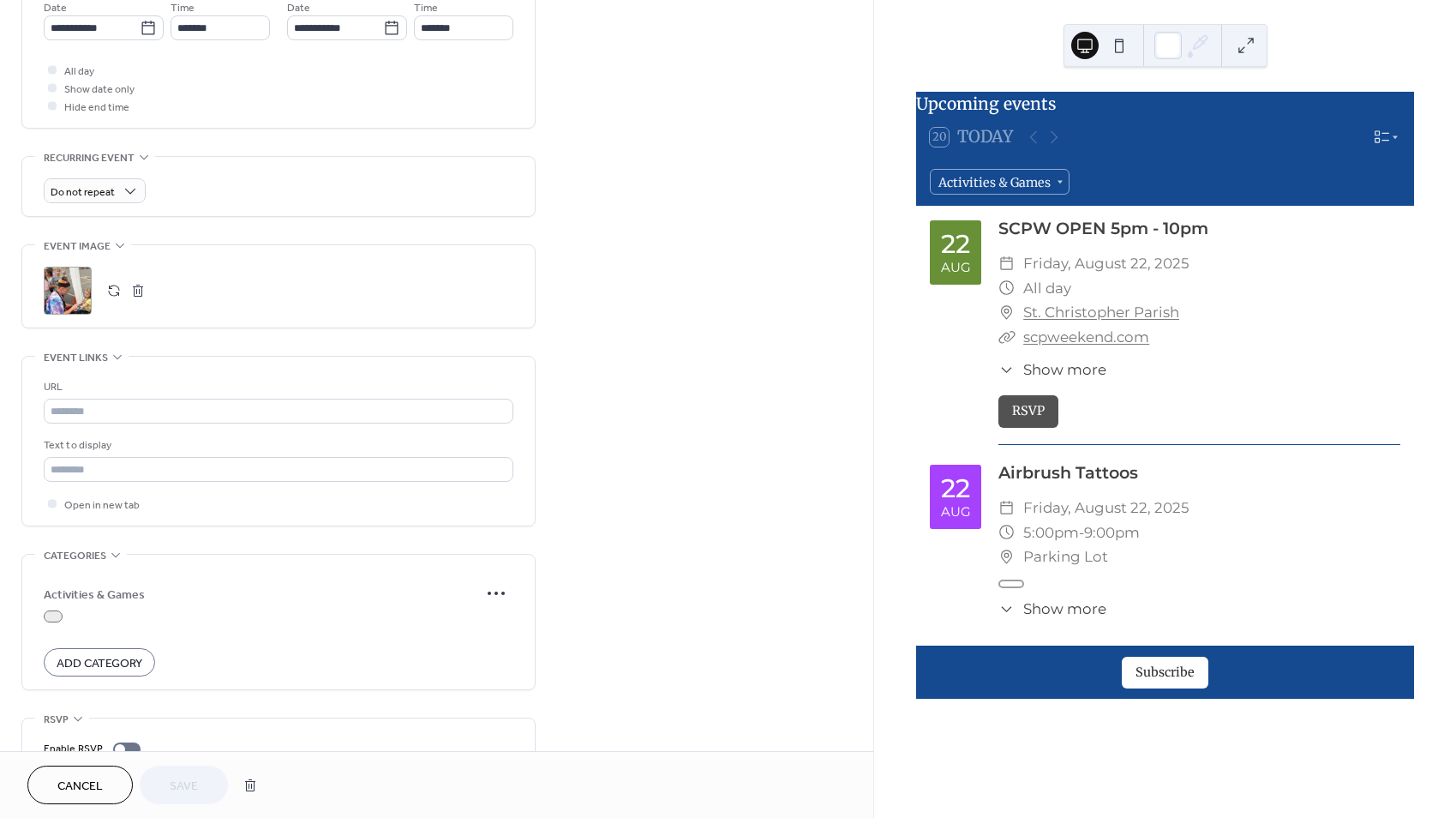 scroll, scrollTop: 680, scrollLeft: 0, axis: vertical 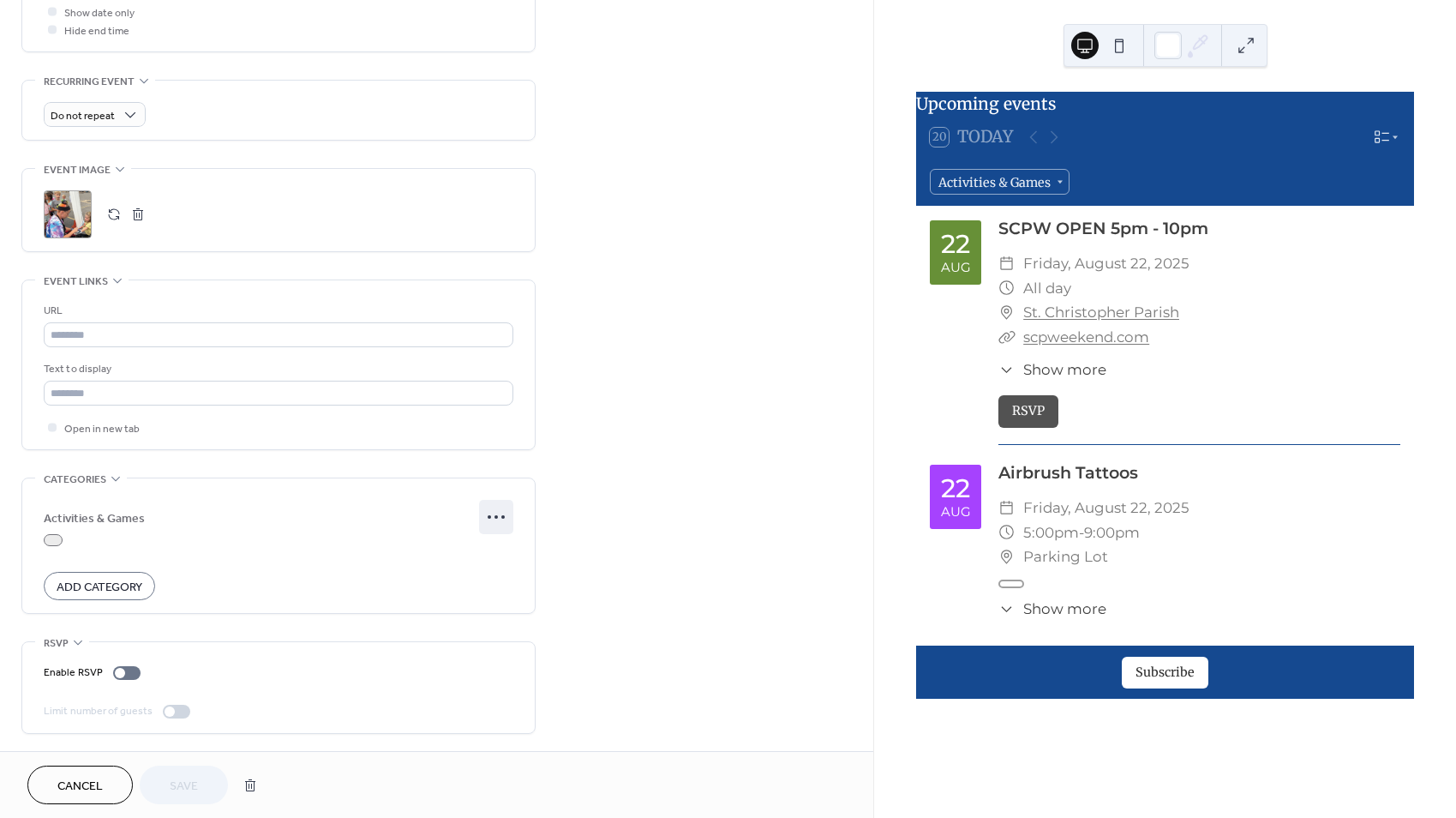 click 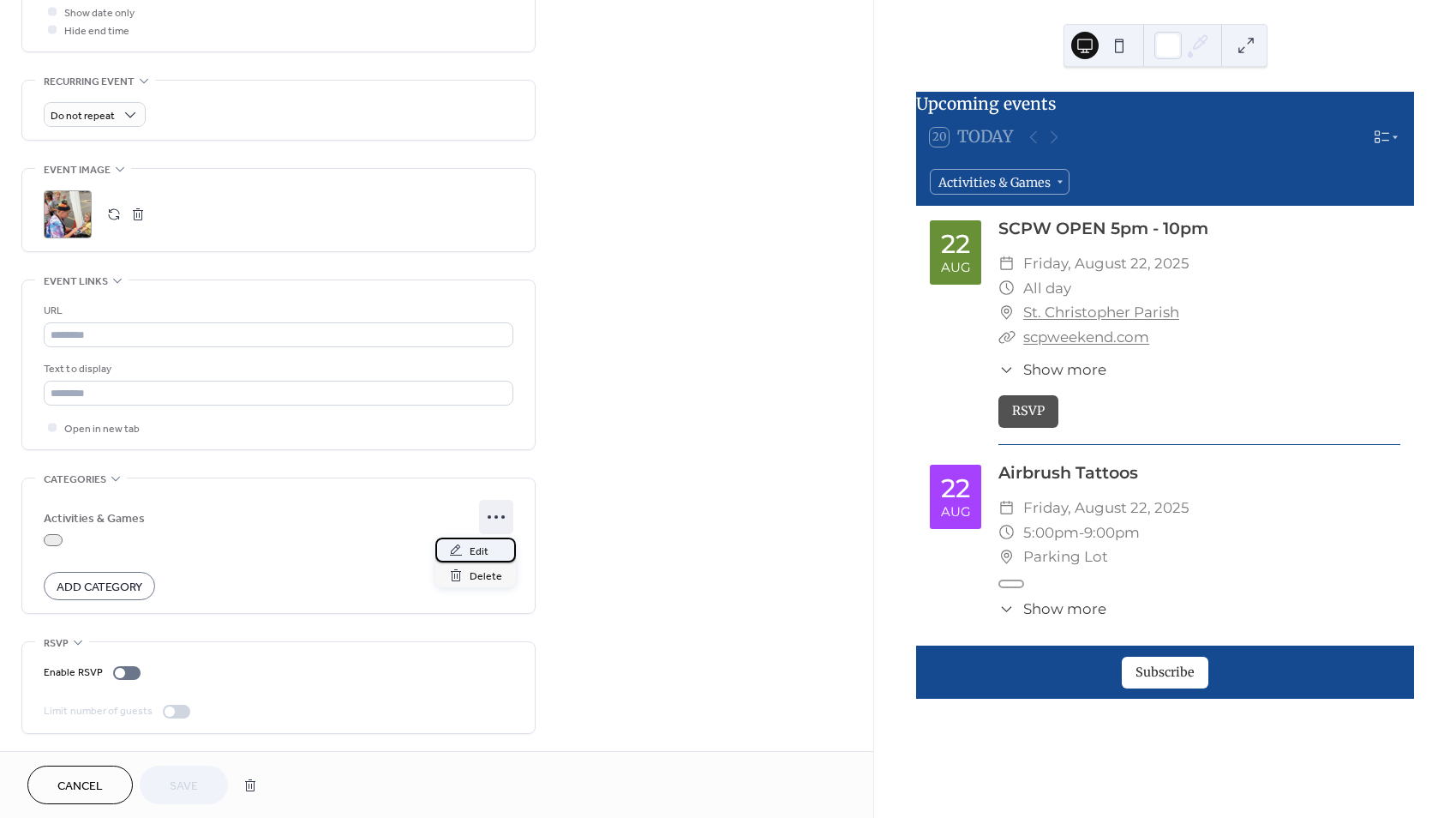 click on "Edit" at bounding box center (476, 550) 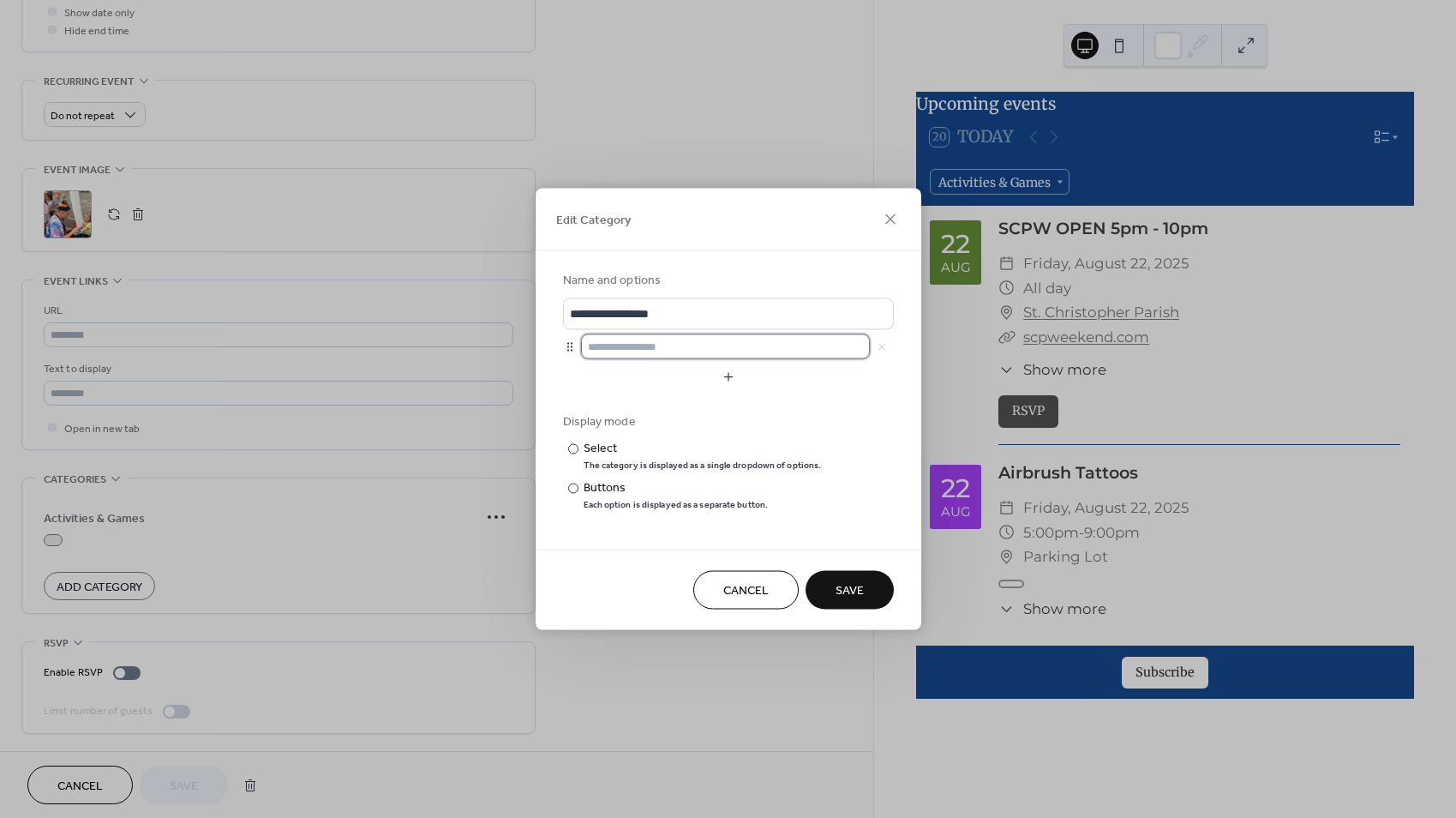click at bounding box center [725, 346] 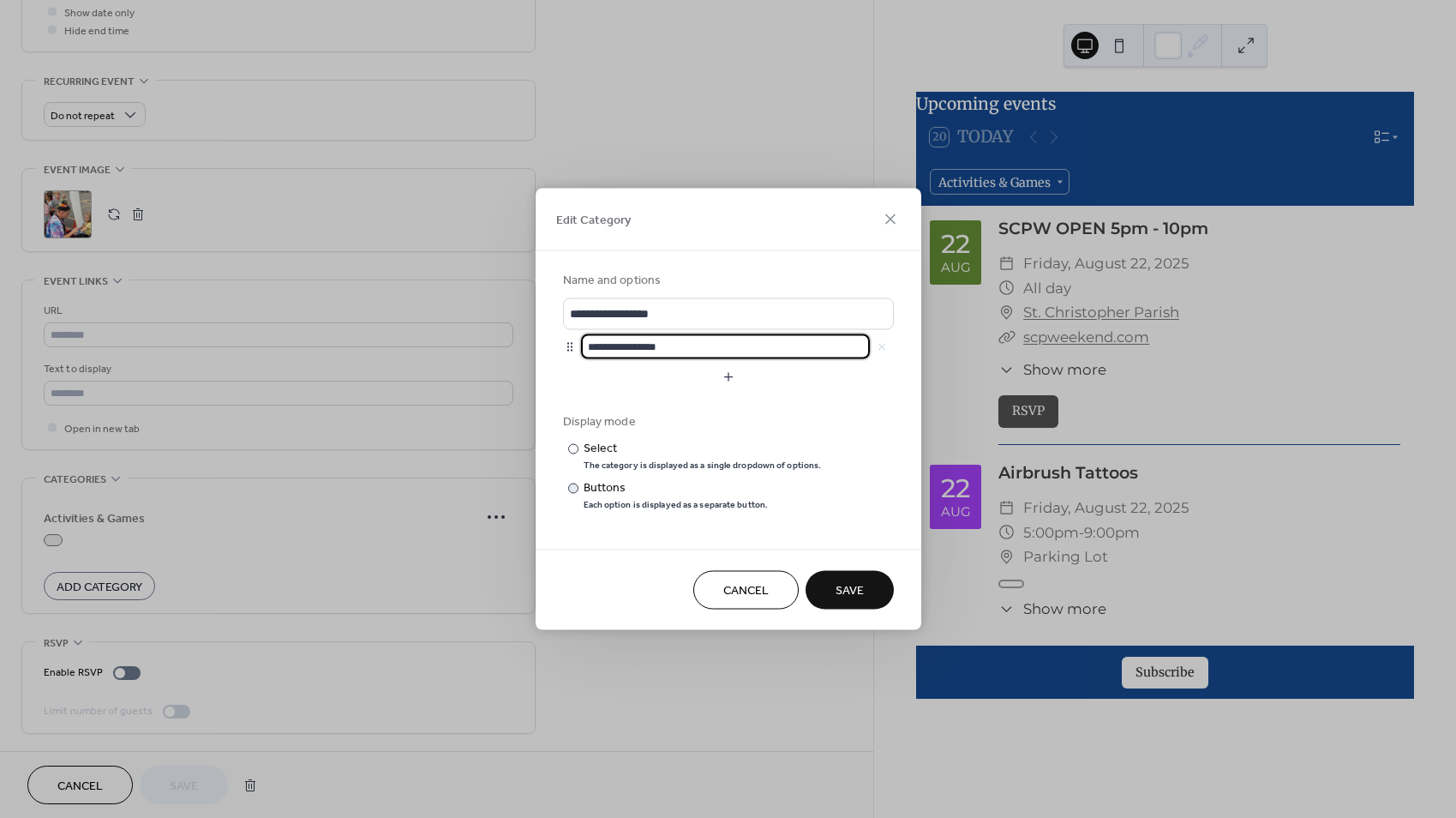 type on "**********" 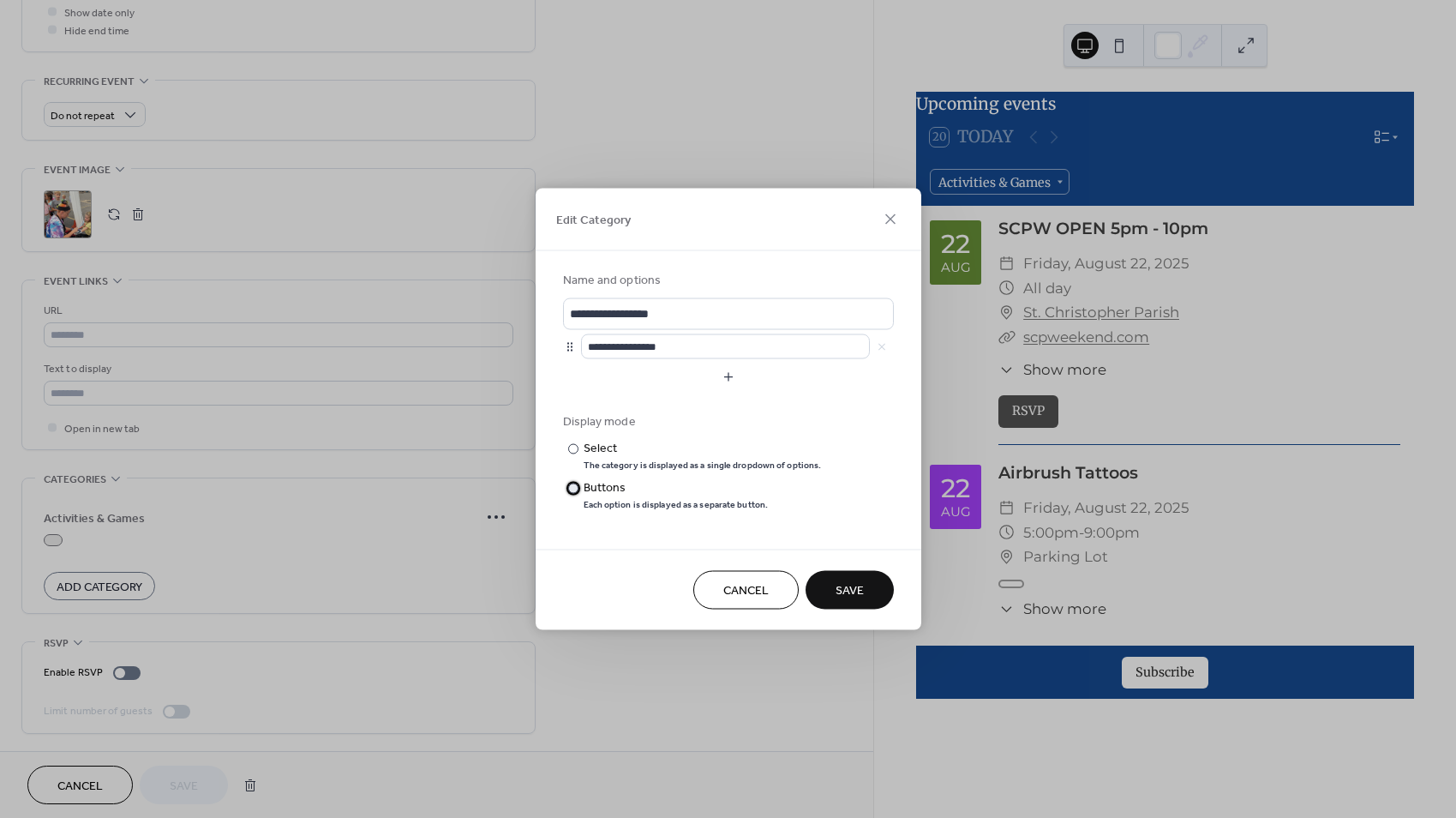 click at bounding box center [573, 488] 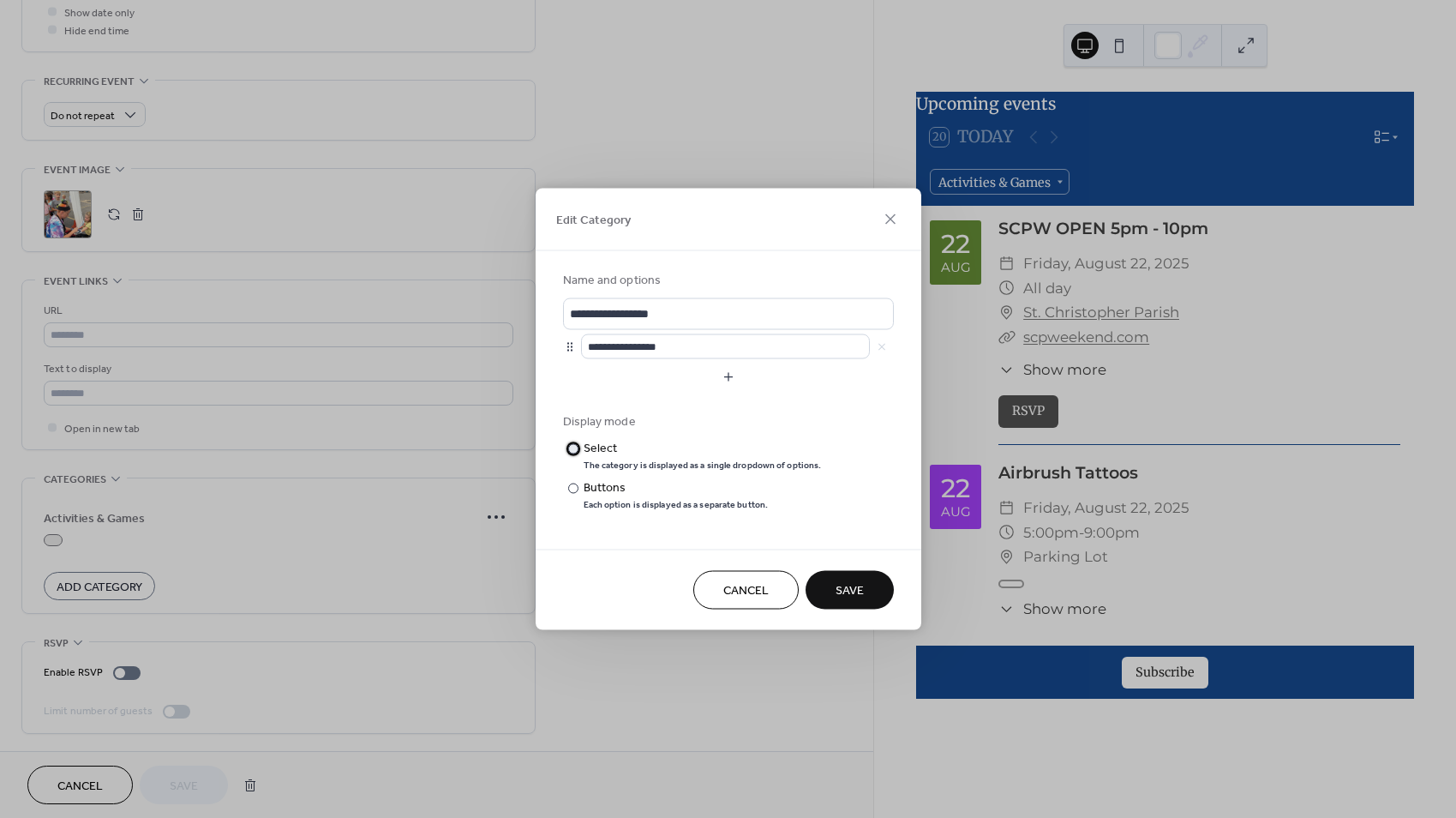 click on "​" at bounding box center [572, 448] 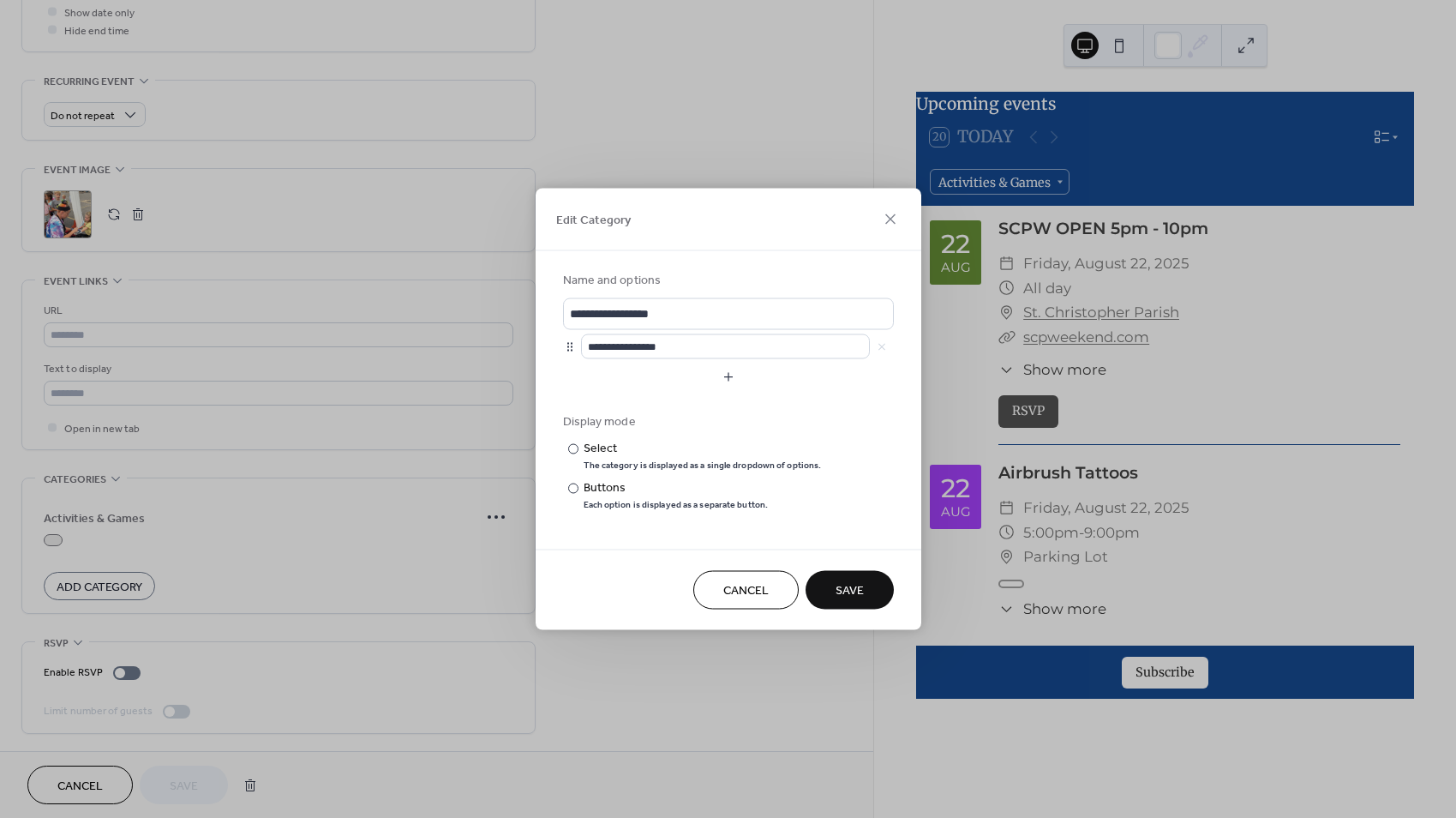 click on "Save" at bounding box center [849, 591] 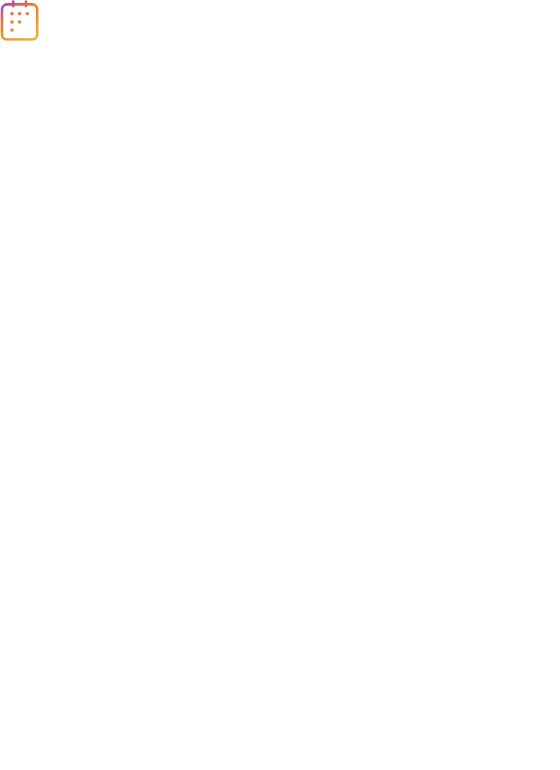scroll, scrollTop: 0, scrollLeft: 0, axis: both 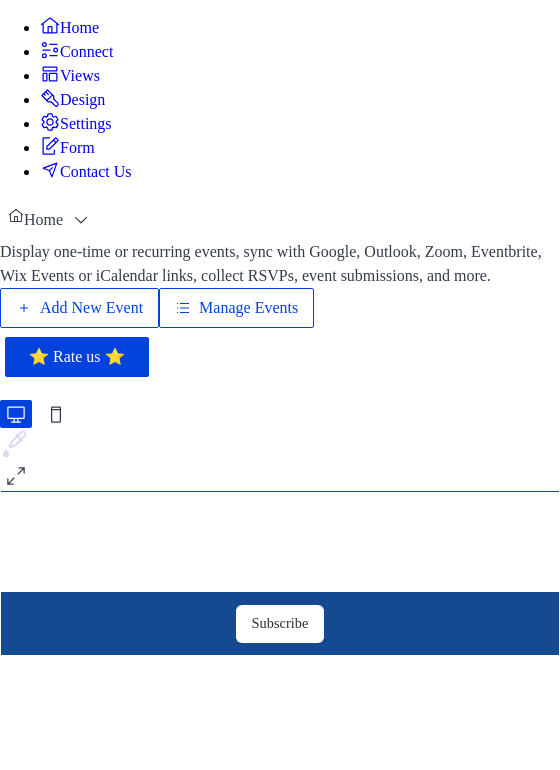 click on "Manage Events" at bounding box center (248, 308) 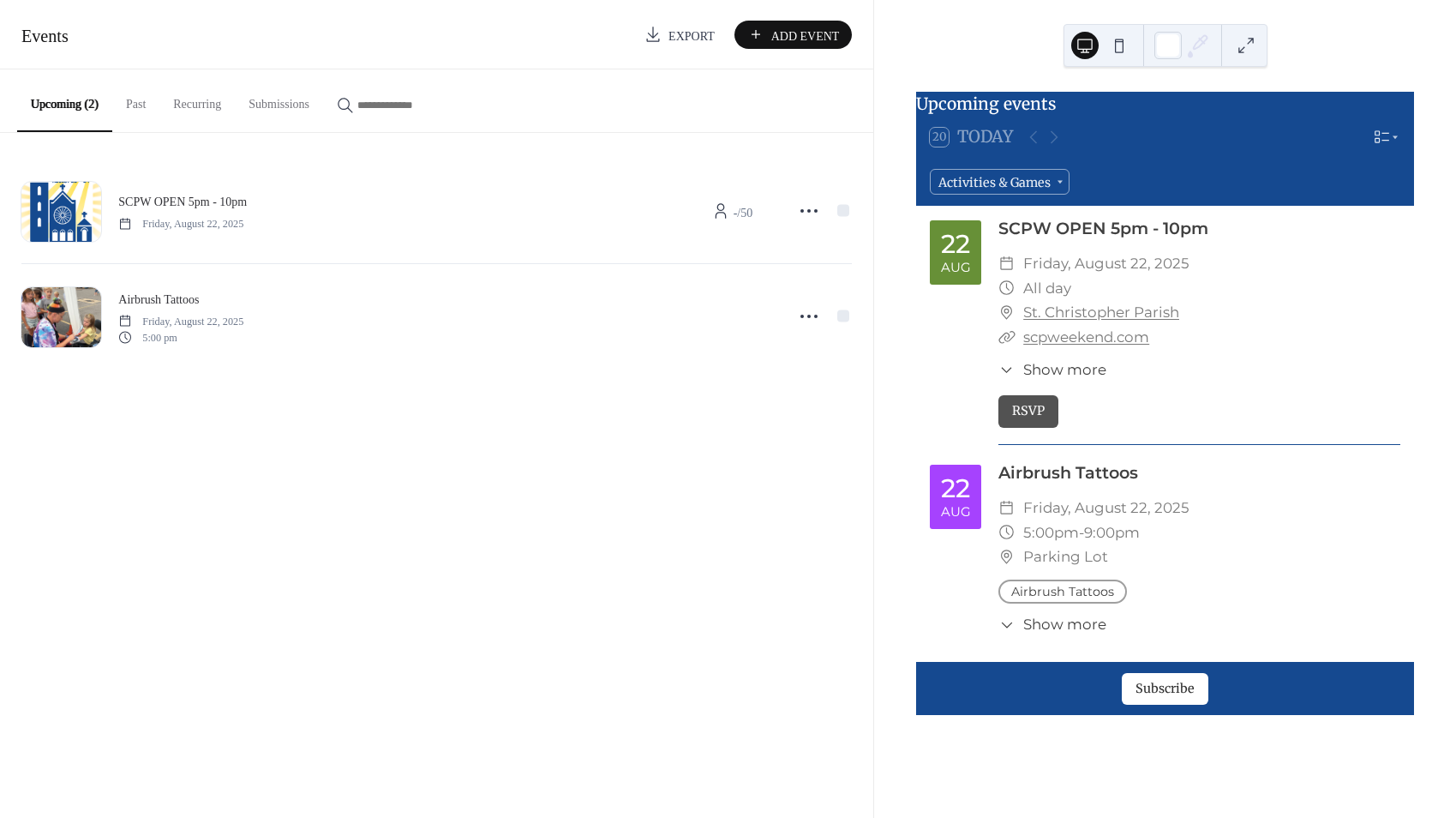 scroll, scrollTop: 0, scrollLeft: 0, axis: both 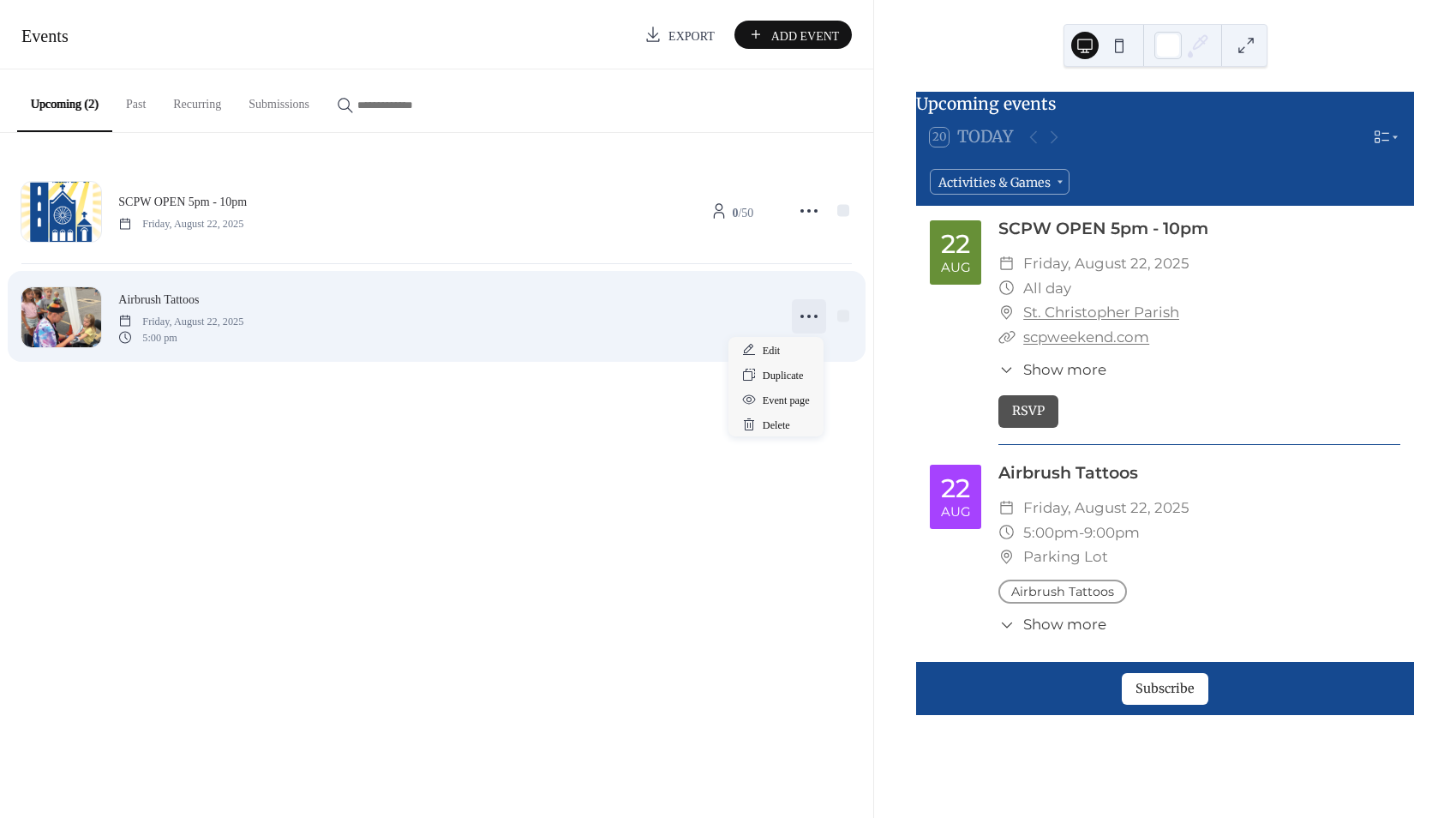 click 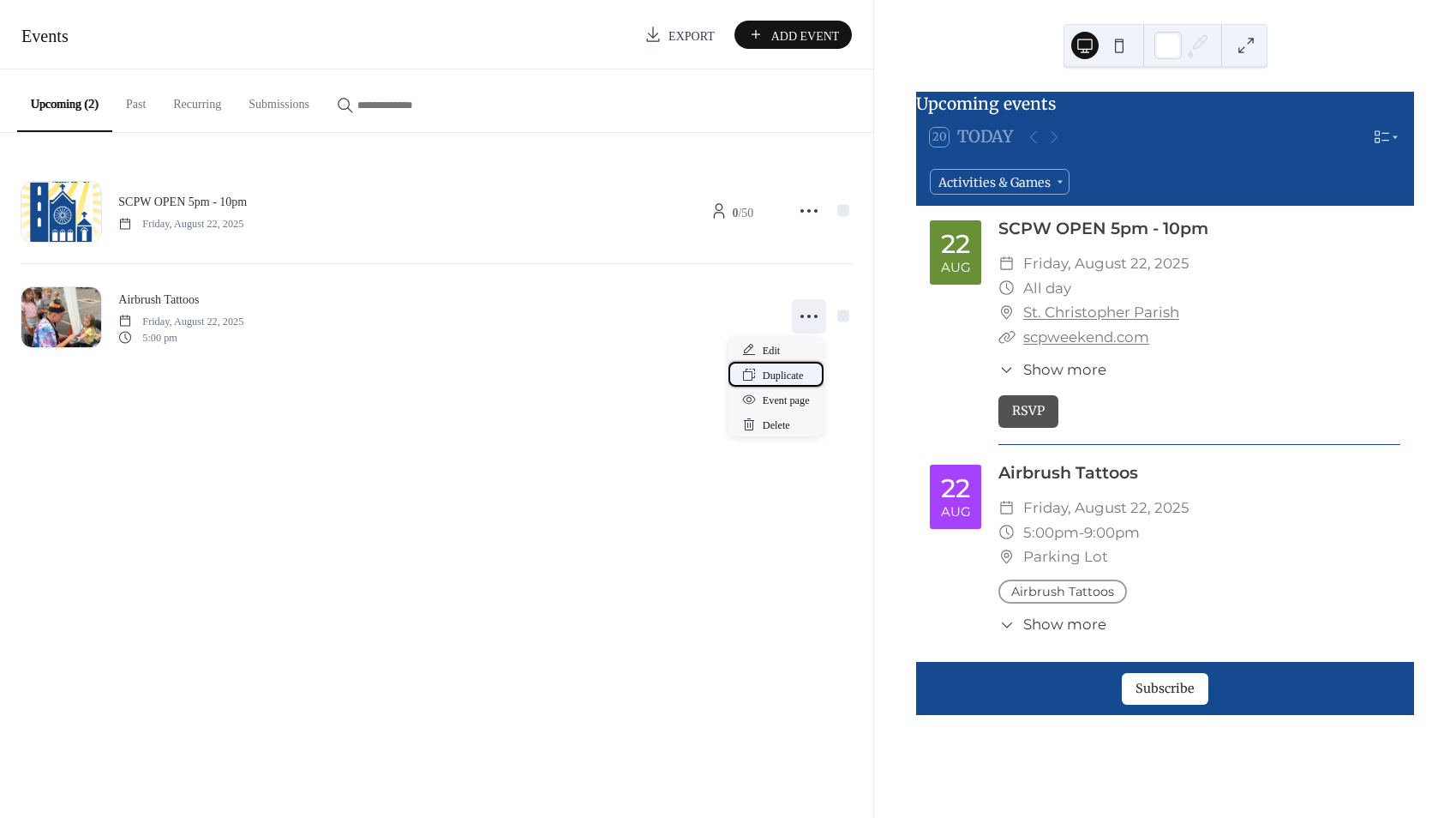 click on "Duplicate" at bounding box center [783, 376] 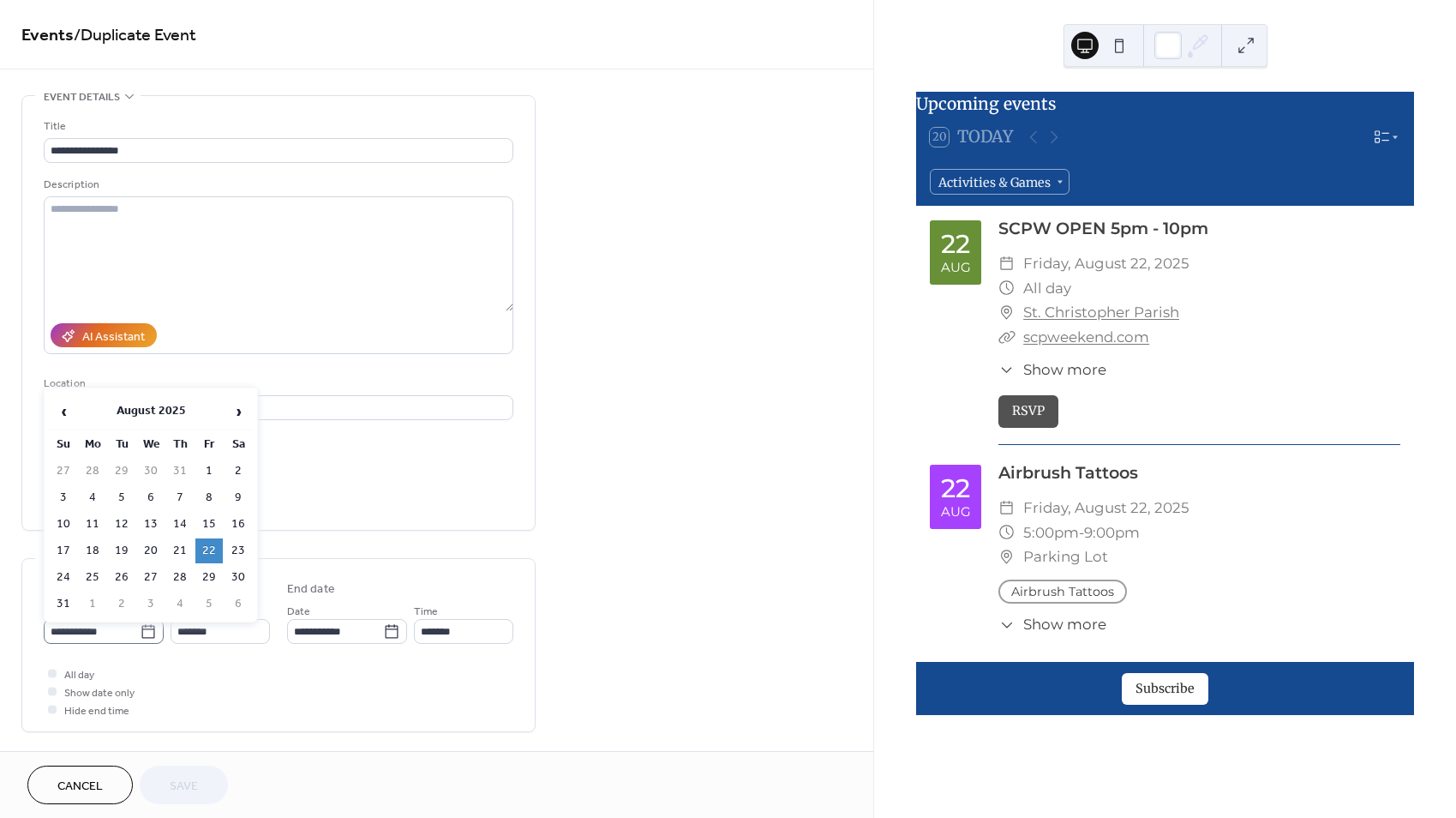 click 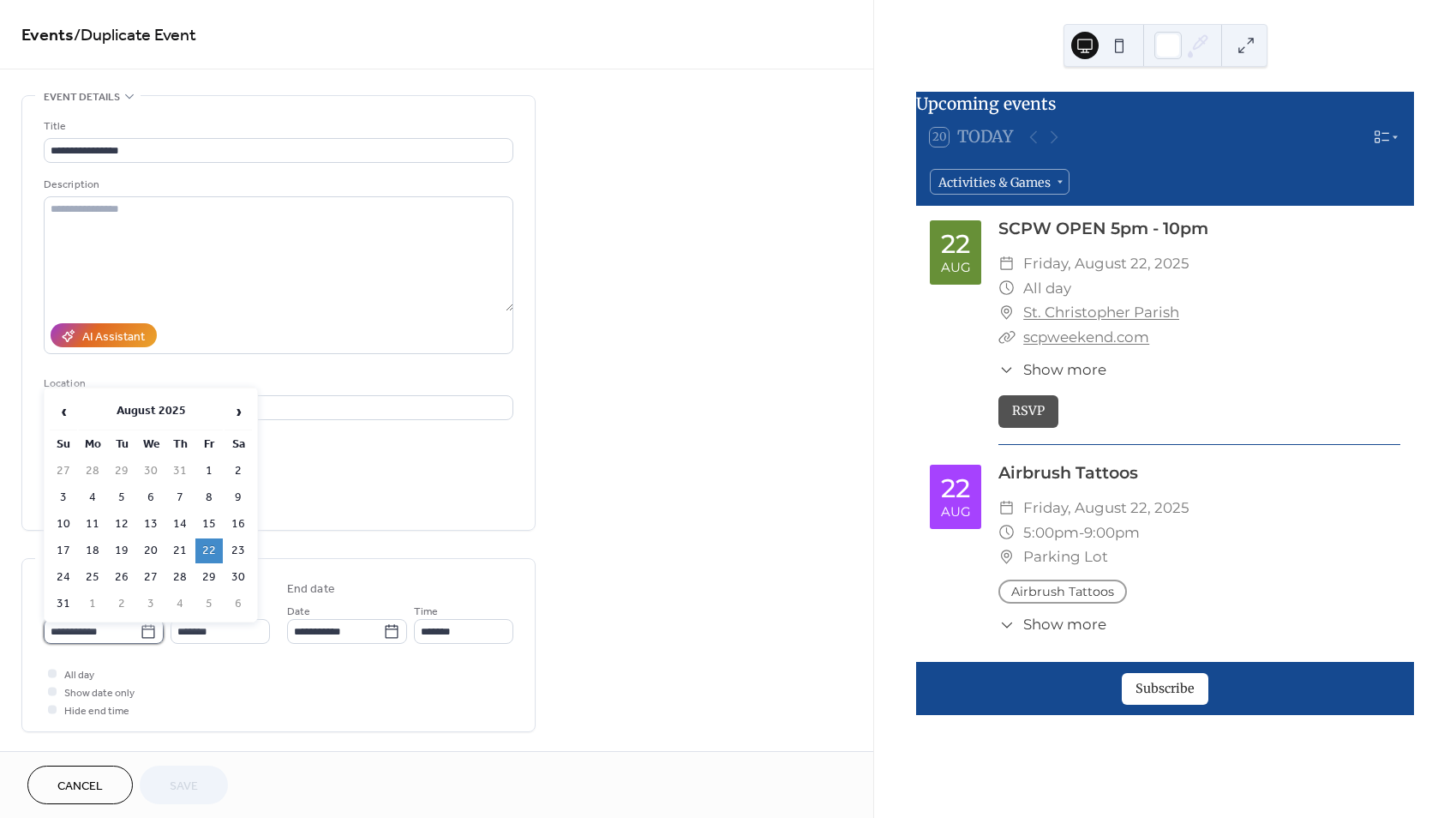 click on "**********" at bounding box center [92, 631] 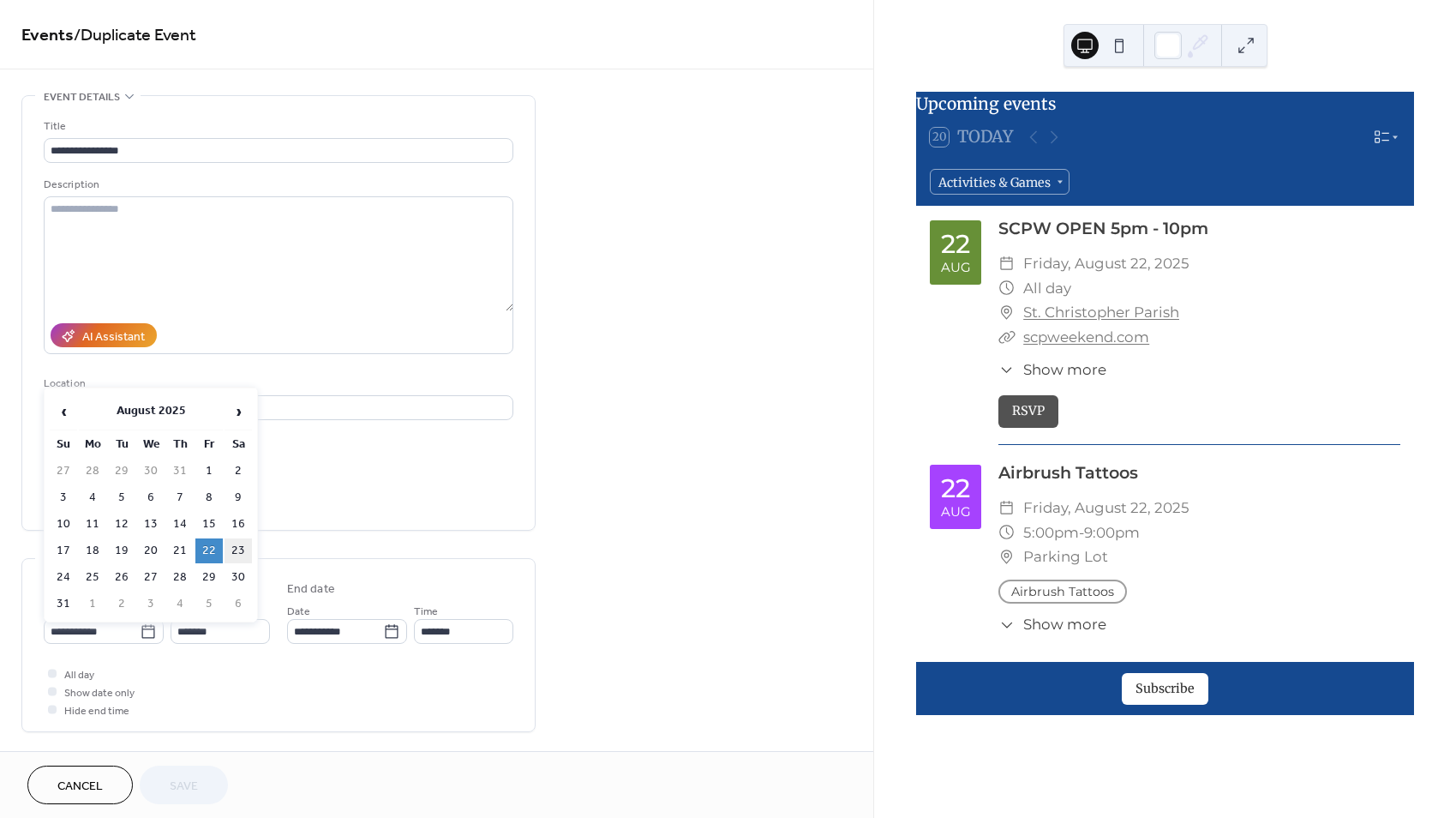 click on "23" at bounding box center (238, 550) 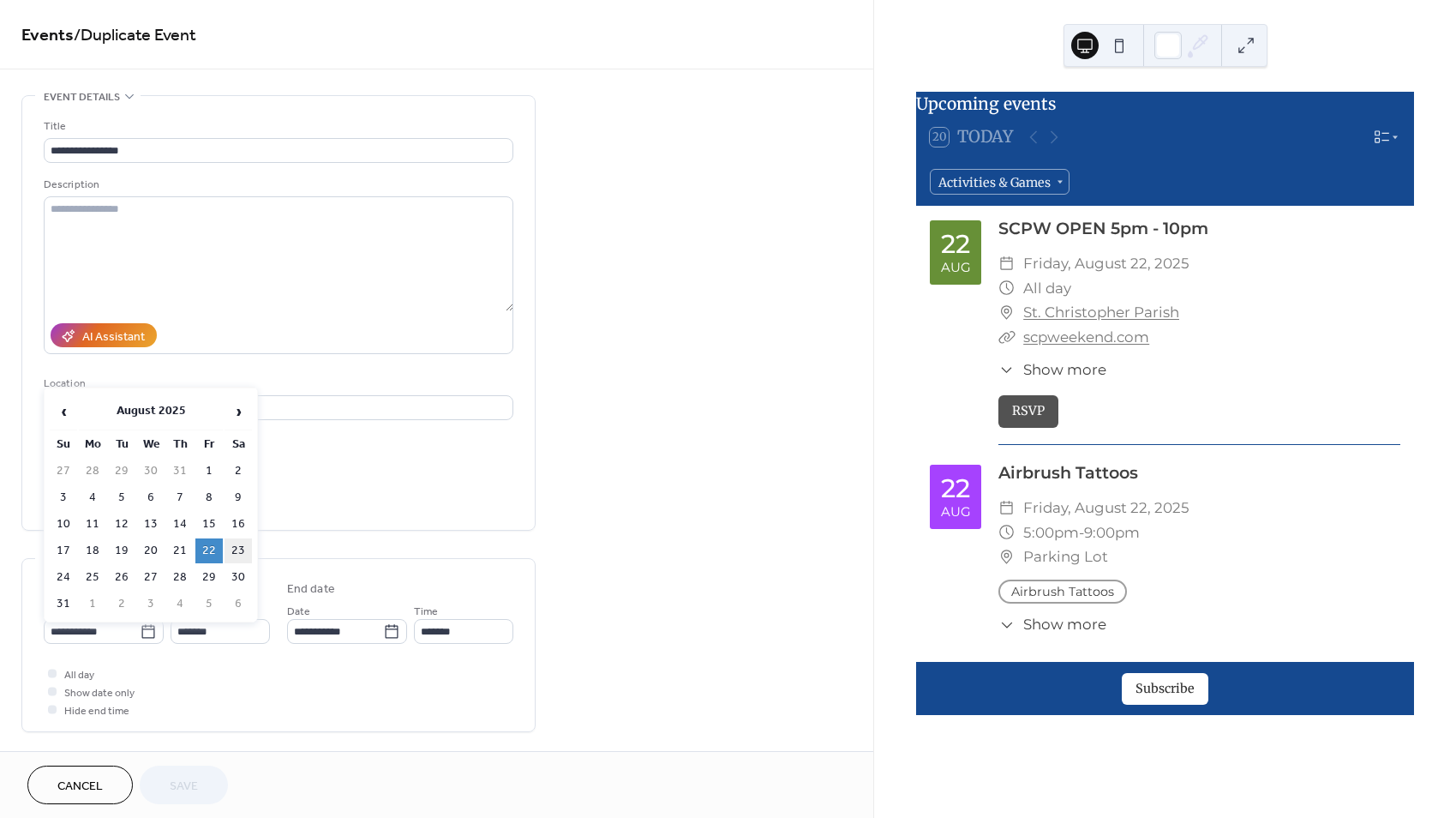type on "**********" 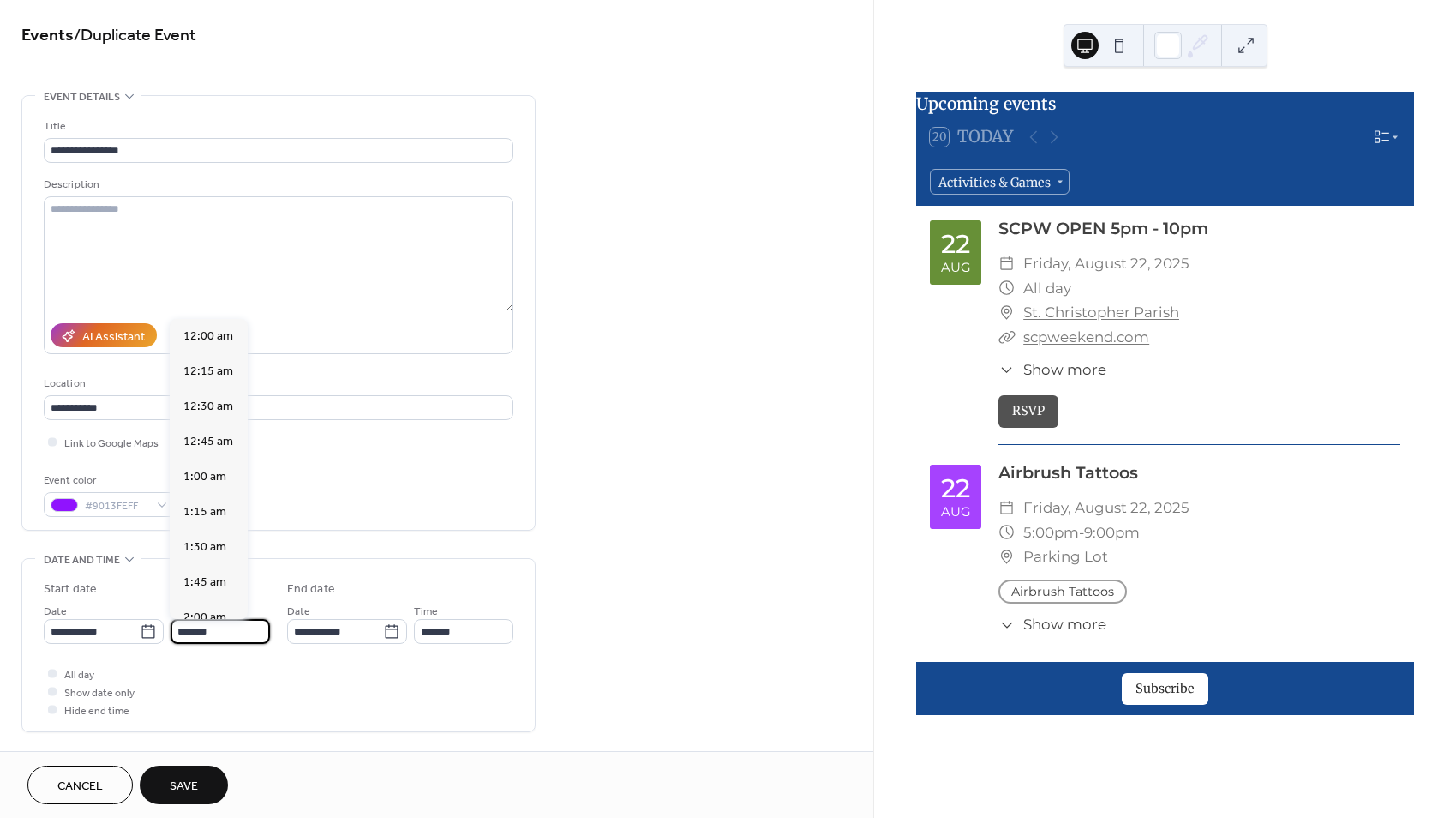 click on "*******" at bounding box center [220, 631] 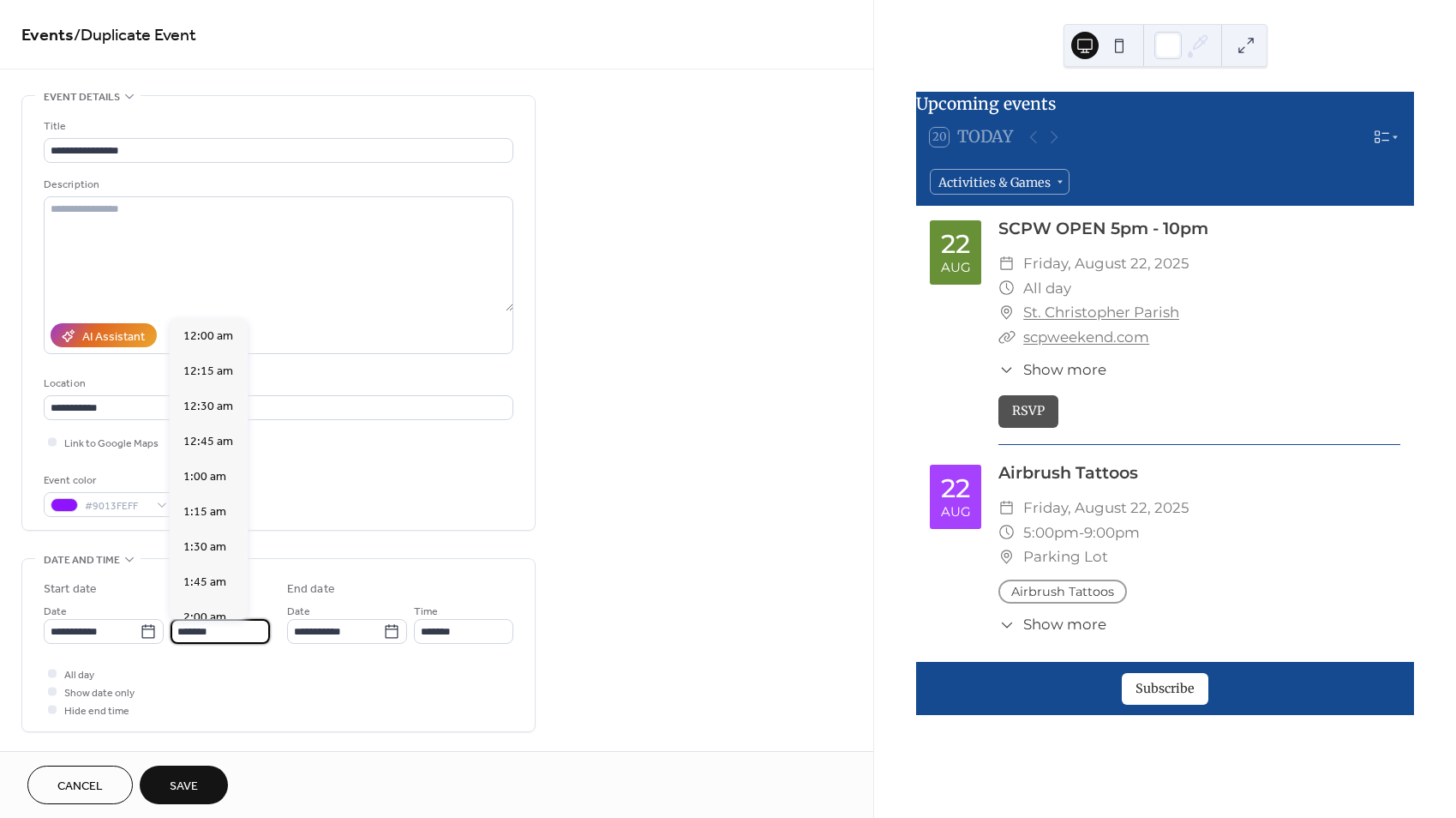 scroll, scrollTop: 2391, scrollLeft: 0, axis: vertical 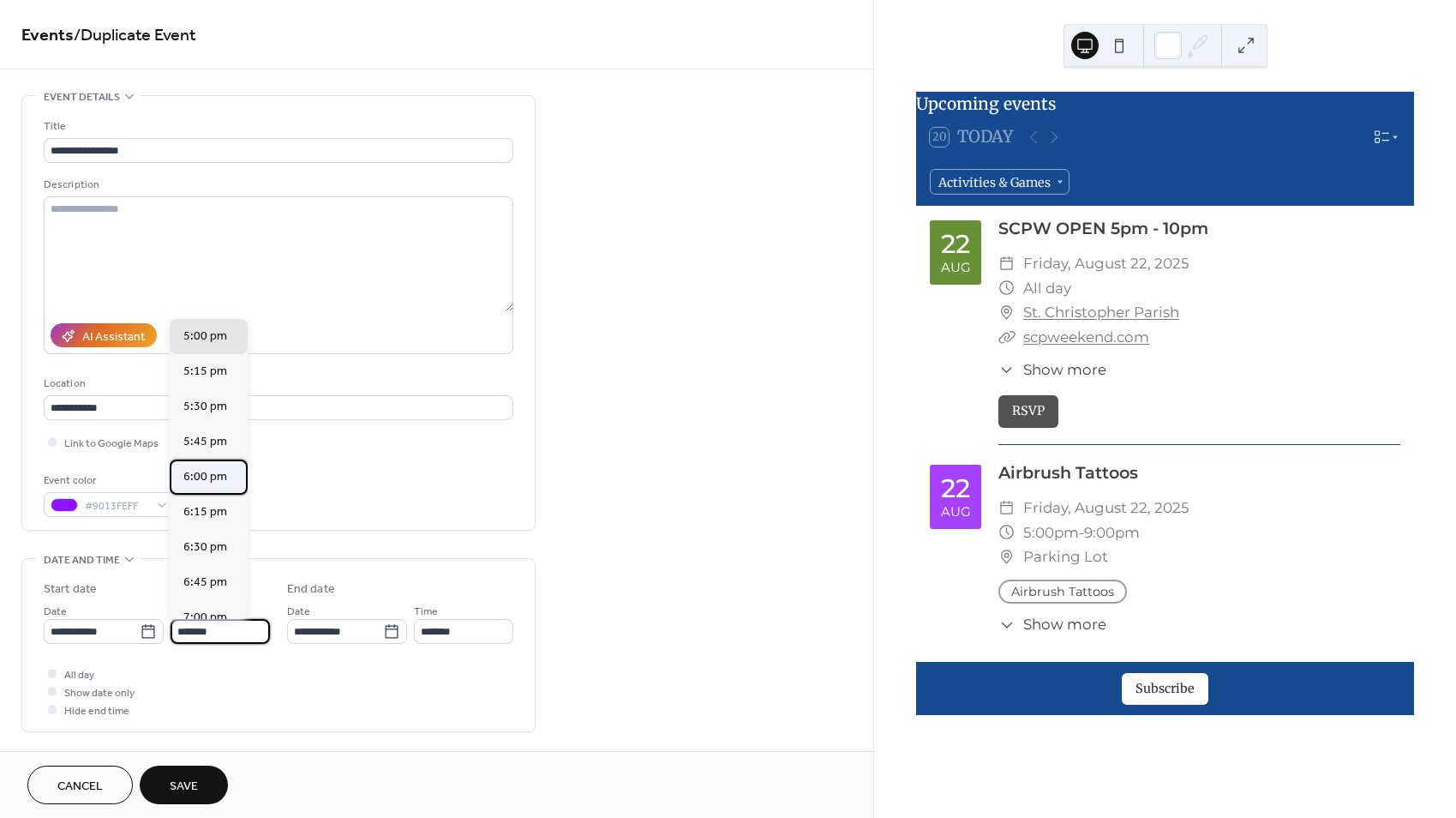 click on "6:00 pm" at bounding box center [205, 477] 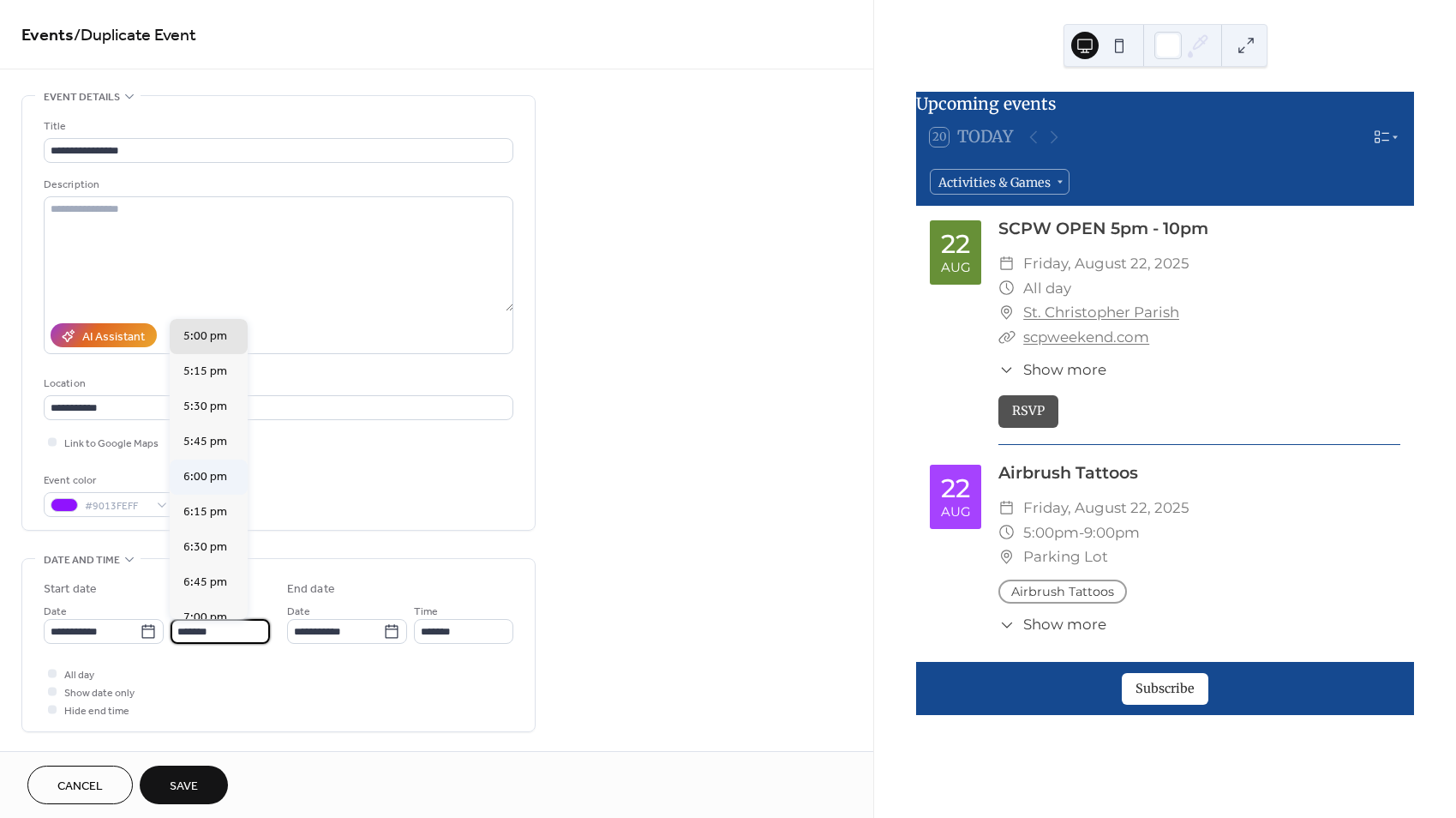 type on "*******" 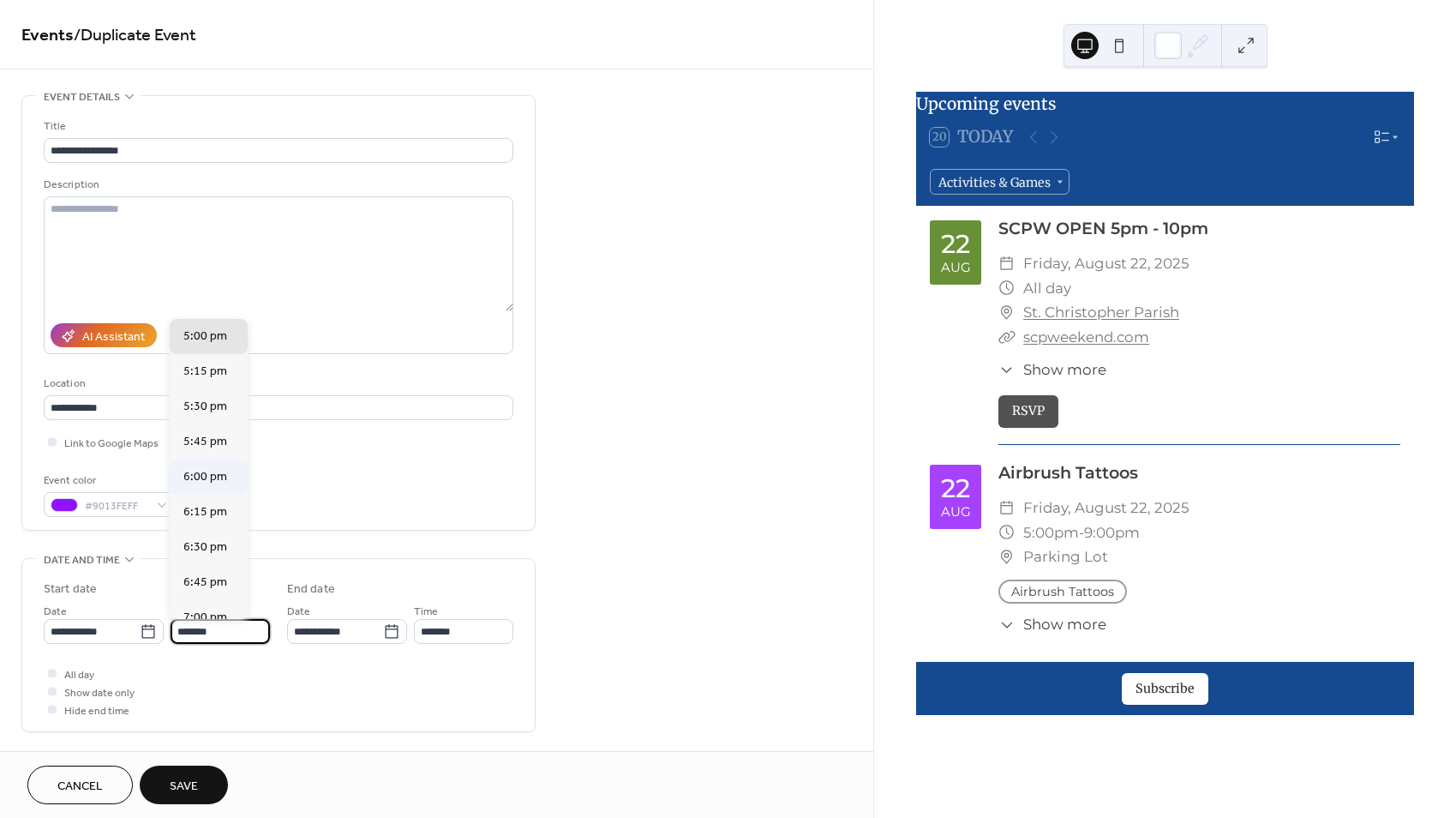 type on "********" 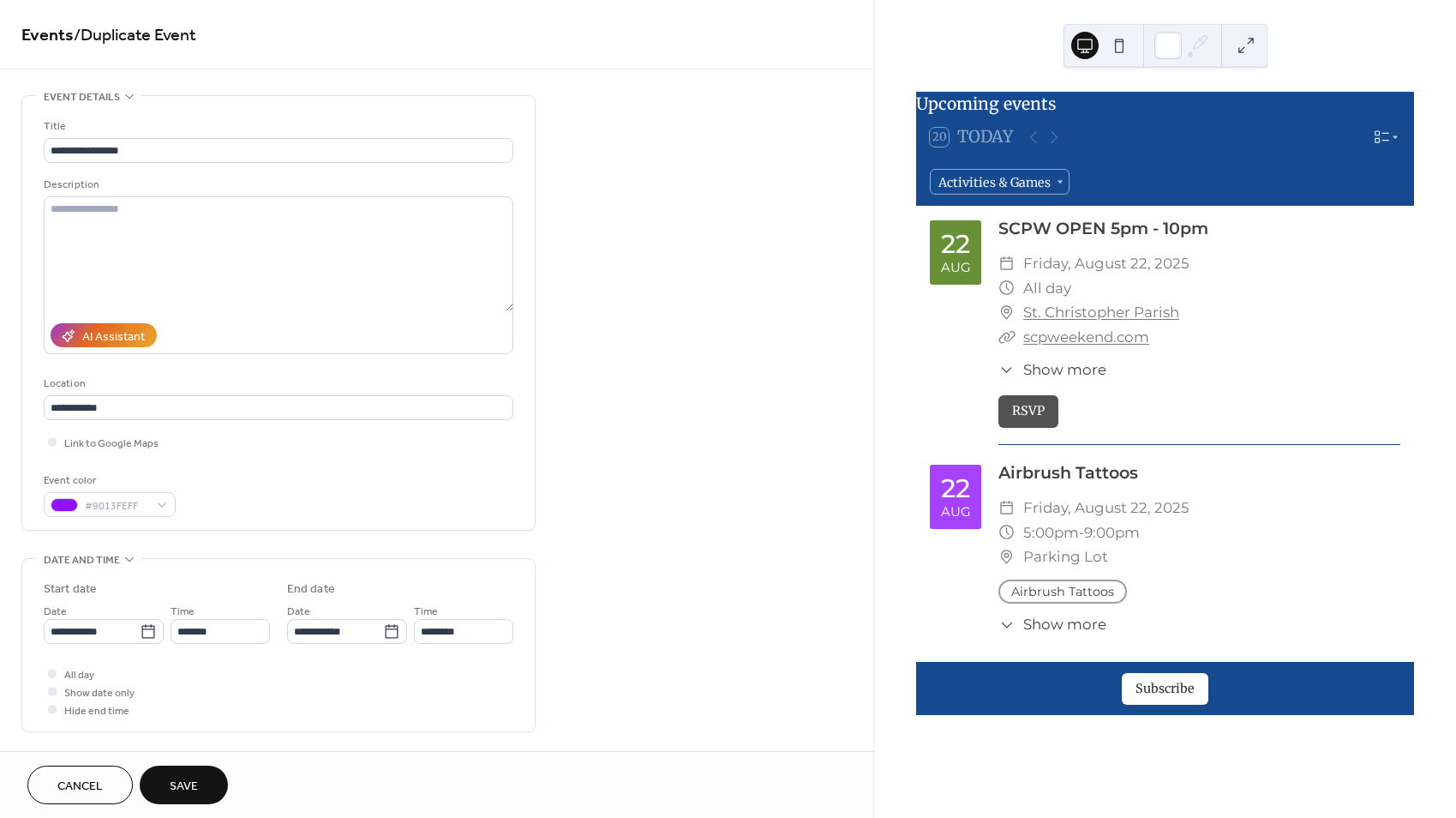 click on "All day Show date only Hide end time" at bounding box center [279, 691] 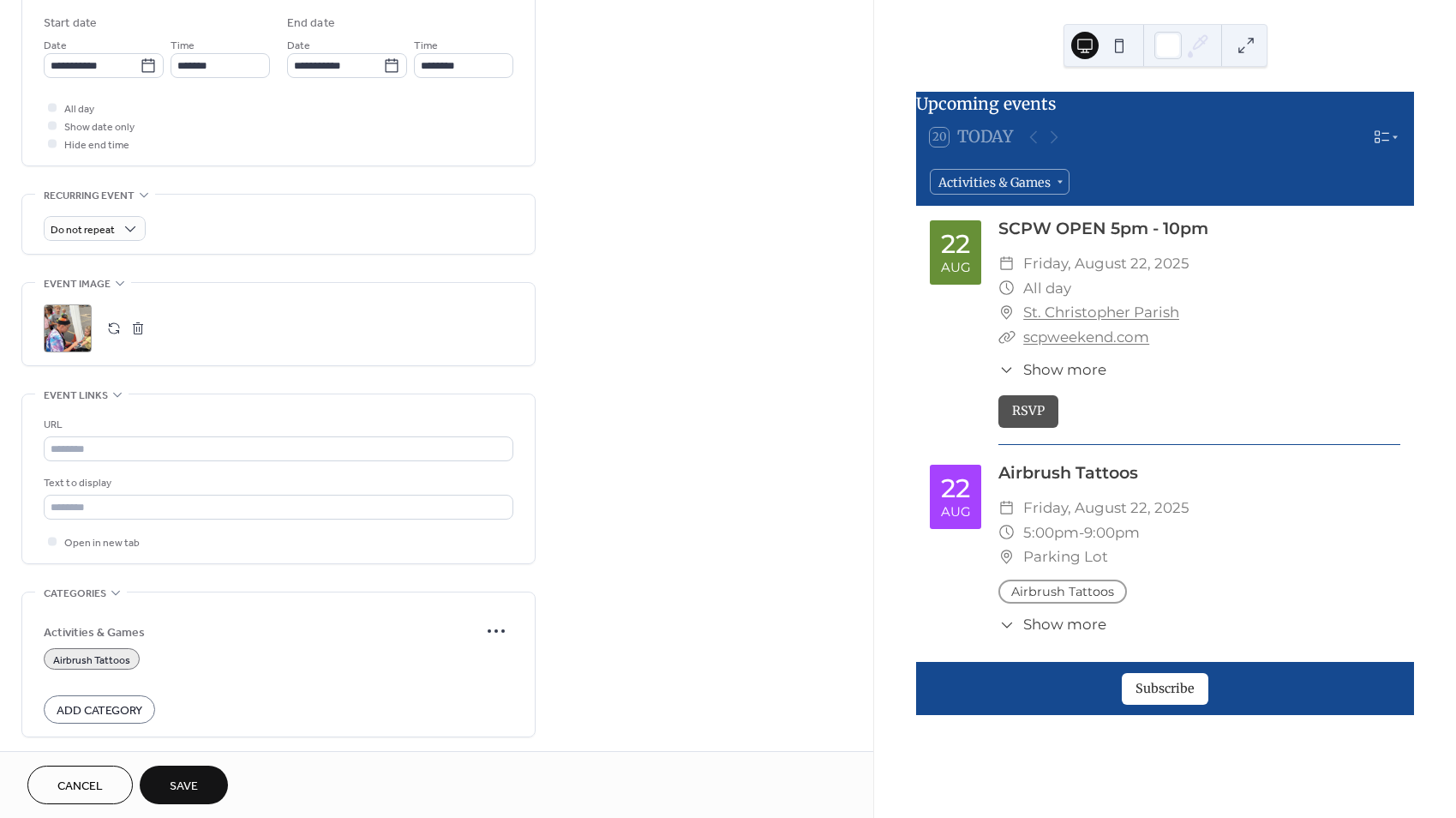 scroll, scrollTop: 689, scrollLeft: 0, axis: vertical 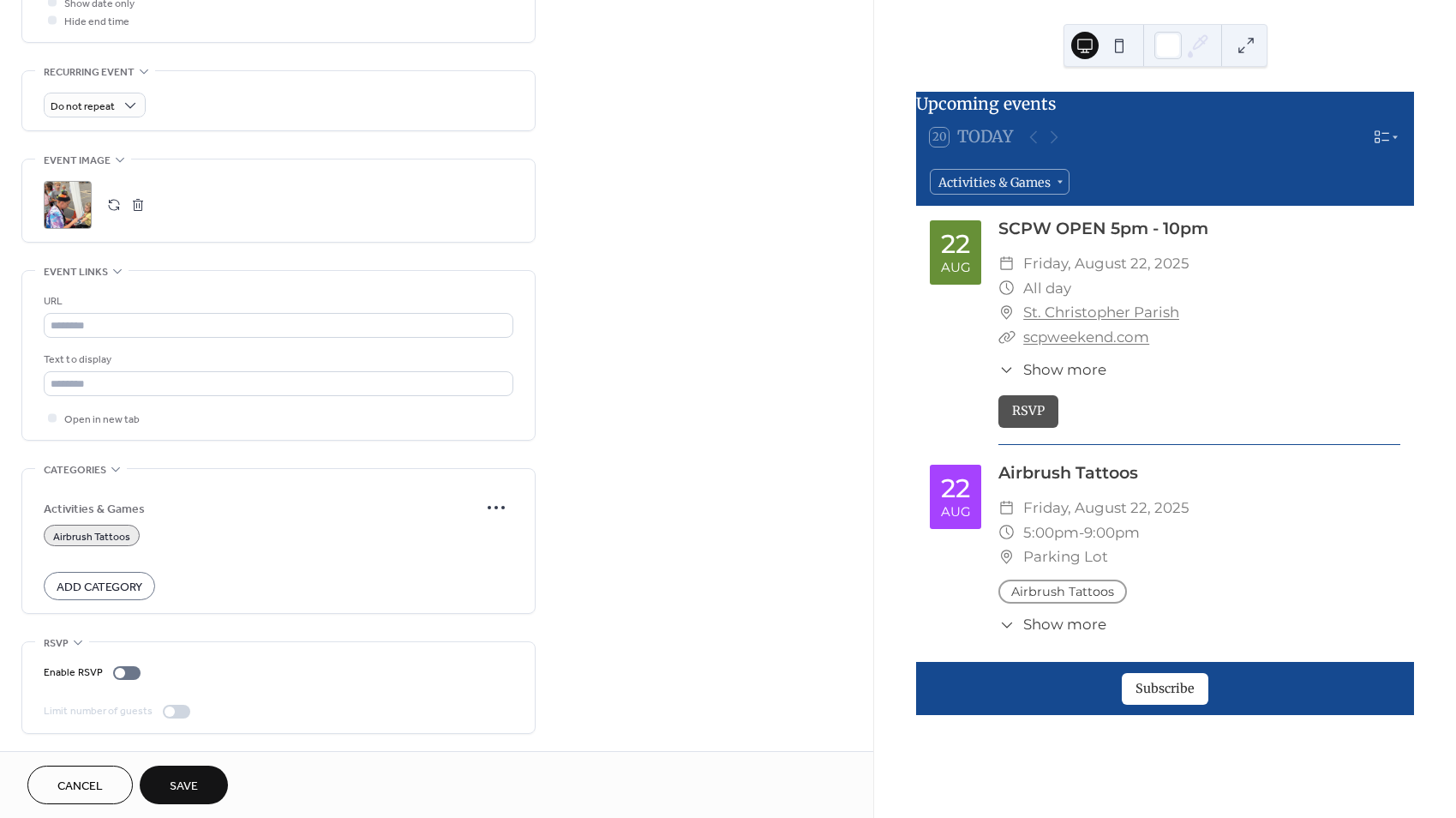 click on "Save" at bounding box center (183, 785) 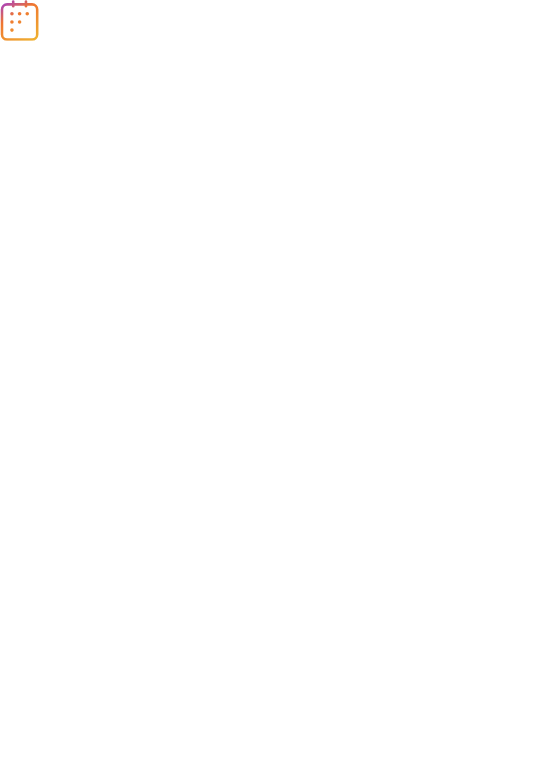 scroll, scrollTop: 0, scrollLeft: 0, axis: both 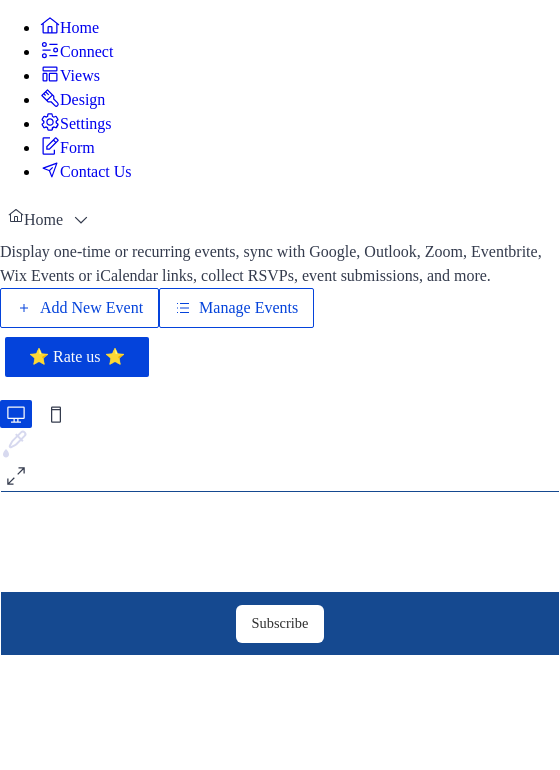 click on "Manage Events" at bounding box center (248, 308) 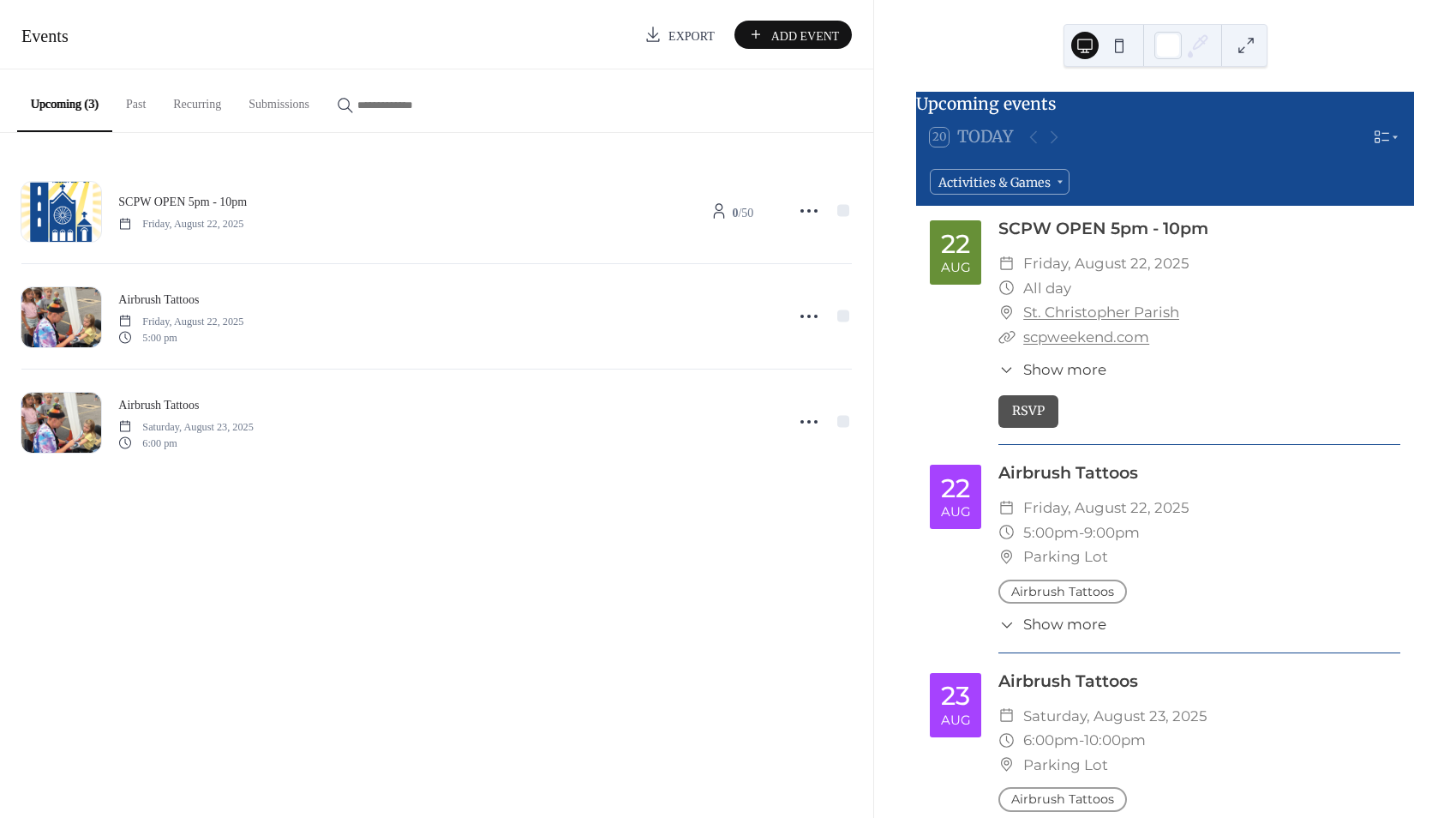 scroll, scrollTop: 0, scrollLeft: 0, axis: both 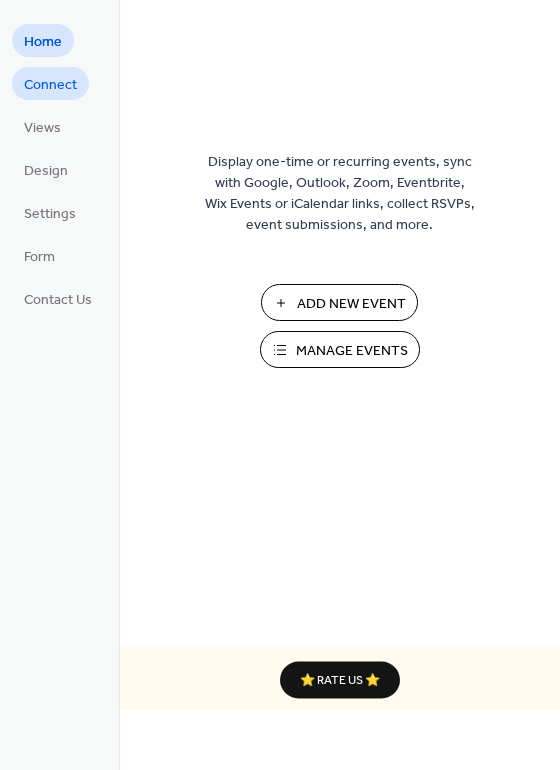 click on "Connect" at bounding box center [50, 85] 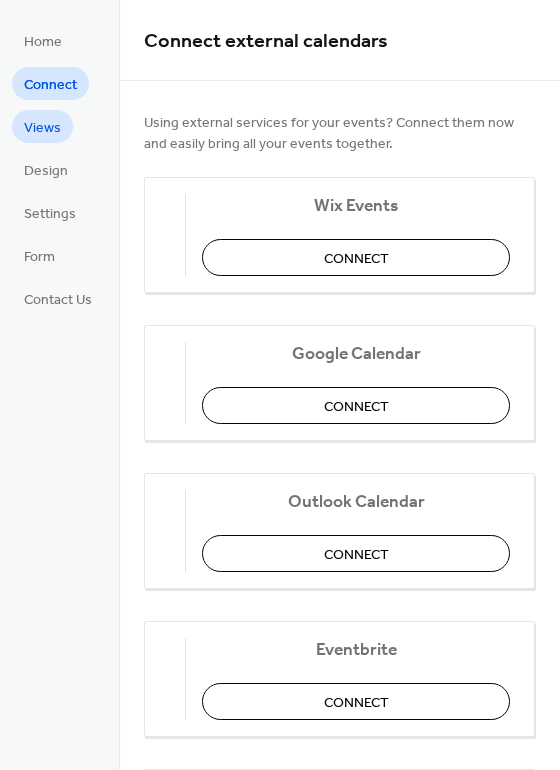 click on "Views" at bounding box center [42, 128] 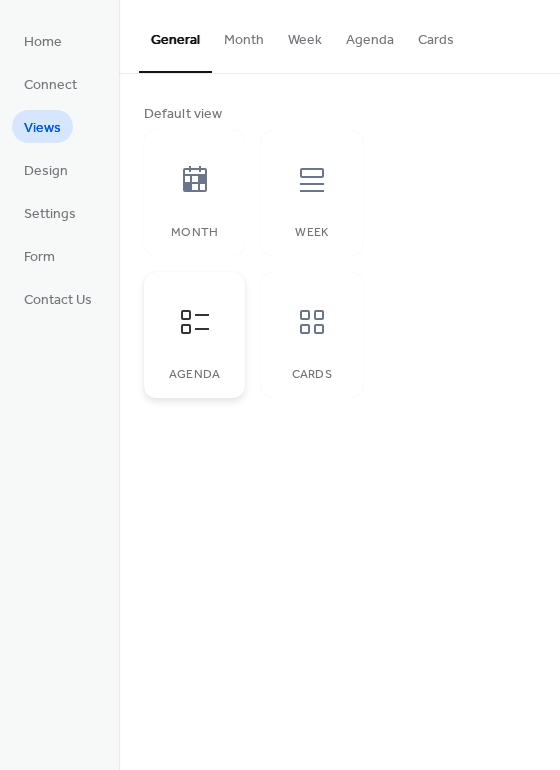 click 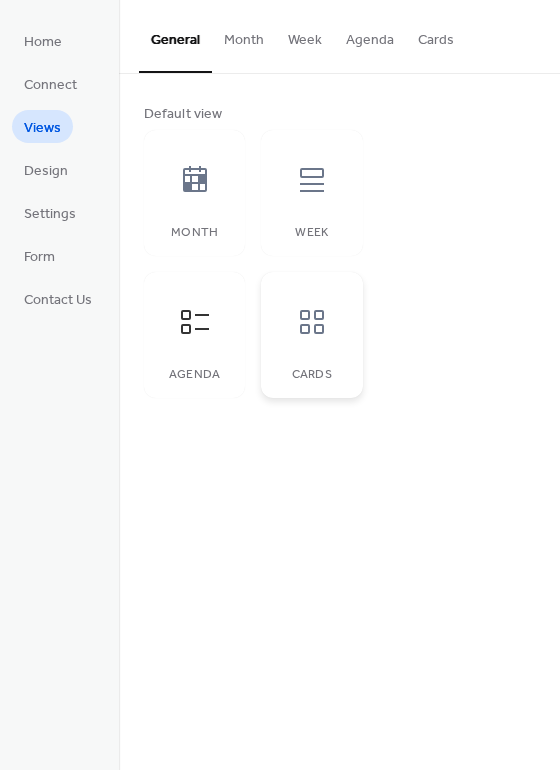 click 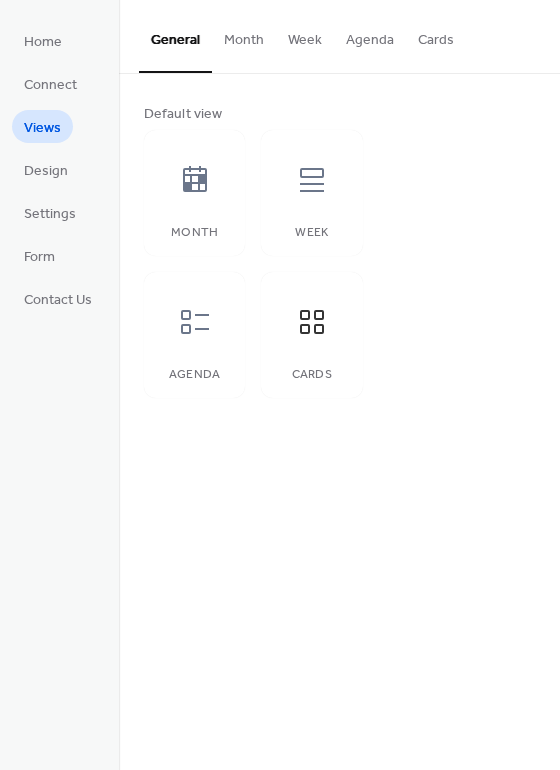 click on "Month" at bounding box center [244, 35] 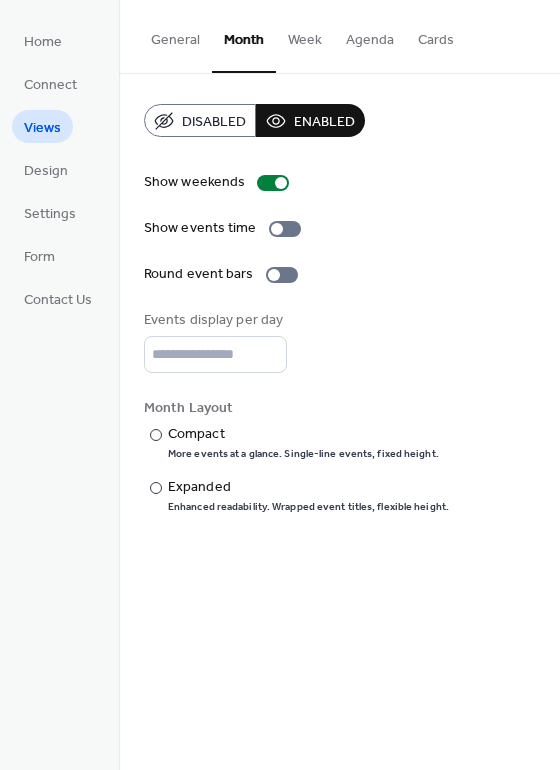 click on "Disabled" at bounding box center [214, 122] 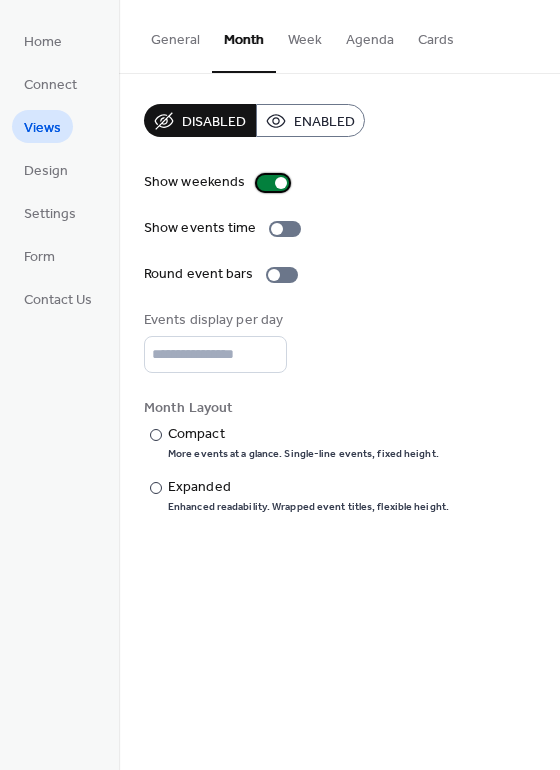 click at bounding box center [273, 183] 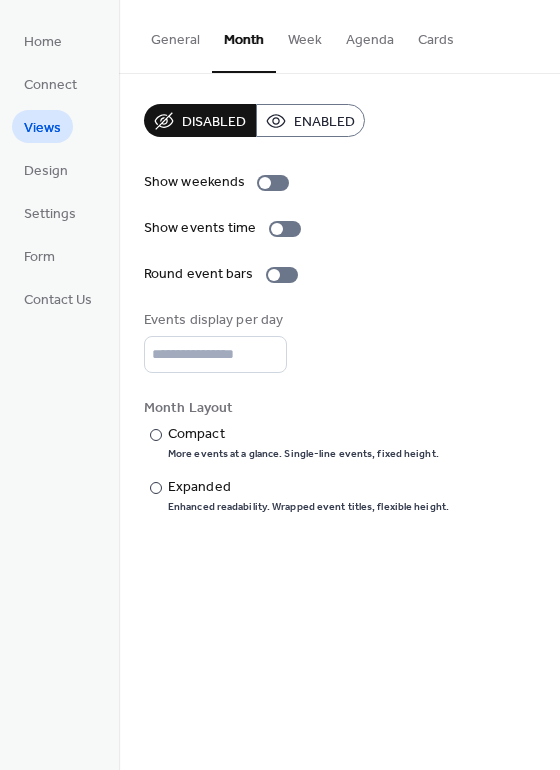 click on "Week" at bounding box center (305, 35) 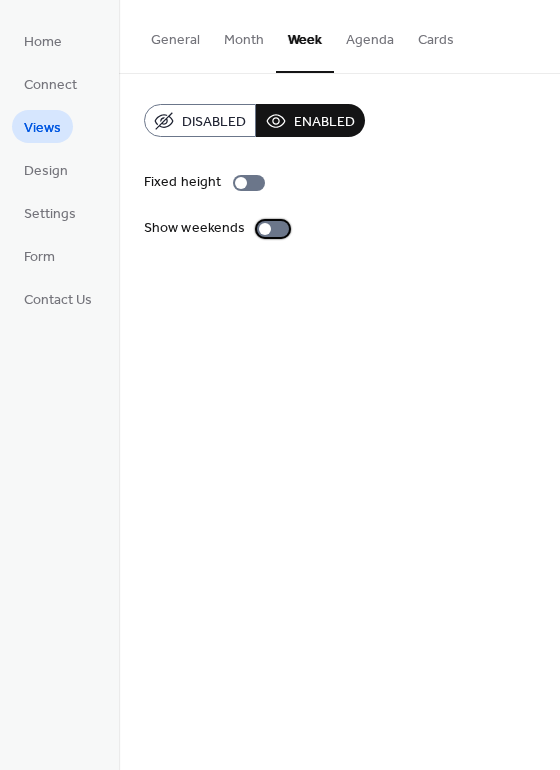 click at bounding box center [265, 229] 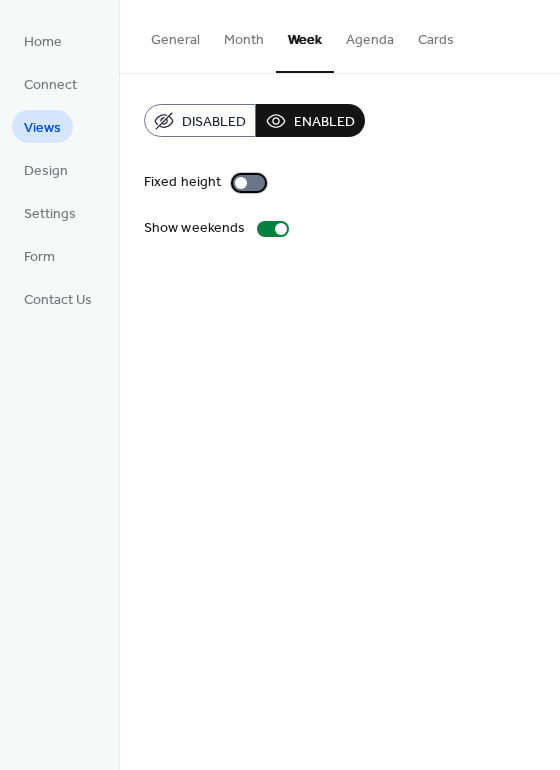click at bounding box center (241, 183) 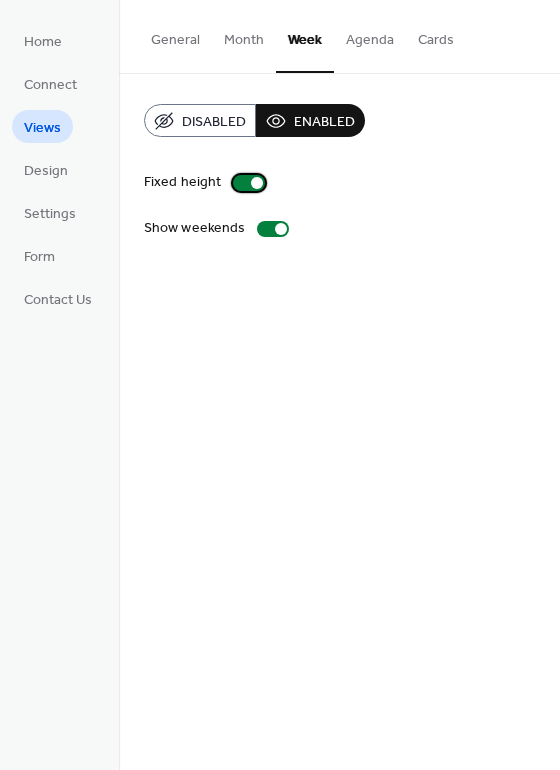click at bounding box center [257, 183] 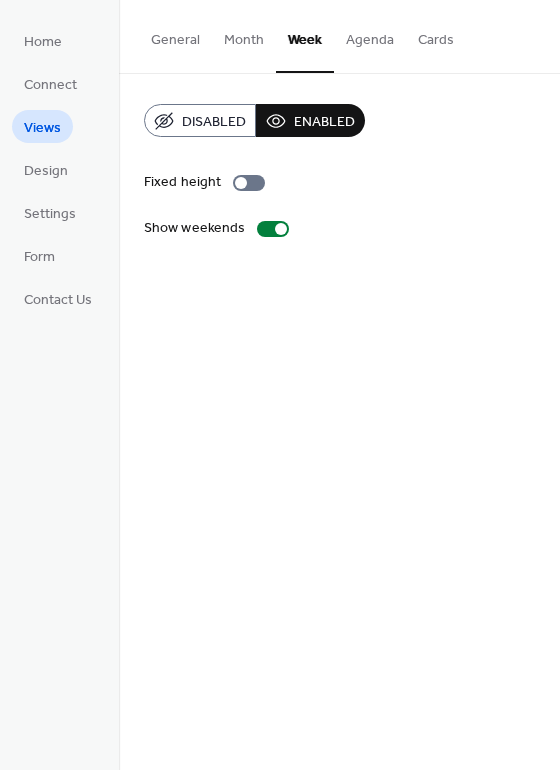 click on "Agenda" at bounding box center (370, 35) 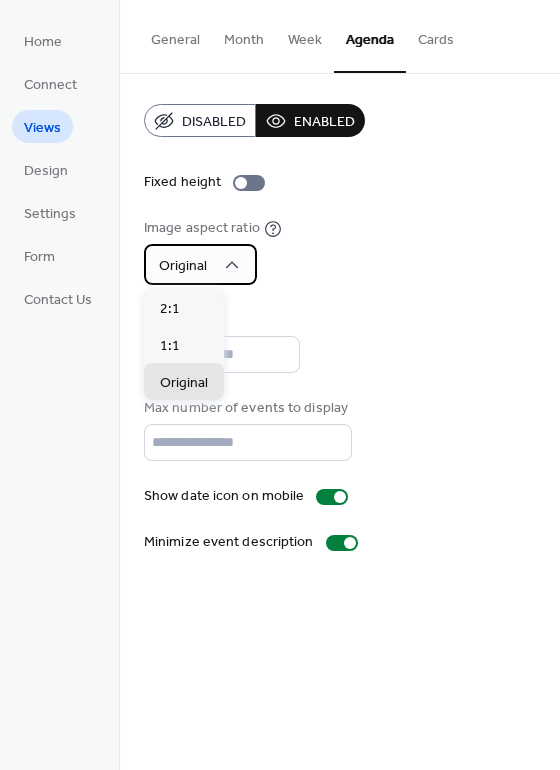 click 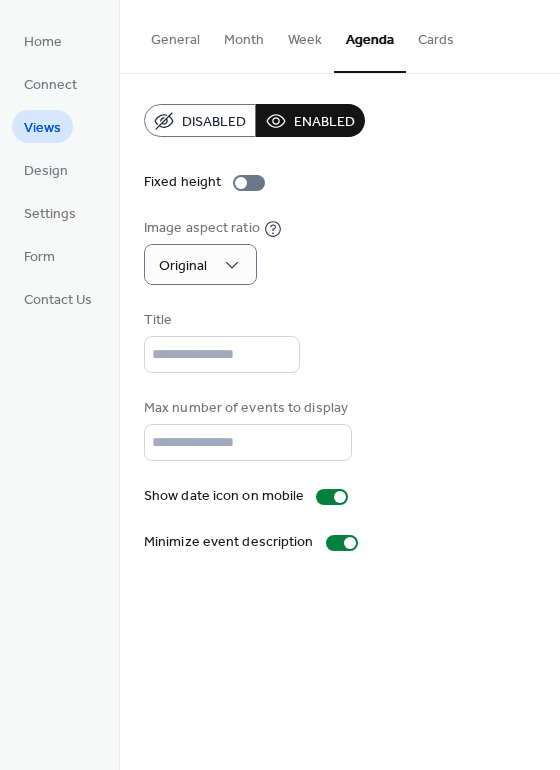 click on "Image aspect ratio Original" at bounding box center (339, 251) 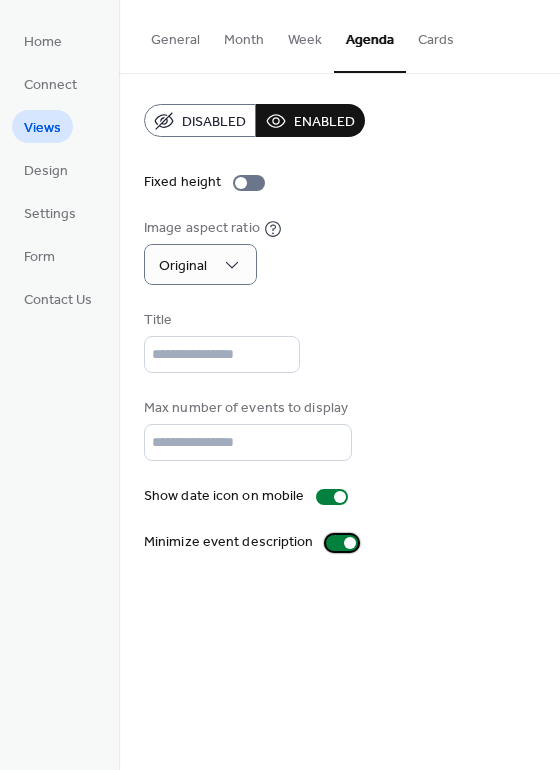click at bounding box center [350, 543] 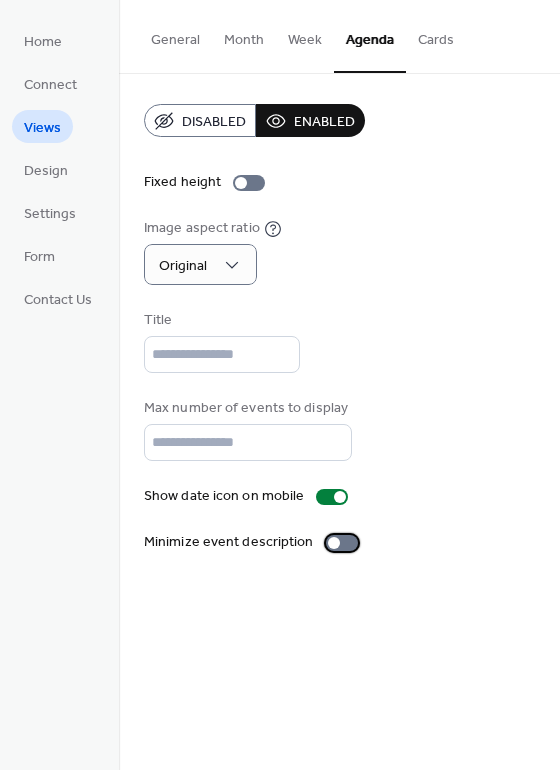 click at bounding box center [342, 543] 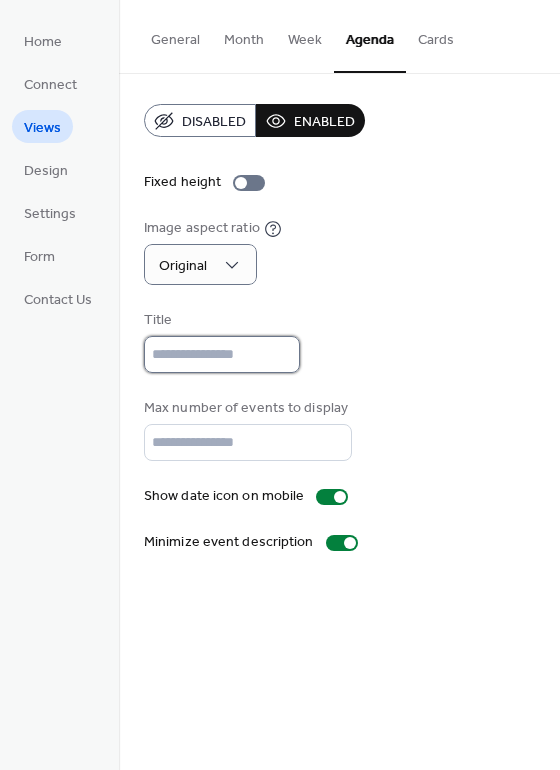 click at bounding box center [222, 354] 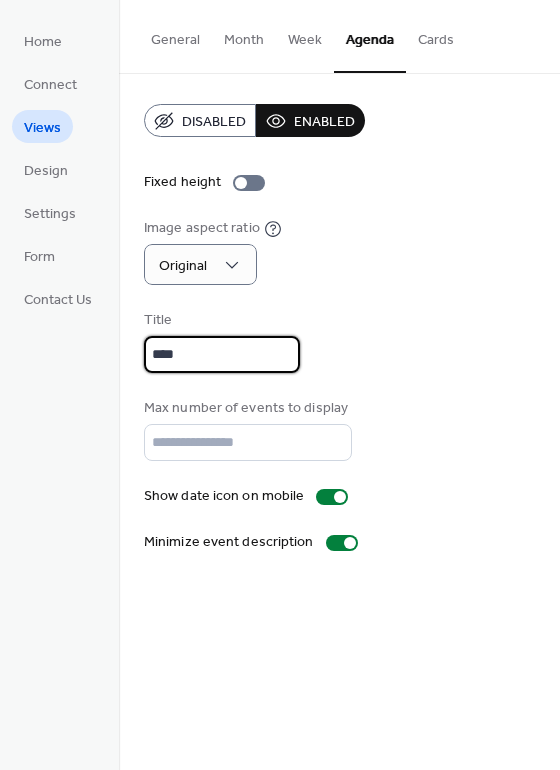 drag, startPoint x: 205, startPoint y: 352, endPoint x: 134, endPoint y: 350, distance: 71.02816 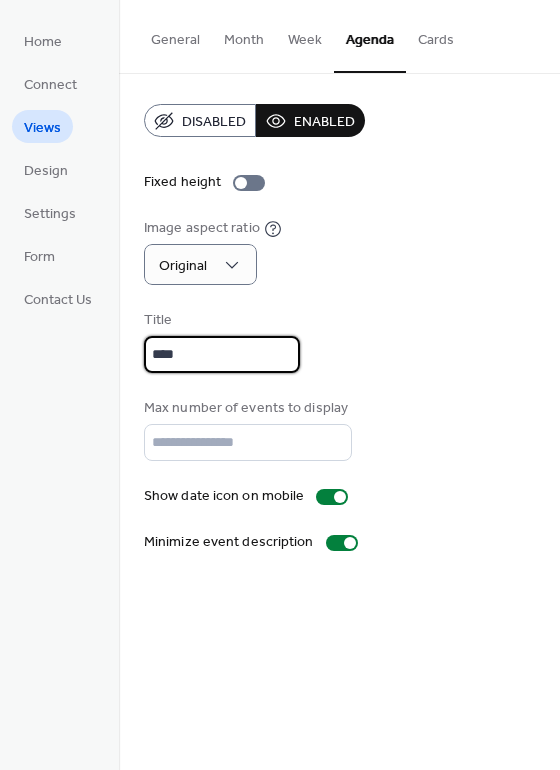 click on "Disabled Enabled Fixed height Image aspect ratio Original Title **** Max number of events to display ** Show date icon on mobile Minimize event description" at bounding box center [339, 328] 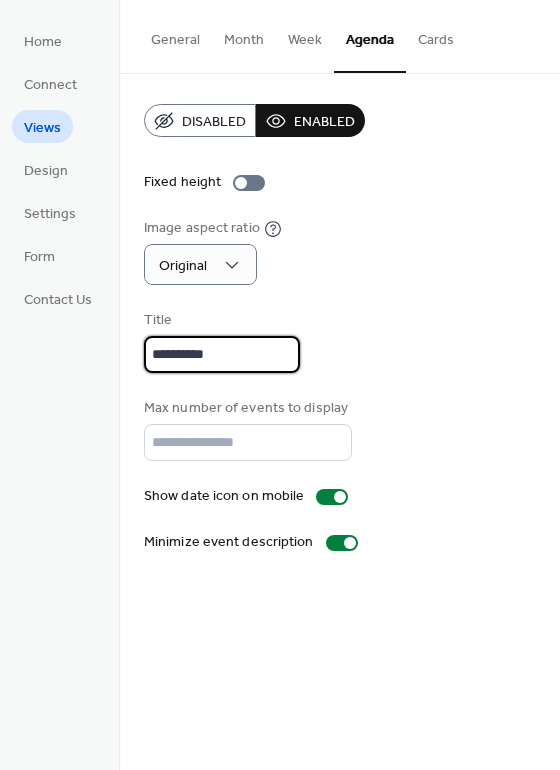 click on "**********" at bounding box center [222, 354] 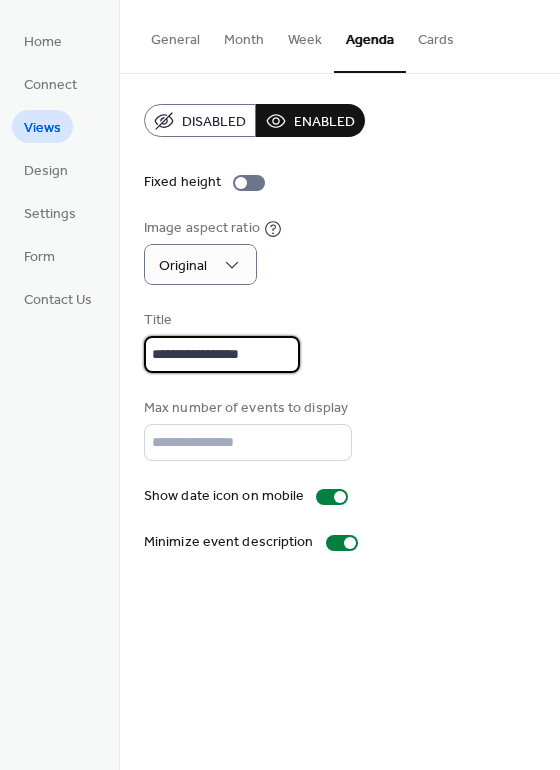 type on "**********" 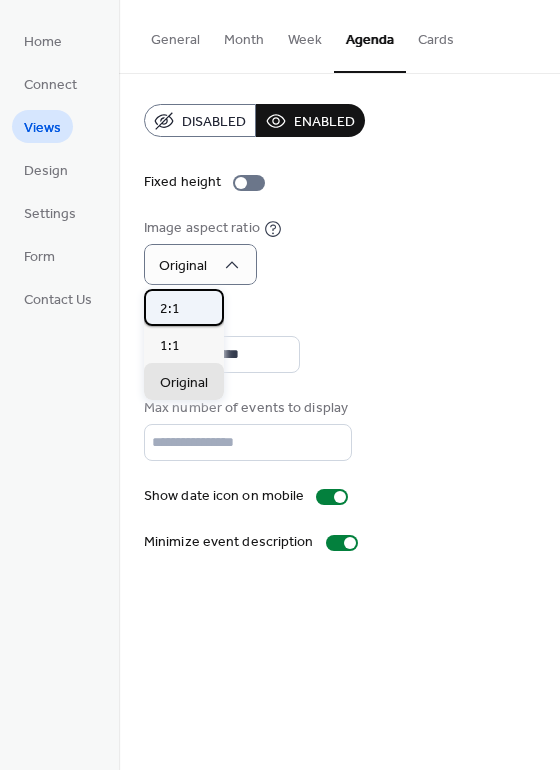 click on "2:1" at bounding box center (184, 307) 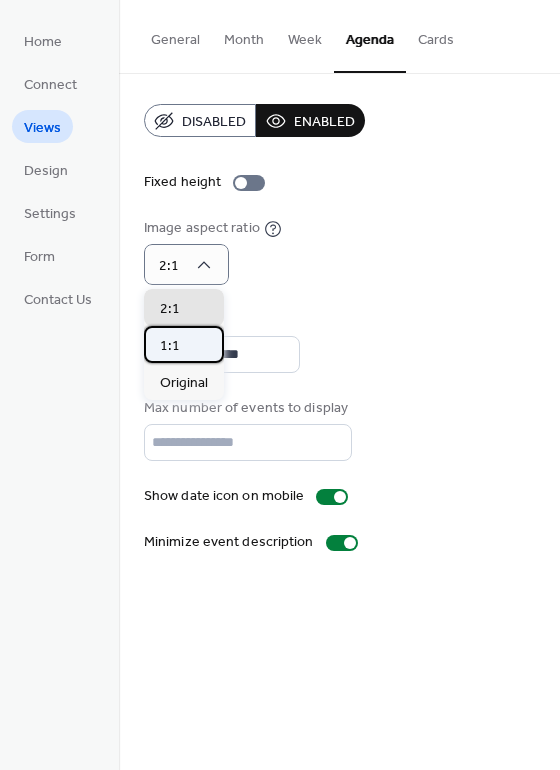 click on "1:1" at bounding box center [184, 344] 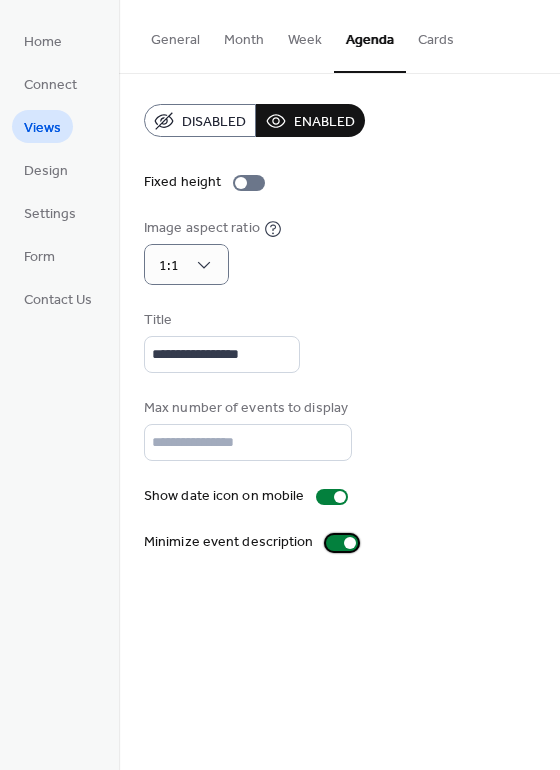 click at bounding box center (342, 543) 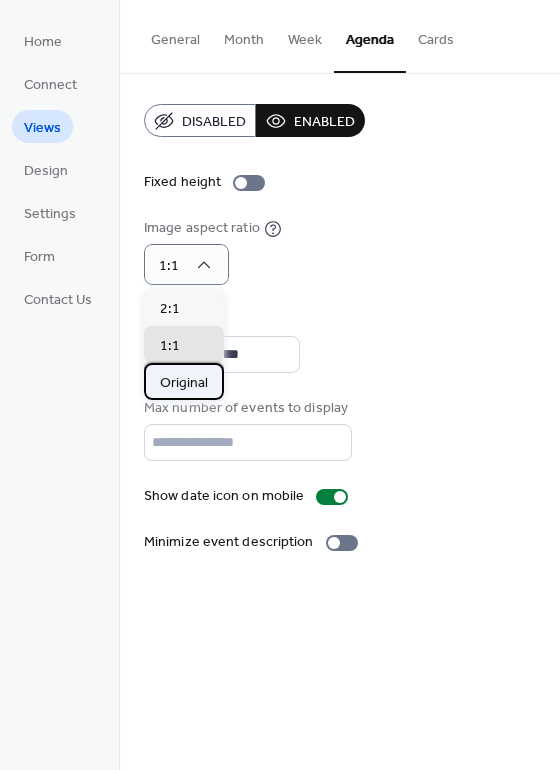 click on "Original" at bounding box center [184, 383] 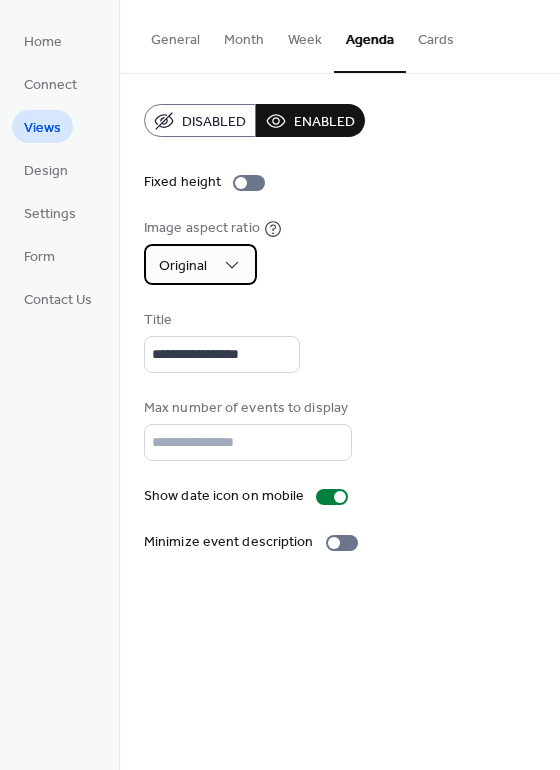 click on "Original" at bounding box center (183, 266) 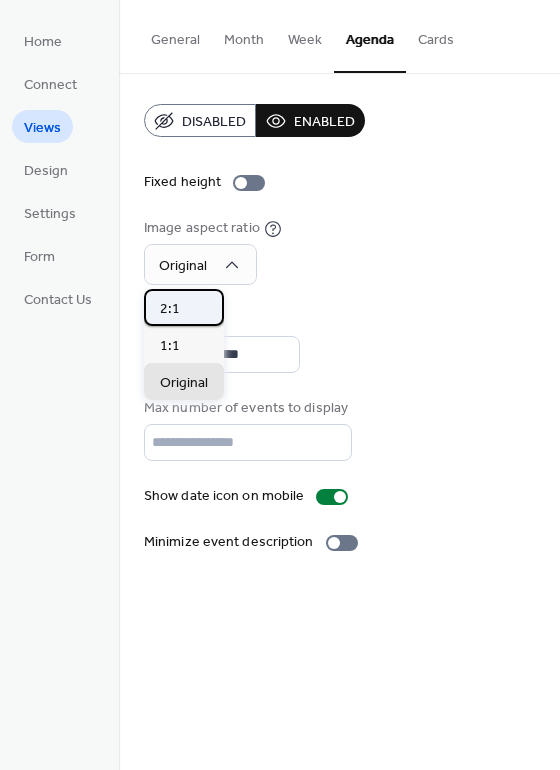 click on "2:1" at bounding box center (184, 307) 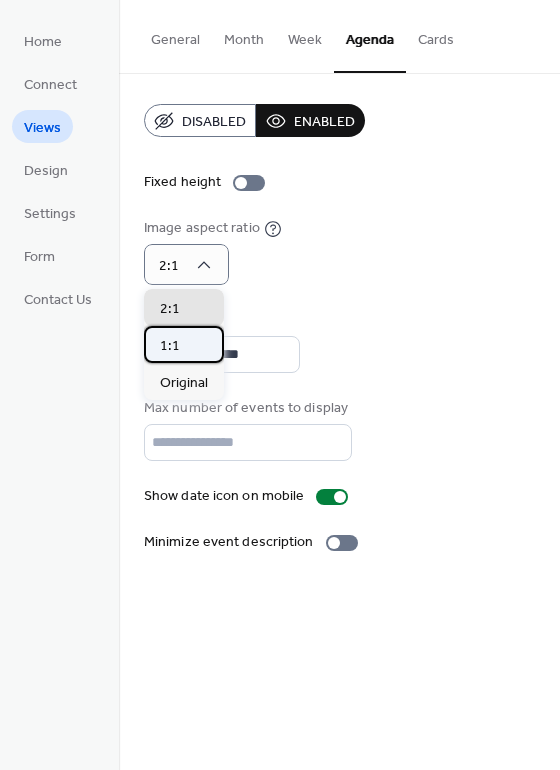 click on "1:1" at bounding box center [184, 344] 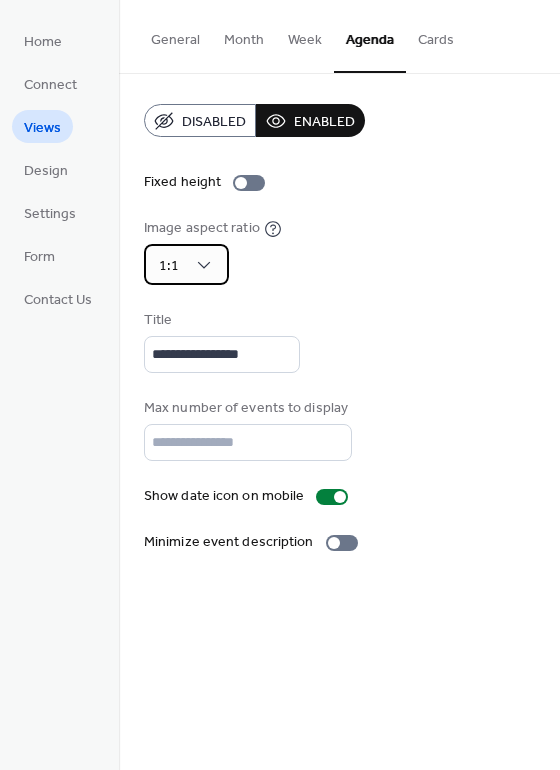 click on "1:1" at bounding box center (186, 264) 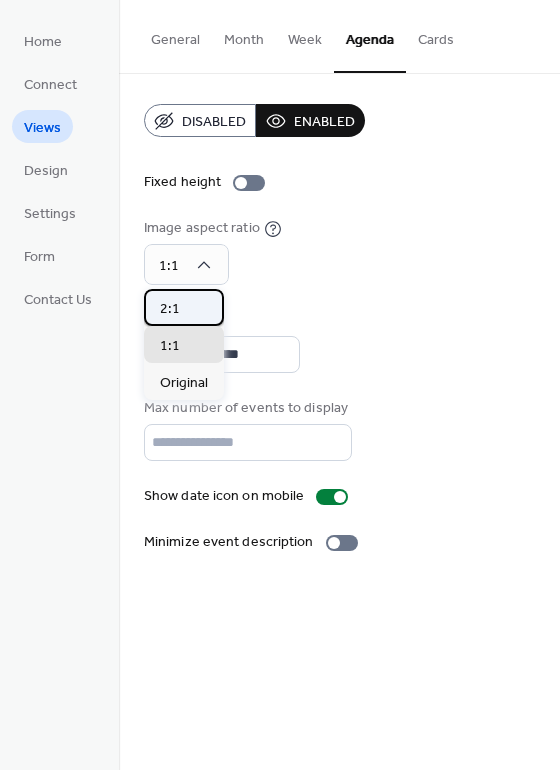 click on "2:1" at bounding box center [184, 307] 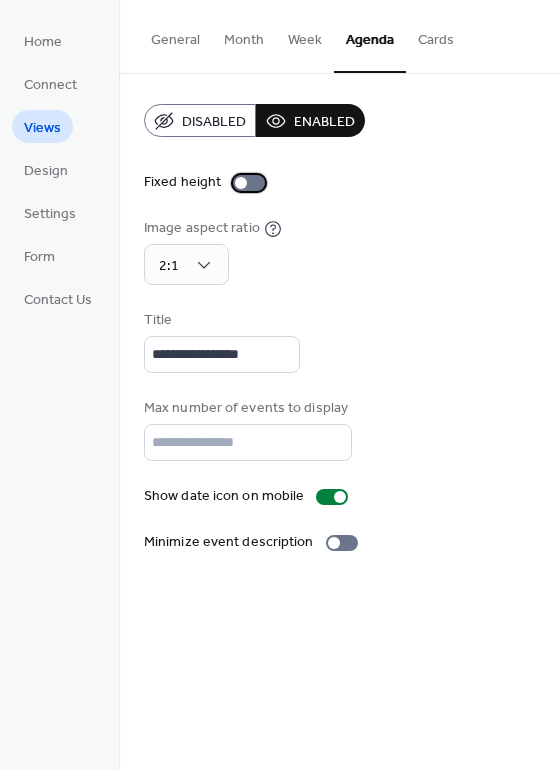 click at bounding box center (249, 183) 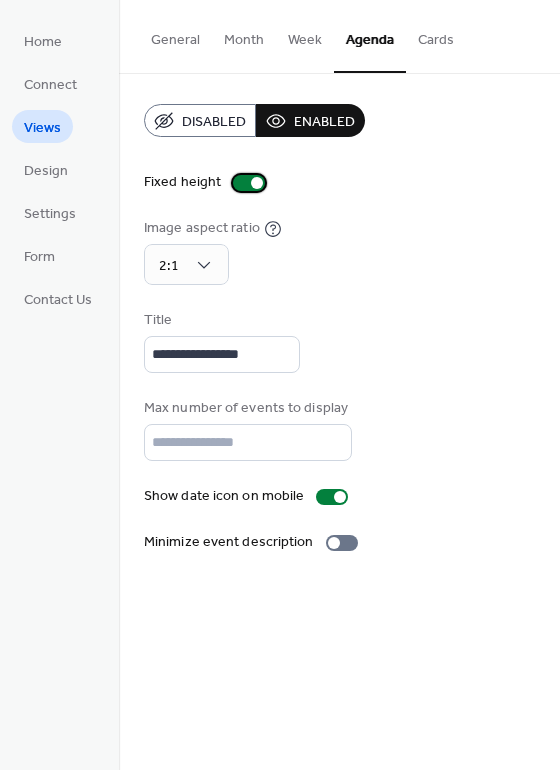 click at bounding box center (249, 183) 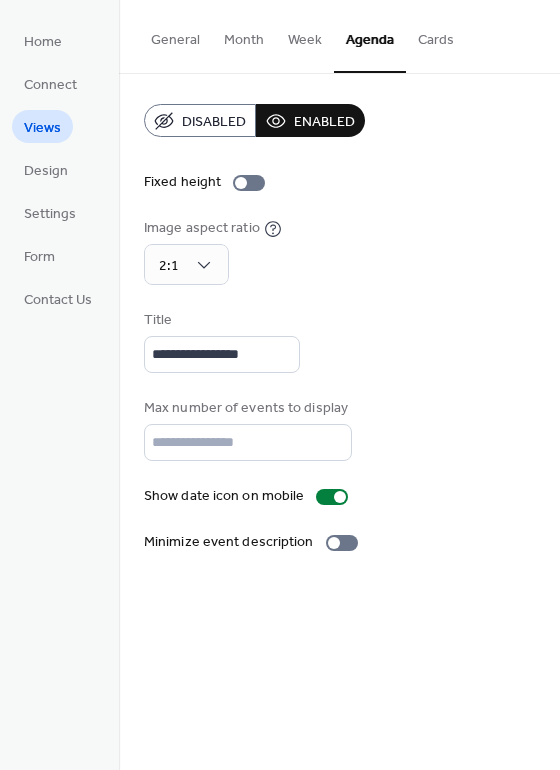 click on "Cards" at bounding box center [436, 35] 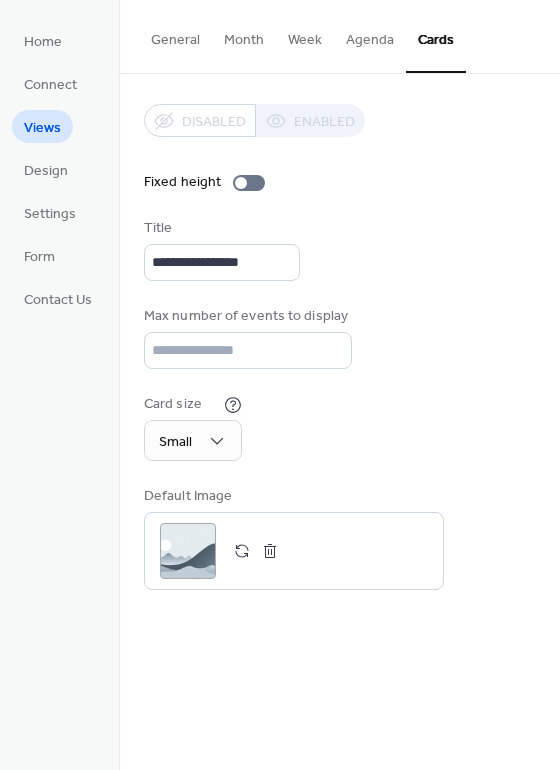 click on "Disabled Enabled" at bounding box center (254, 120) 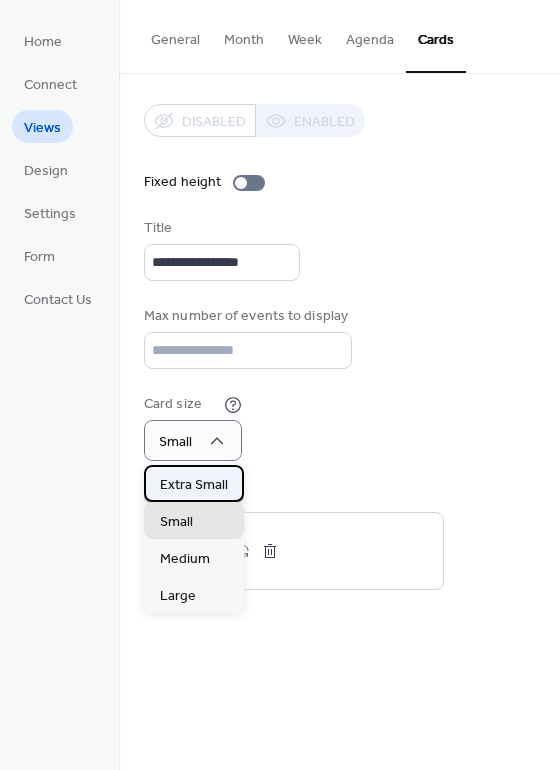 click on "Extra Small" at bounding box center [194, 485] 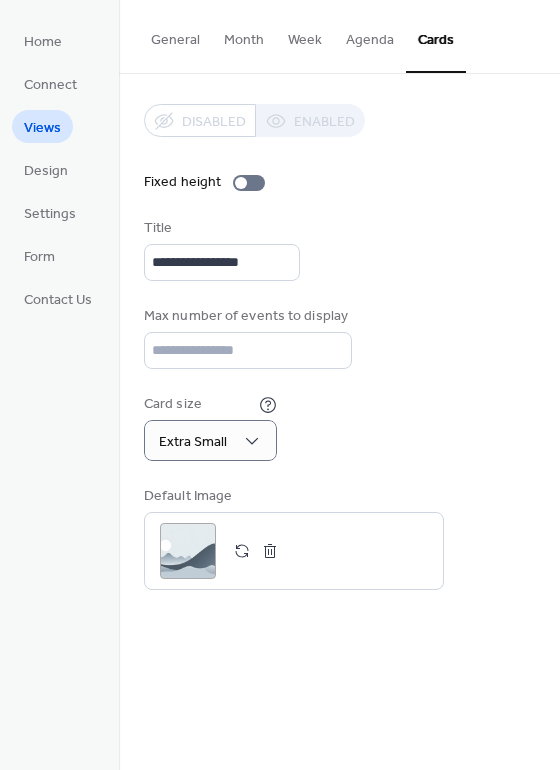 click on "Card size Extra Small" at bounding box center (339, 427) 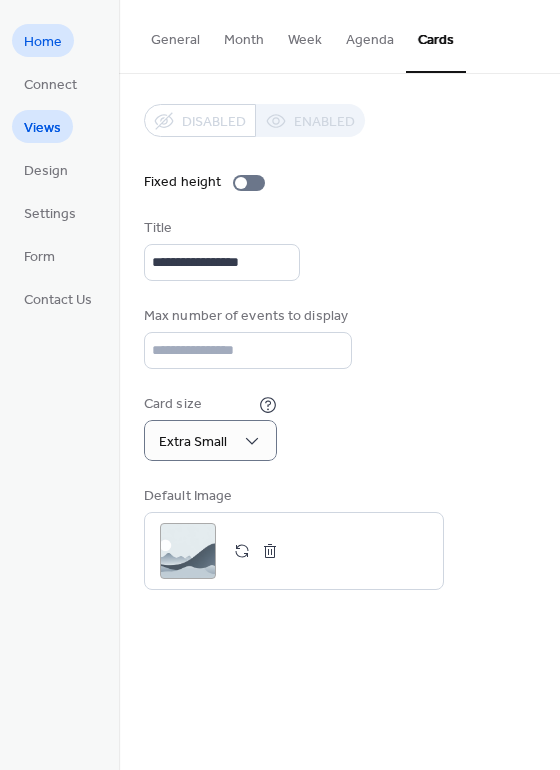 click on "Home" at bounding box center [43, 40] 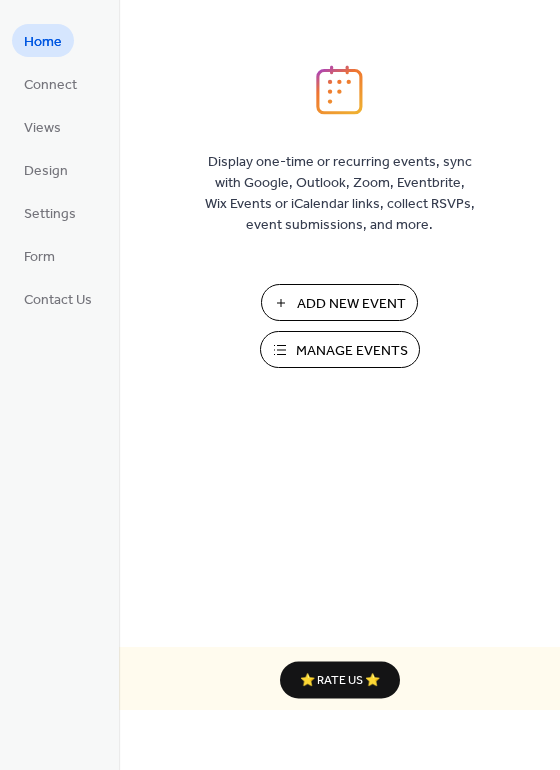 click on "Manage Events" at bounding box center (340, 349) 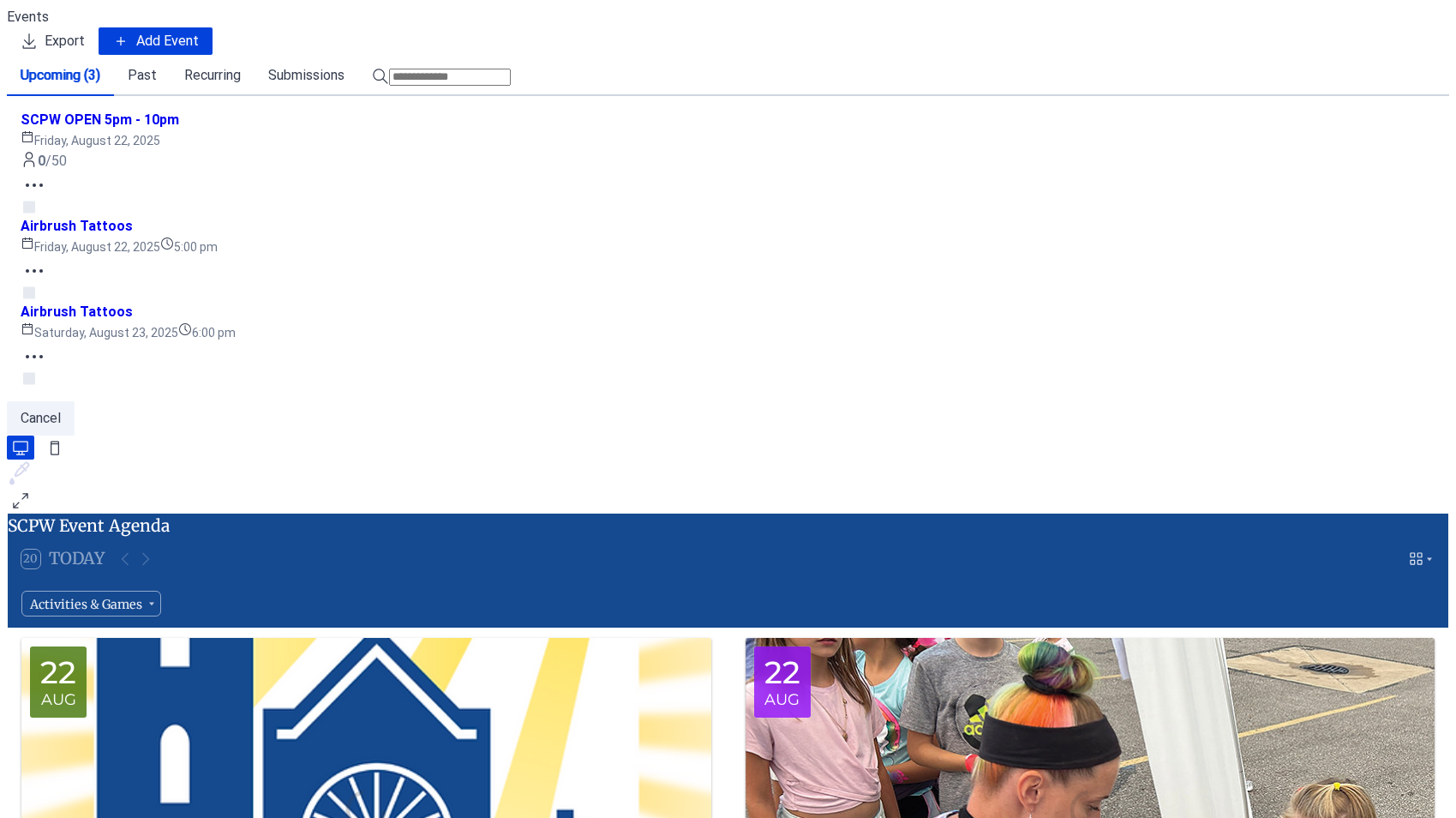 scroll, scrollTop: 0, scrollLeft: 0, axis: both 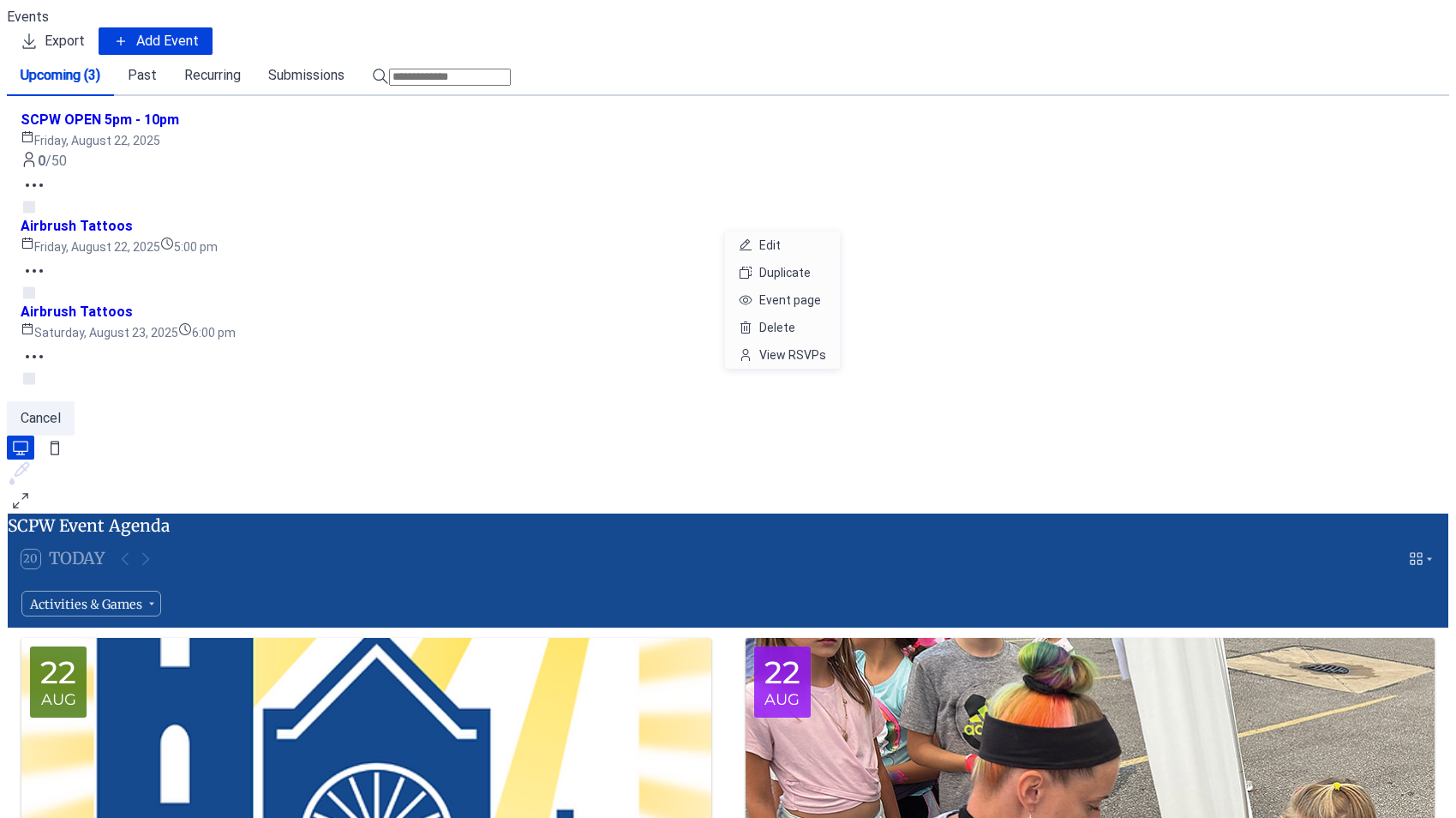 click 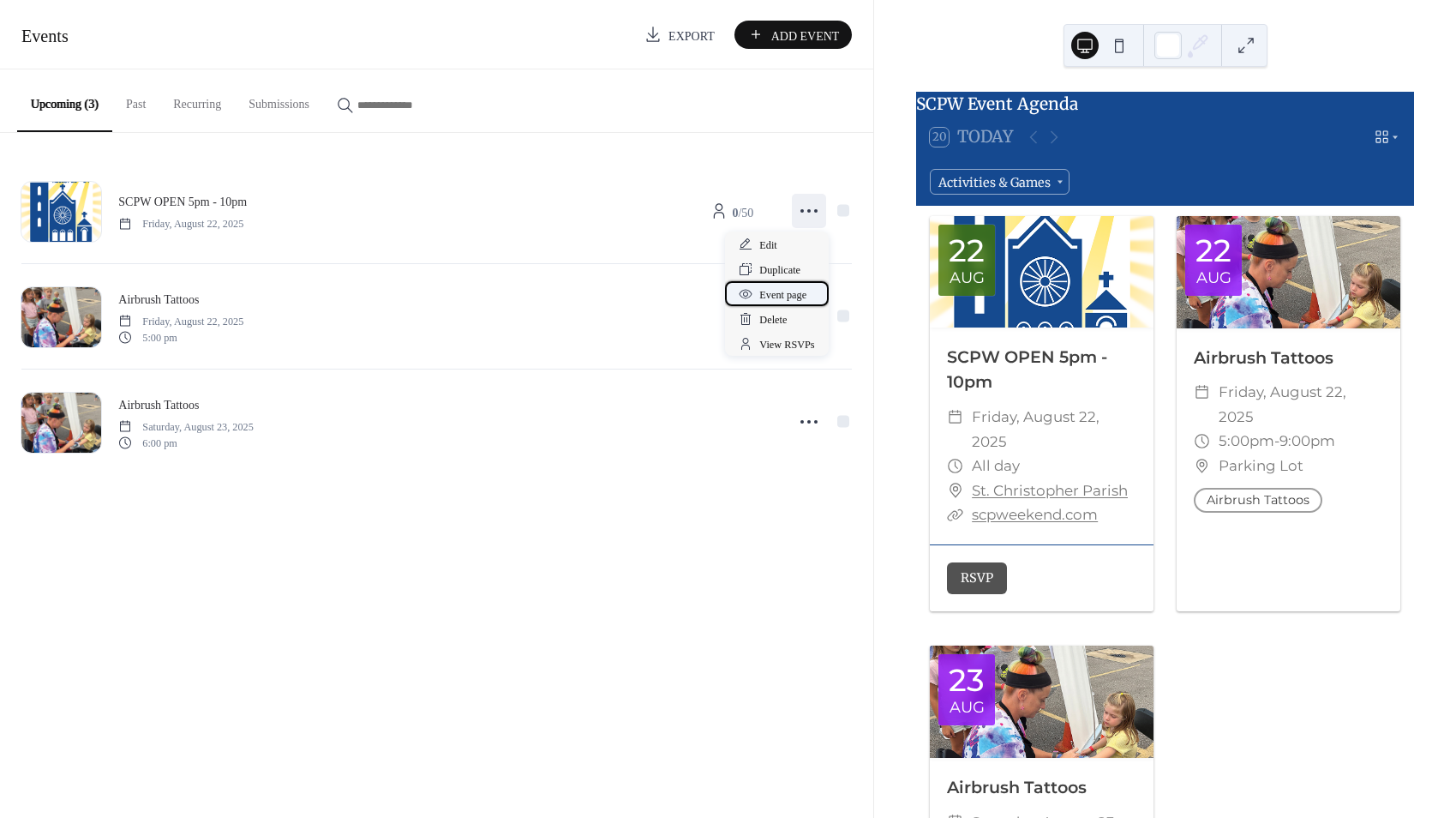 click on "Event page" at bounding box center (782, 295) 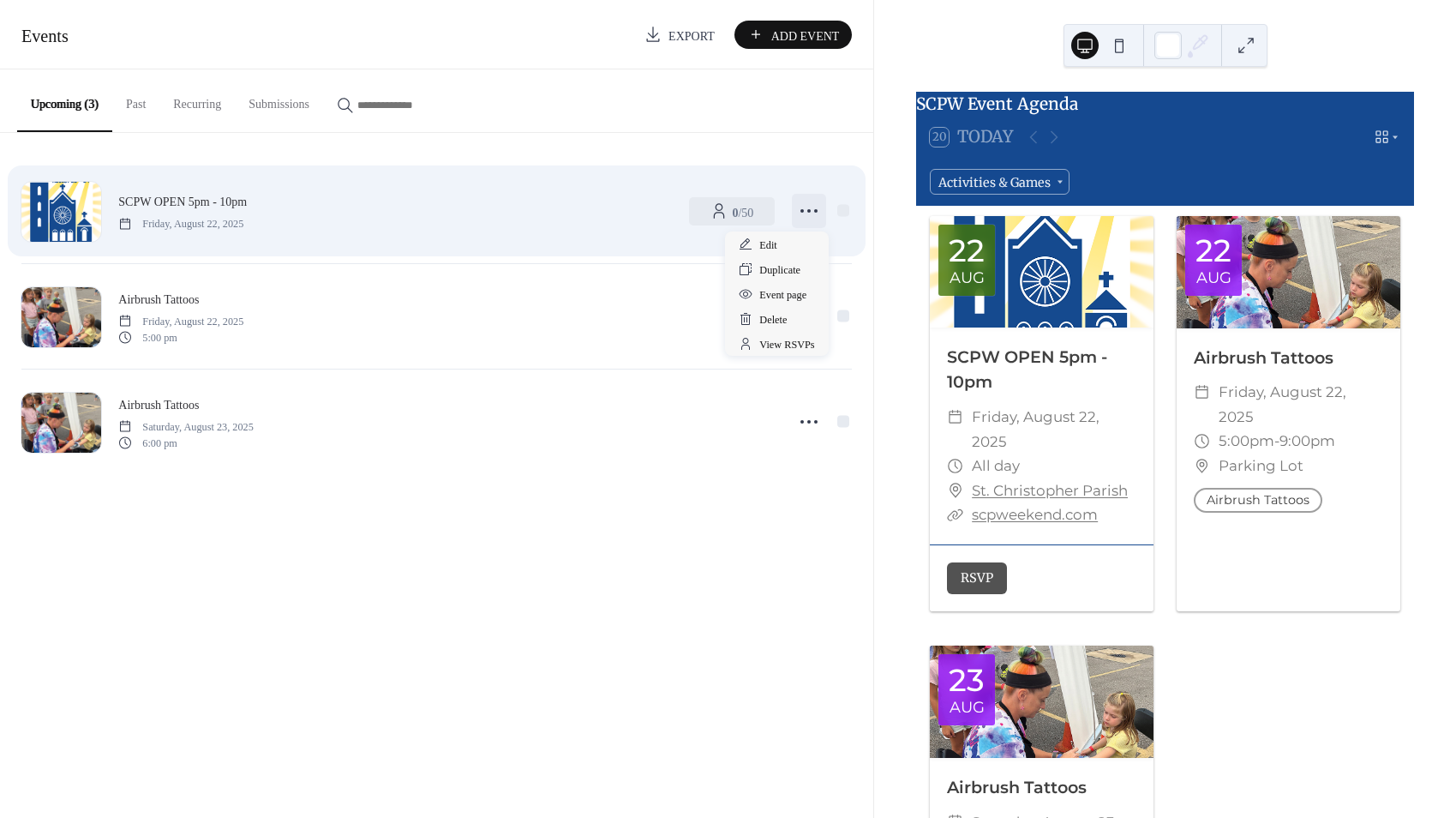 click 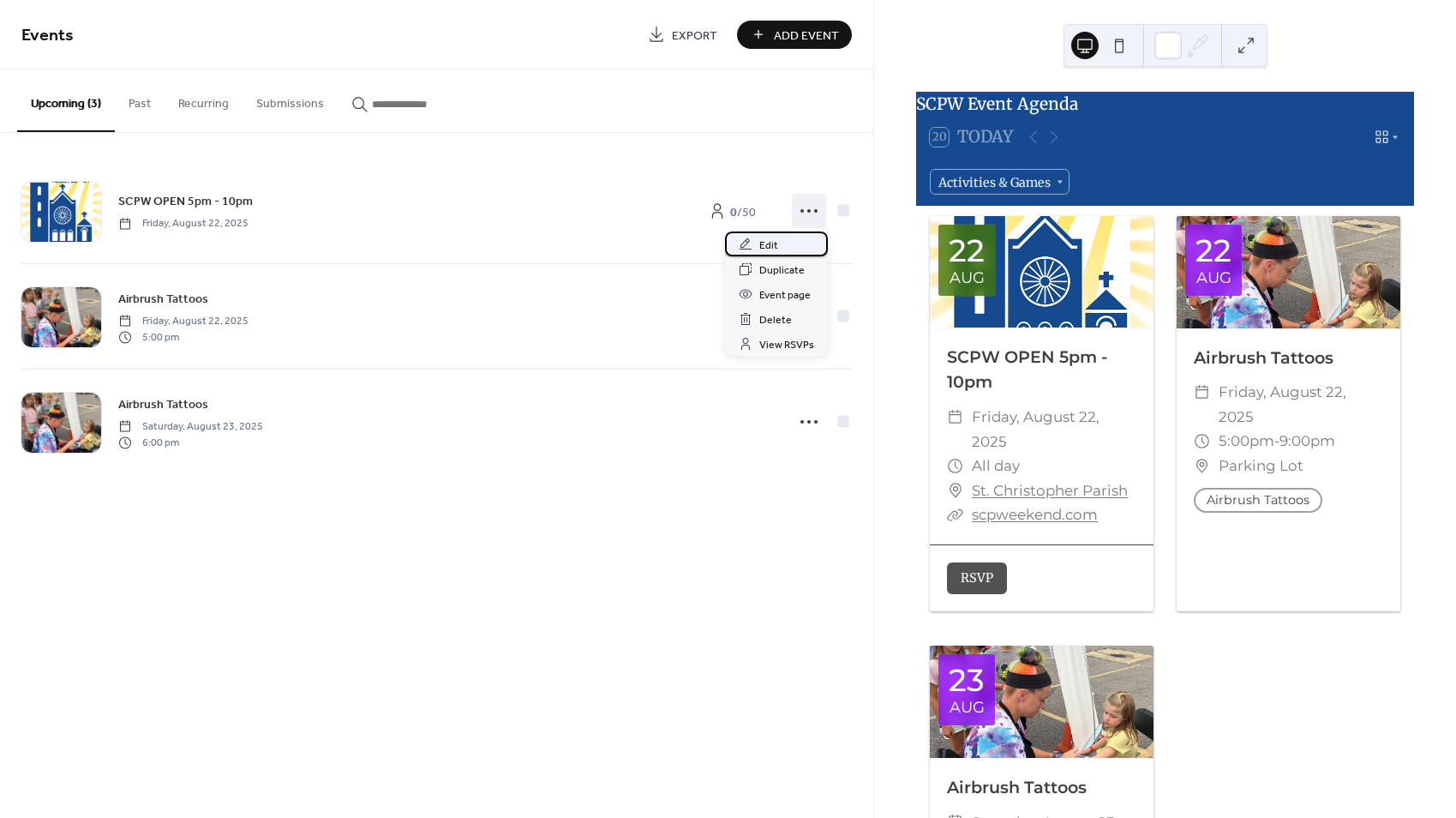 click on "Edit" at bounding box center (776, 244) 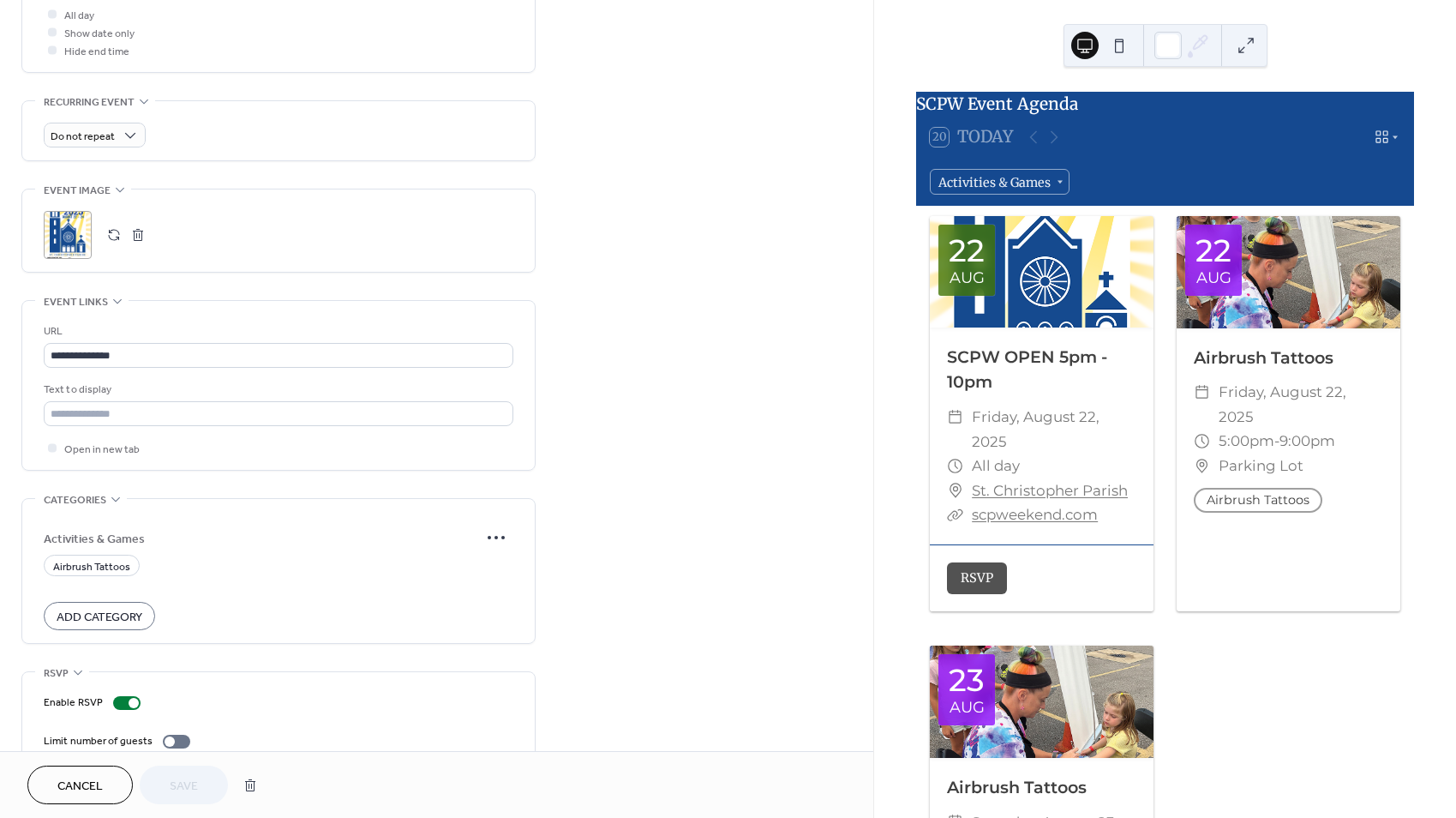 scroll, scrollTop: 672, scrollLeft: 0, axis: vertical 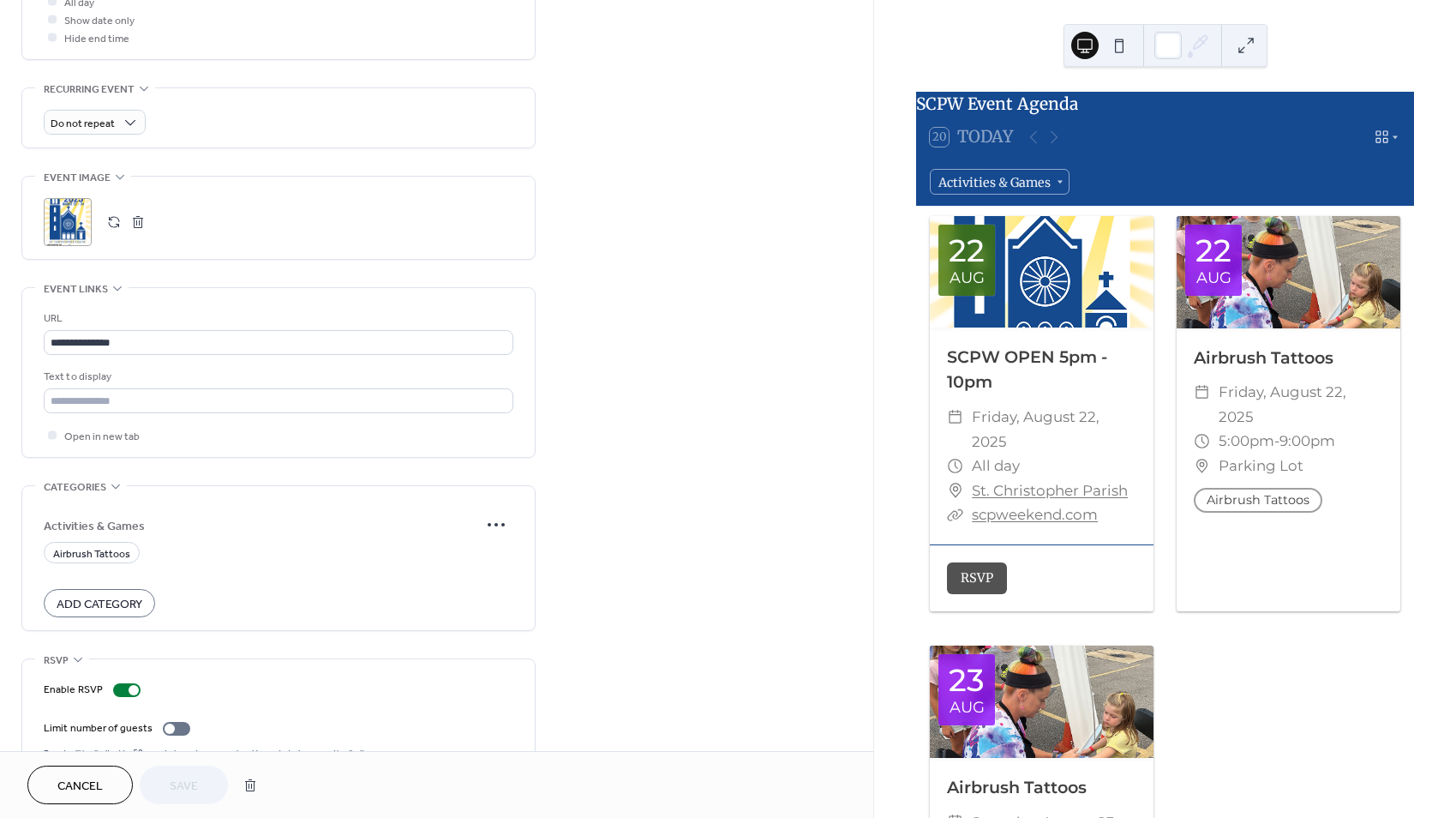 click on ";" at bounding box center (68, 222) 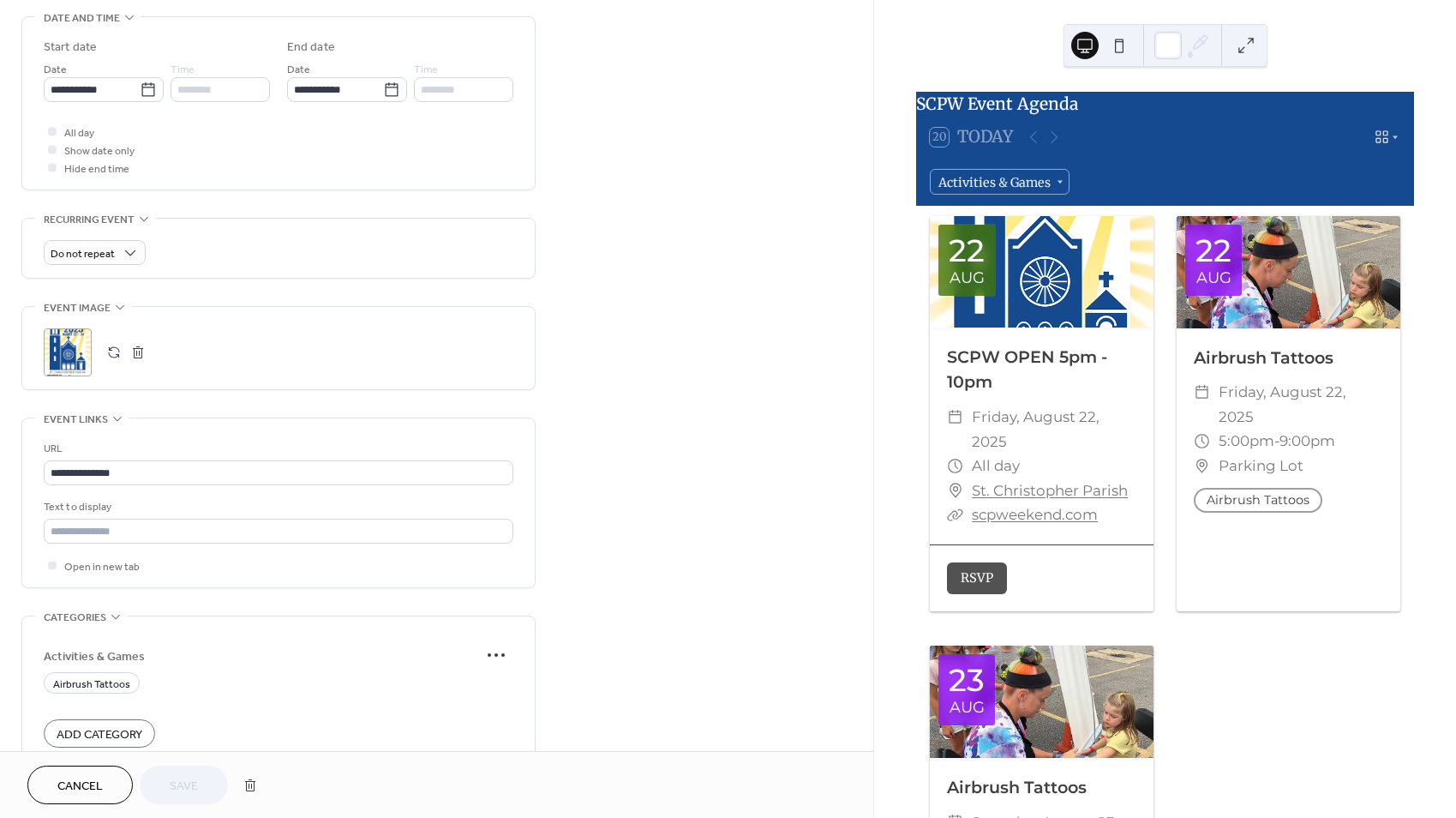 scroll, scrollTop: 710, scrollLeft: 0, axis: vertical 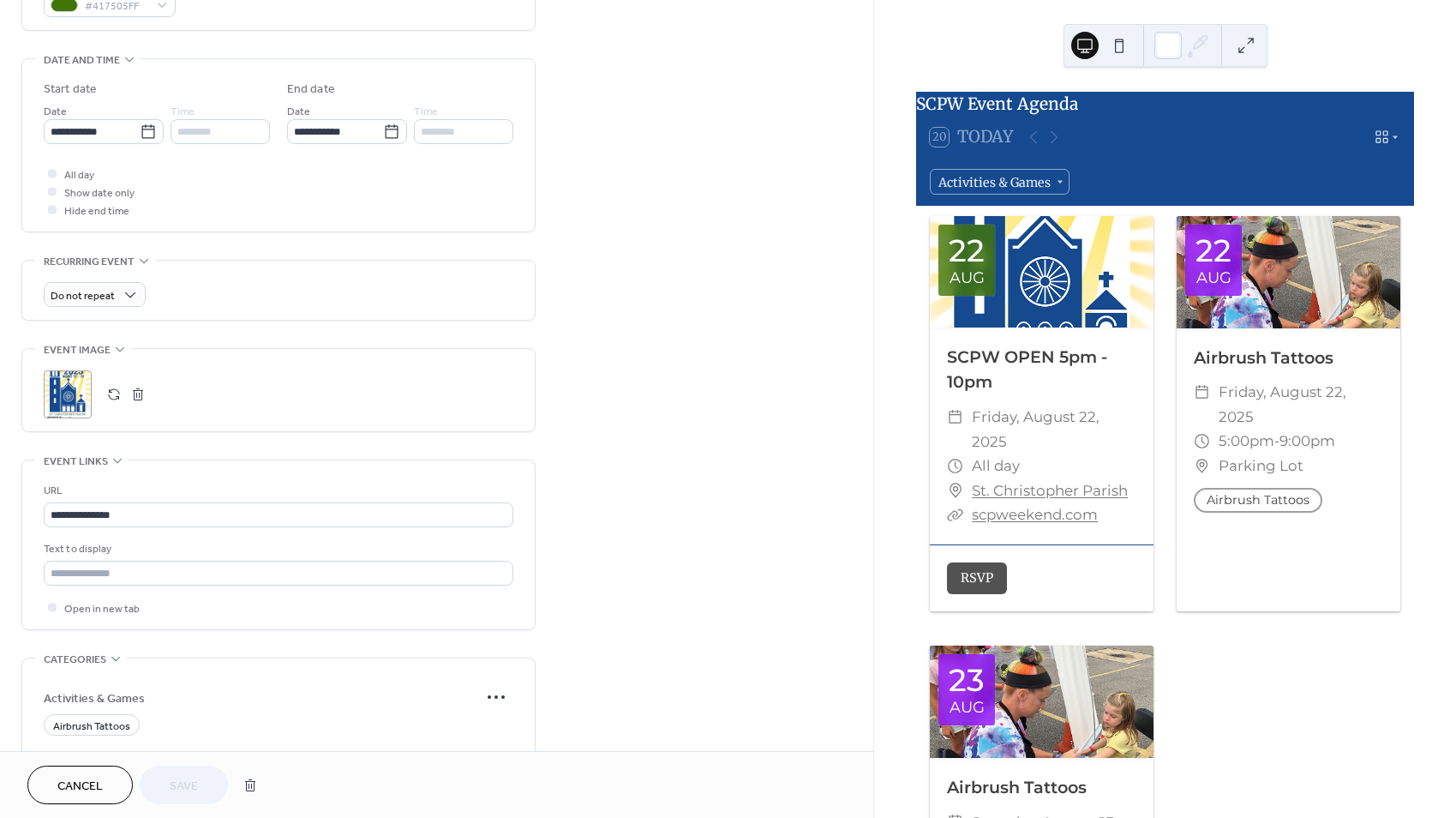 click on ";" at bounding box center [68, 394] 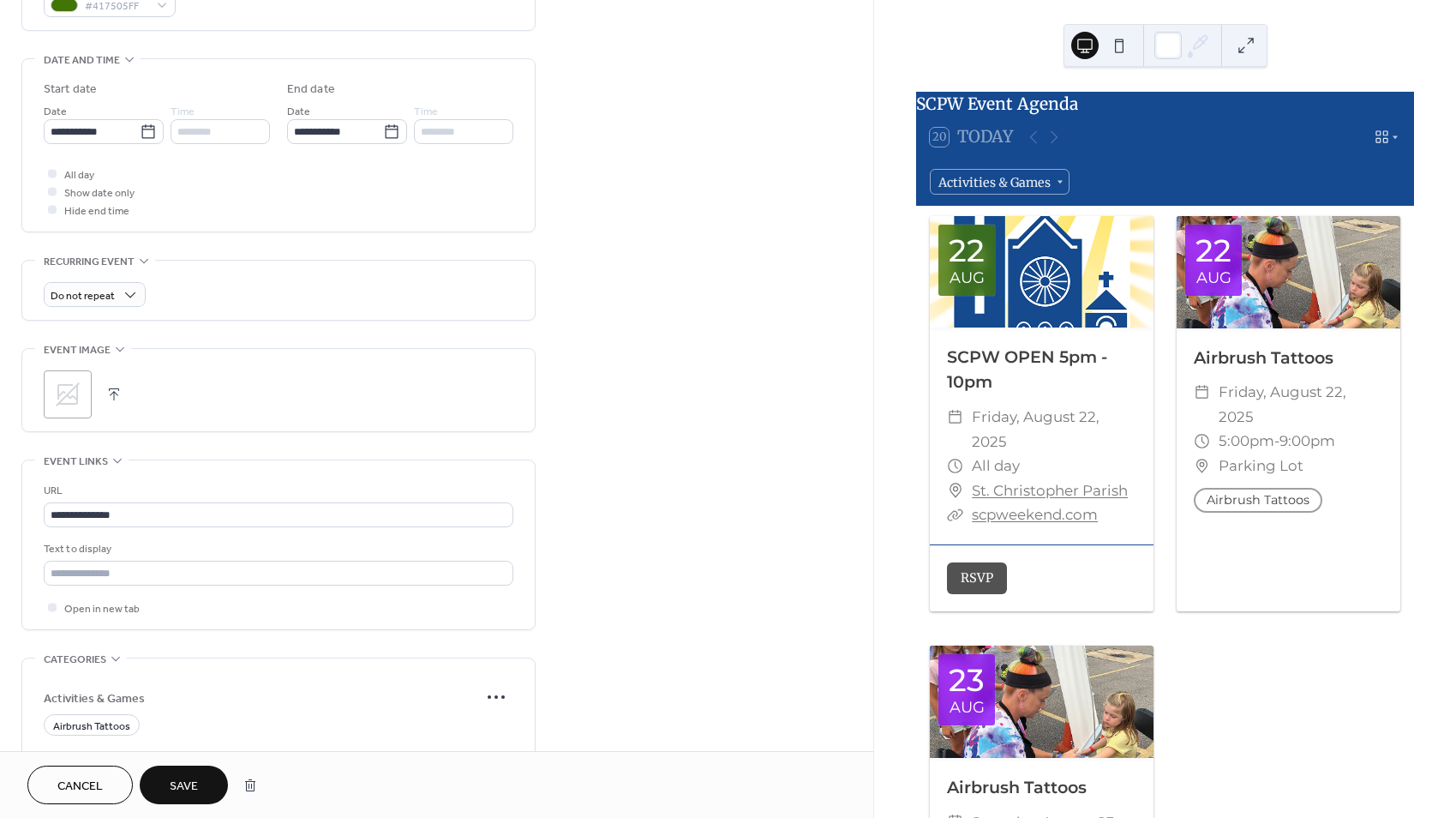 click on "Save" at bounding box center (183, 785) 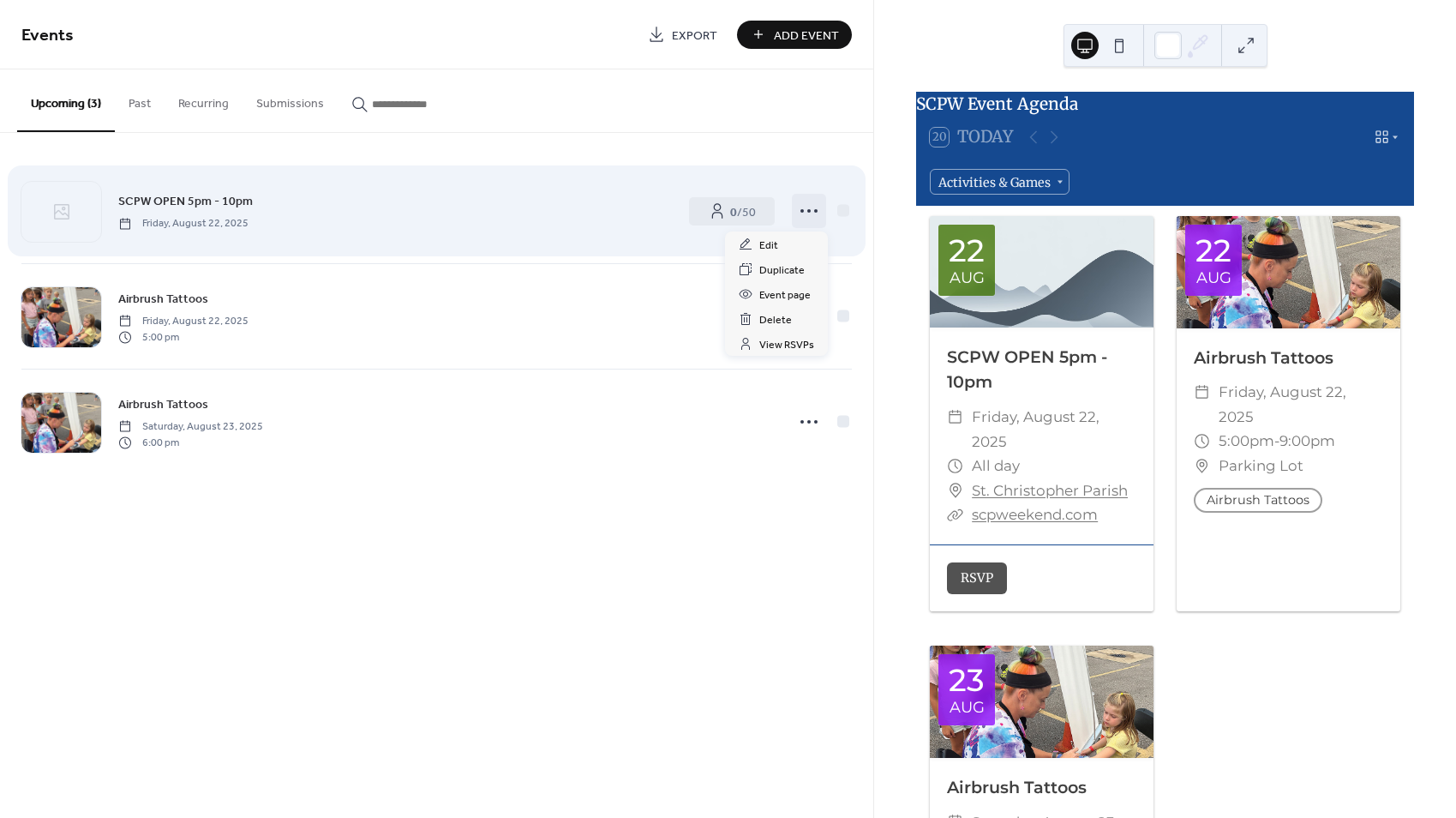 click 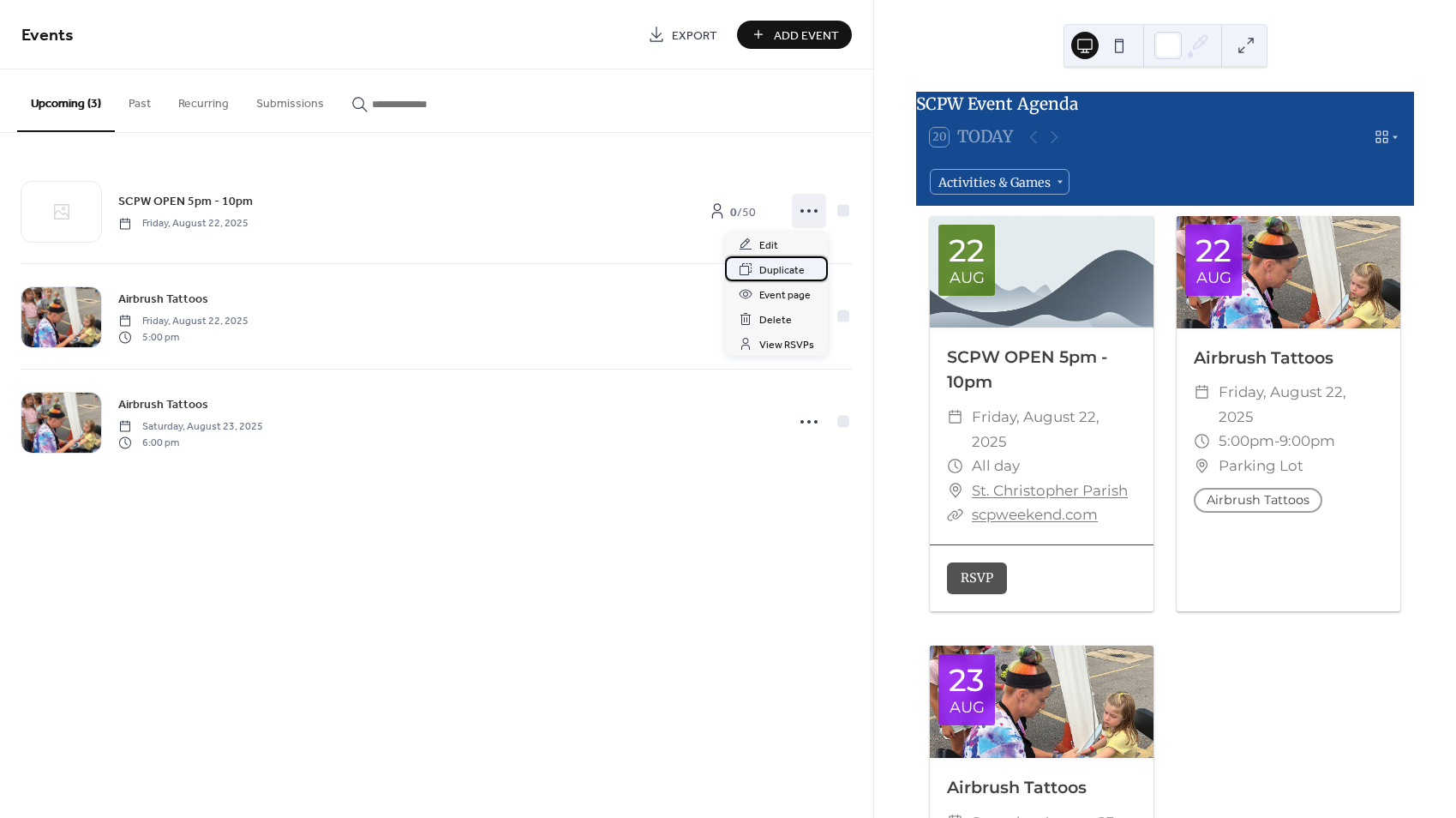 click on "Duplicate" at bounding box center (782, 270) 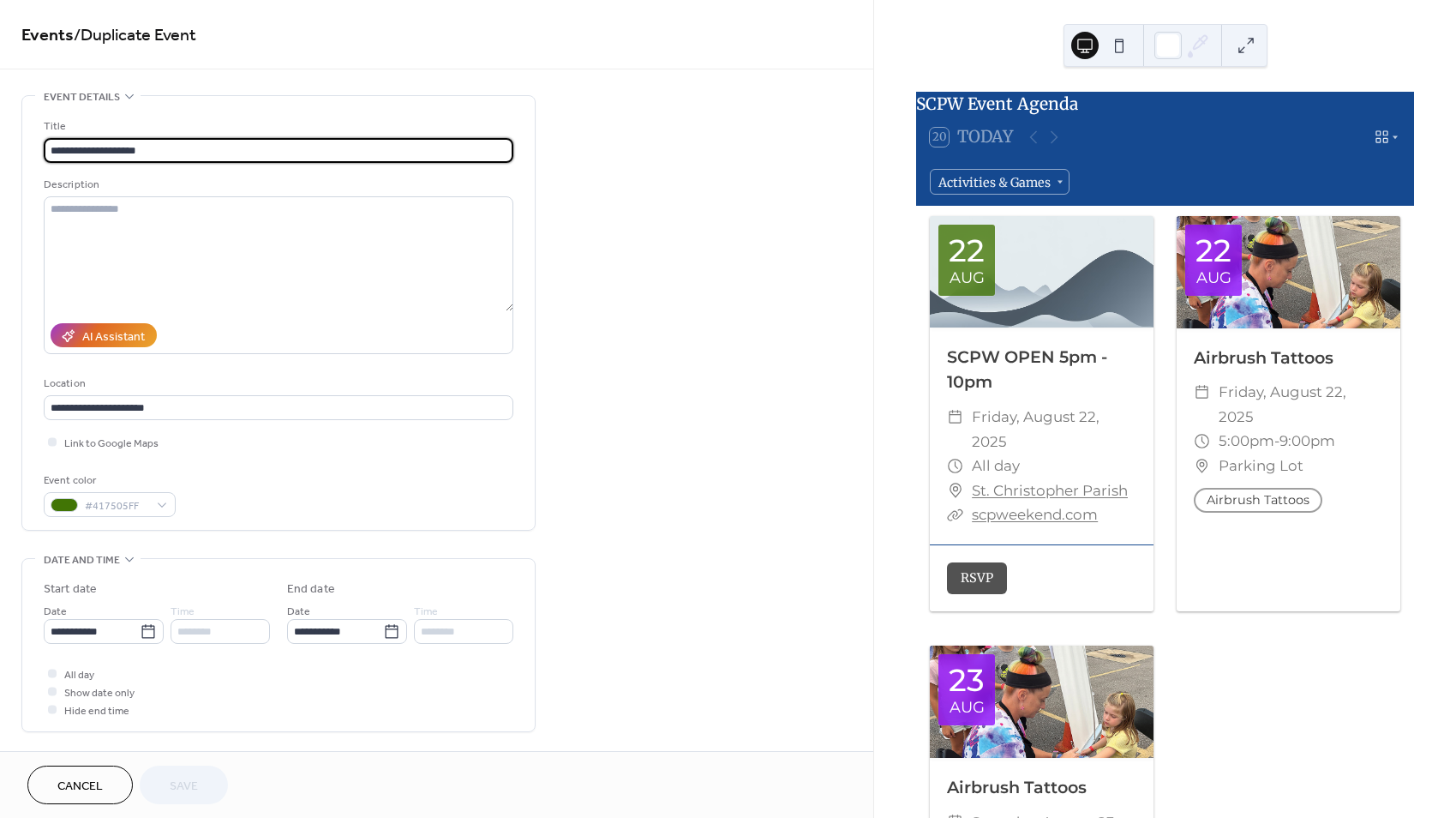 click on "**********" at bounding box center (279, 150) 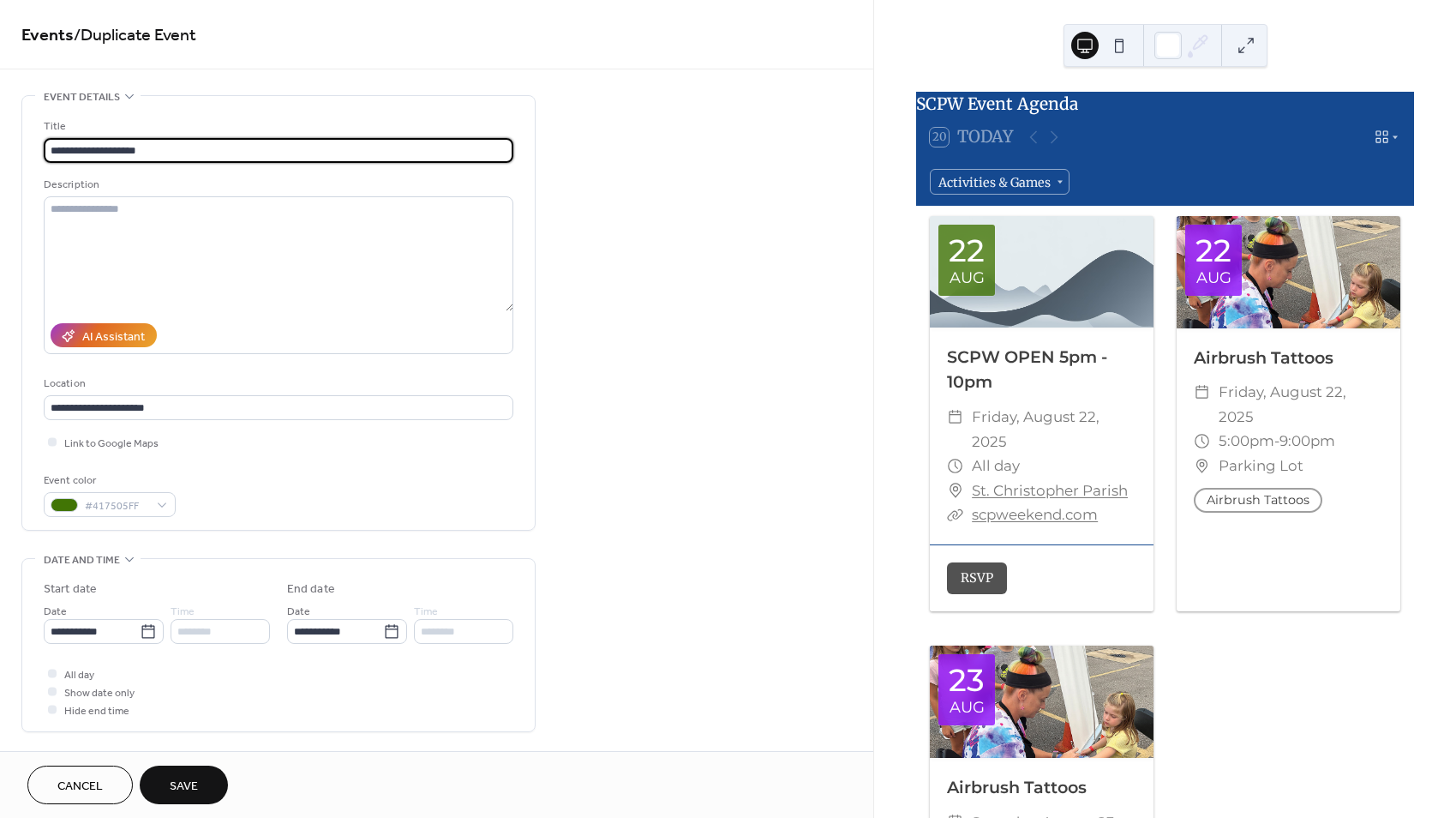 type on "**********" 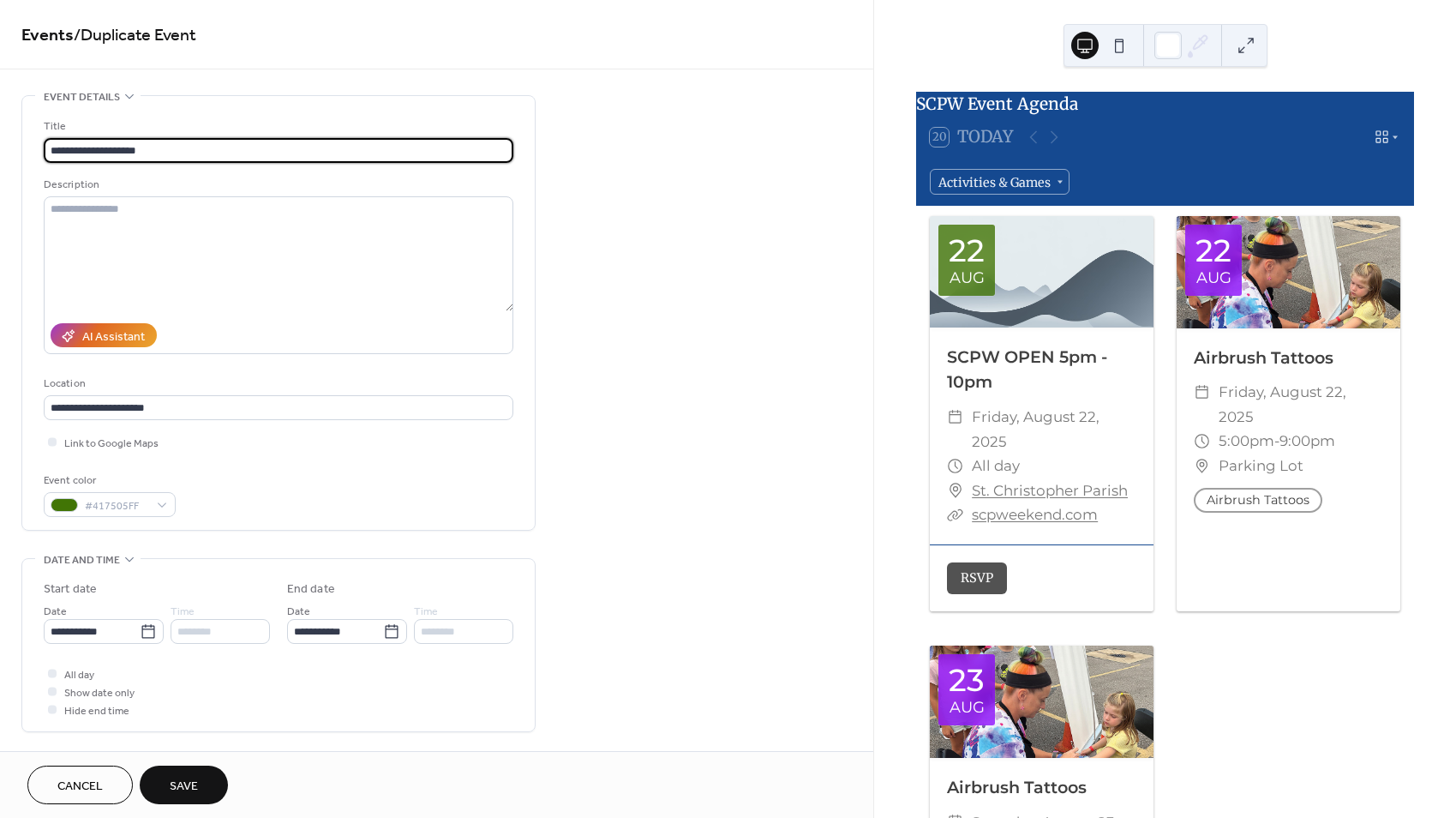 click on "**********" at bounding box center [436, 778] 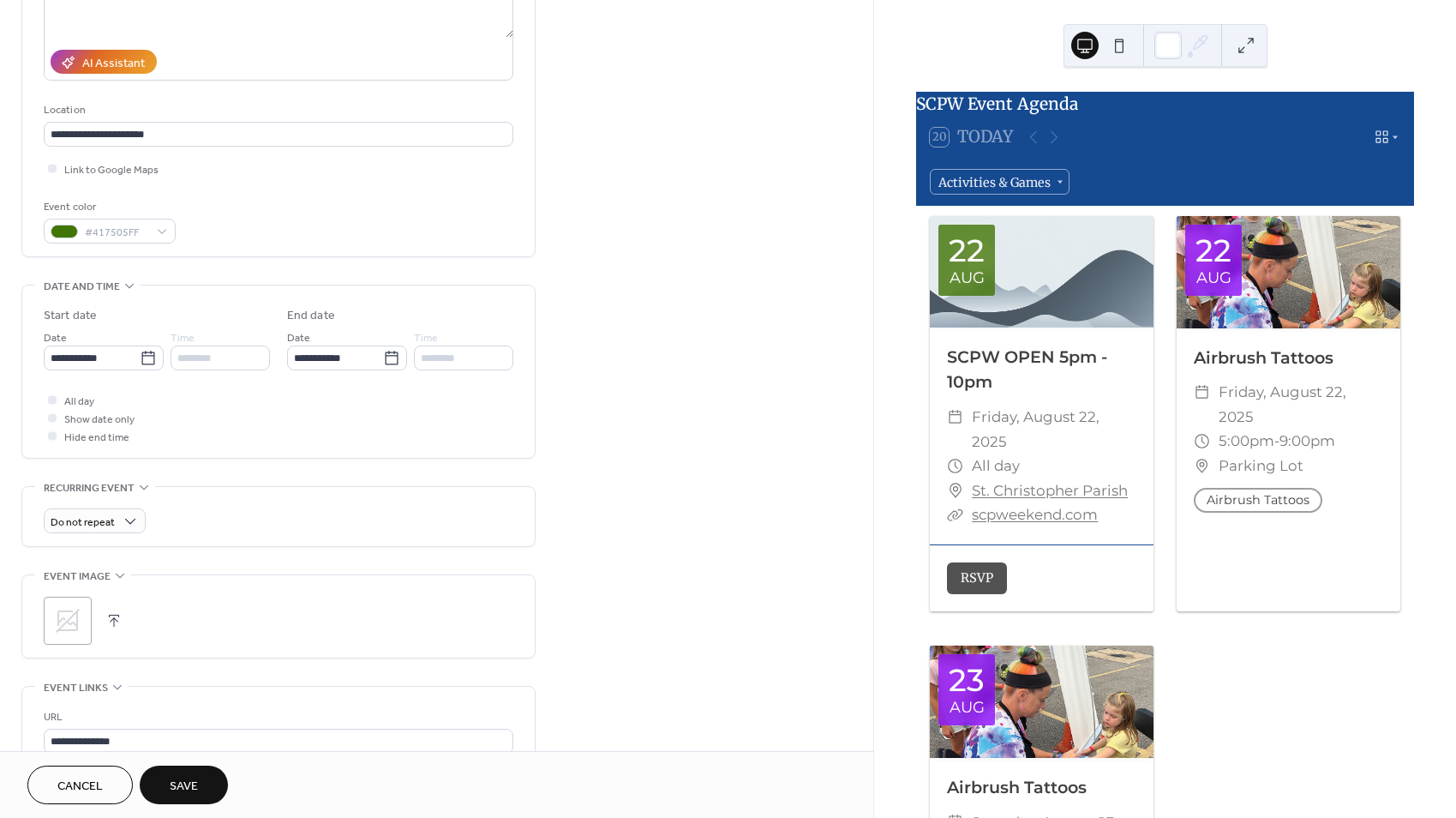 scroll, scrollTop: 272, scrollLeft: 0, axis: vertical 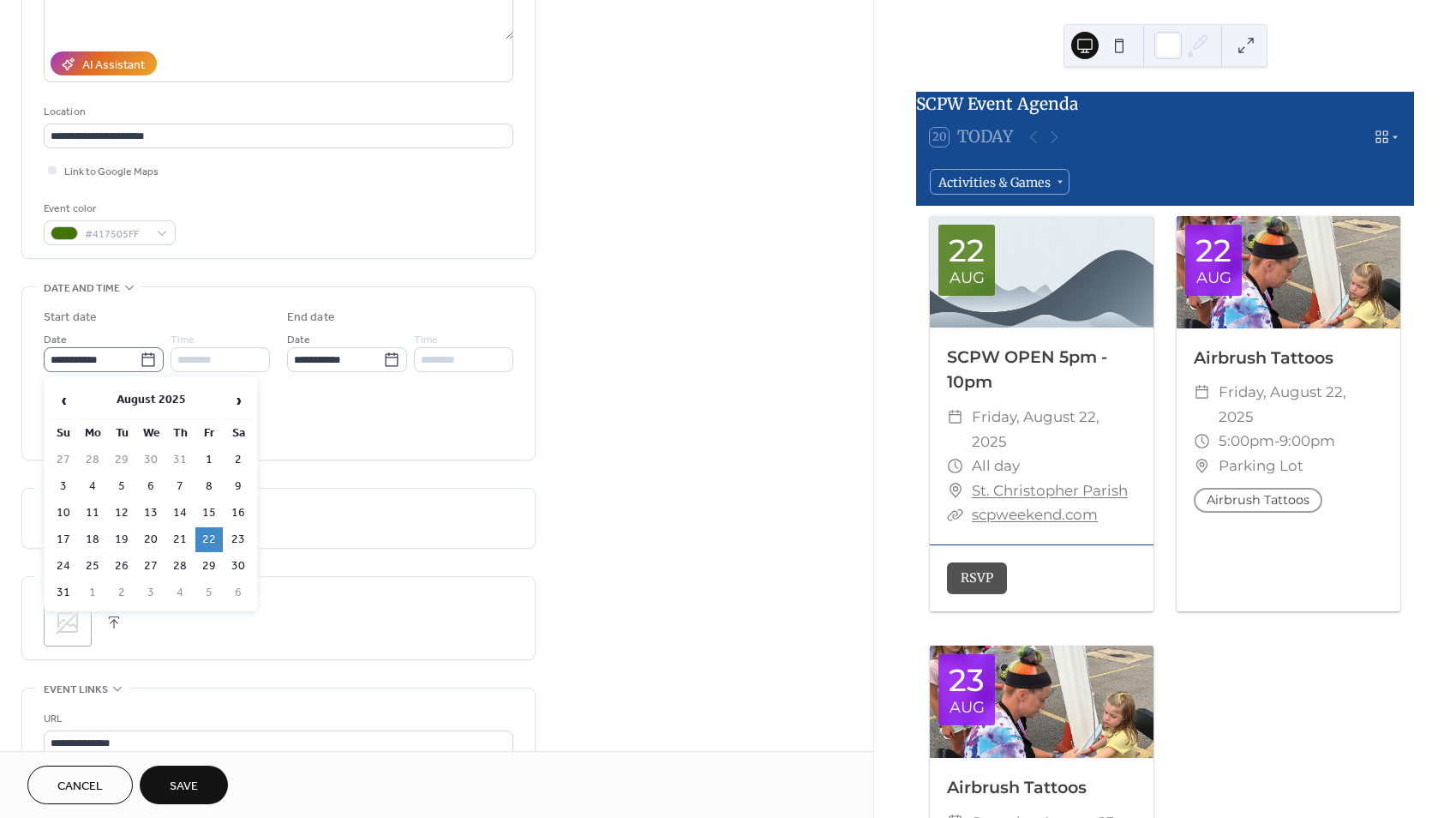 click 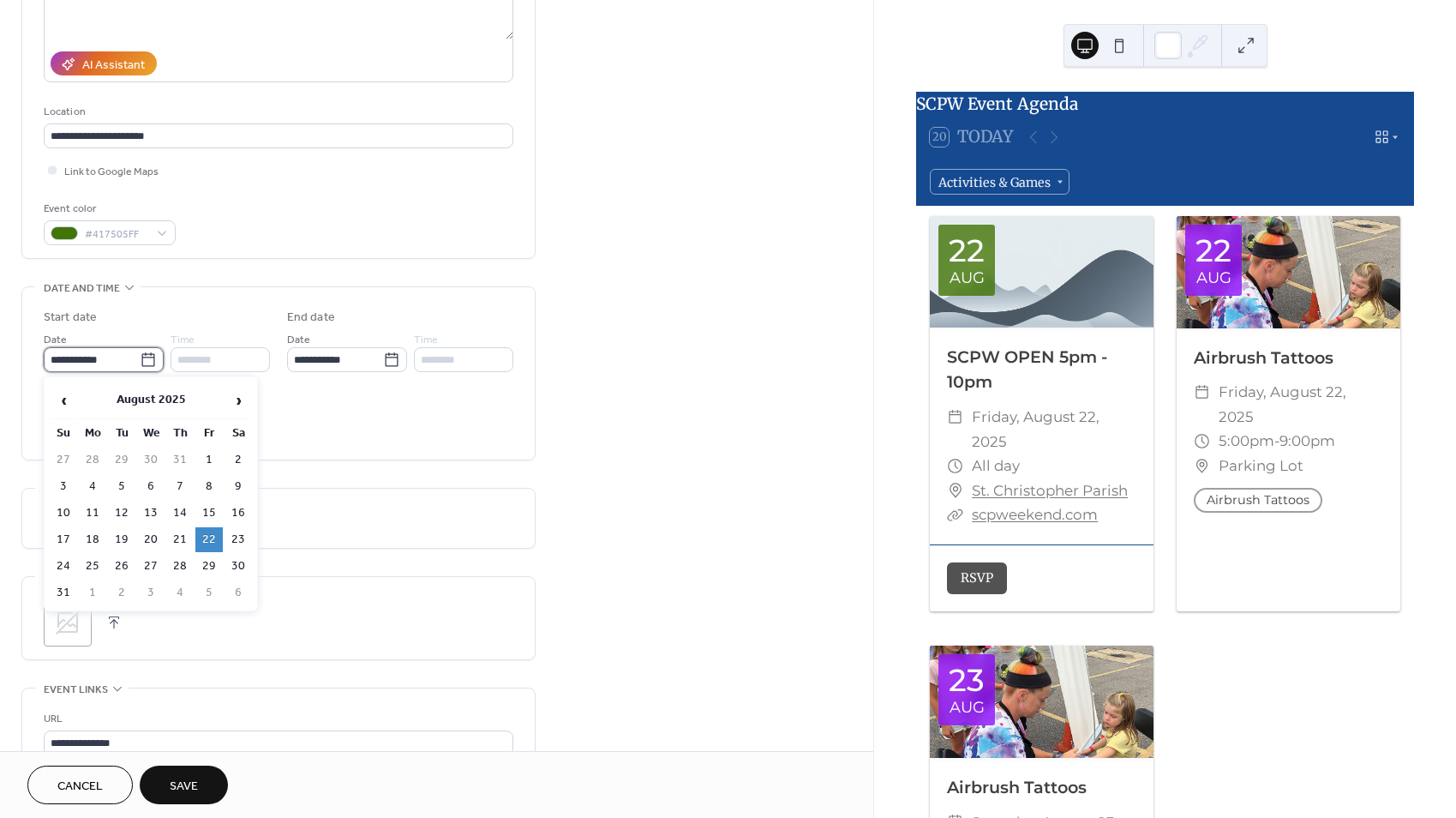 click on "**********" at bounding box center [92, 359] 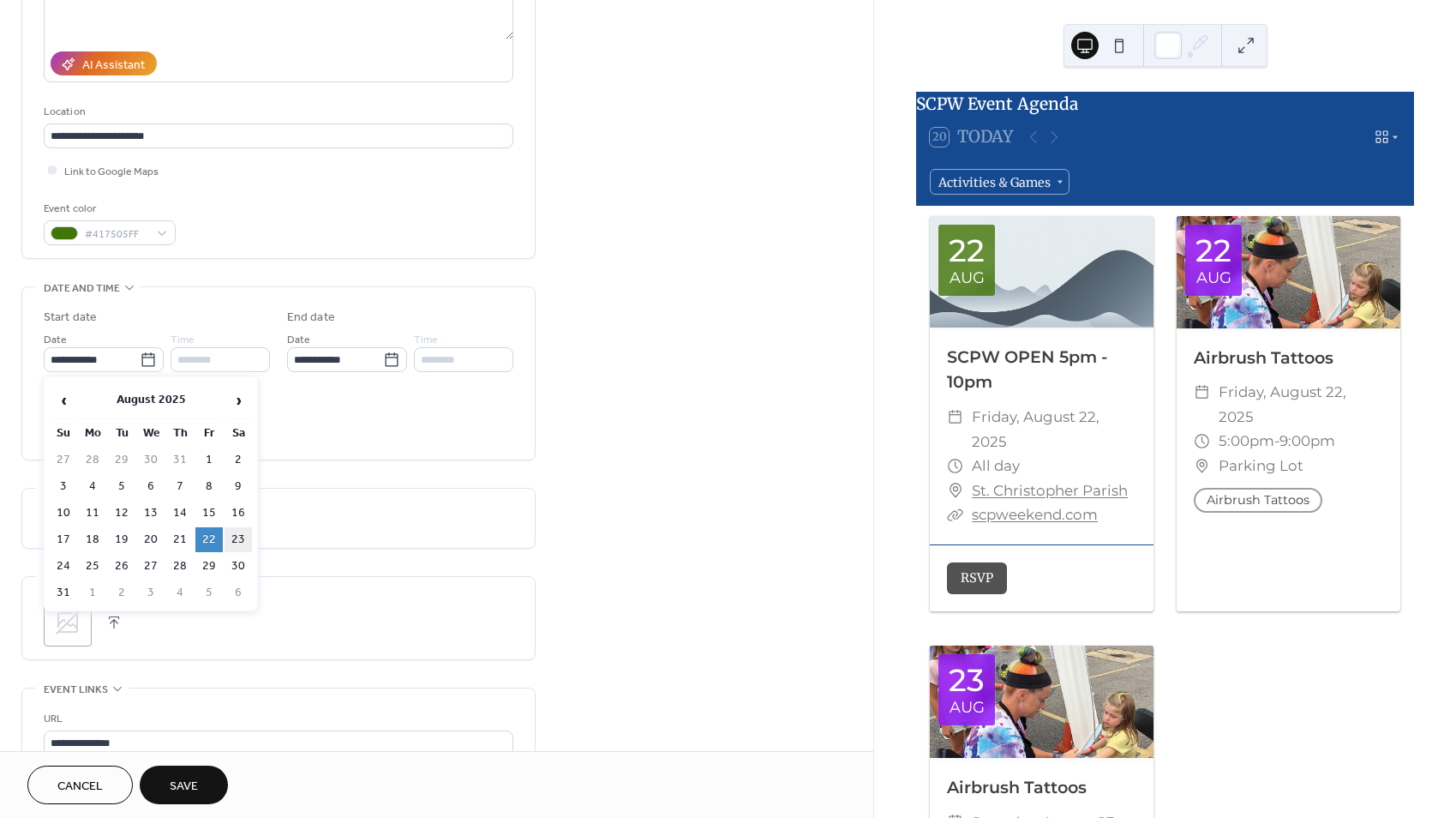 click on "23" at bounding box center [238, 539] 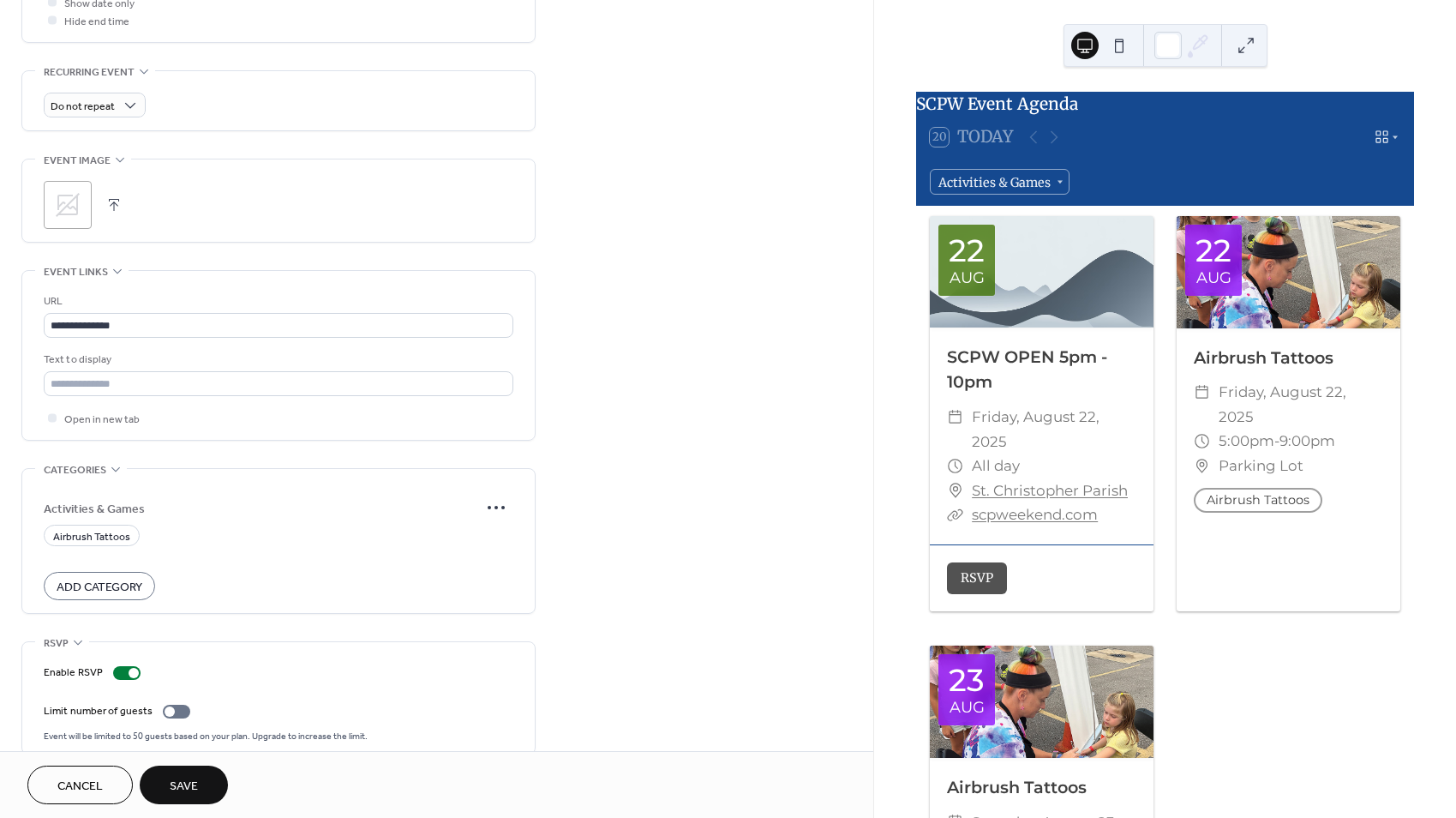 scroll, scrollTop: 710, scrollLeft: 0, axis: vertical 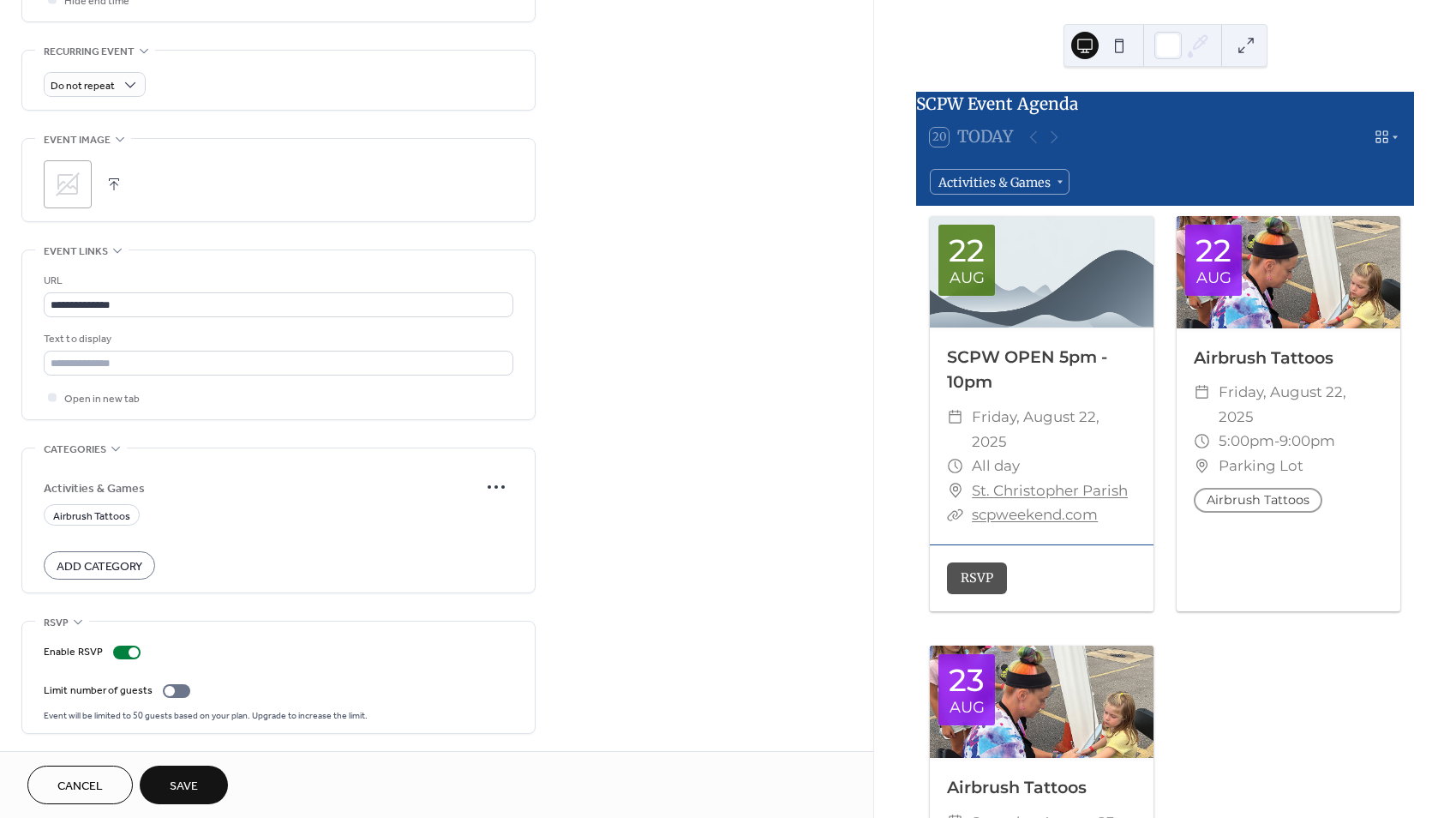 click on "Save" at bounding box center [183, 785] 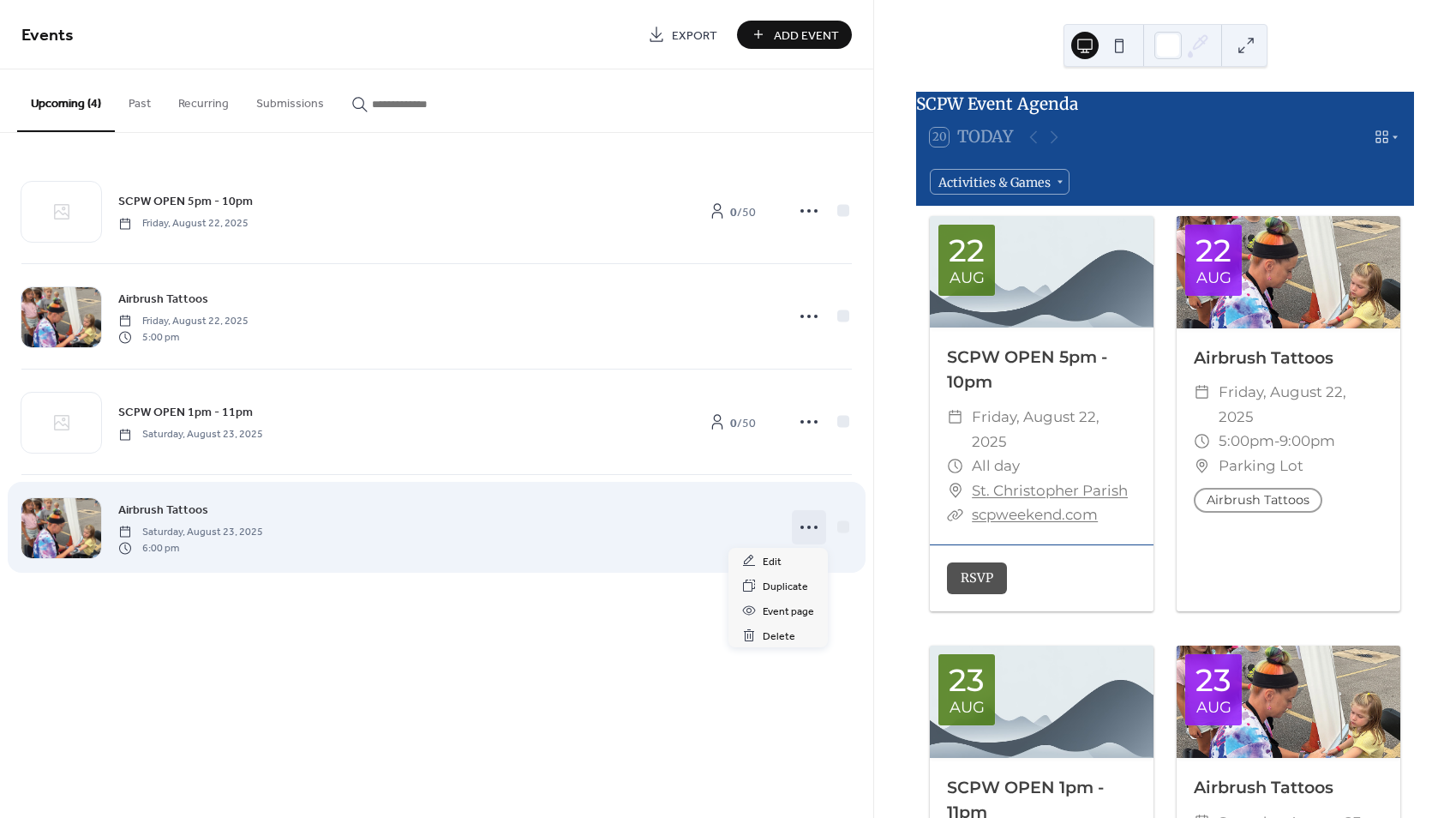 click 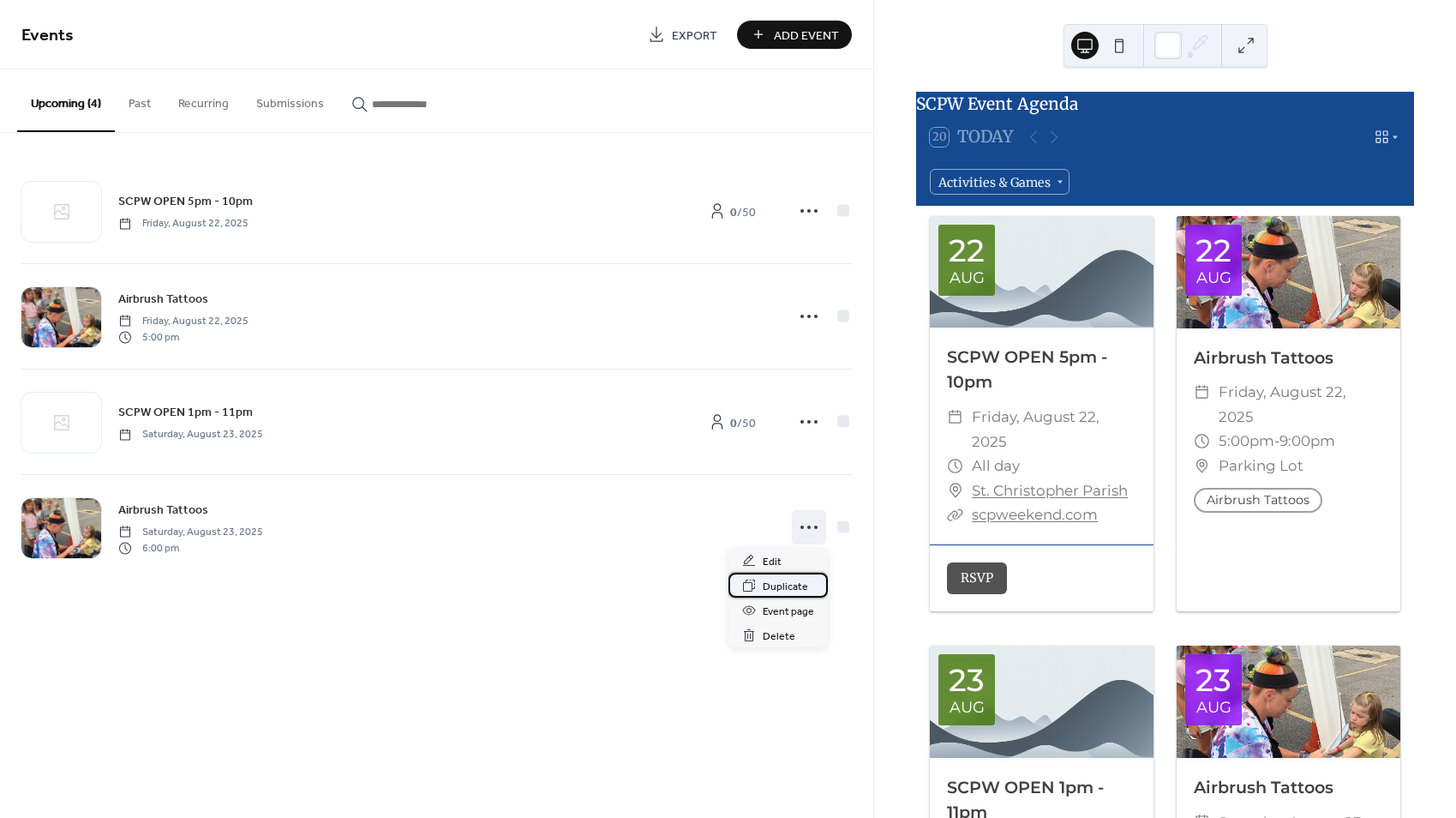 click on "Duplicate" at bounding box center [785, 586] 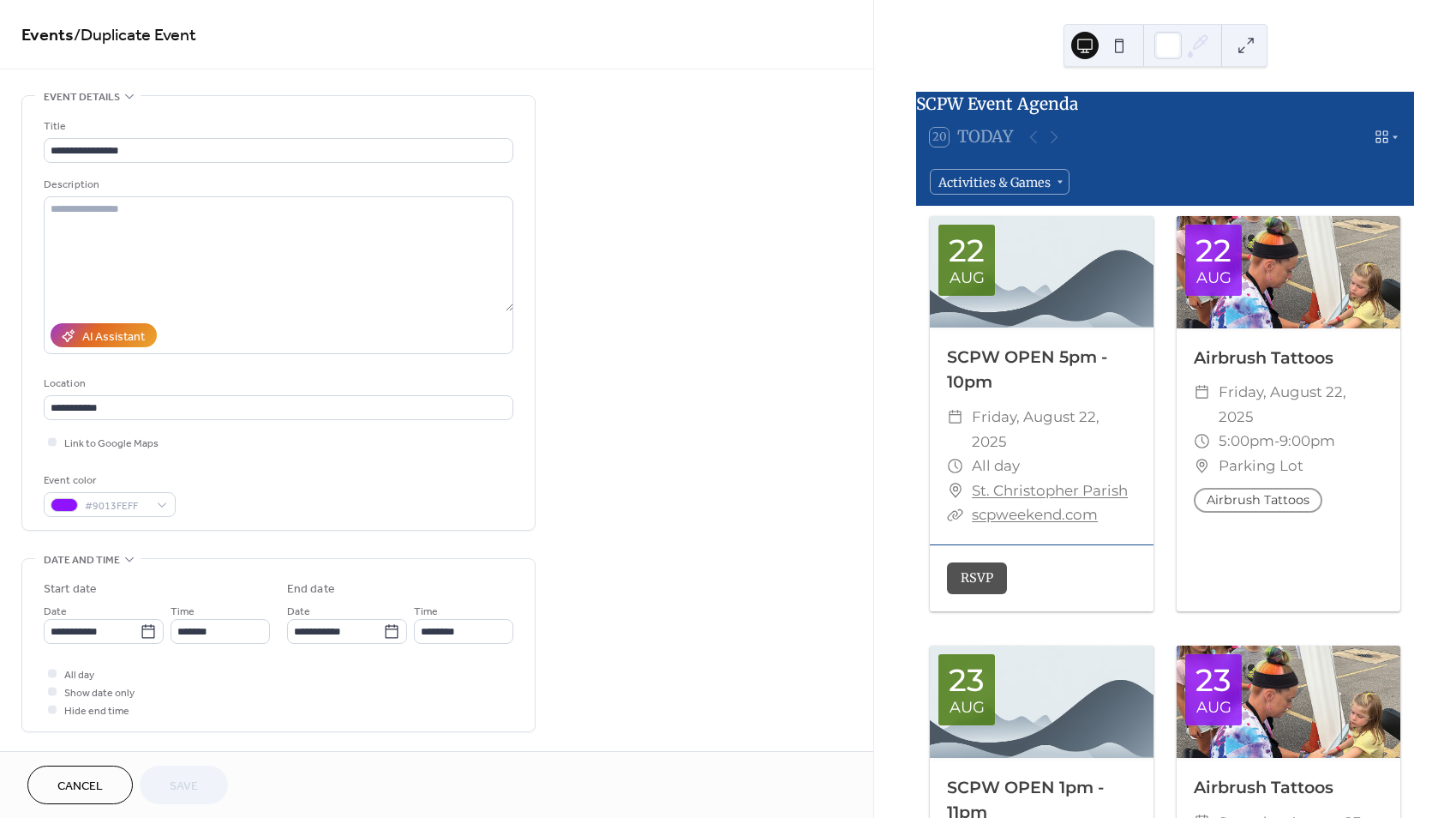 click on "Cancel" at bounding box center [80, 786] 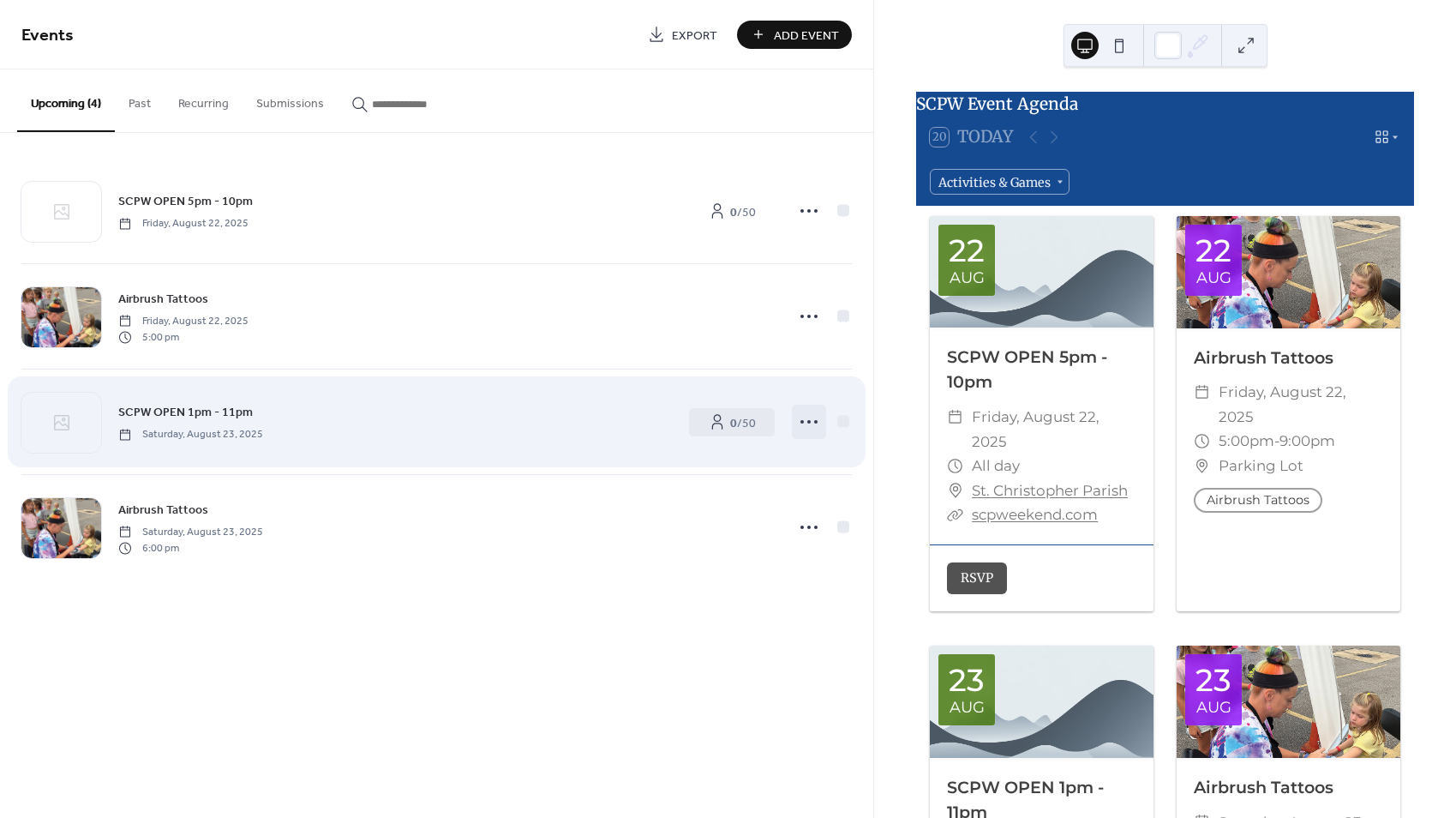 click 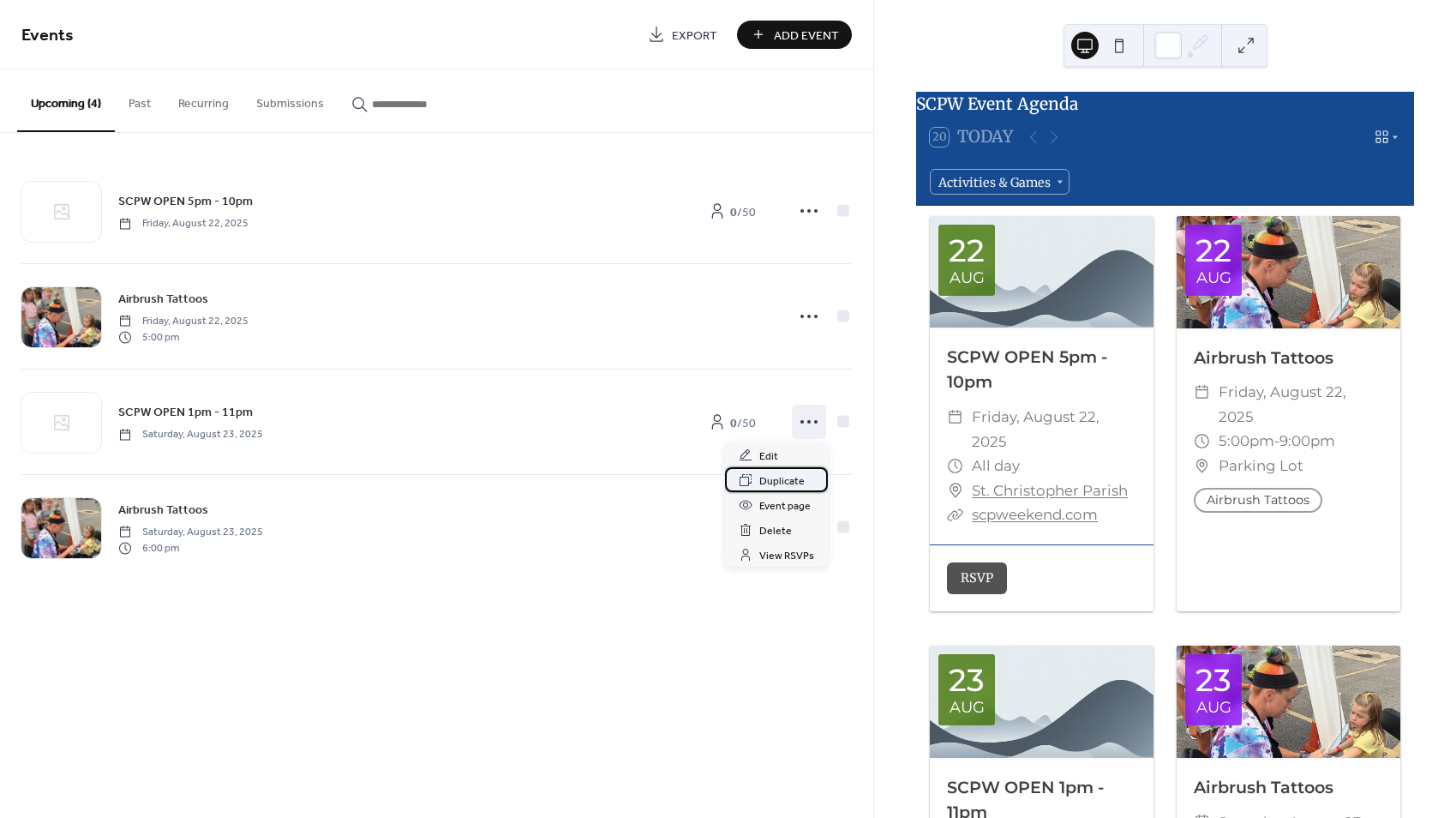 click on "Duplicate" at bounding box center (782, 481) 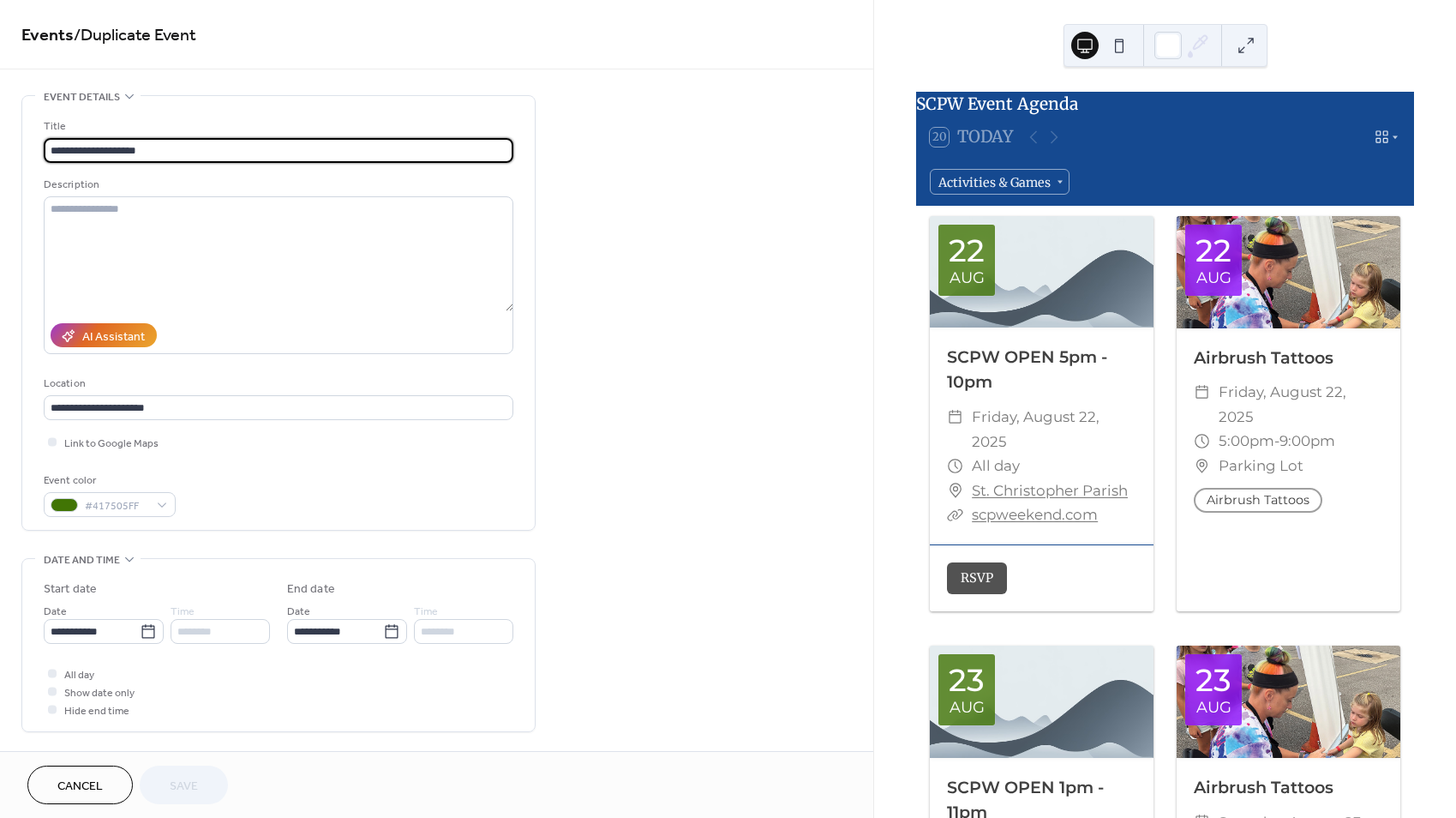 click on "**********" at bounding box center [279, 150] 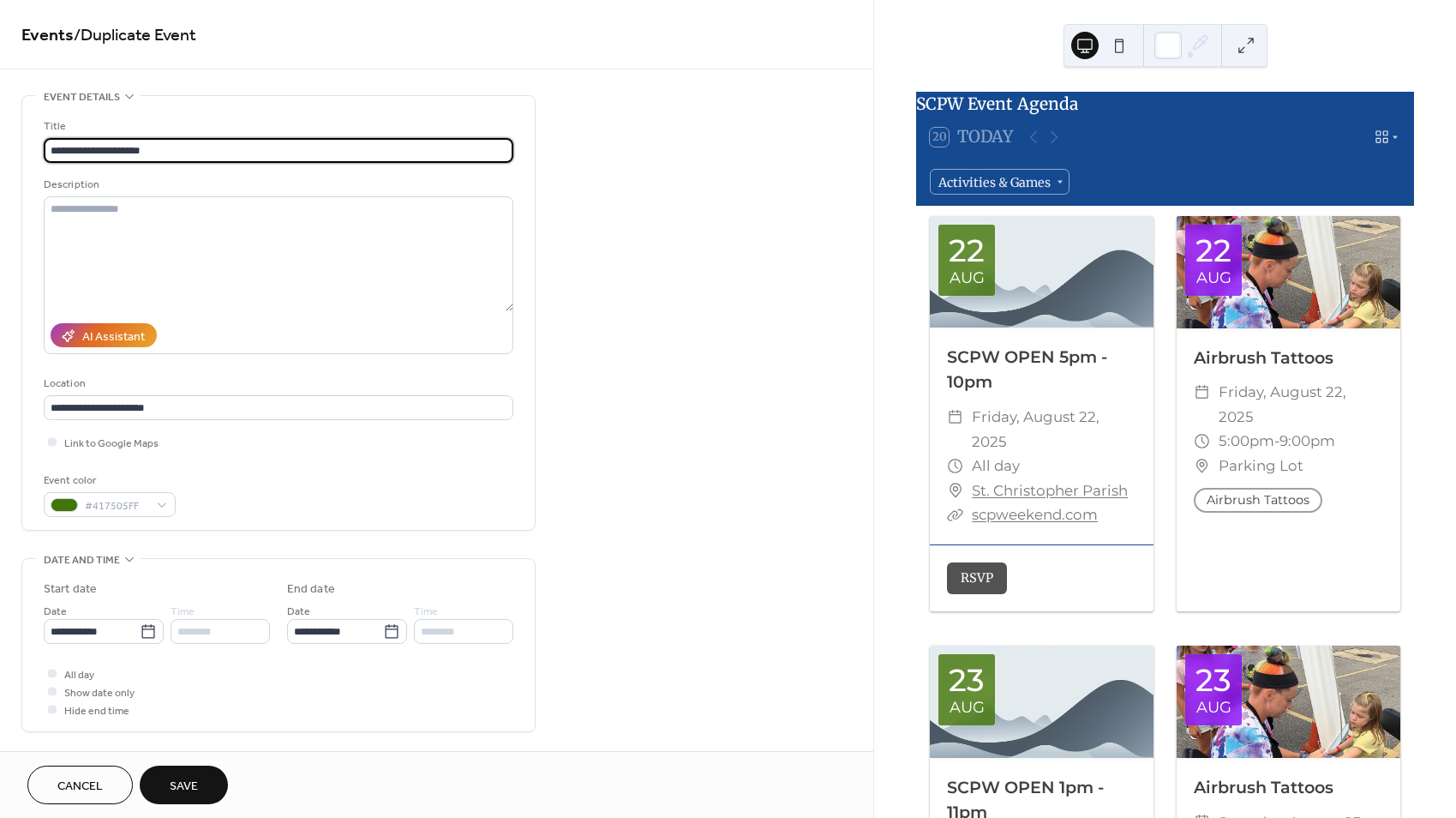 click on "**********" at bounding box center [279, 150] 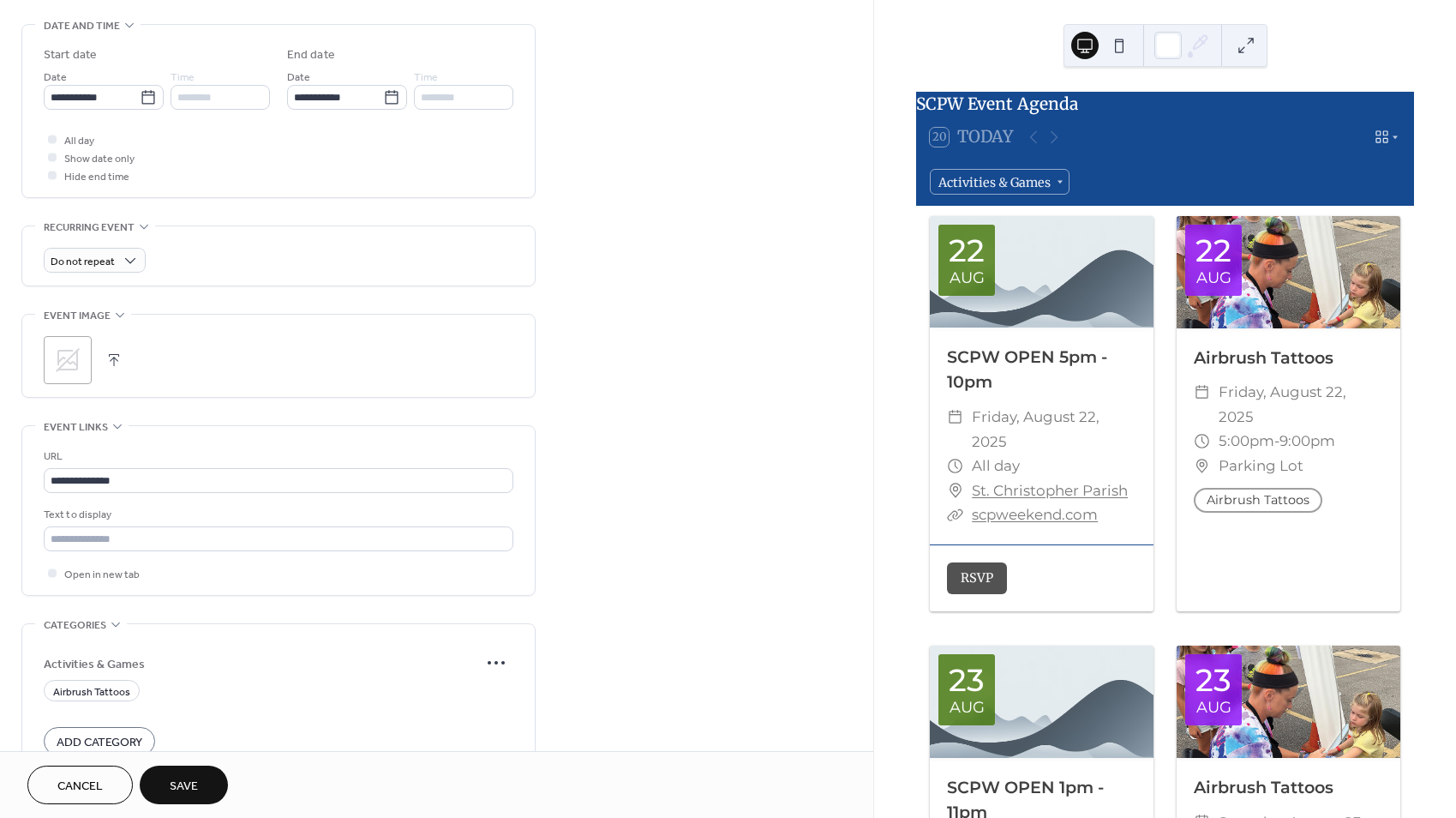 scroll, scrollTop: 531, scrollLeft: 0, axis: vertical 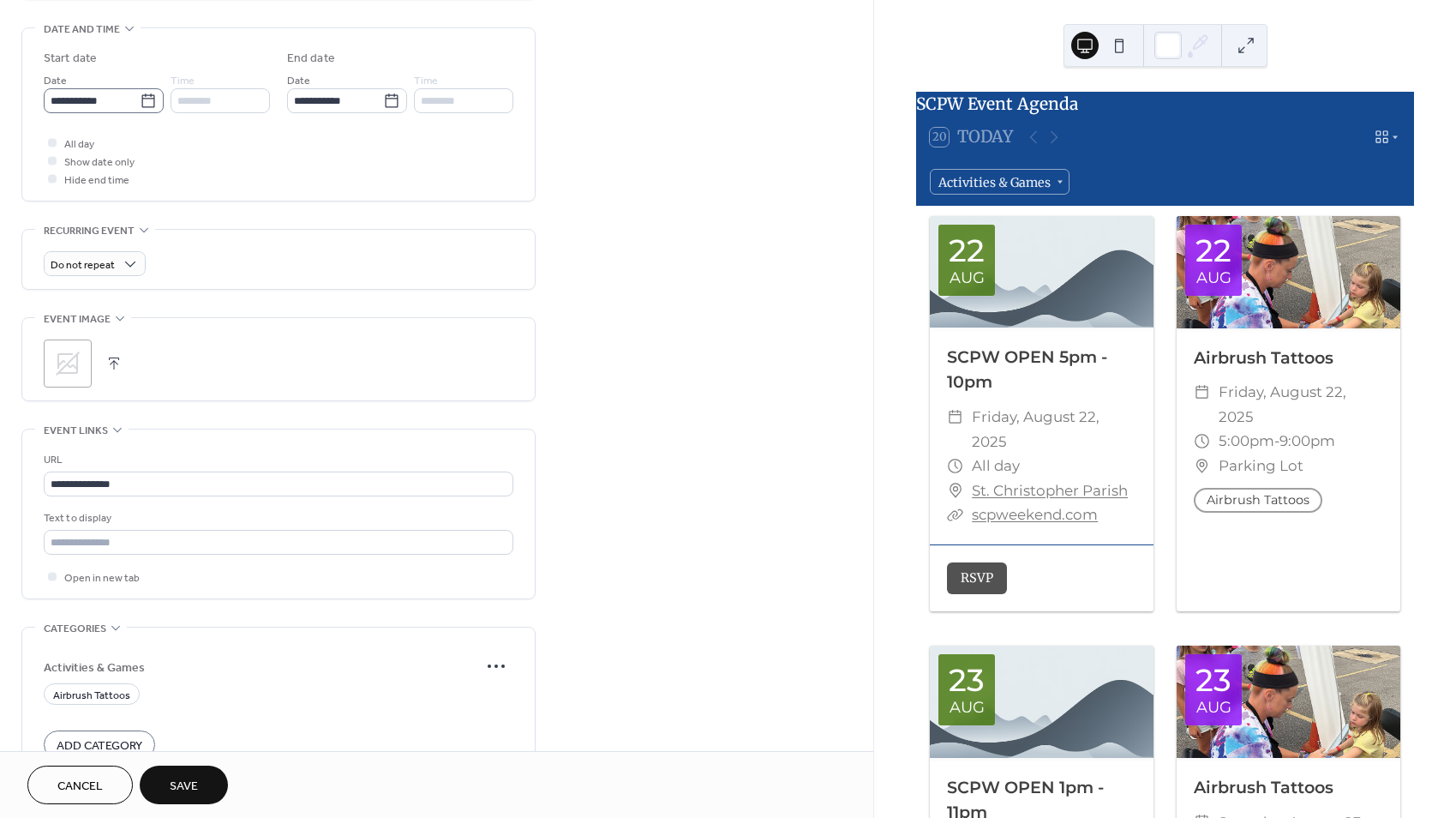 type on "**********" 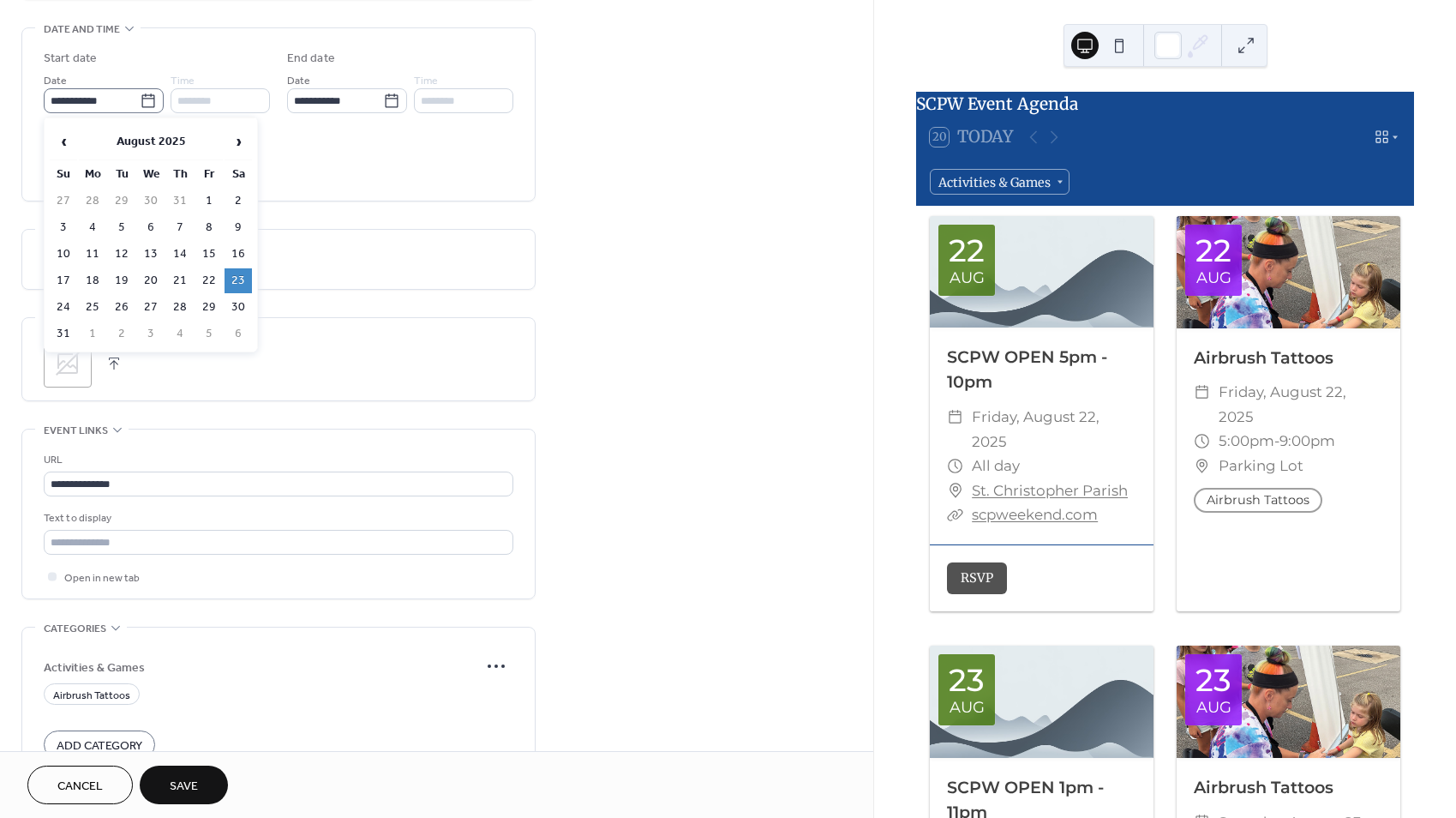 click 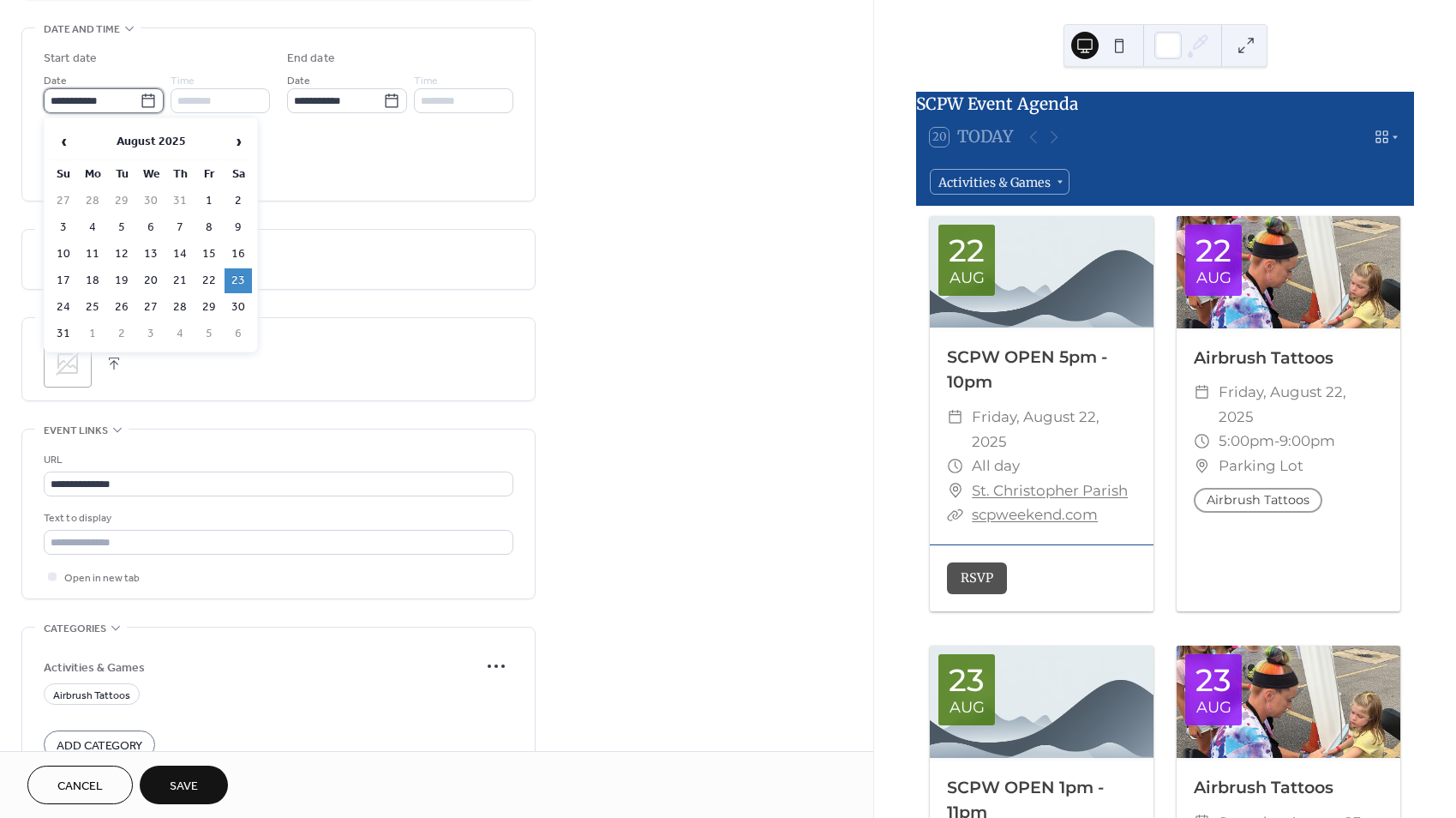 click on "**********" at bounding box center (92, 100) 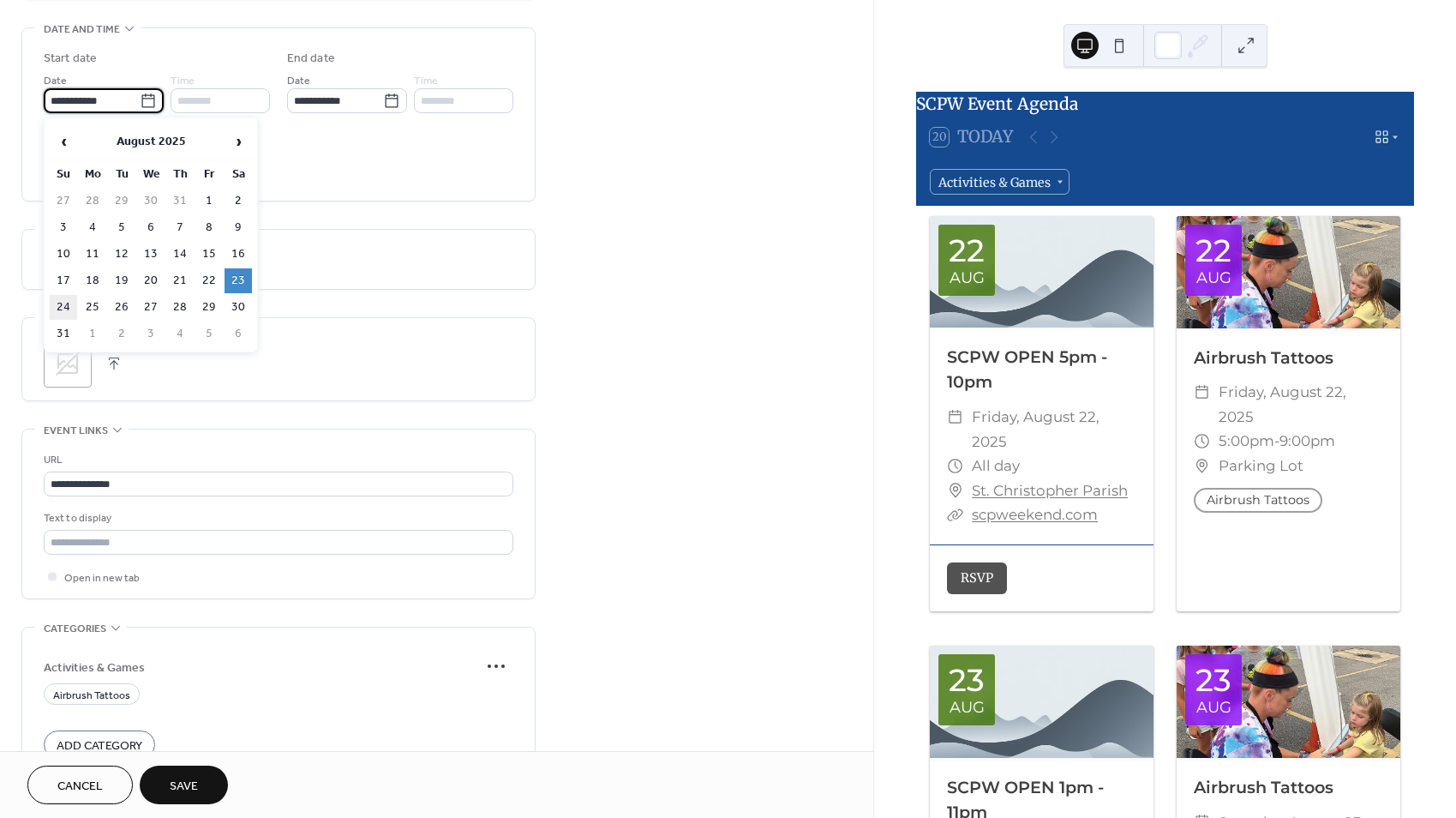 click on "24" at bounding box center (63, 307) 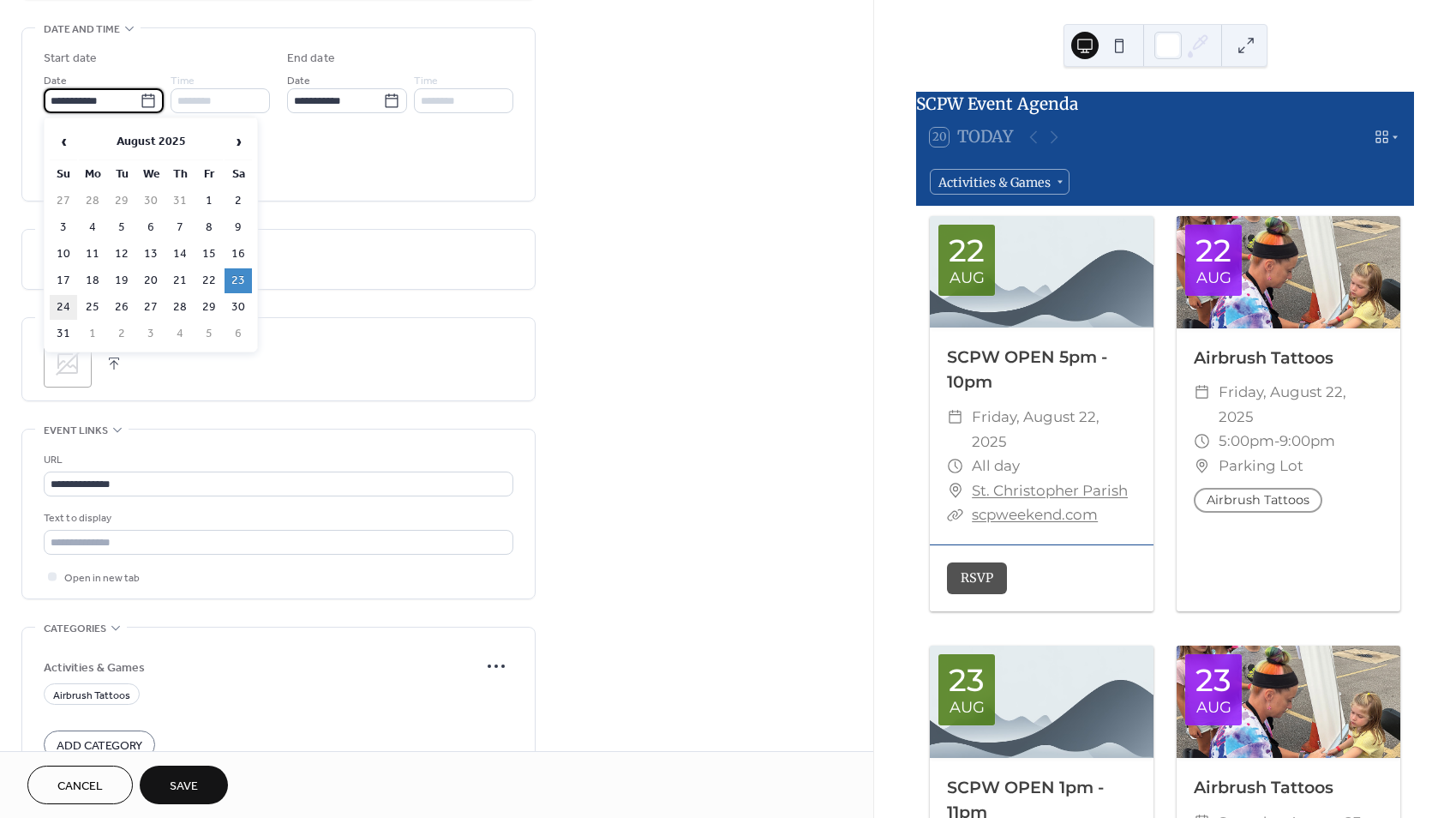type on "**********" 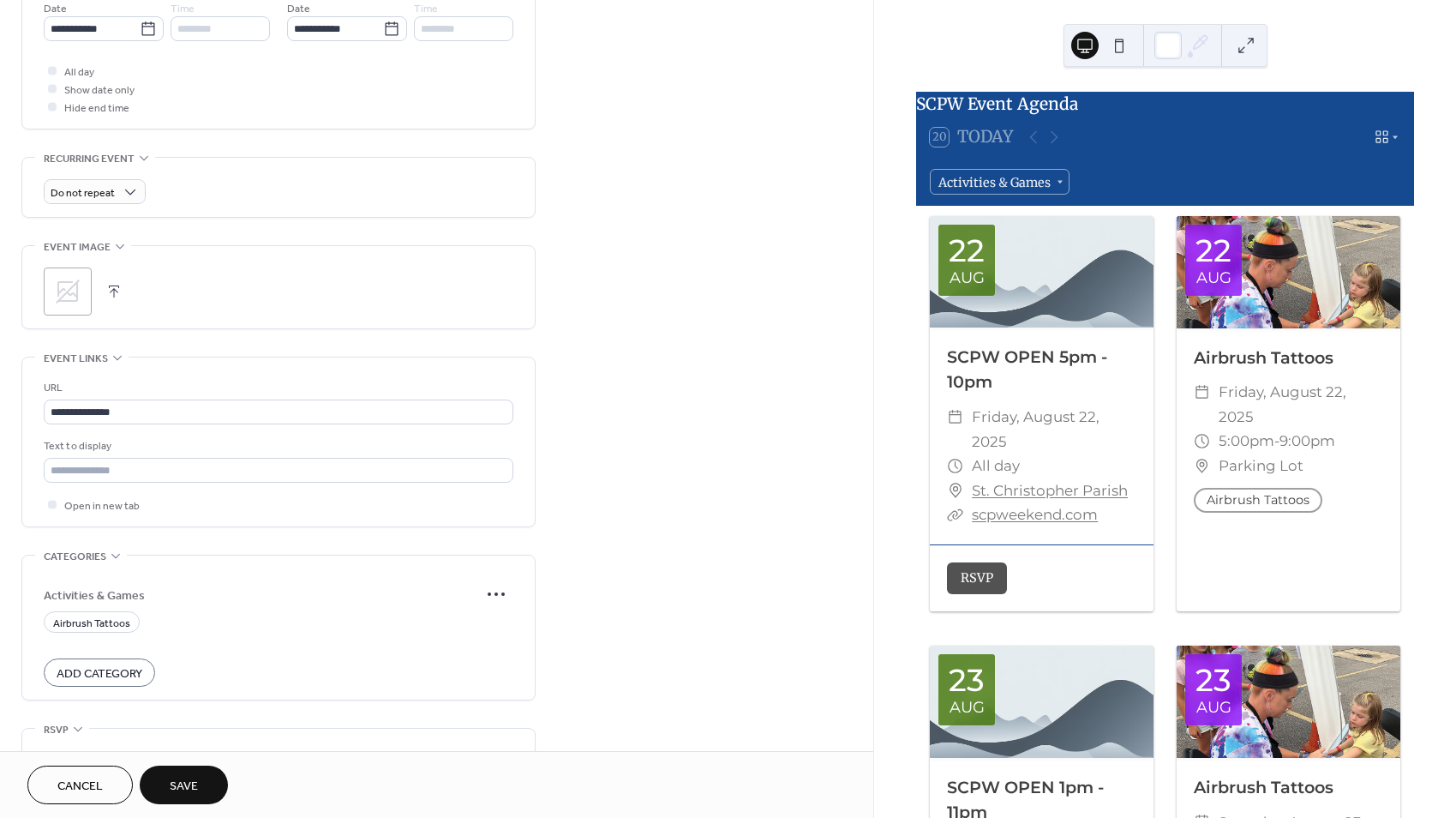 scroll, scrollTop: 710, scrollLeft: 0, axis: vertical 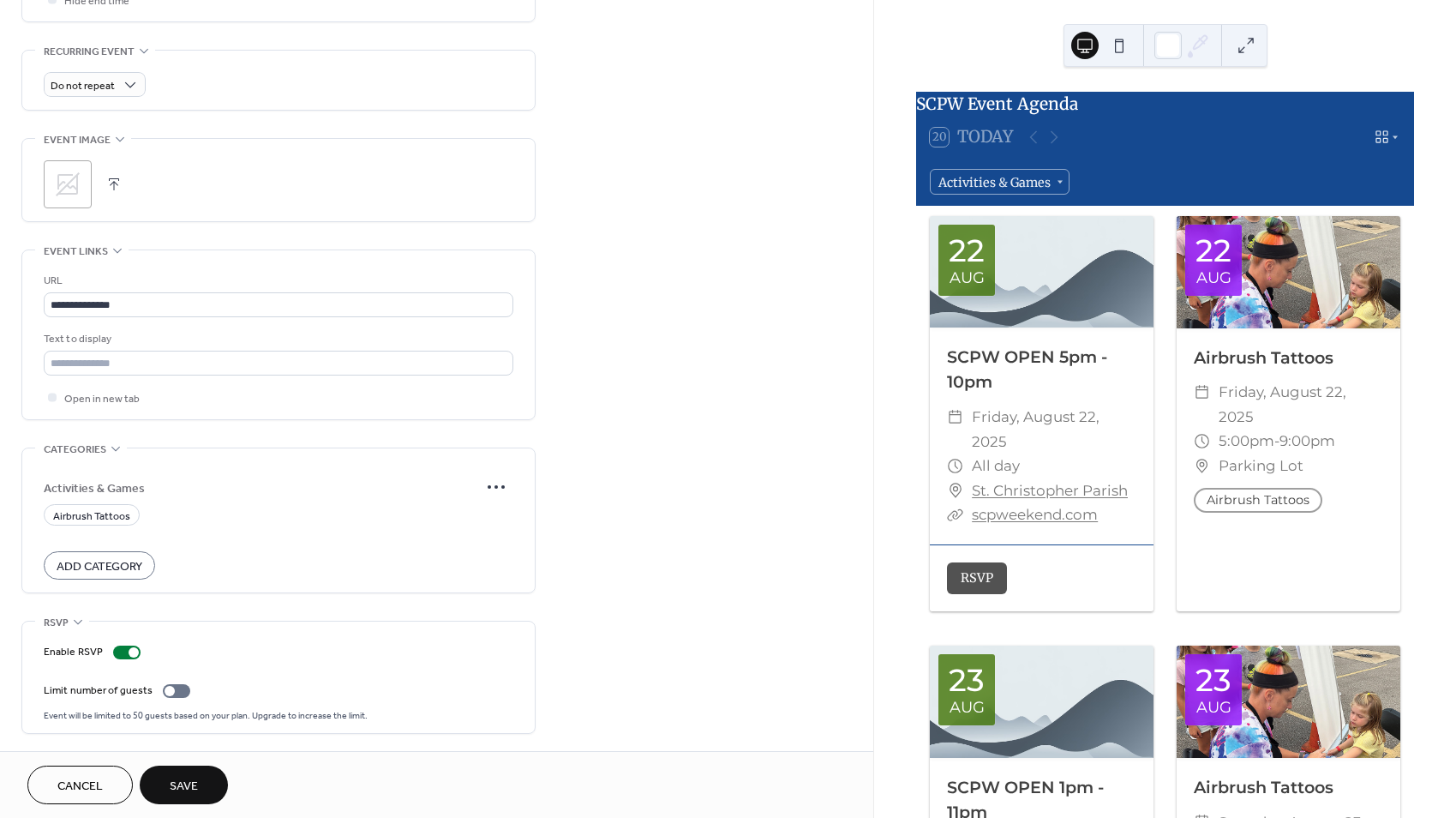click on "Save" at bounding box center (183, 785) 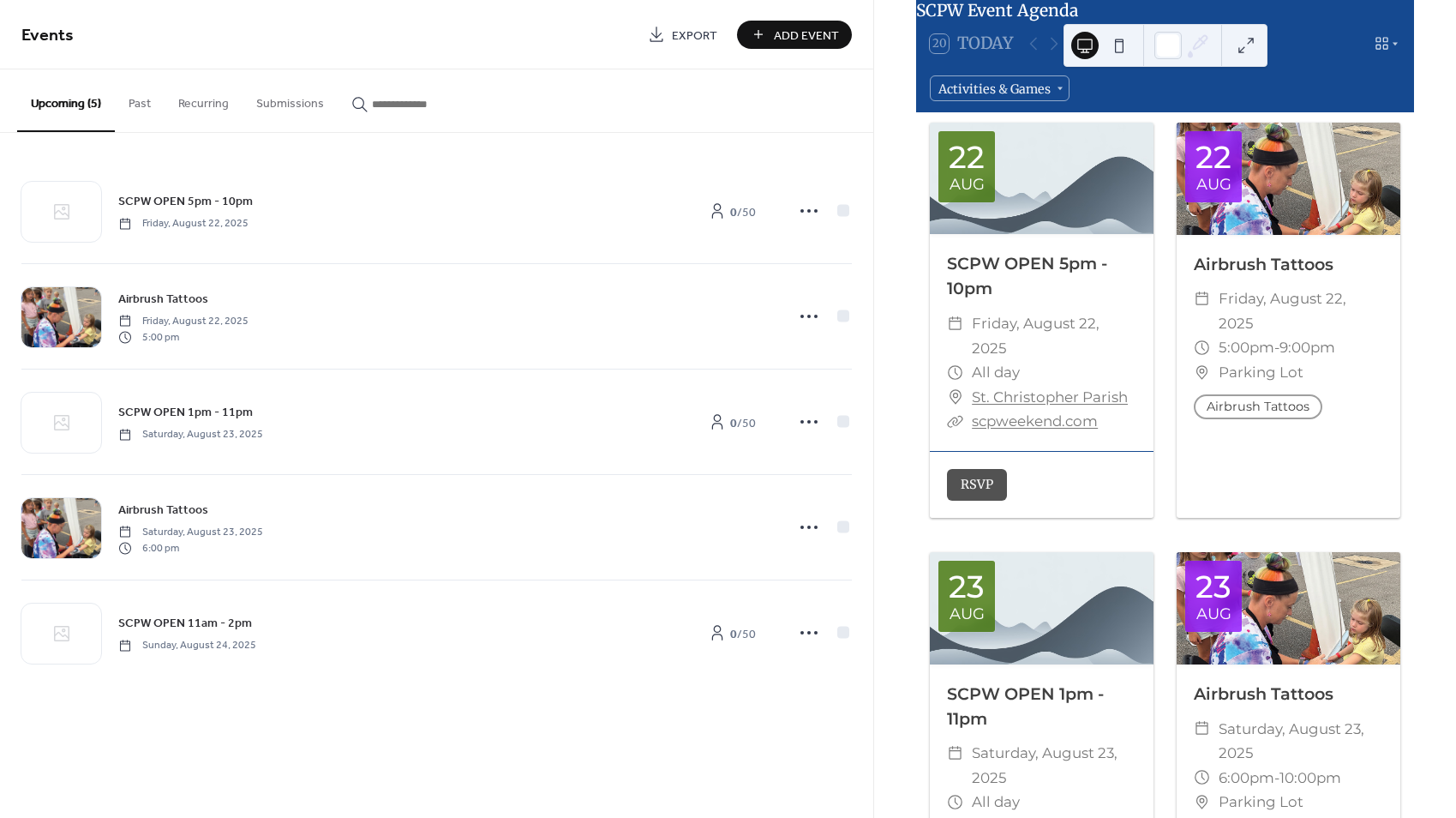 scroll, scrollTop: 0, scrollLeft: 0, axis: both 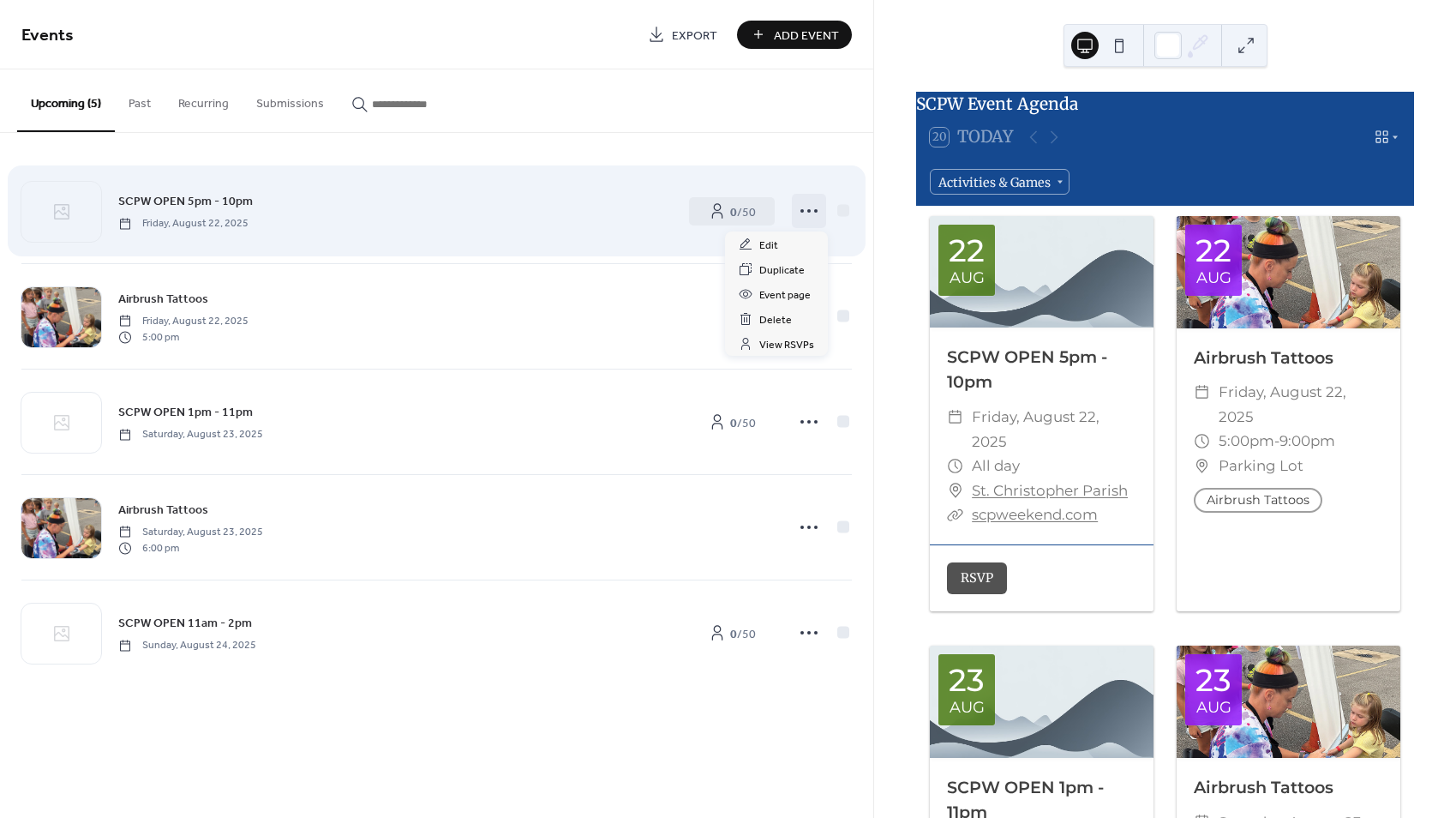 click 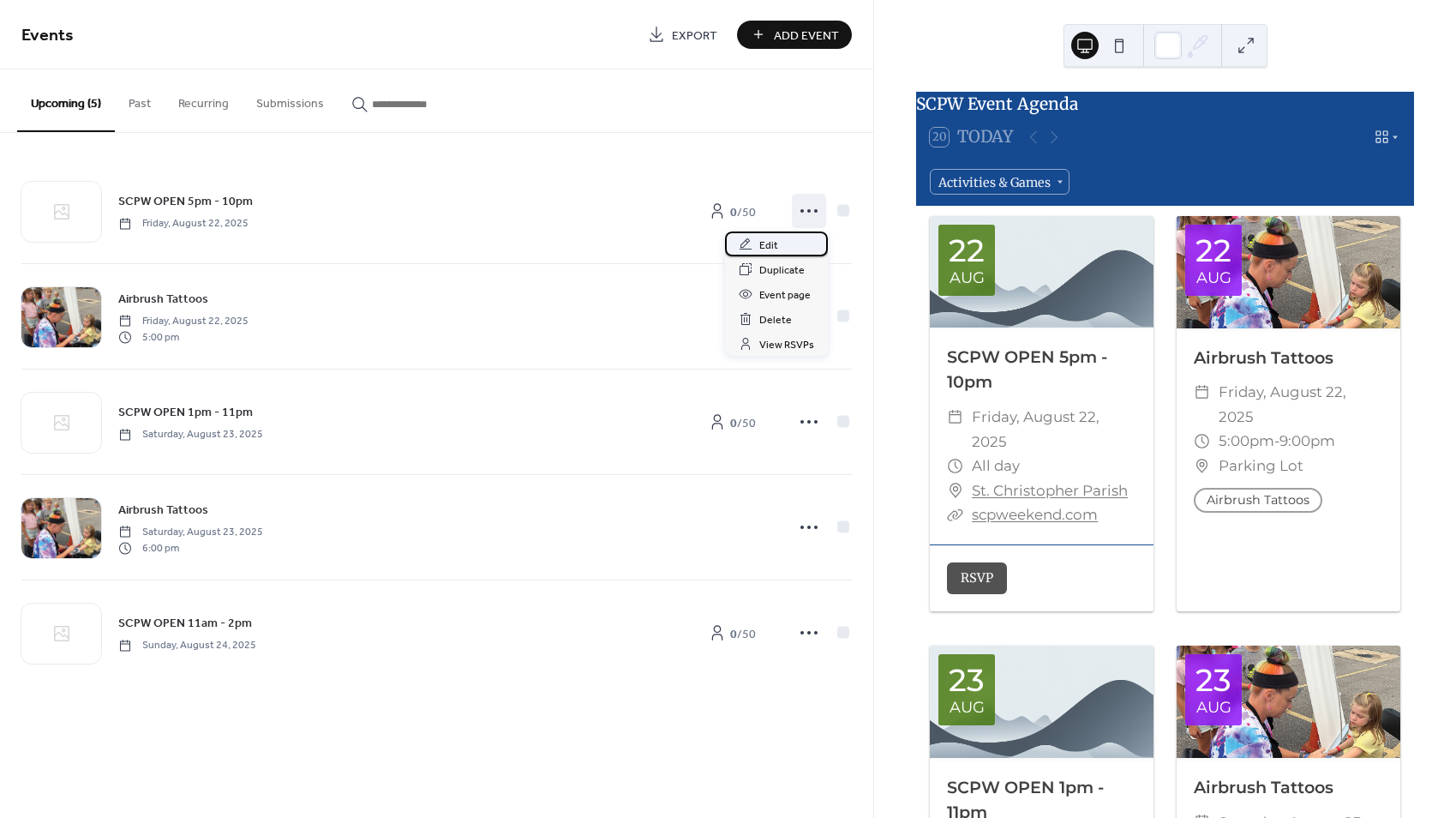 click on "Edit" at bounding box center (769, 245) 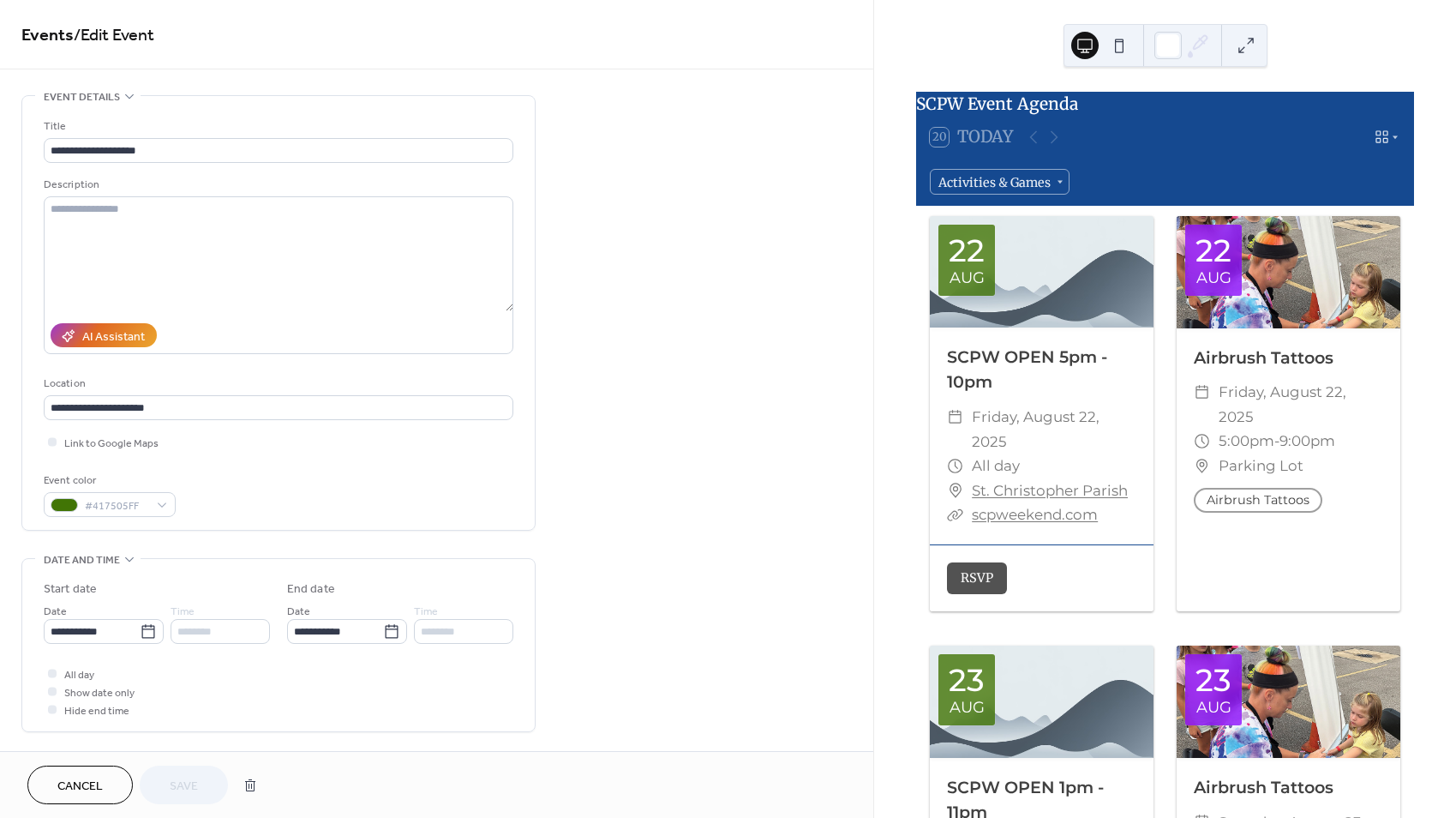 click on "********" at bounding box center [220, 631] 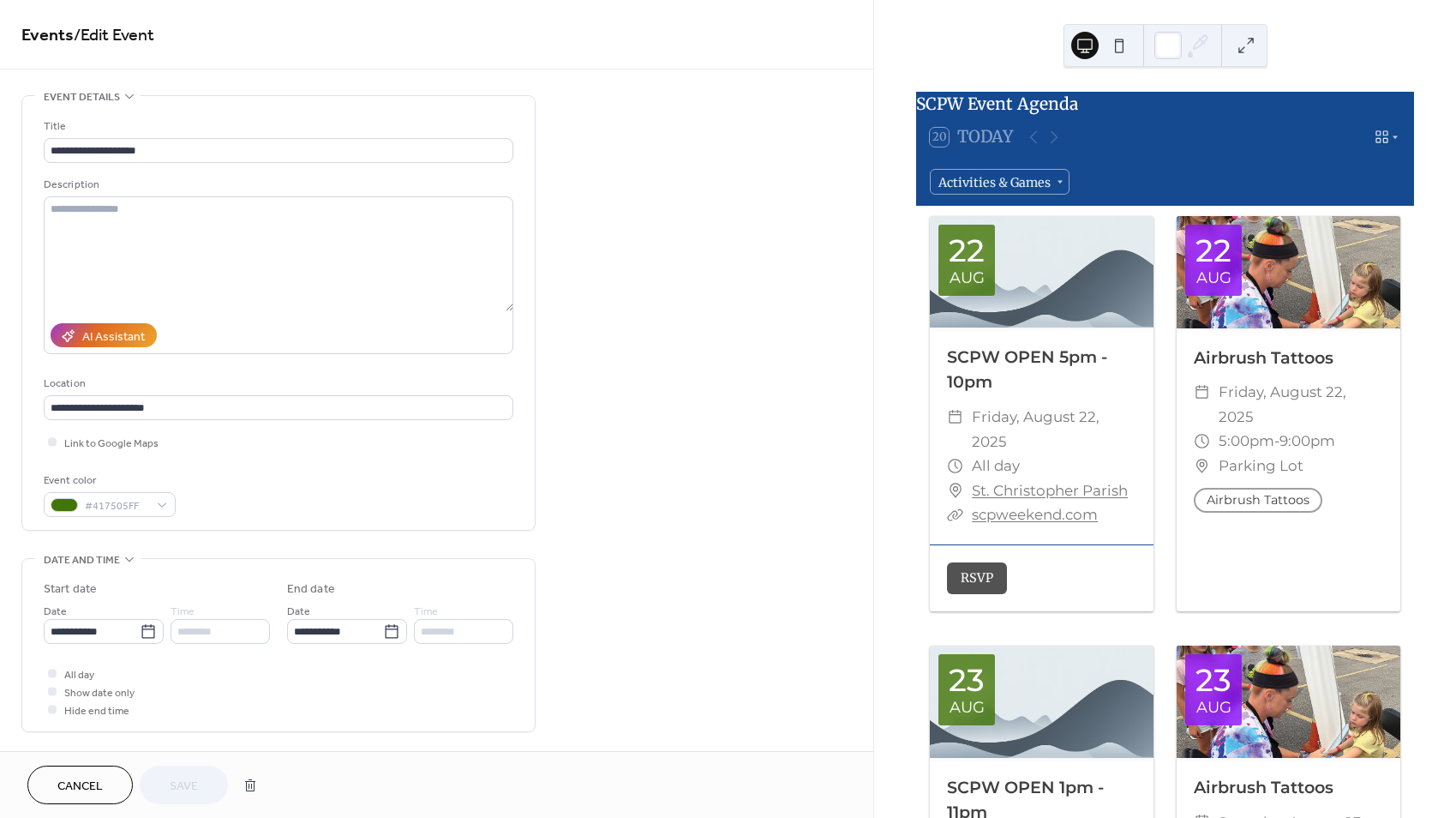 click on "********" at bounding box center (220, 631) 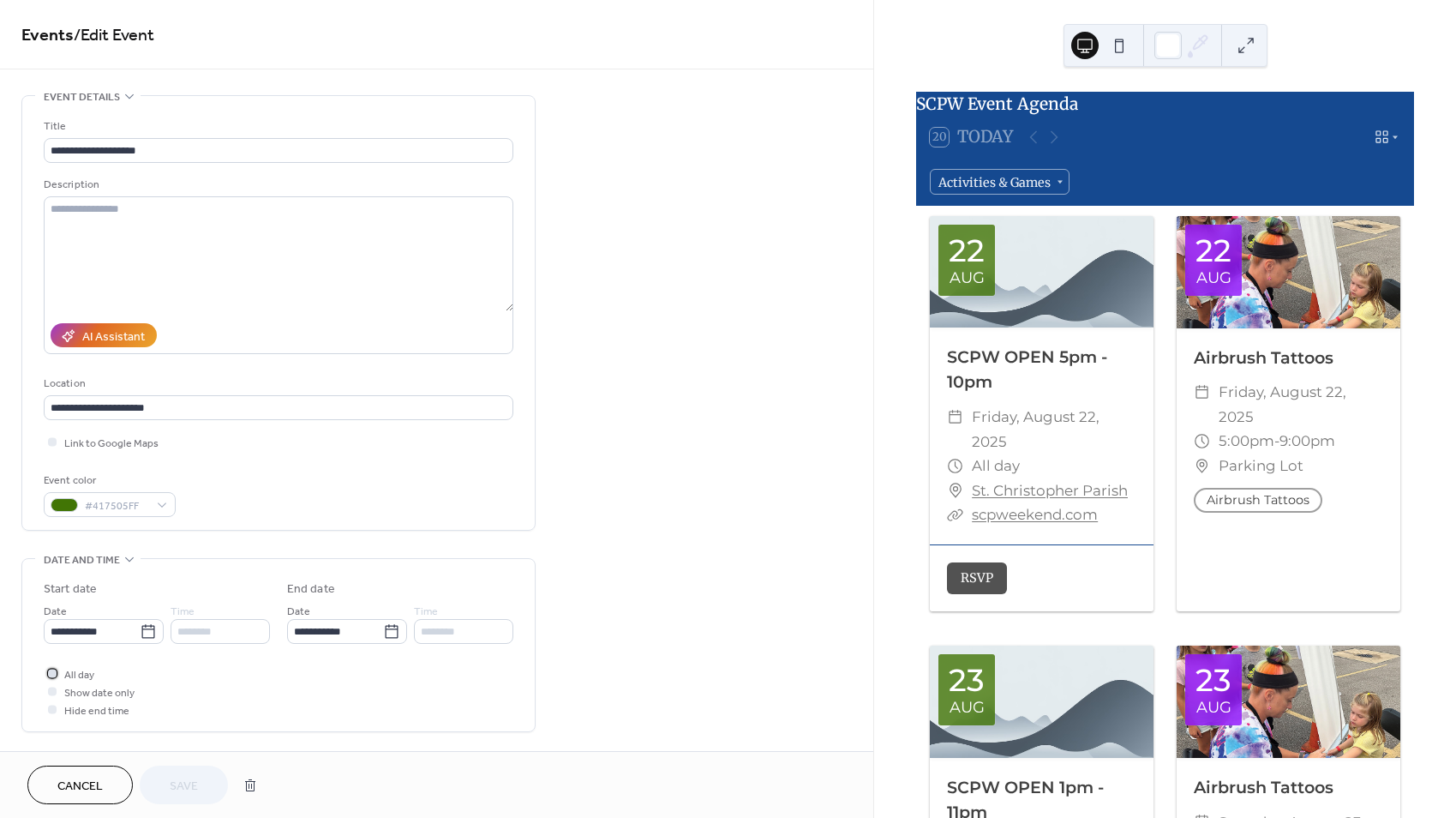 click 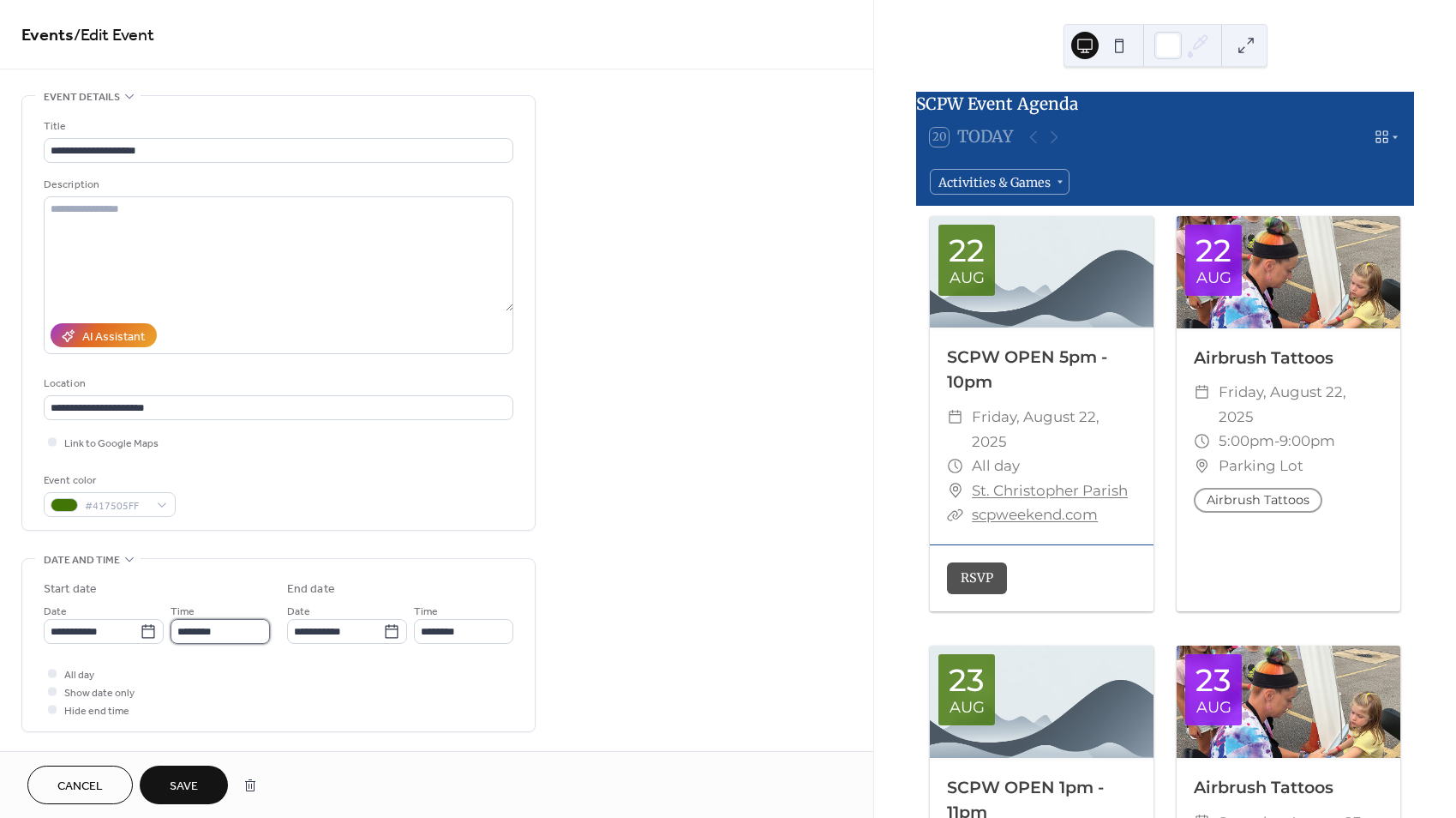 click on "********" at bounding box center (220, 631) 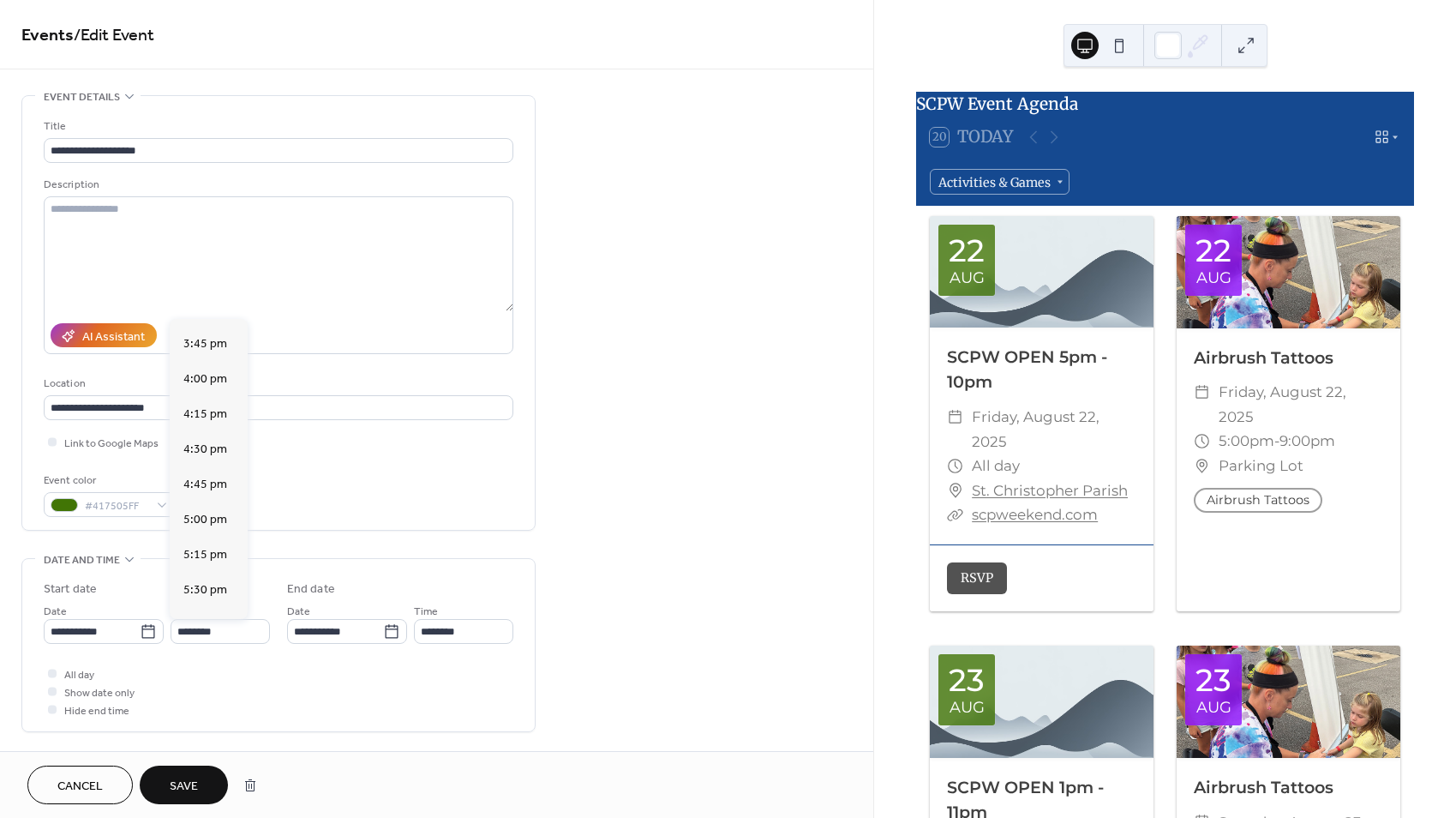 scroll, scrollTop: 2198, scrollLeft: 0, axis: vertical 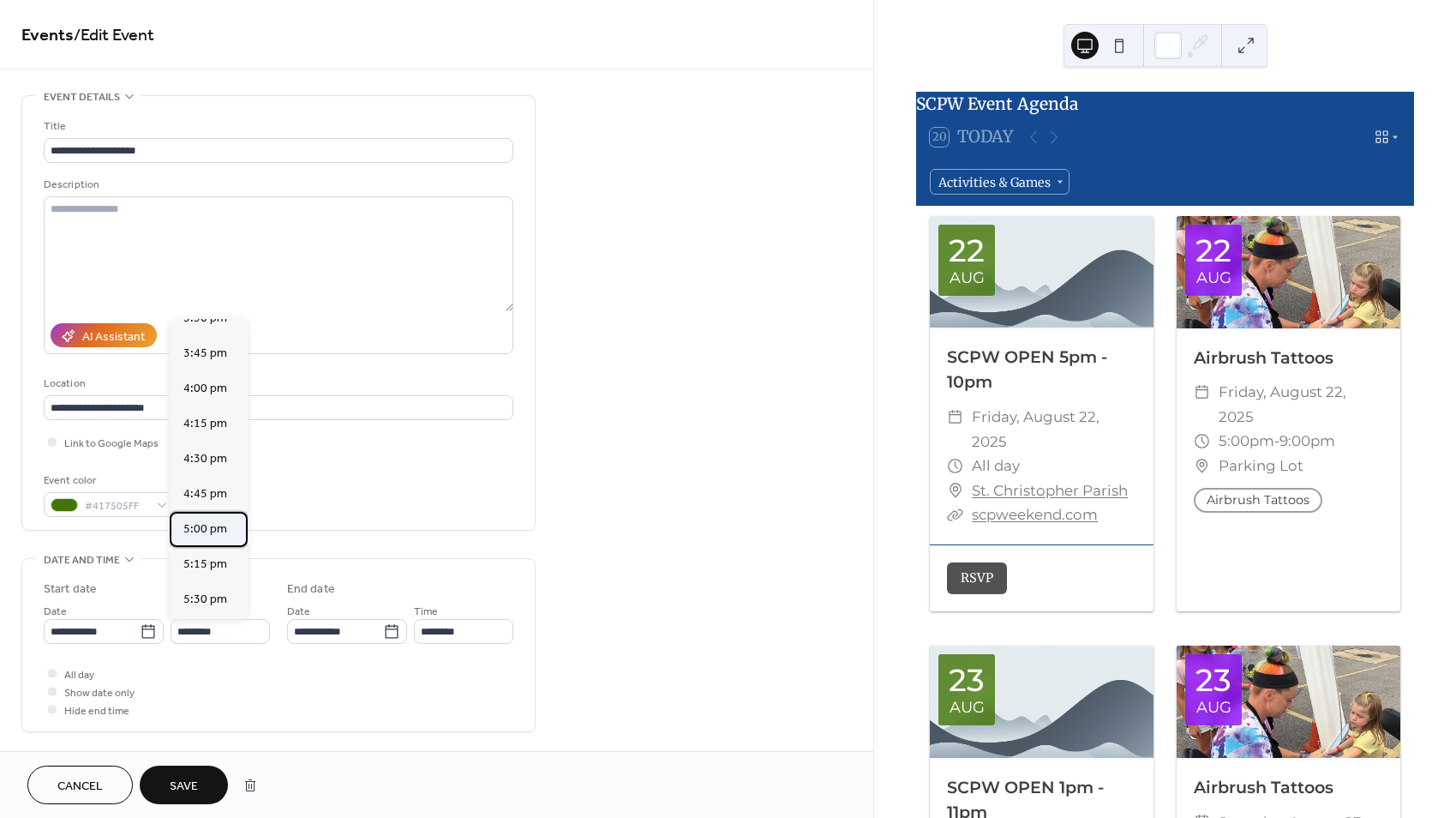 click on "5:00 pm" at bounding box center [205, 529] 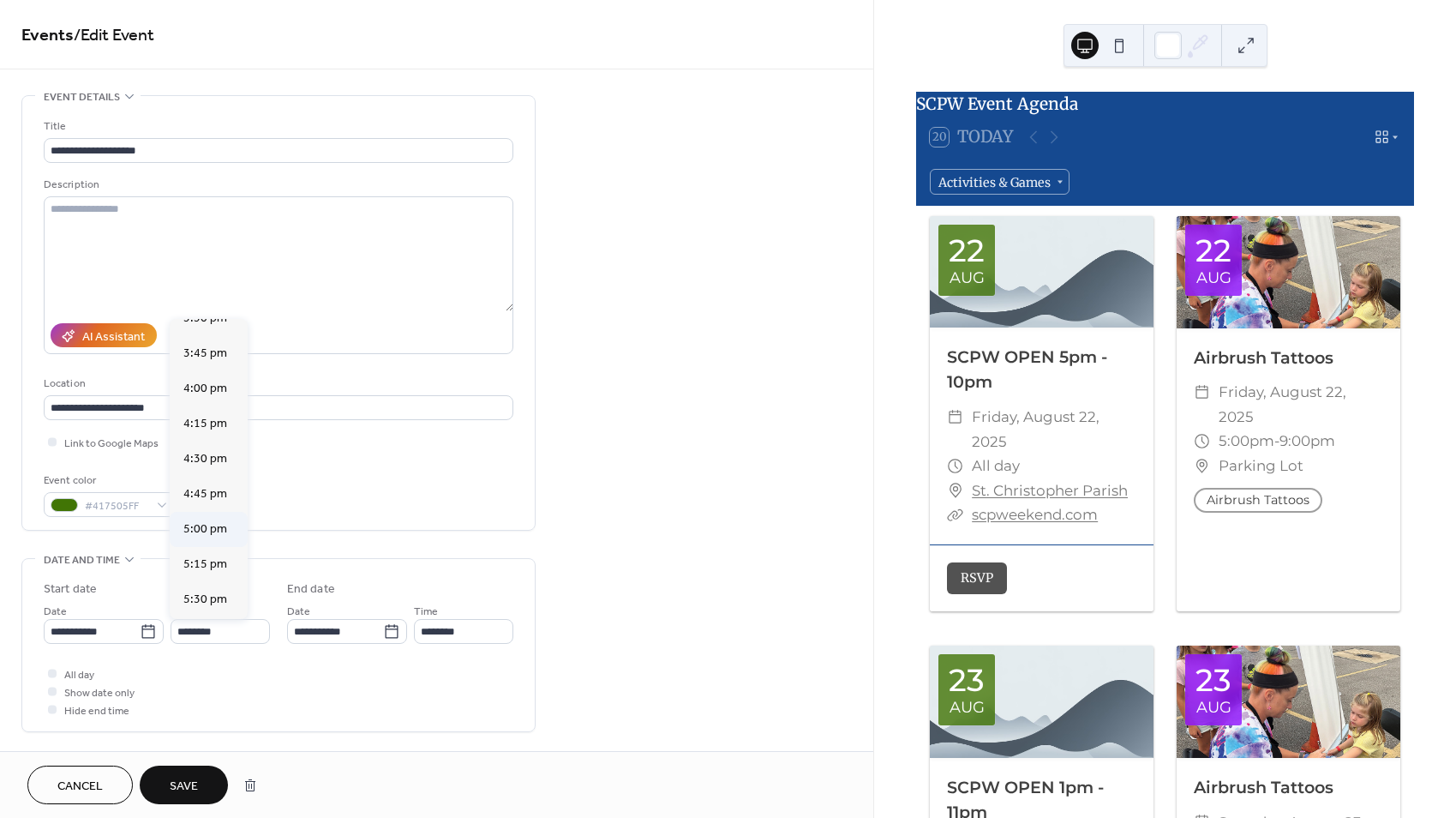 type on "*******" 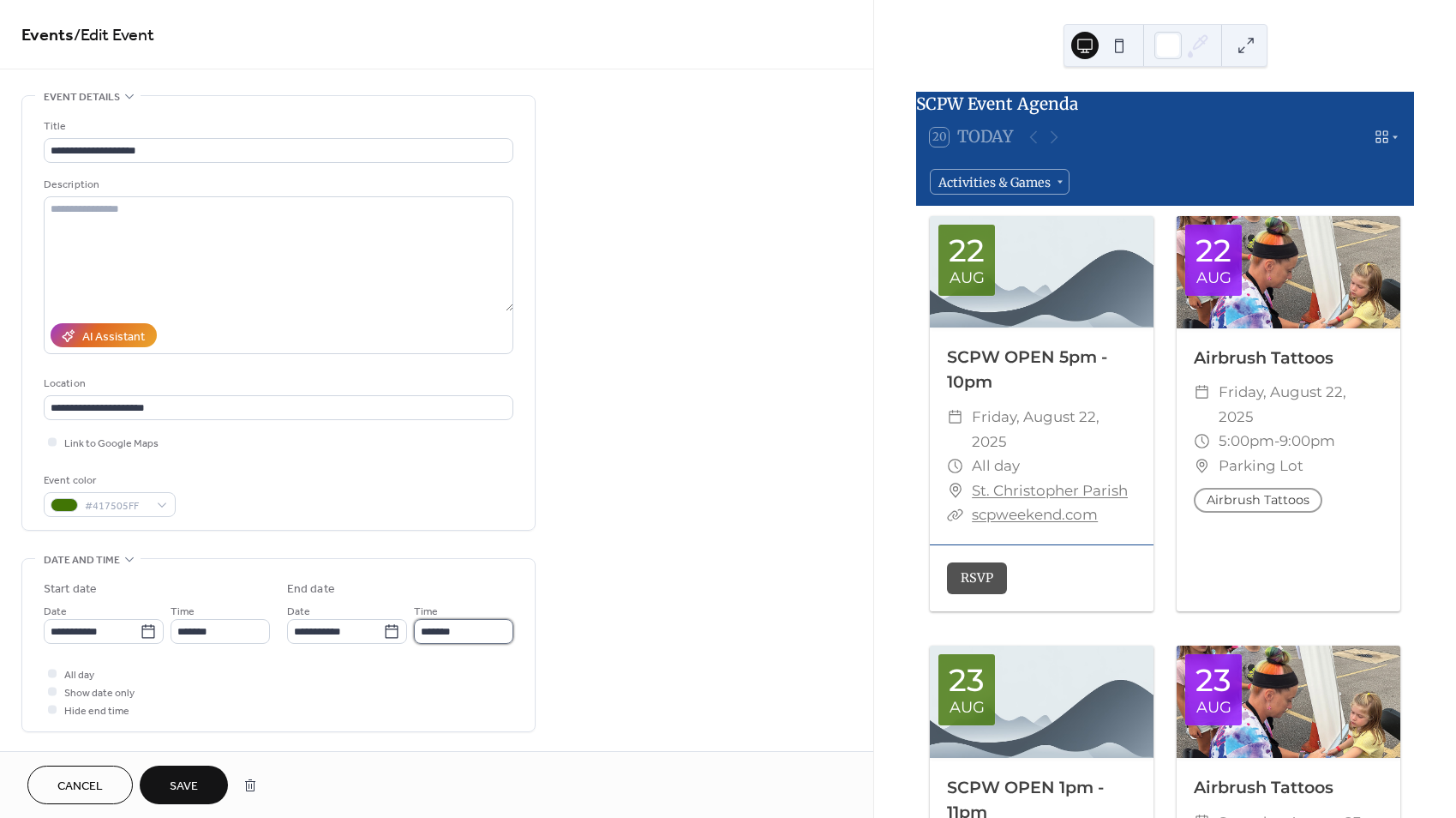 click on "*******" at bounding box center [464, 631] 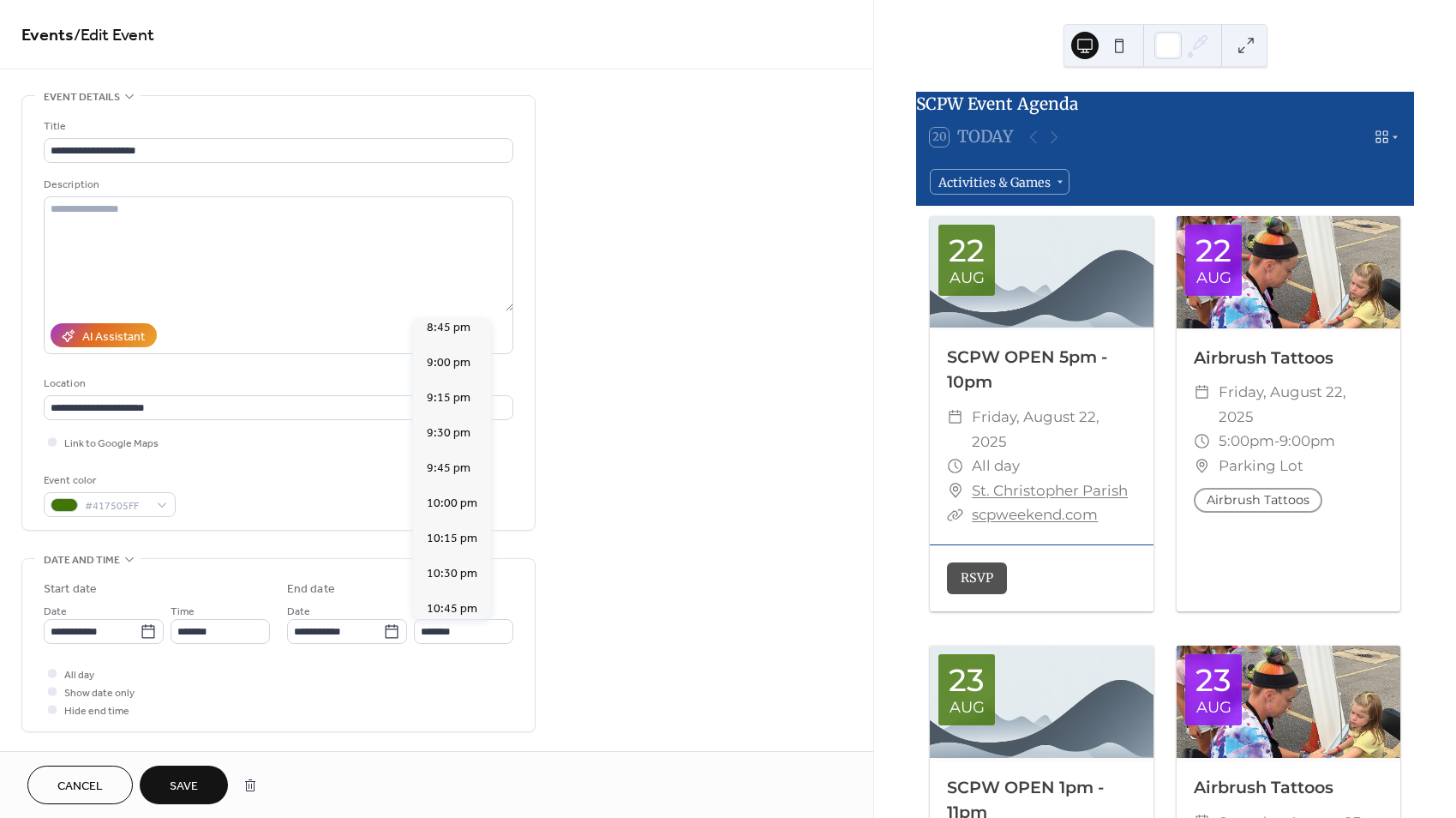 scroll, scrollTop: 531, scrollLeft: 0, axis: vertical 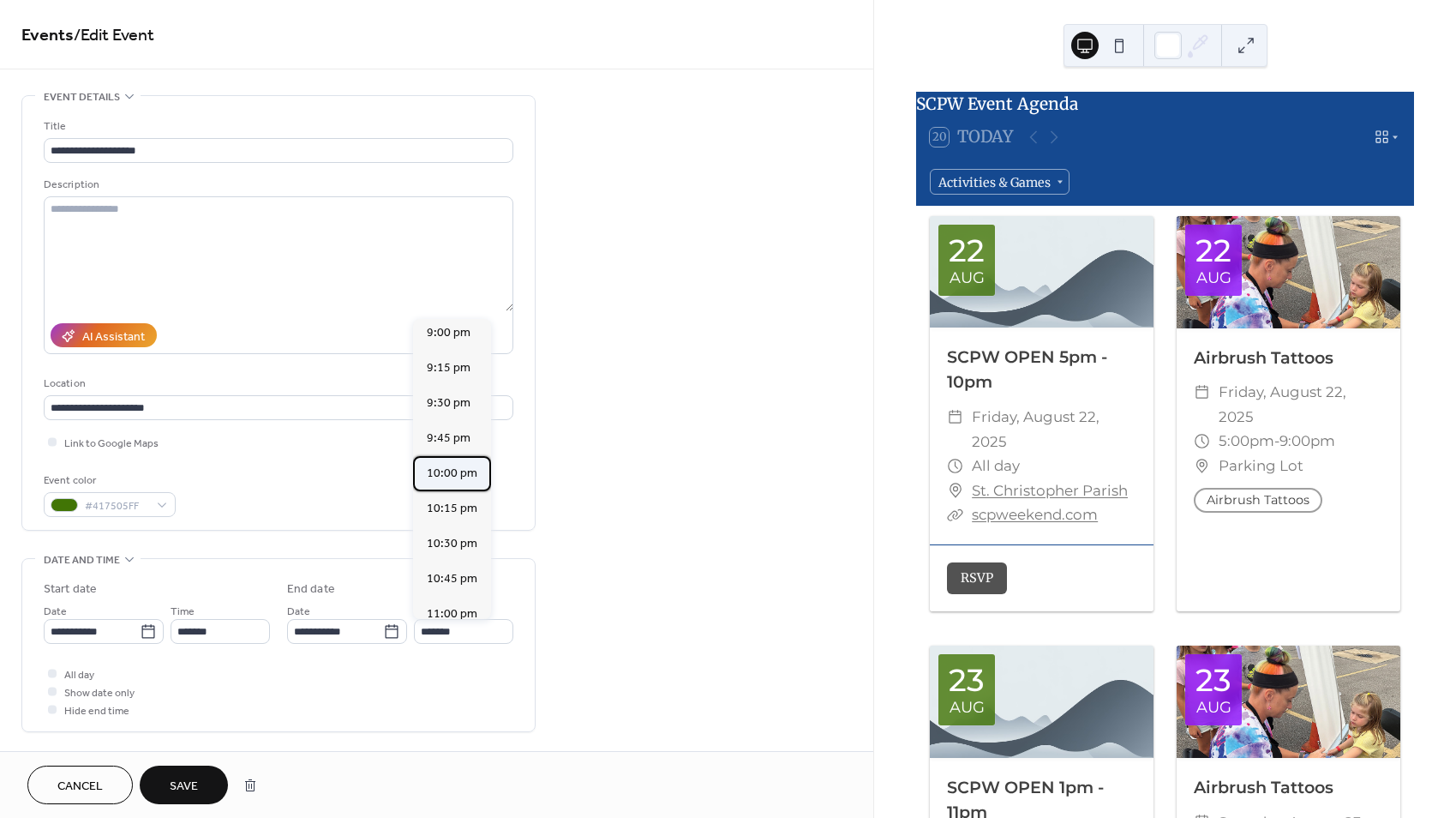 click on "10:00 pm" at bounding box center (452, 473) 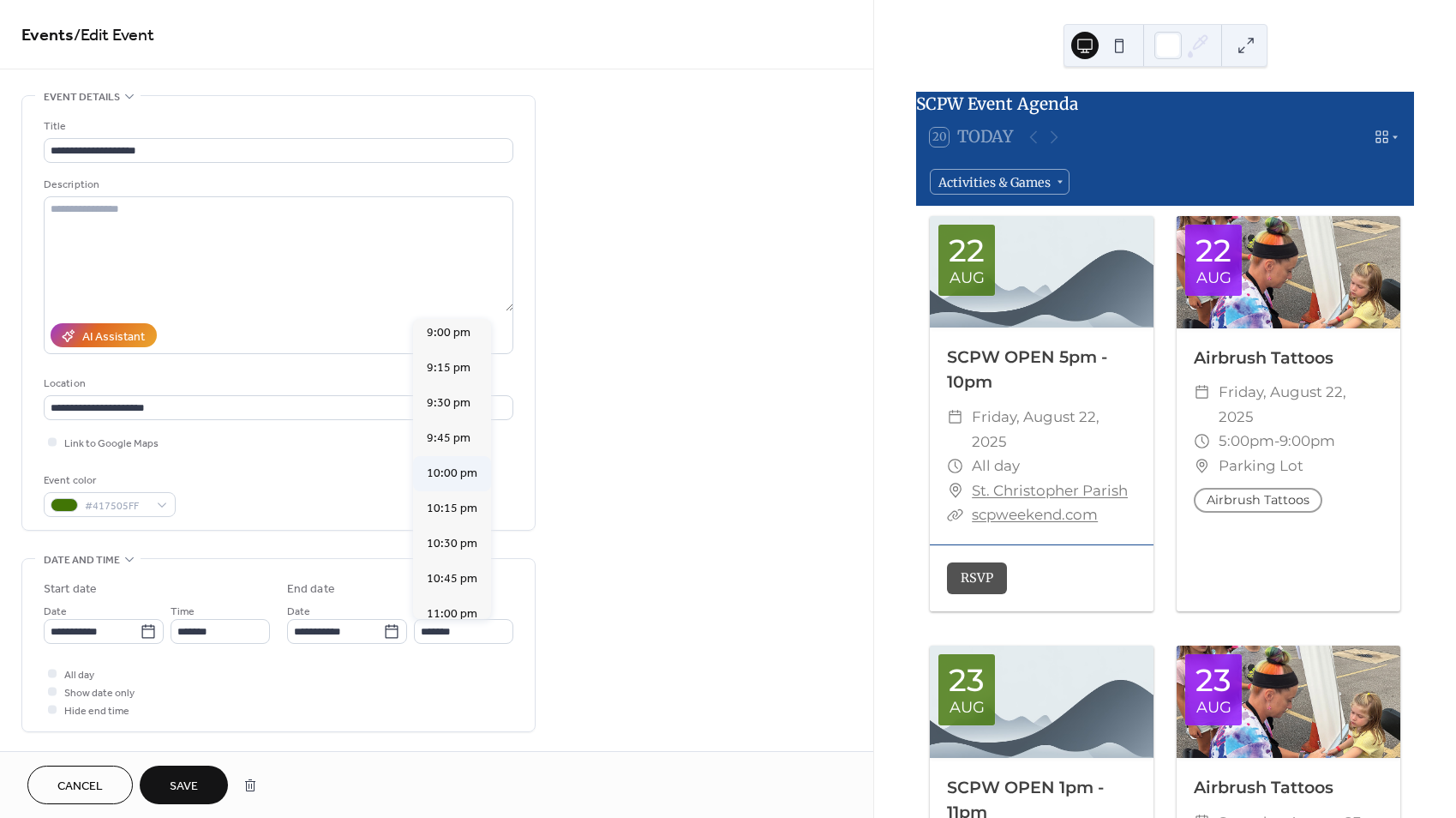 type on "********" 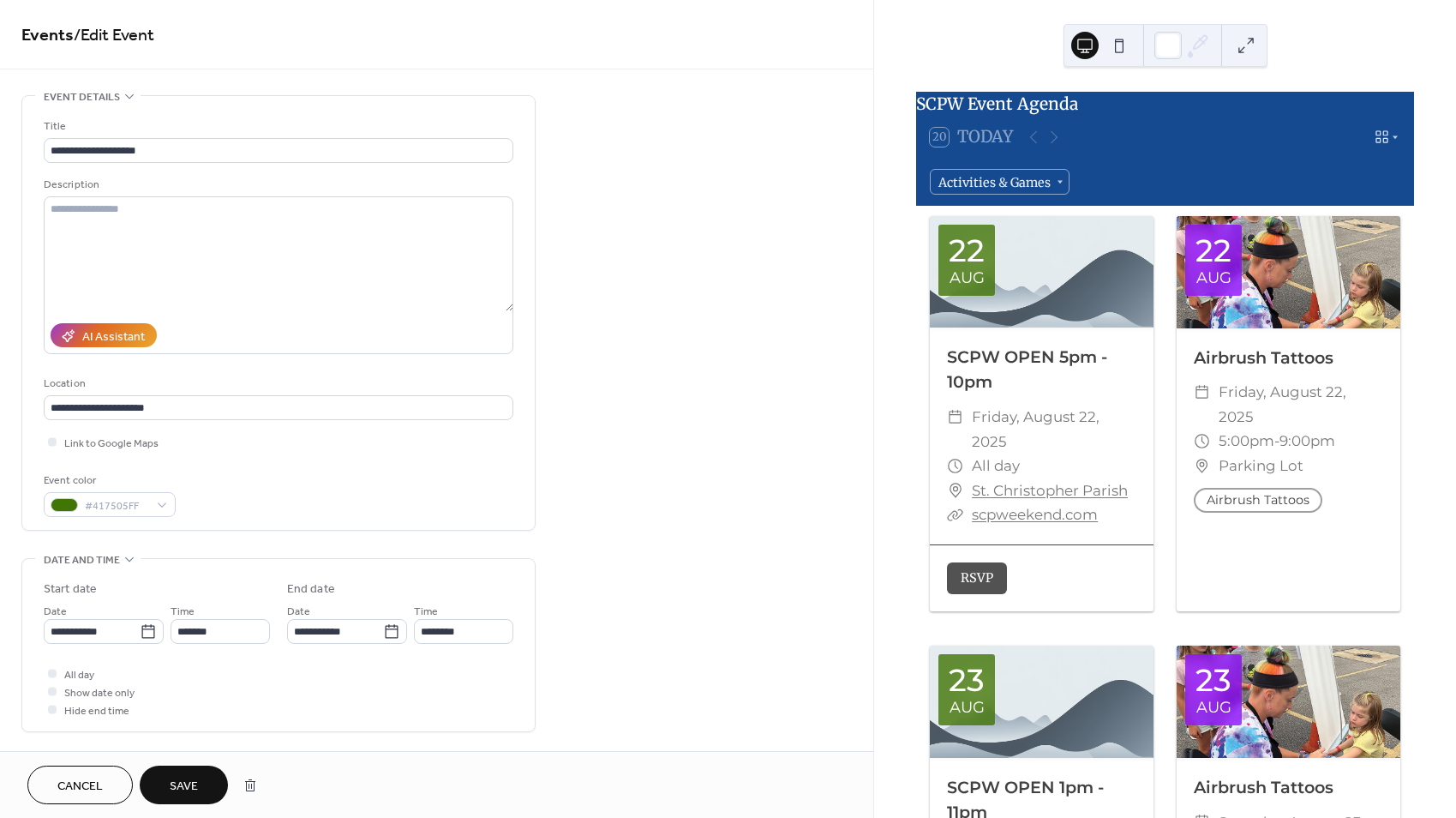 click on "Save" at bounding box center (183, 786) 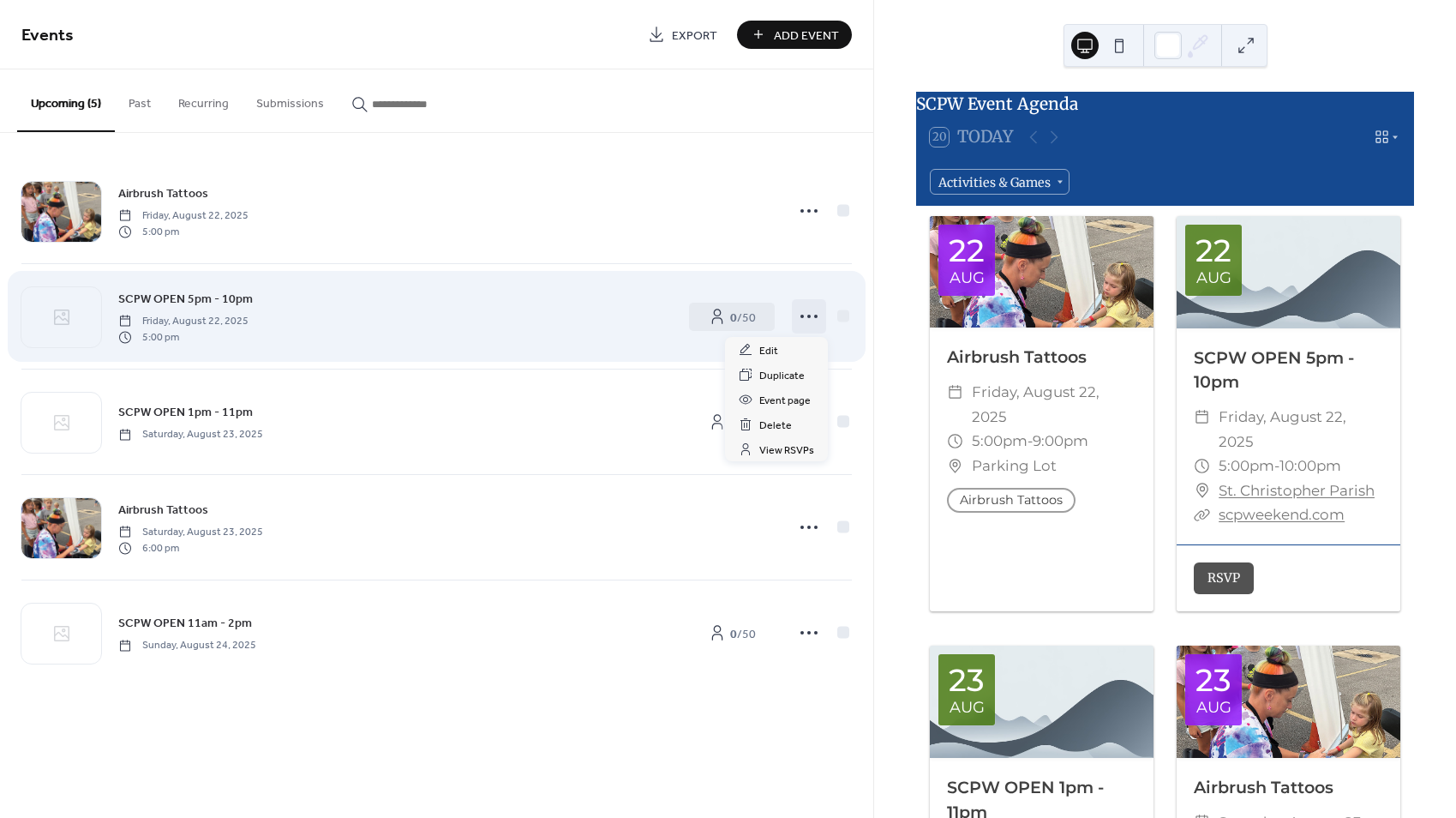 click 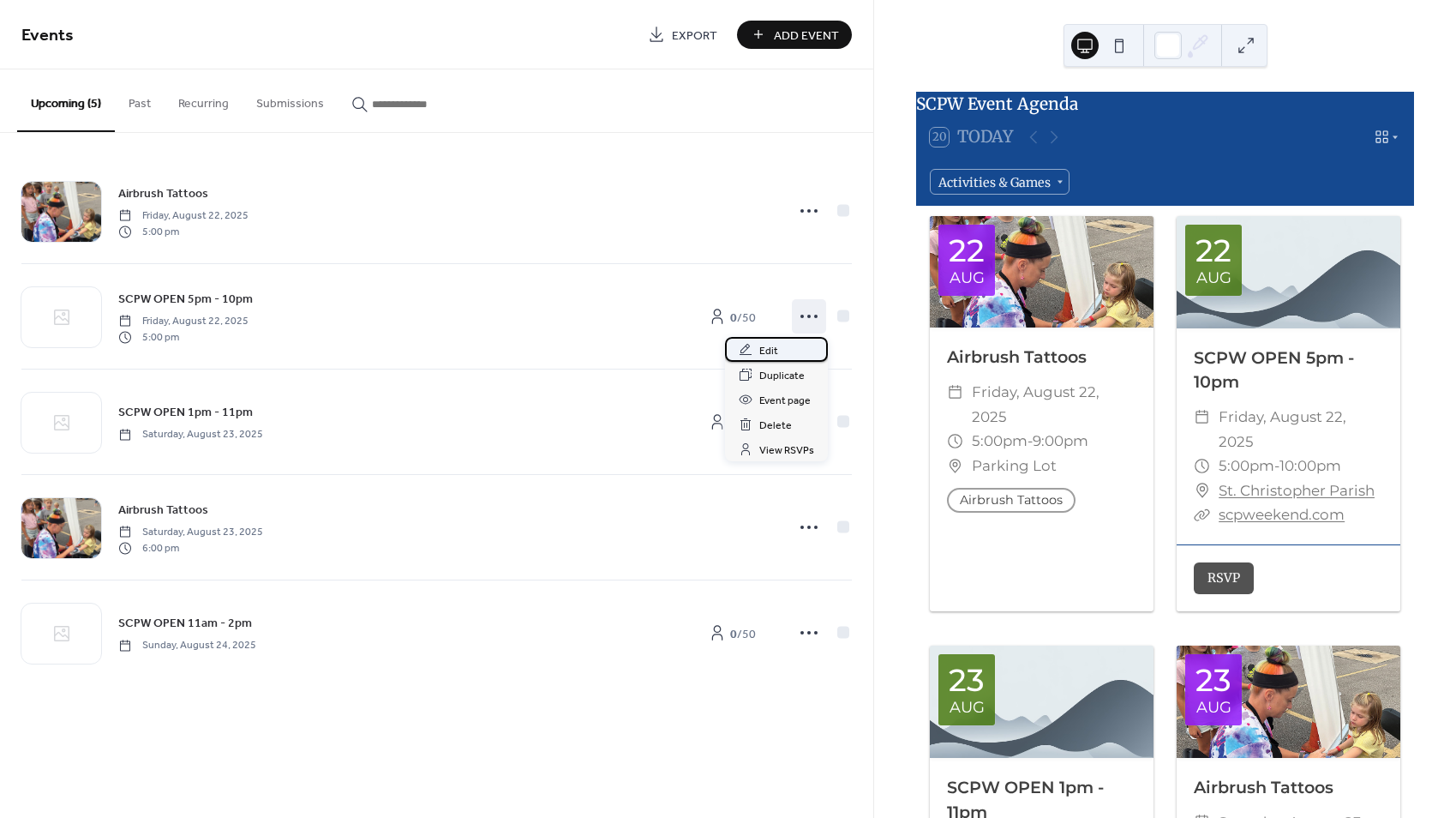 click on "Edit" at bounding box center (776, 349) 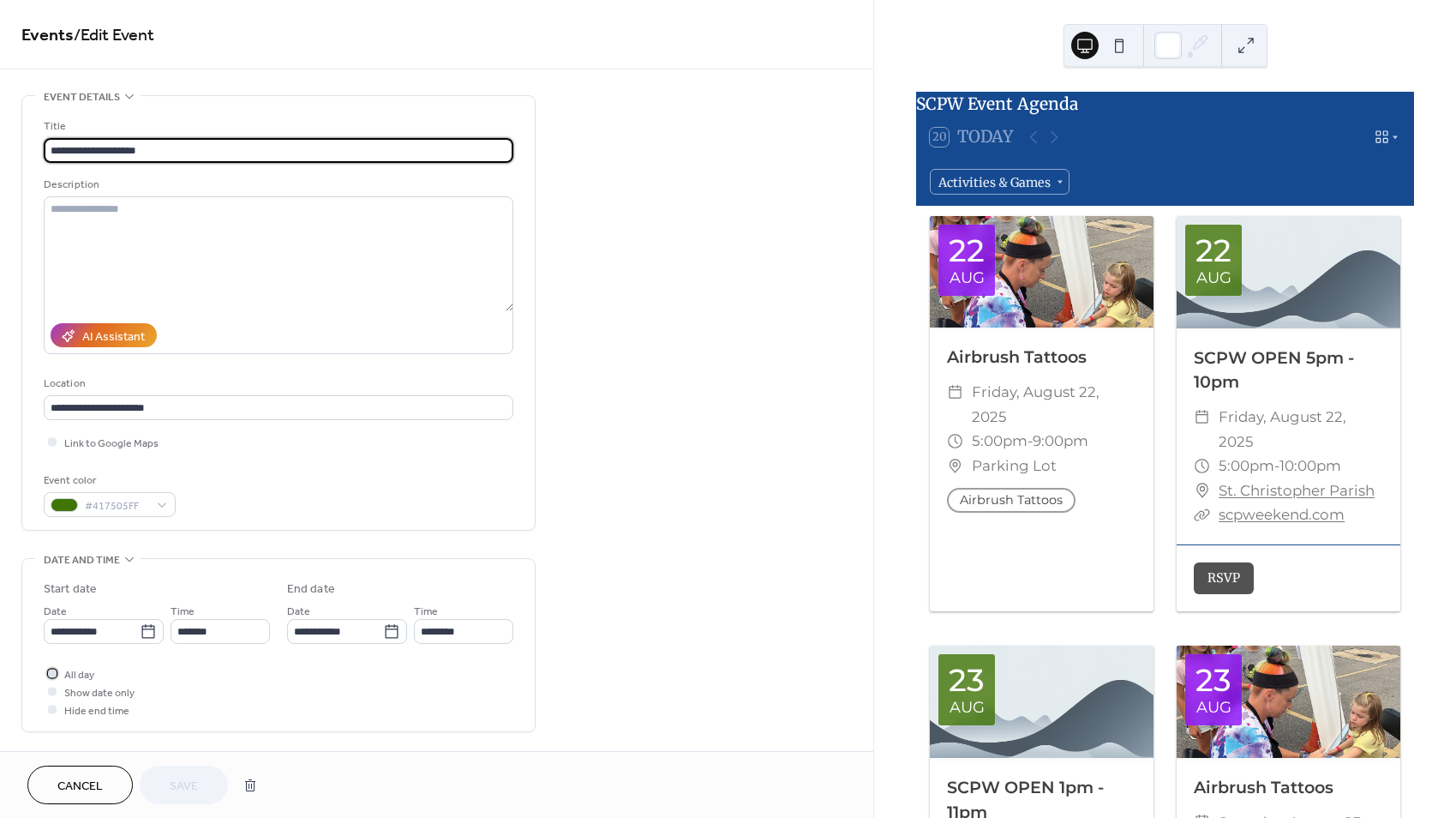 click at bounding box center (52, 673) 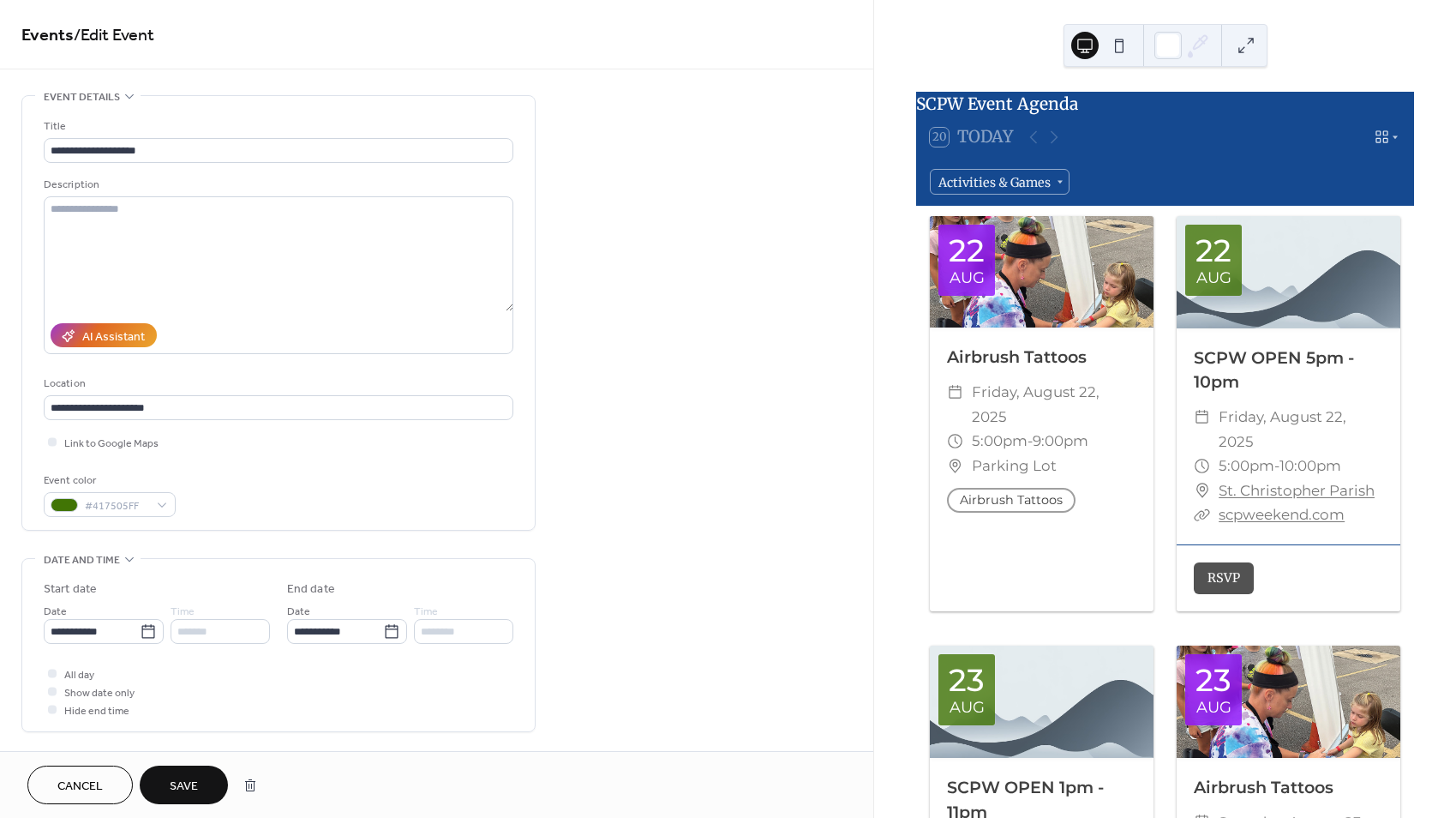 click on "Save" at bounding box center [183, 786] 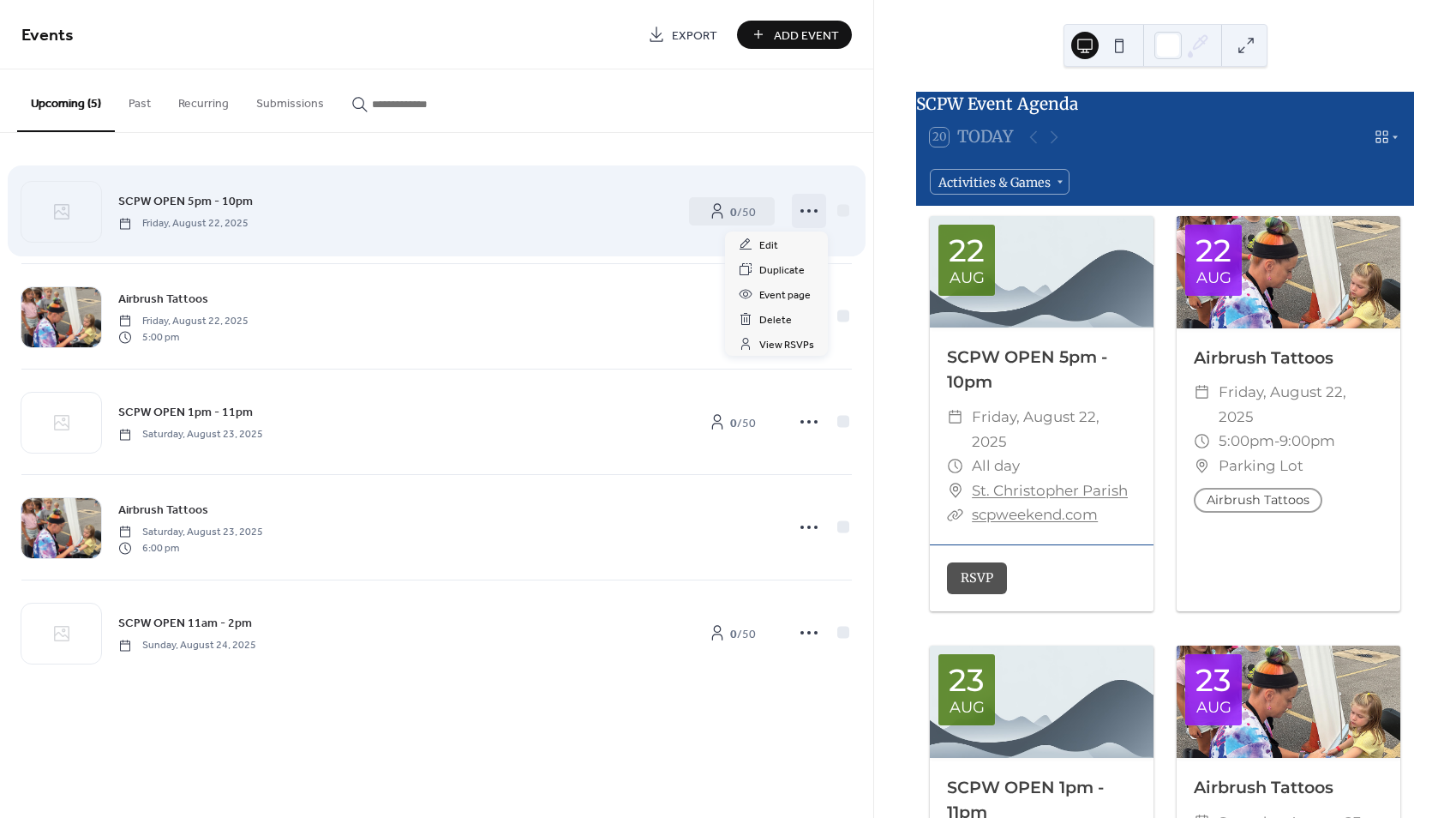click 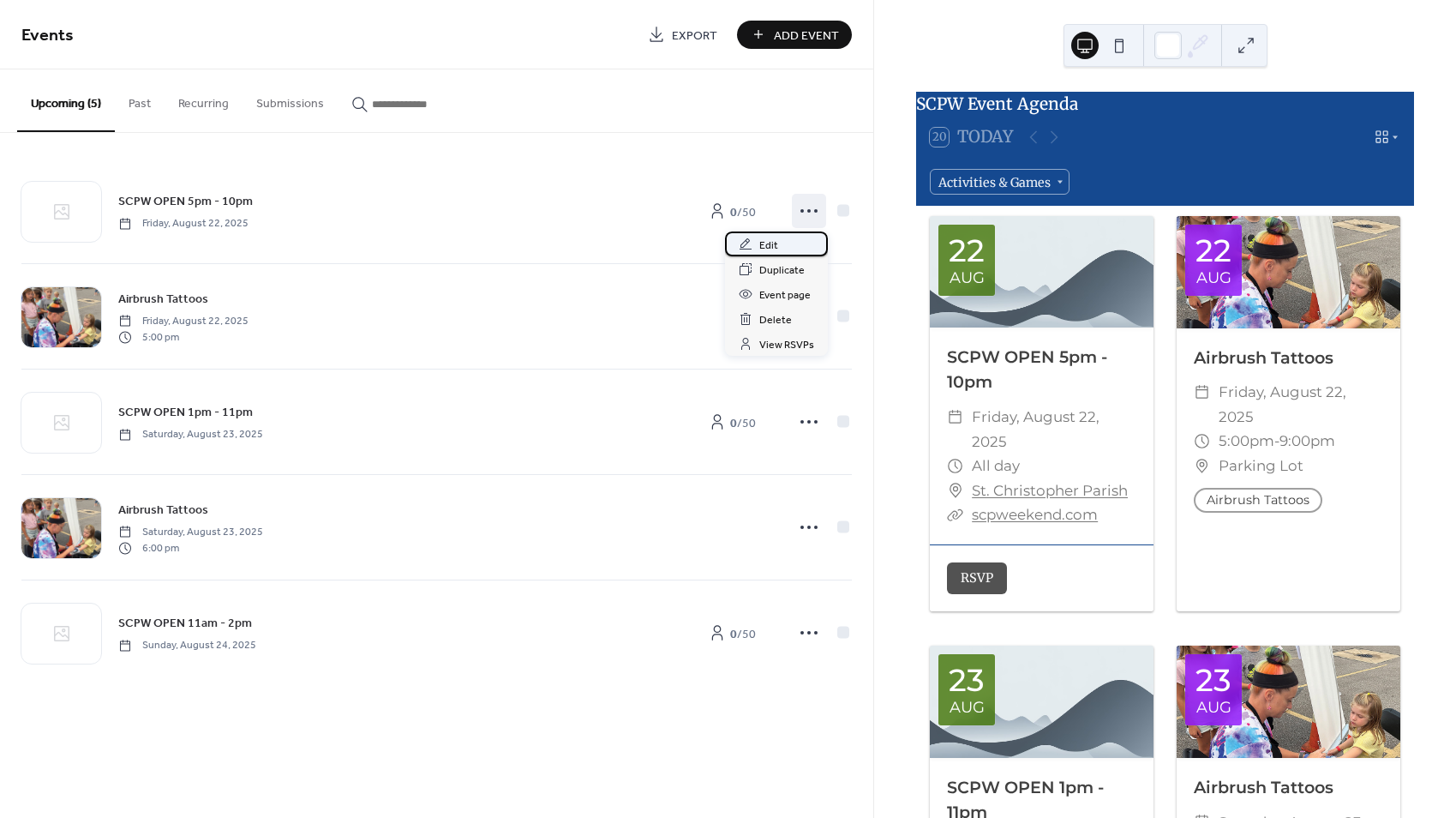 click on "Edit" at bounding box center [776, 244] 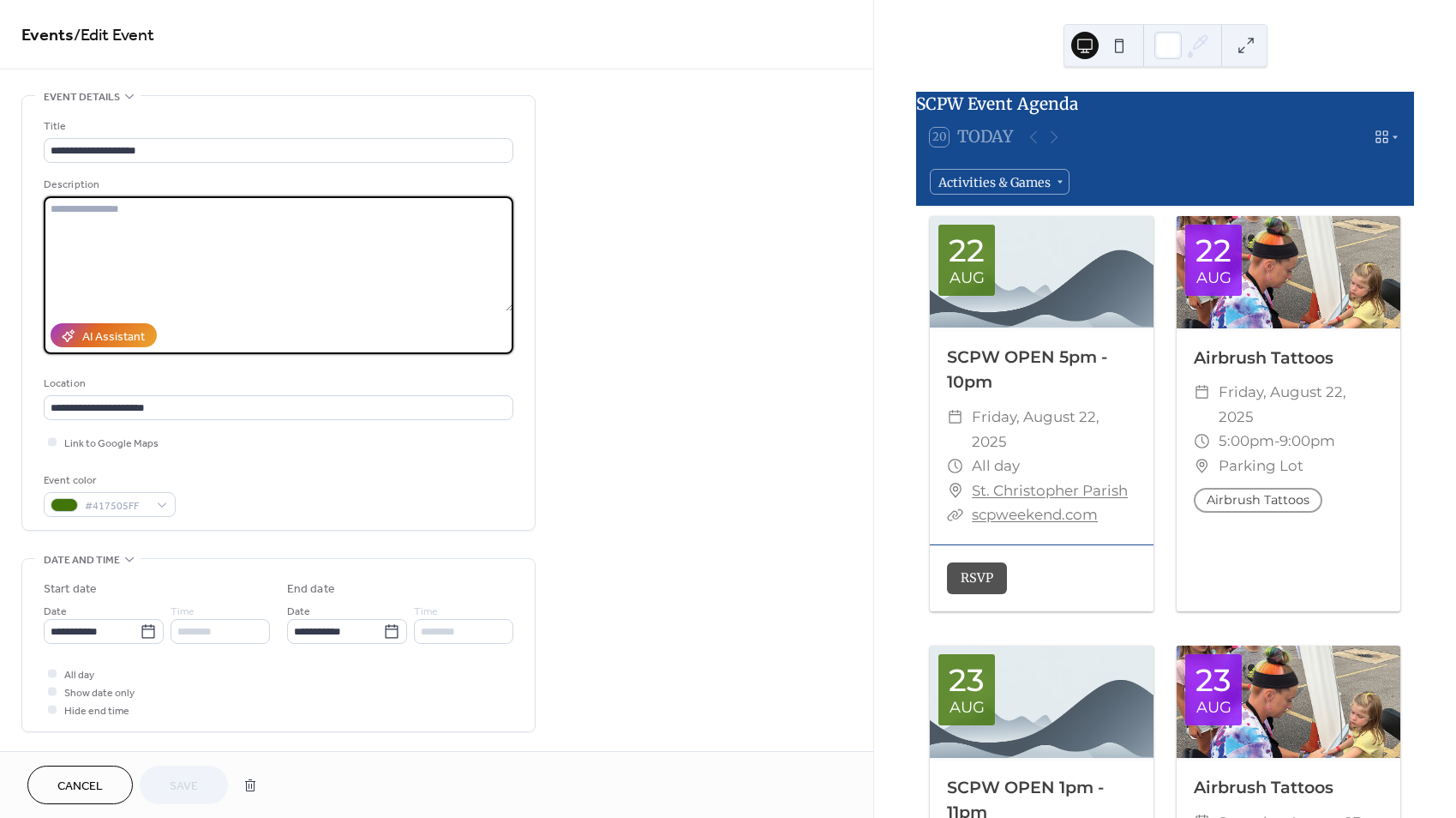 click at bounding box center (279, 254) 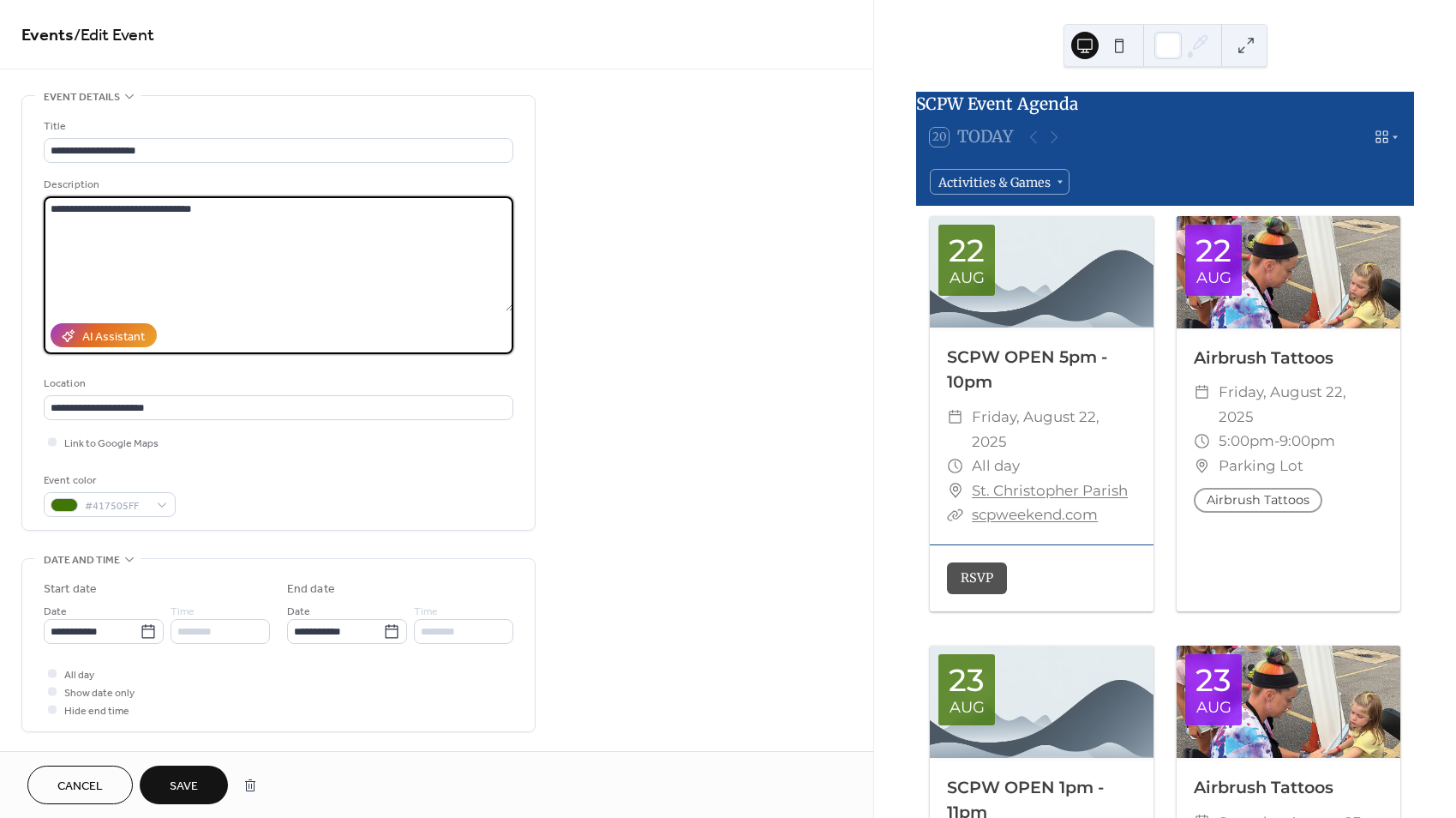 type on "**********" 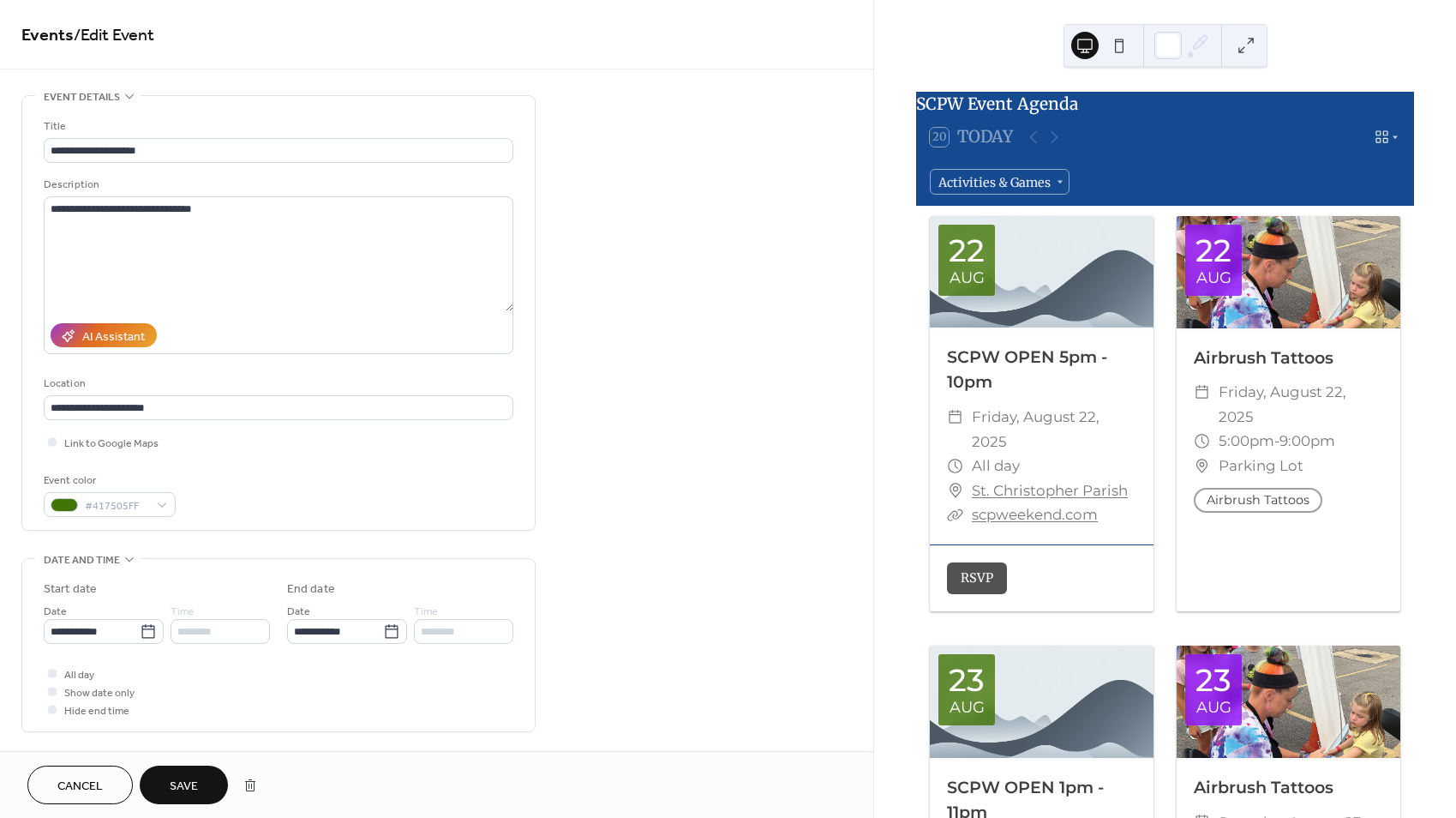 click on "Save" at bounding box center (183, 786) 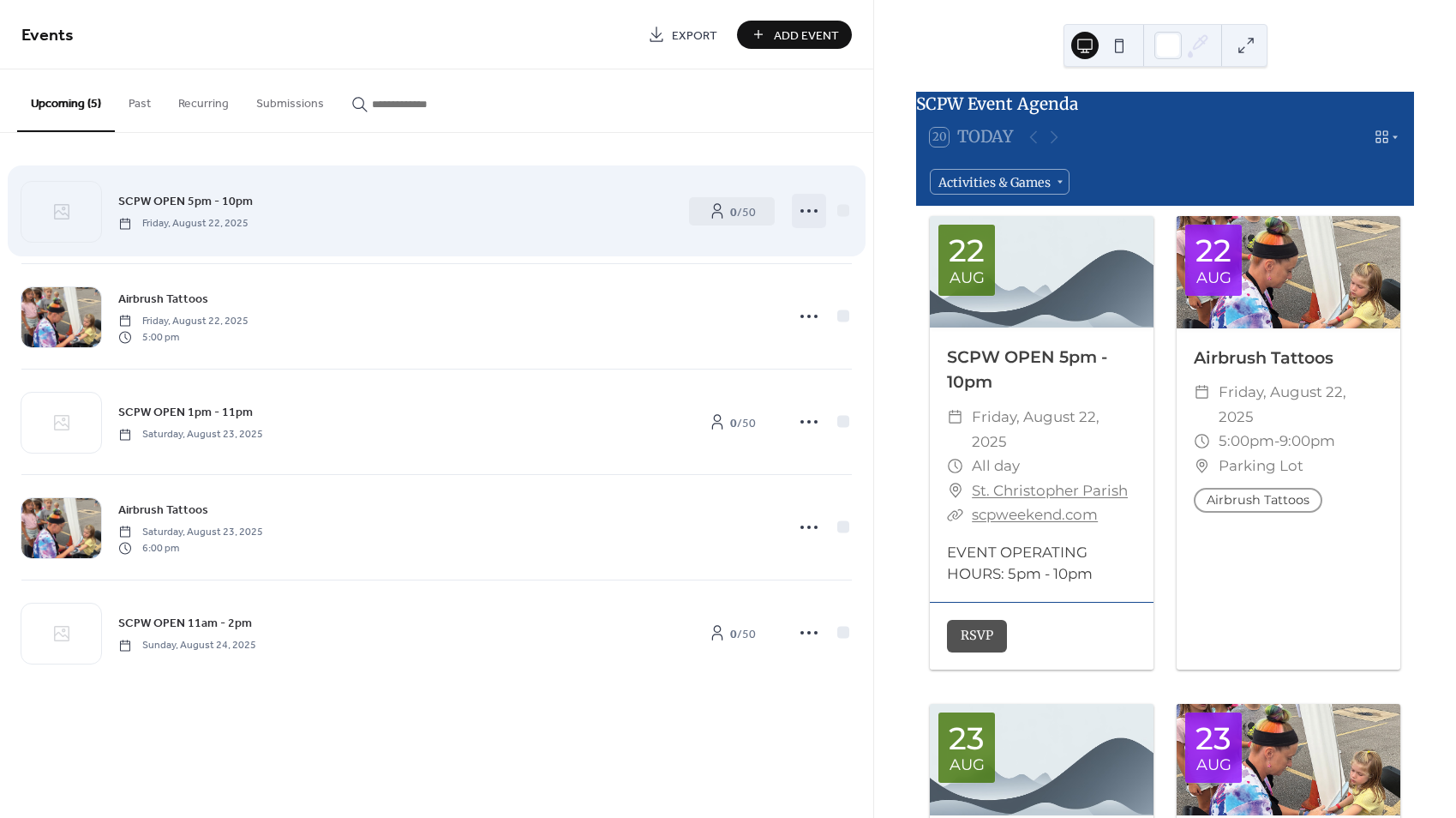 click 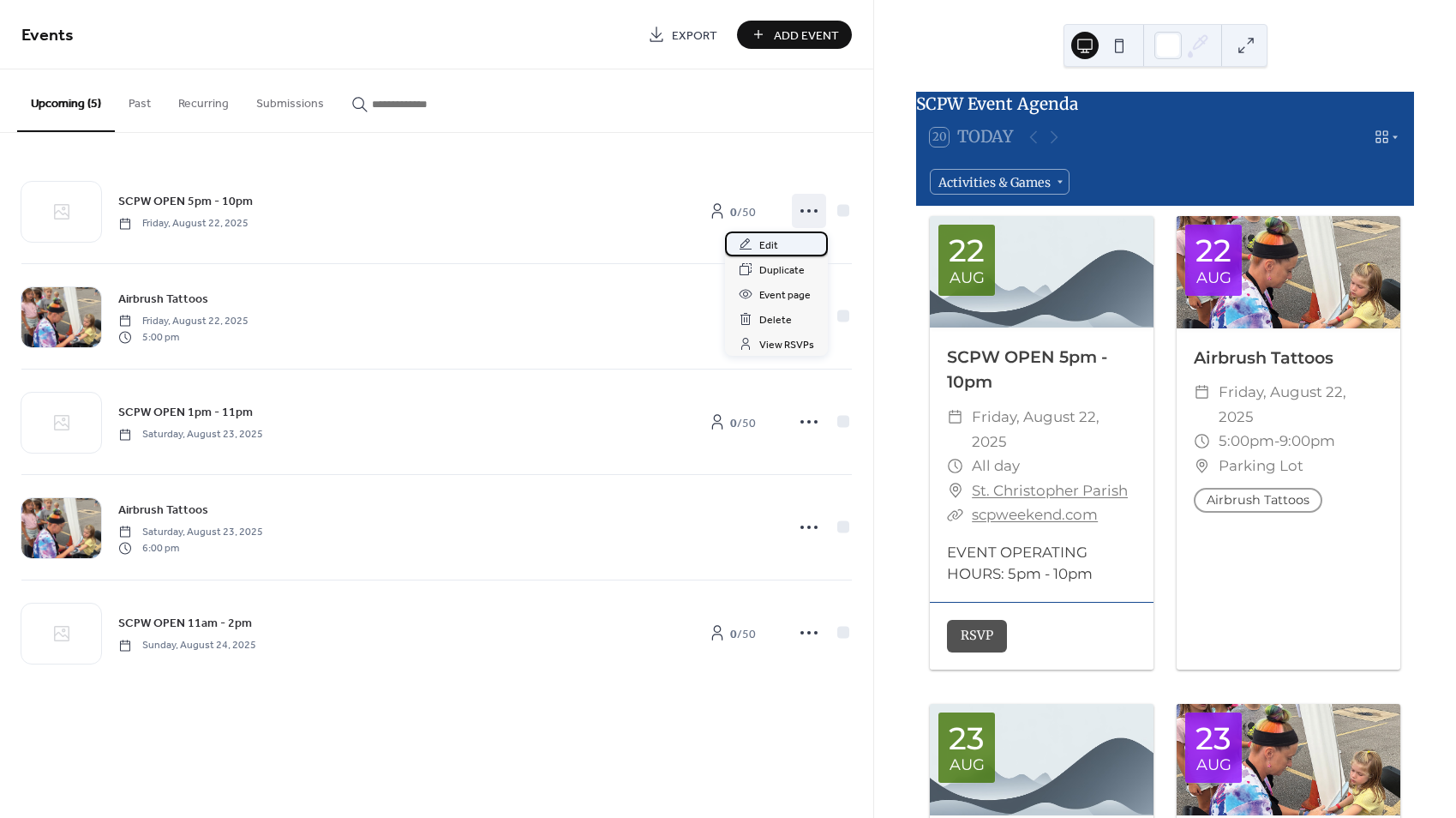 click on "Edit" at bounding box center (776, 244) 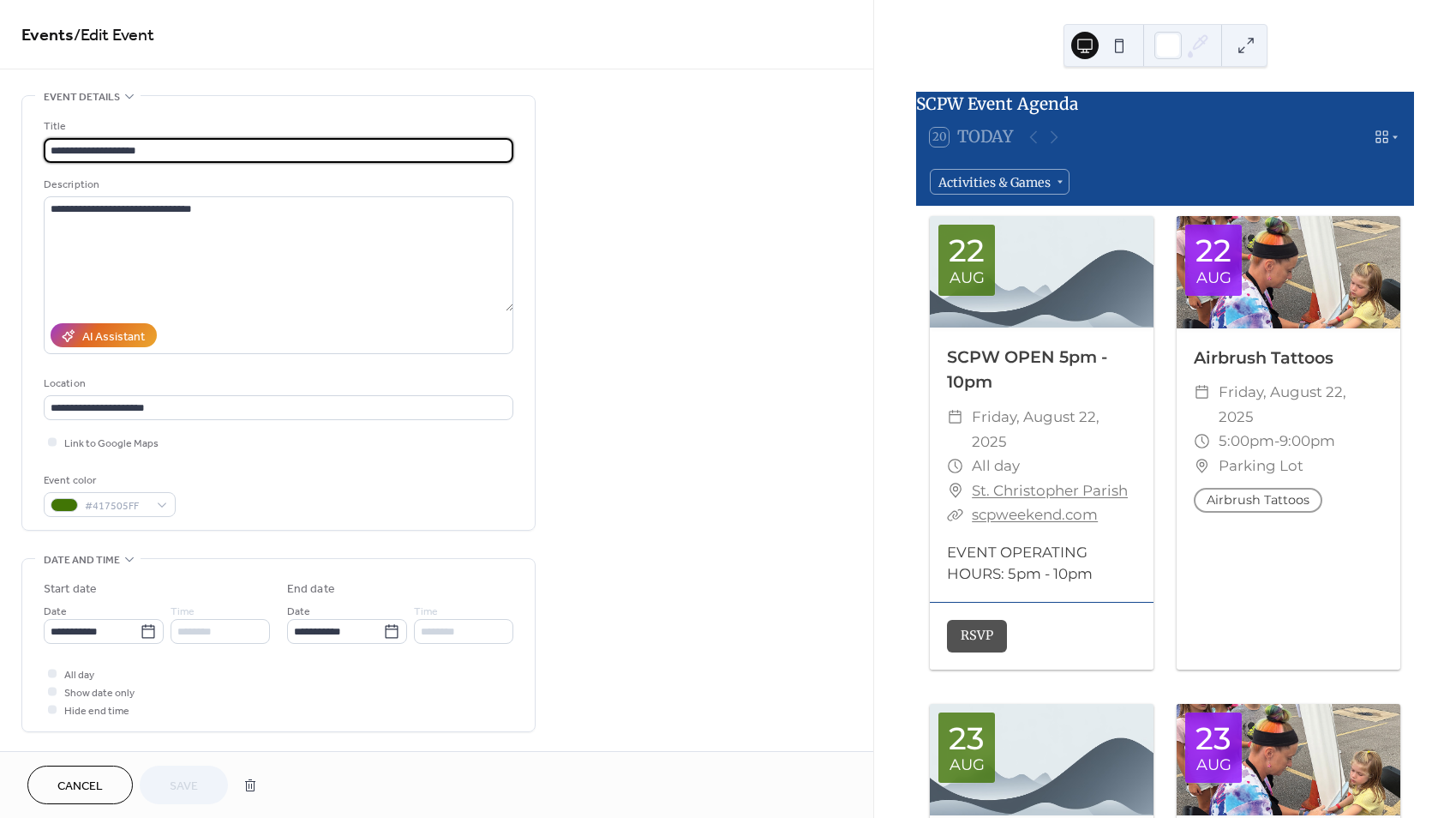 click on "**********" at bounding box center [279, 150] 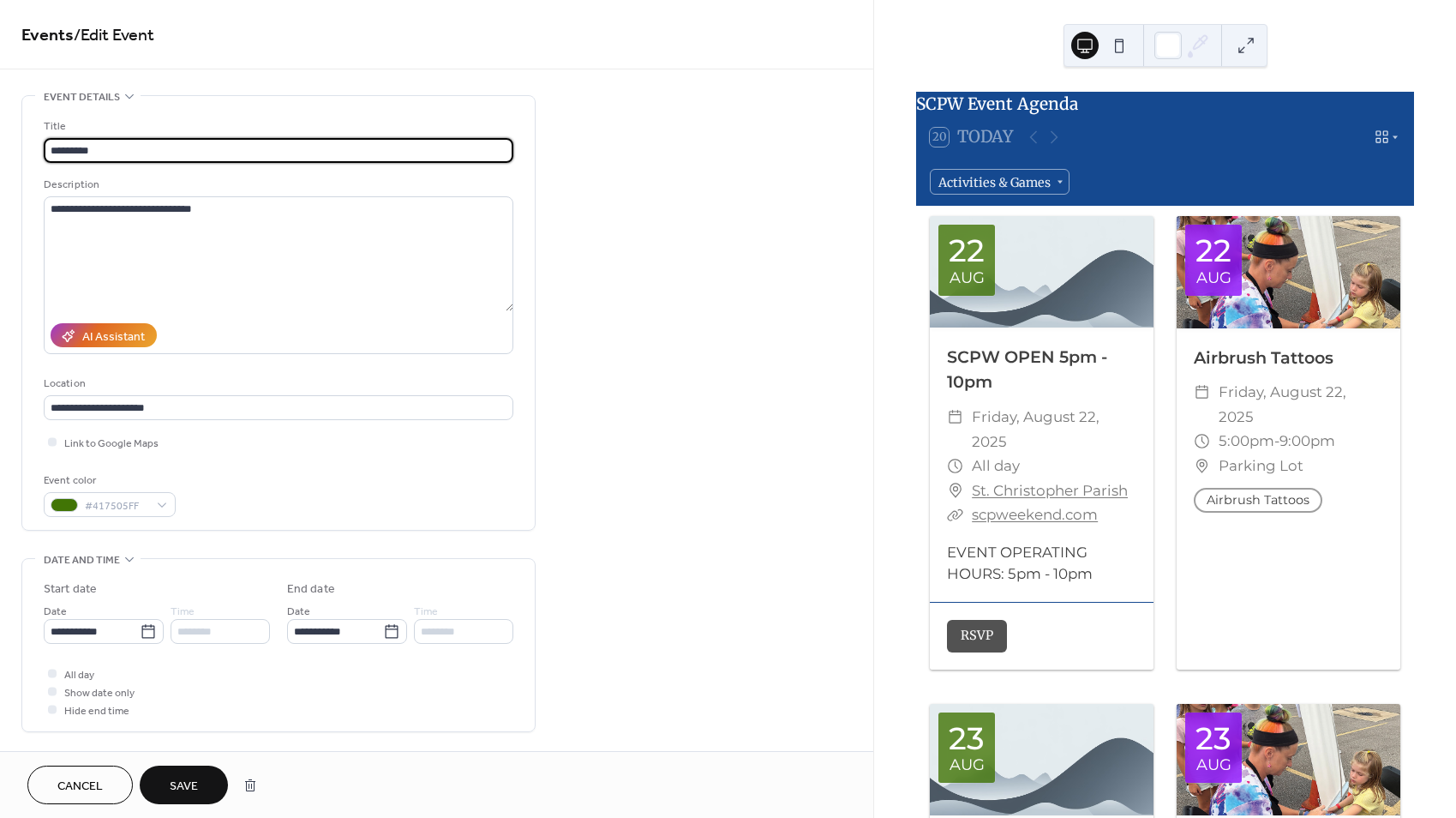 type on "*********" 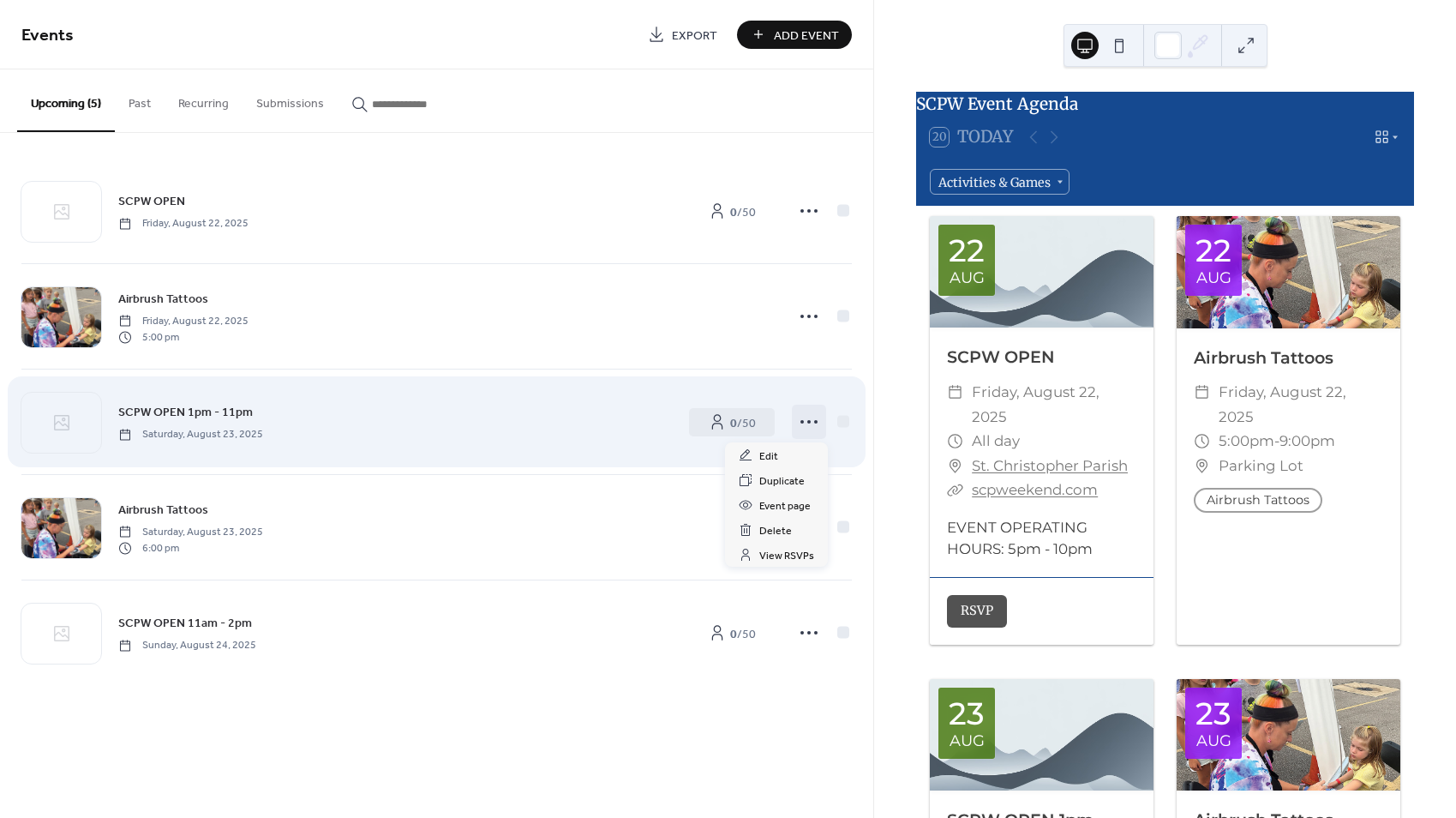 click 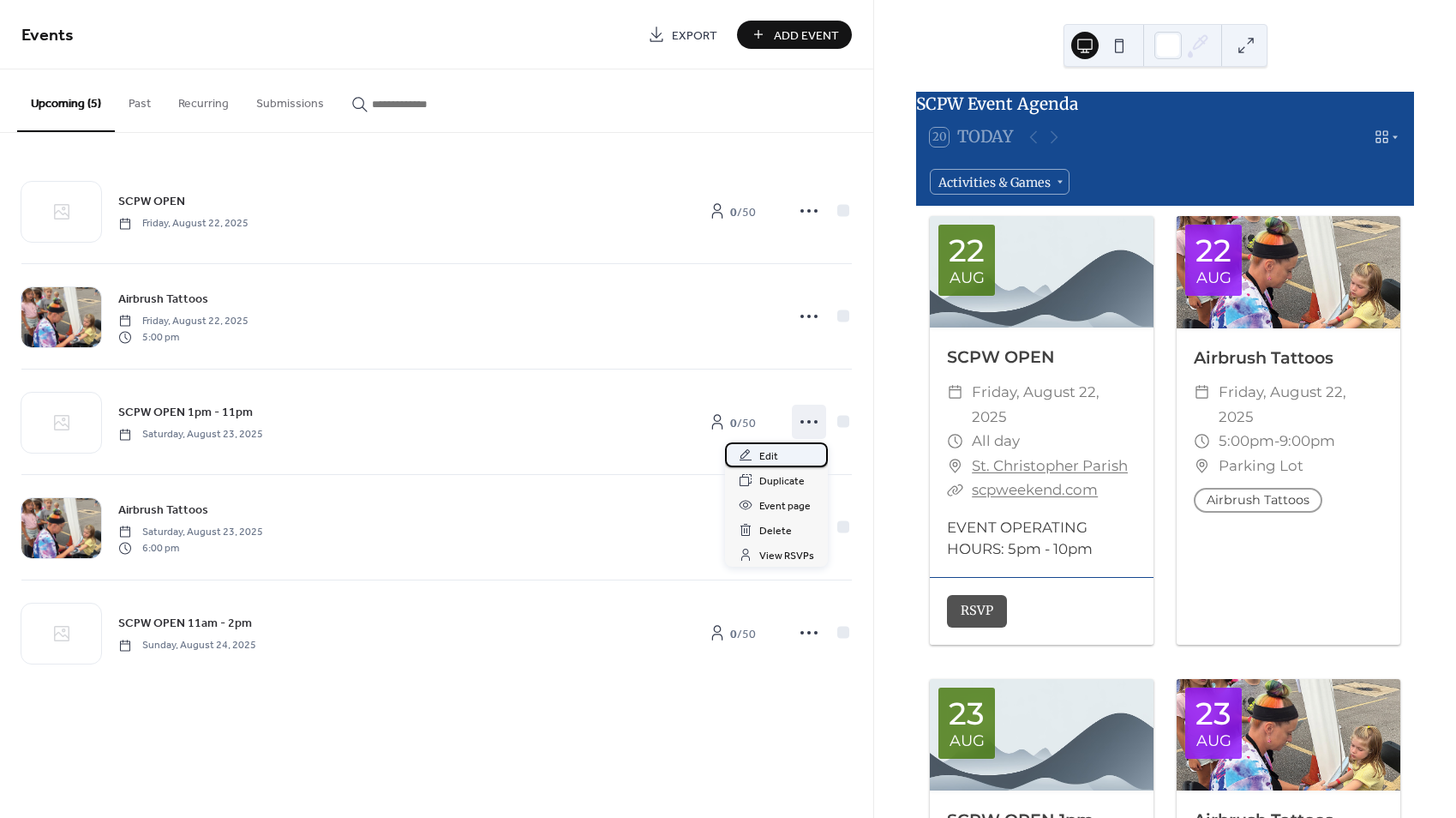 click on "Edit" at bounding box center (769, 456) 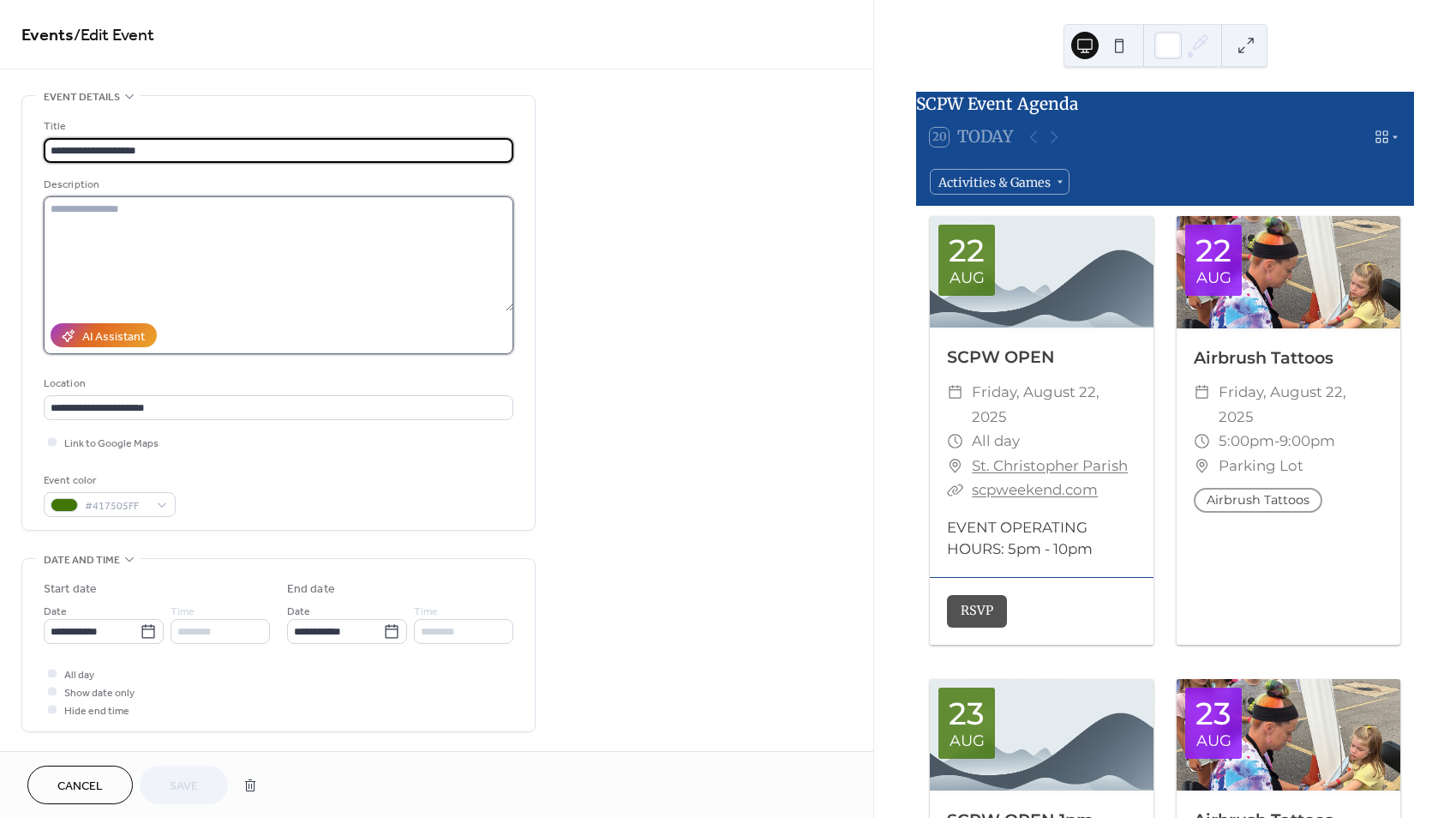 click at bounding box center (279, 254) 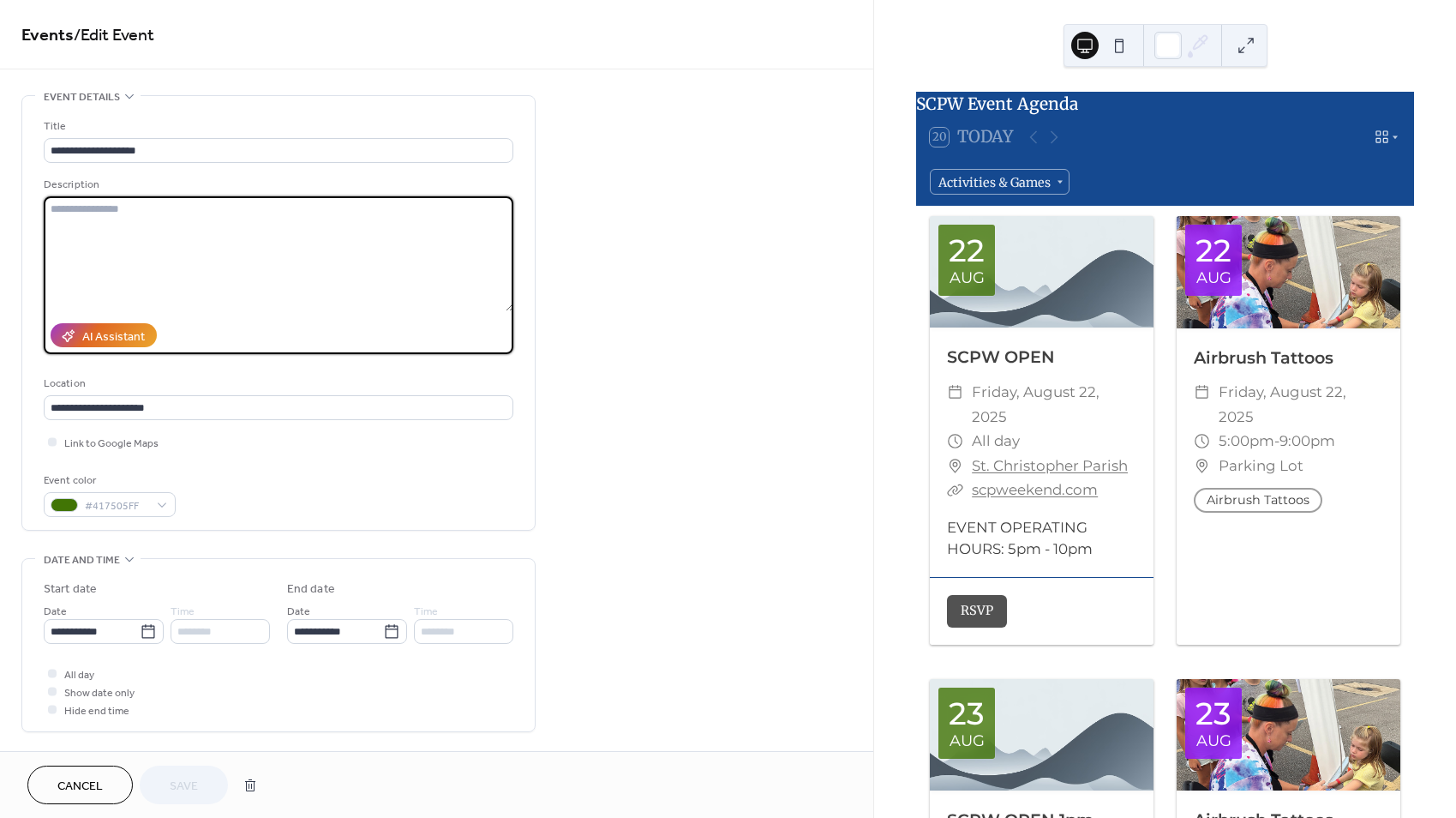 paste on "**********" 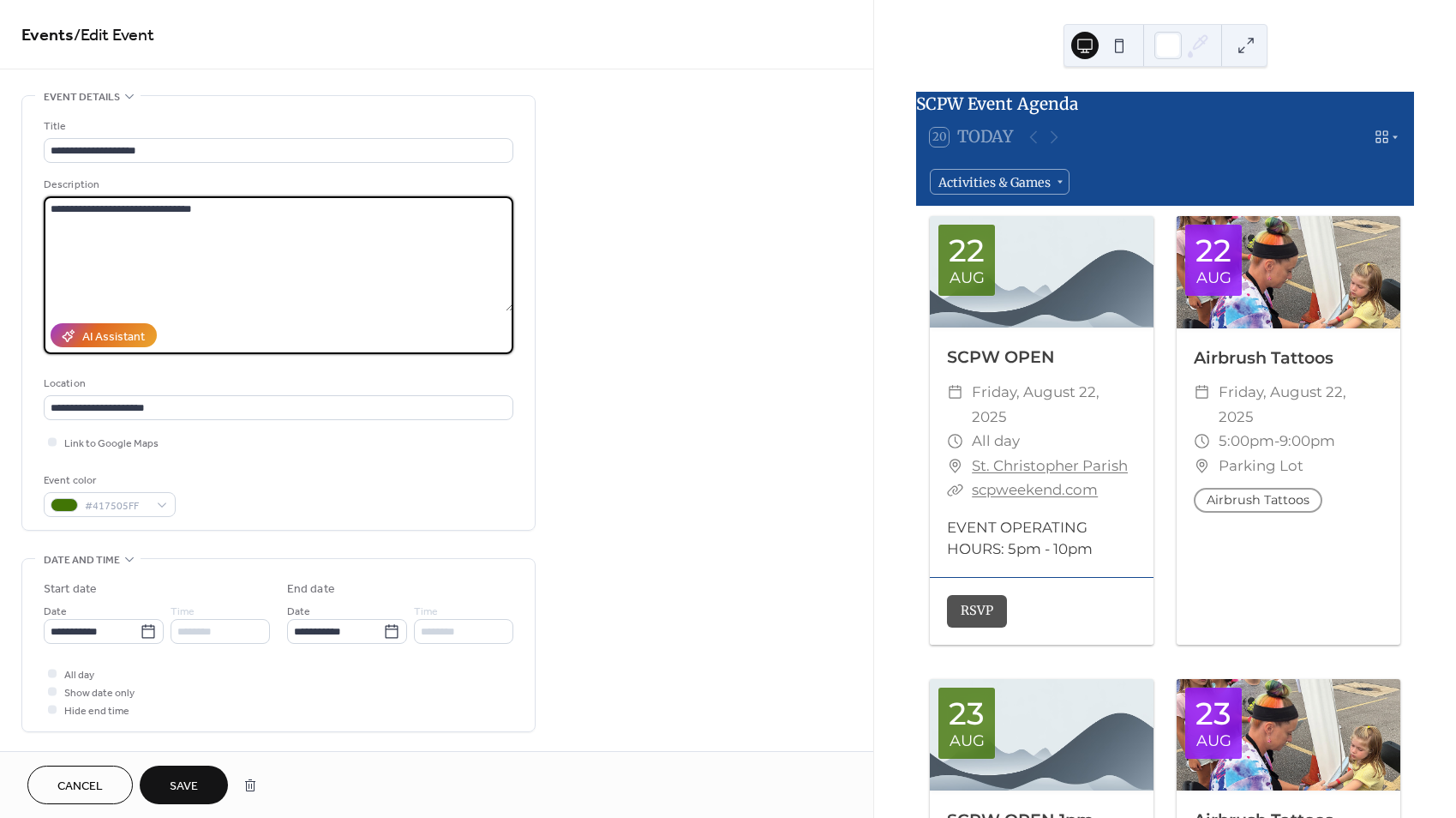 click on "**********" at bounding box center (279, 254) 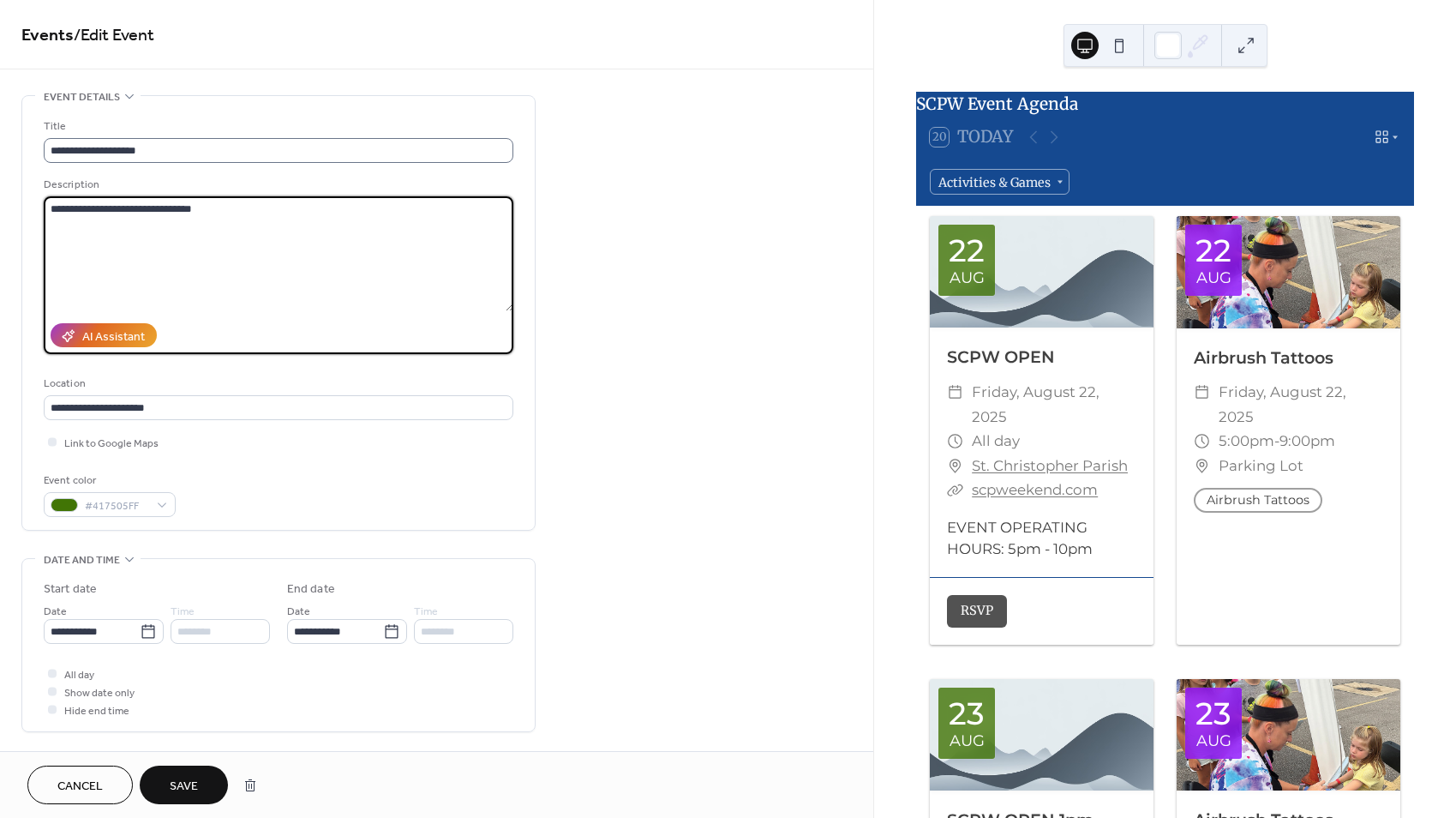 type on "**********" 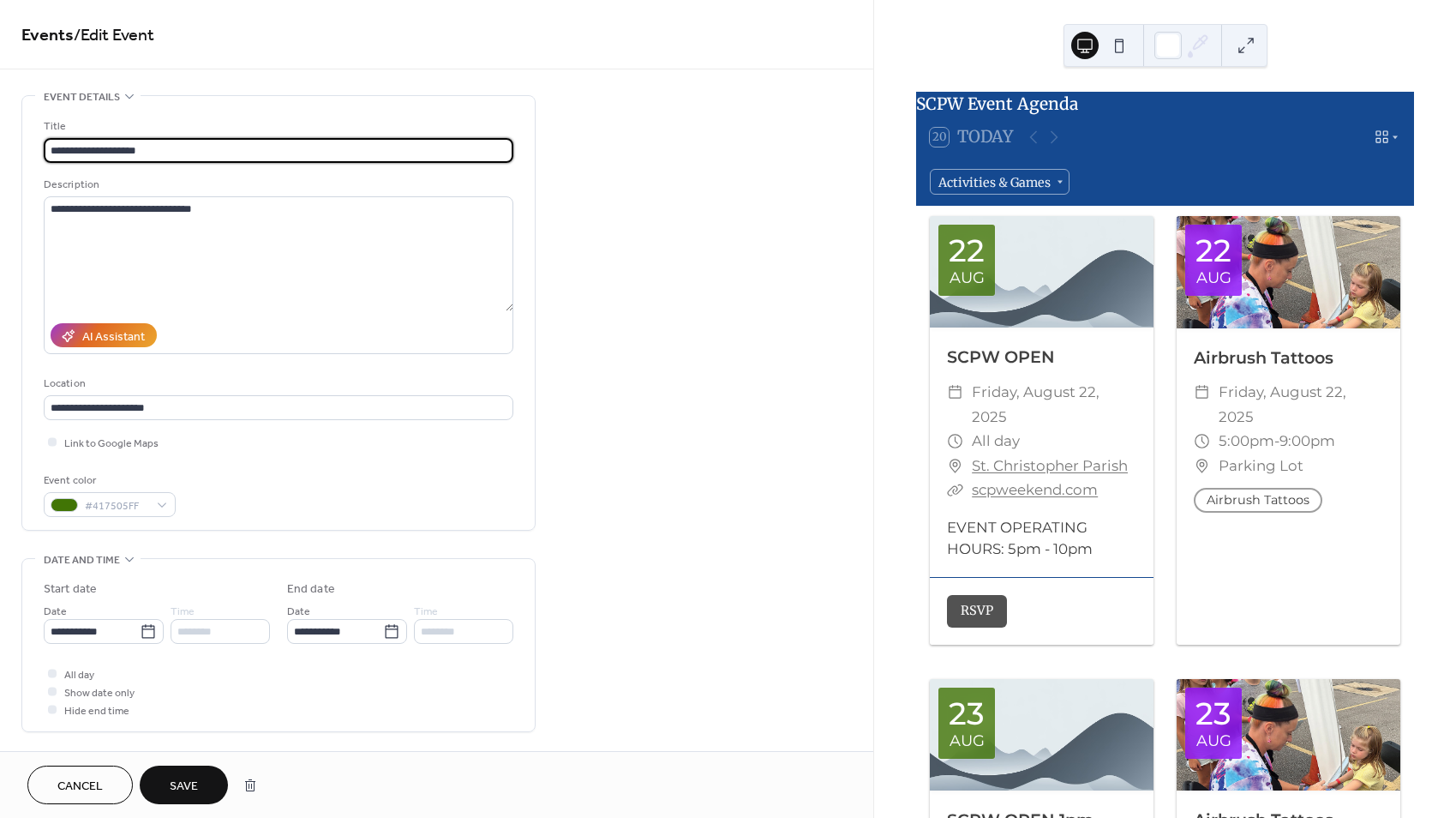scroll, scrollTop: 1, scrollLeft: 0, axis: vertical 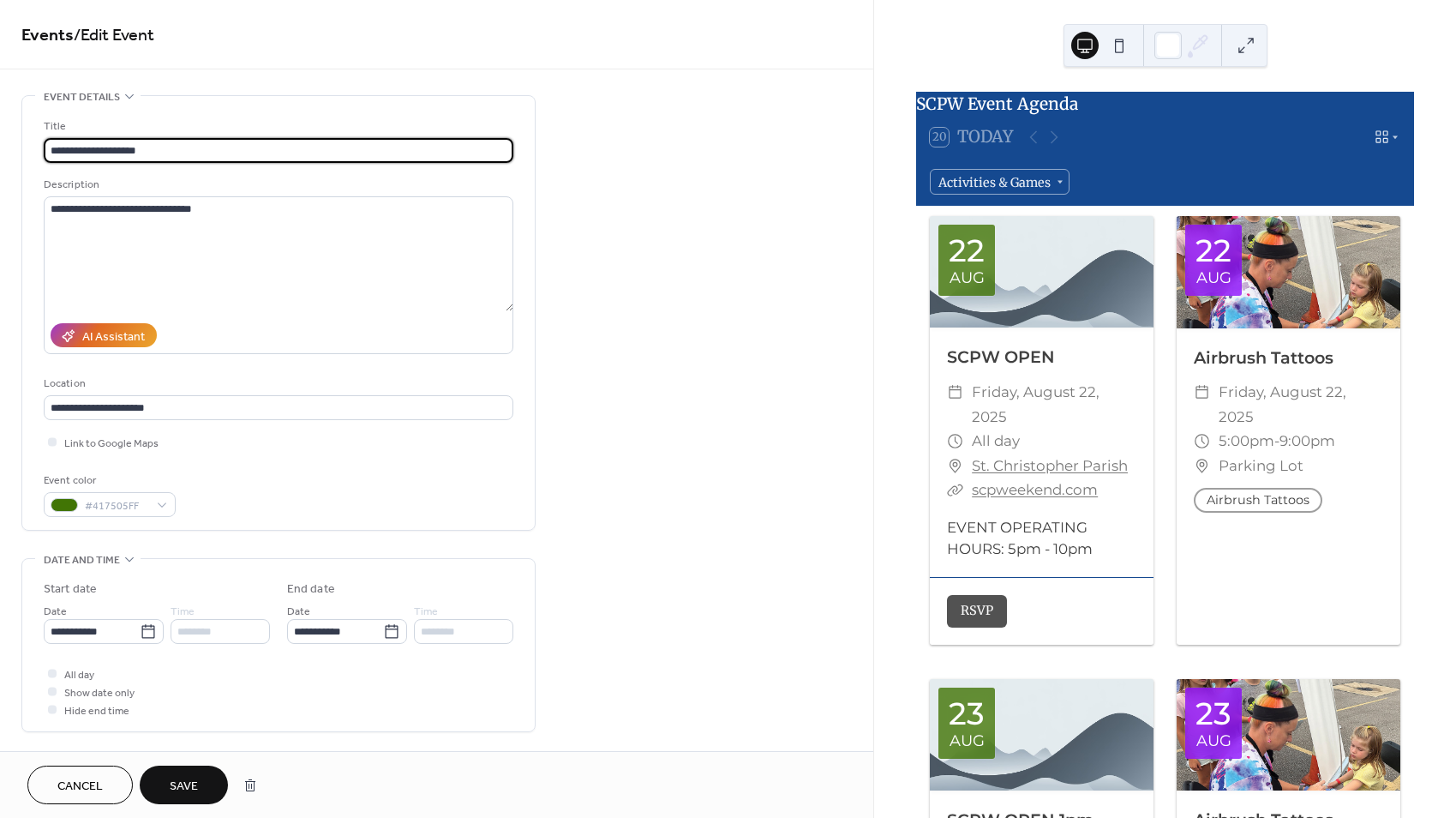 drag, startPoint x: 172, startPoint y: 151, endPoint x: 111, endPoint y: 150, distance: 61.0082 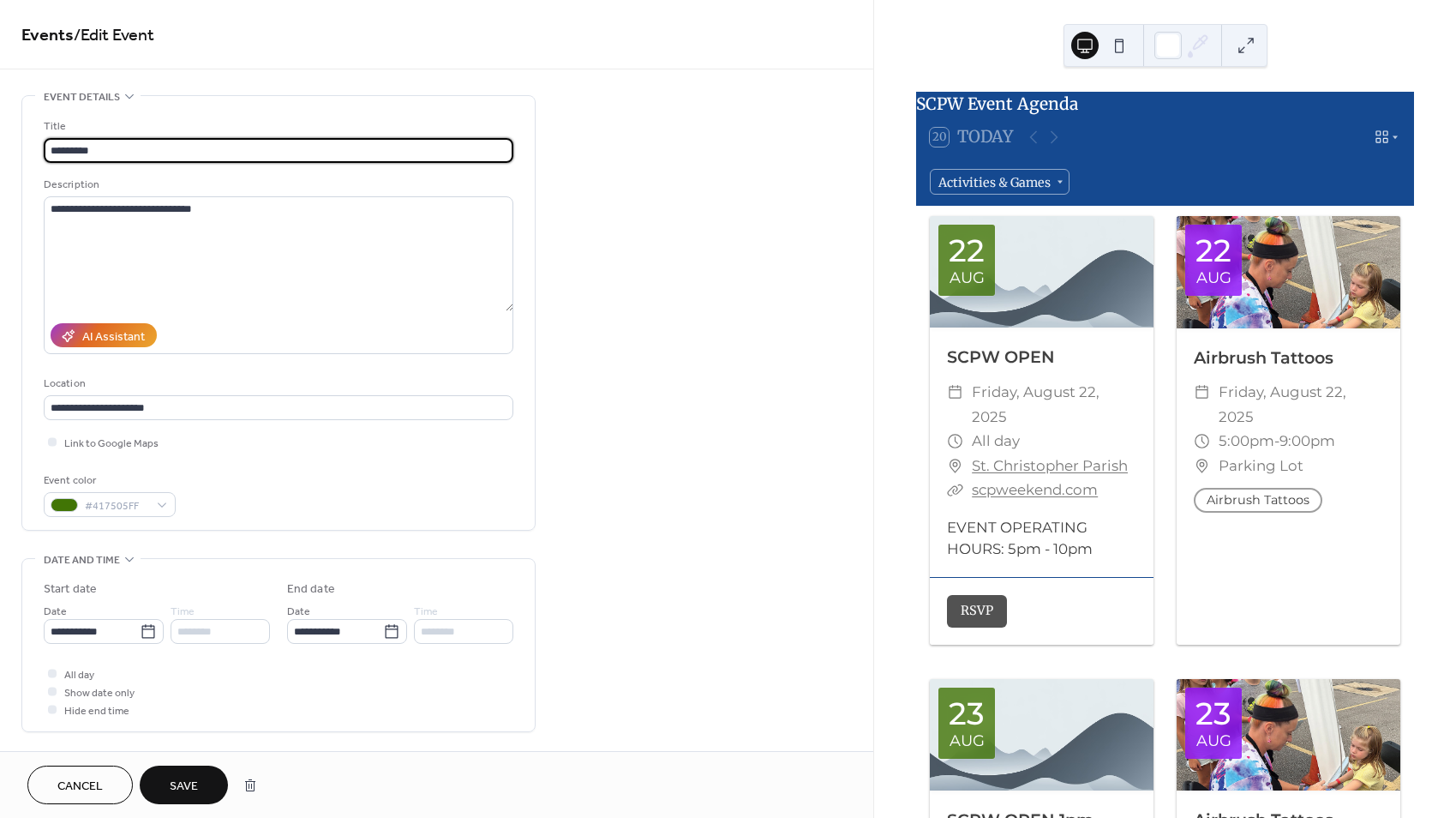 type on "*********" 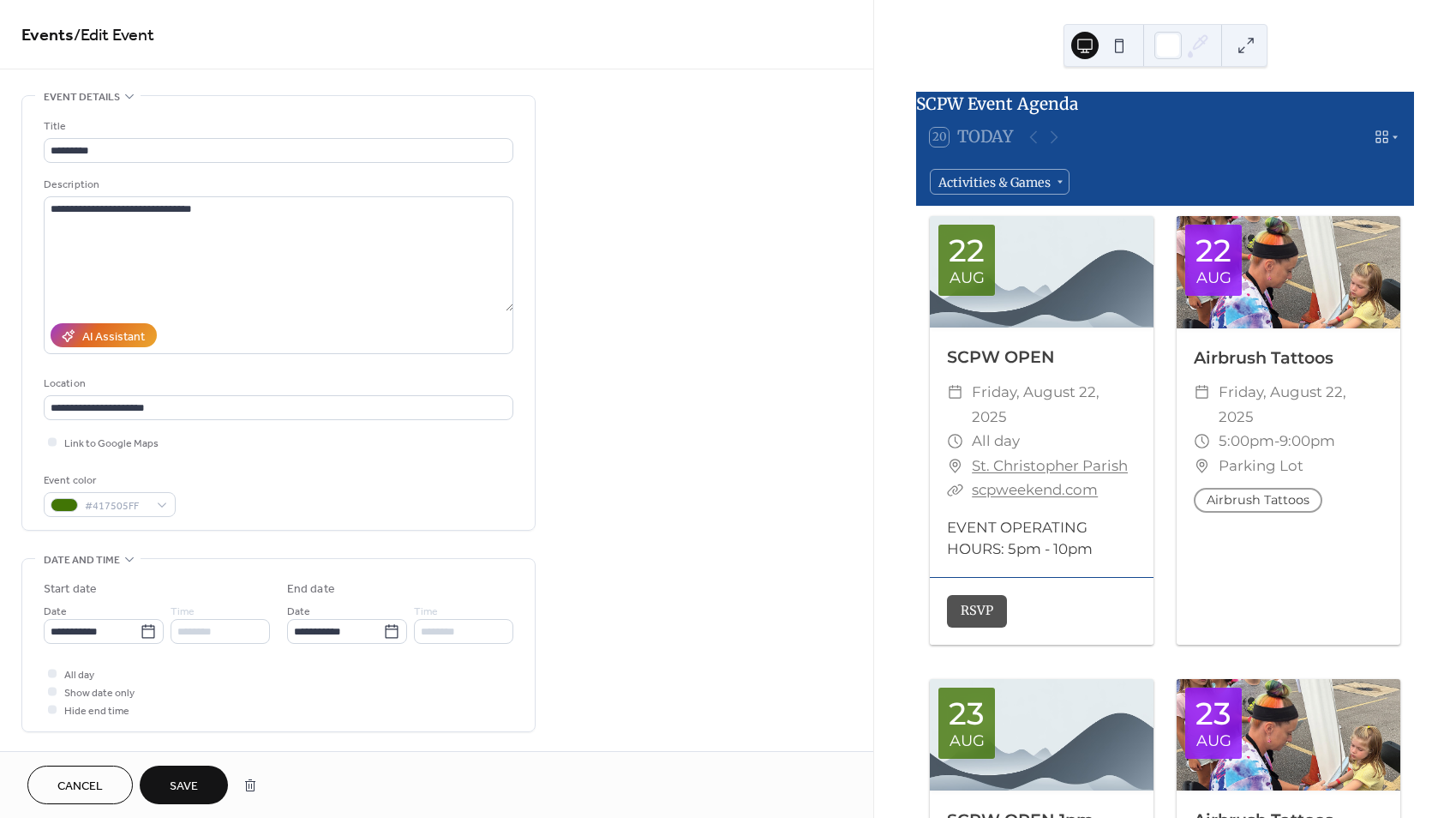 scroll, scrollTop: 0, scrollLeft: 0, axis: both 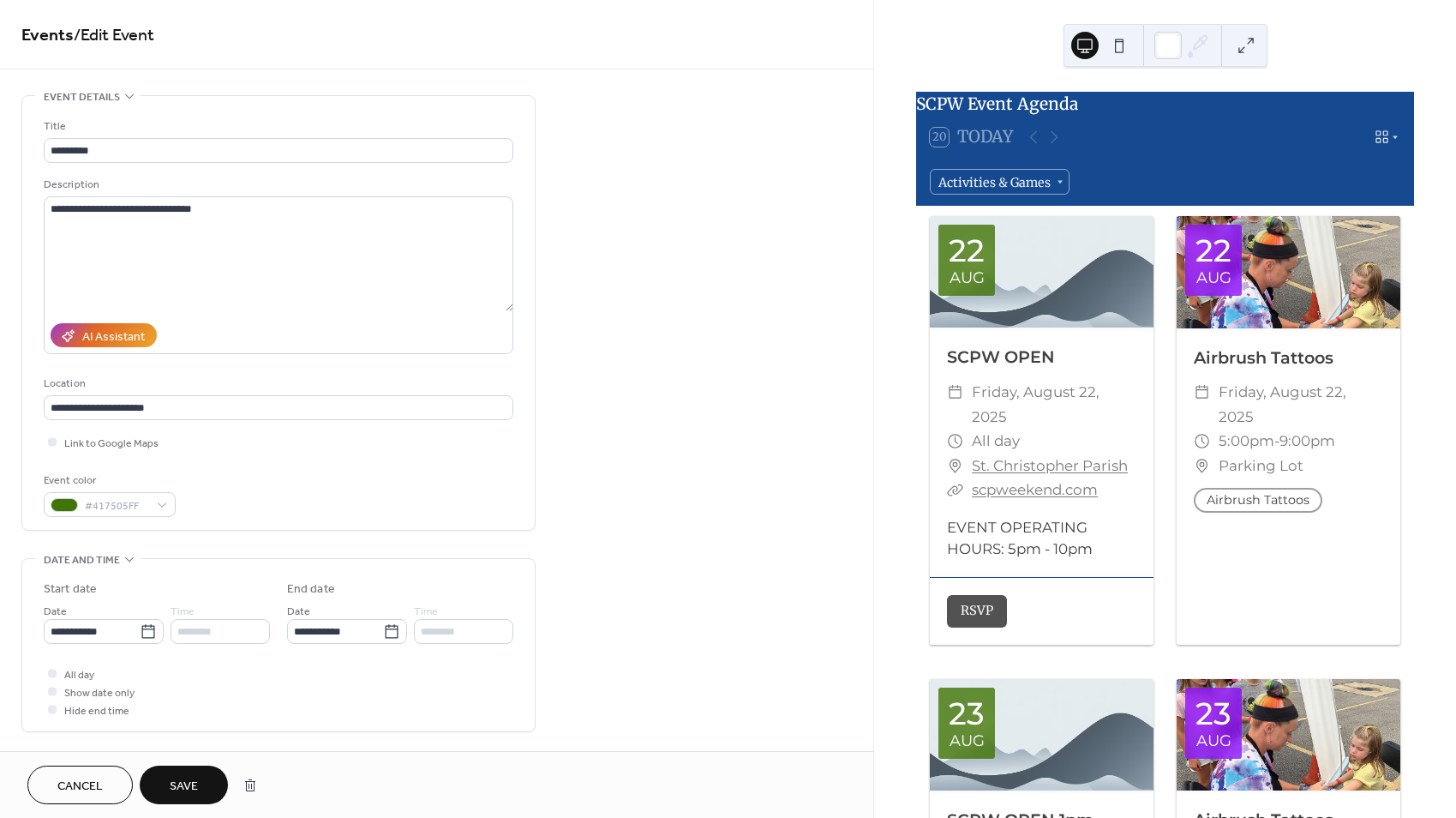 click on "Save" at bounding box center (183, 786) 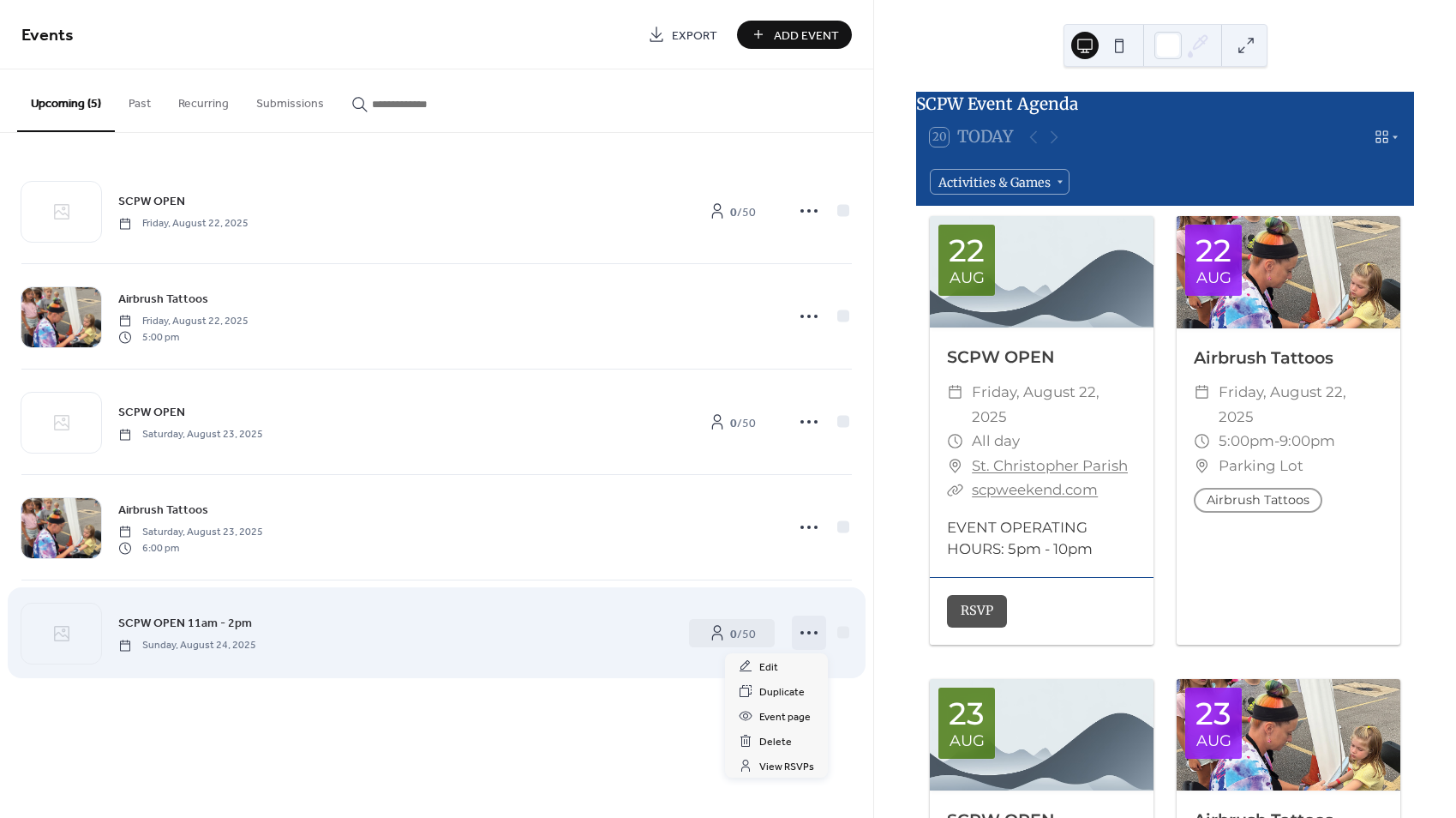 click 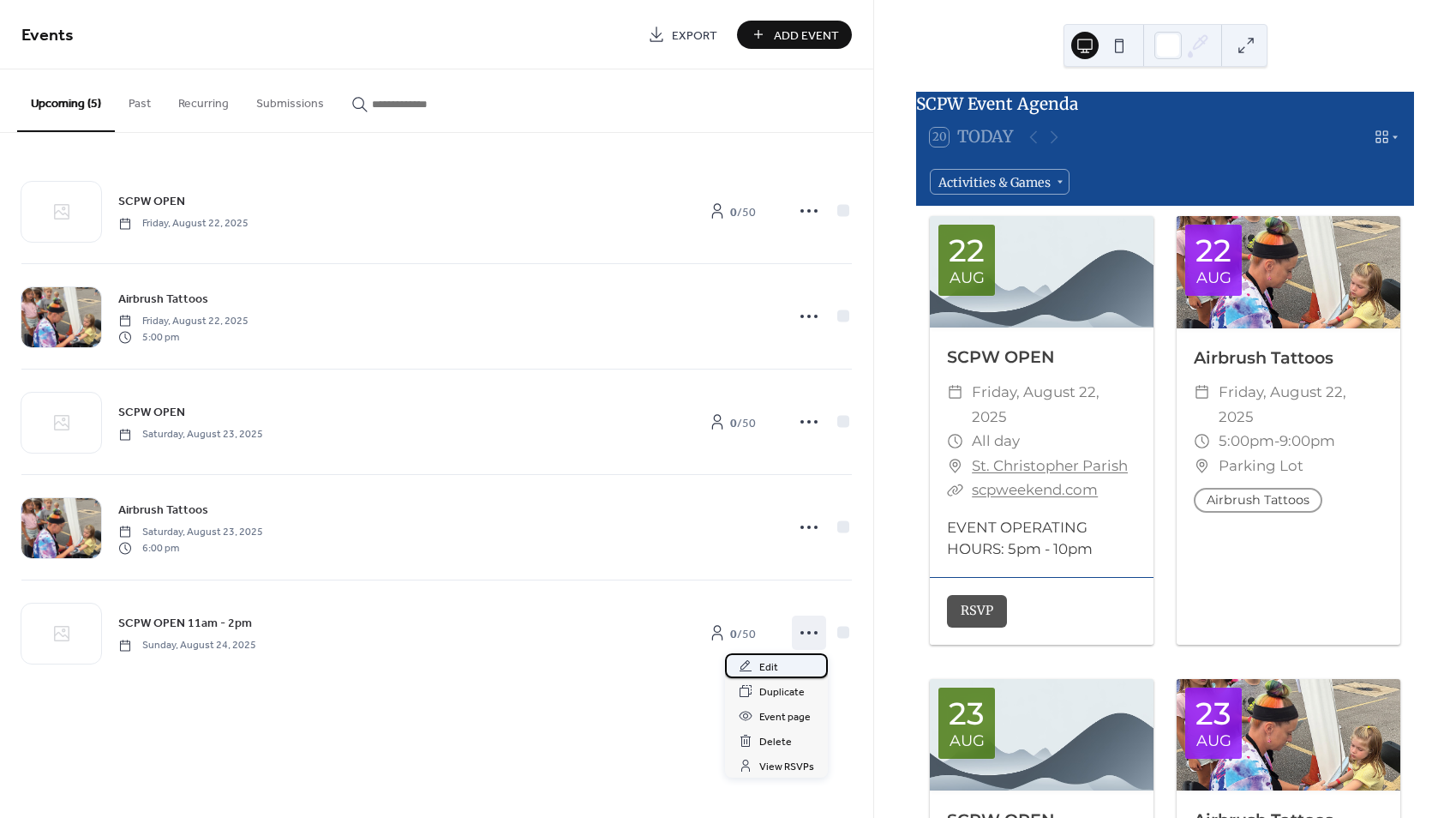 click on "Edit" at bounding box center (776, 665) 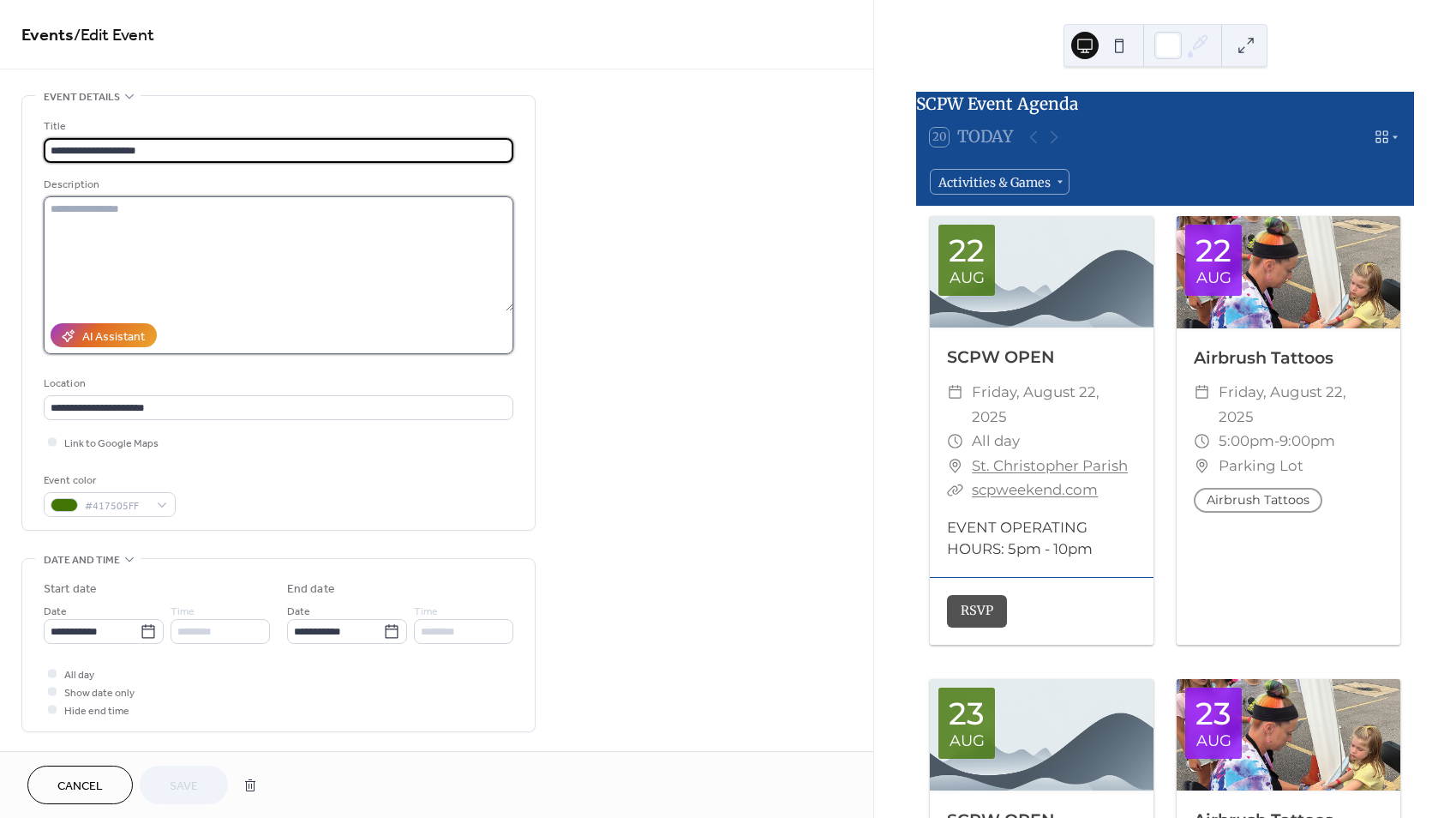 click at bounding box center [279, 254] 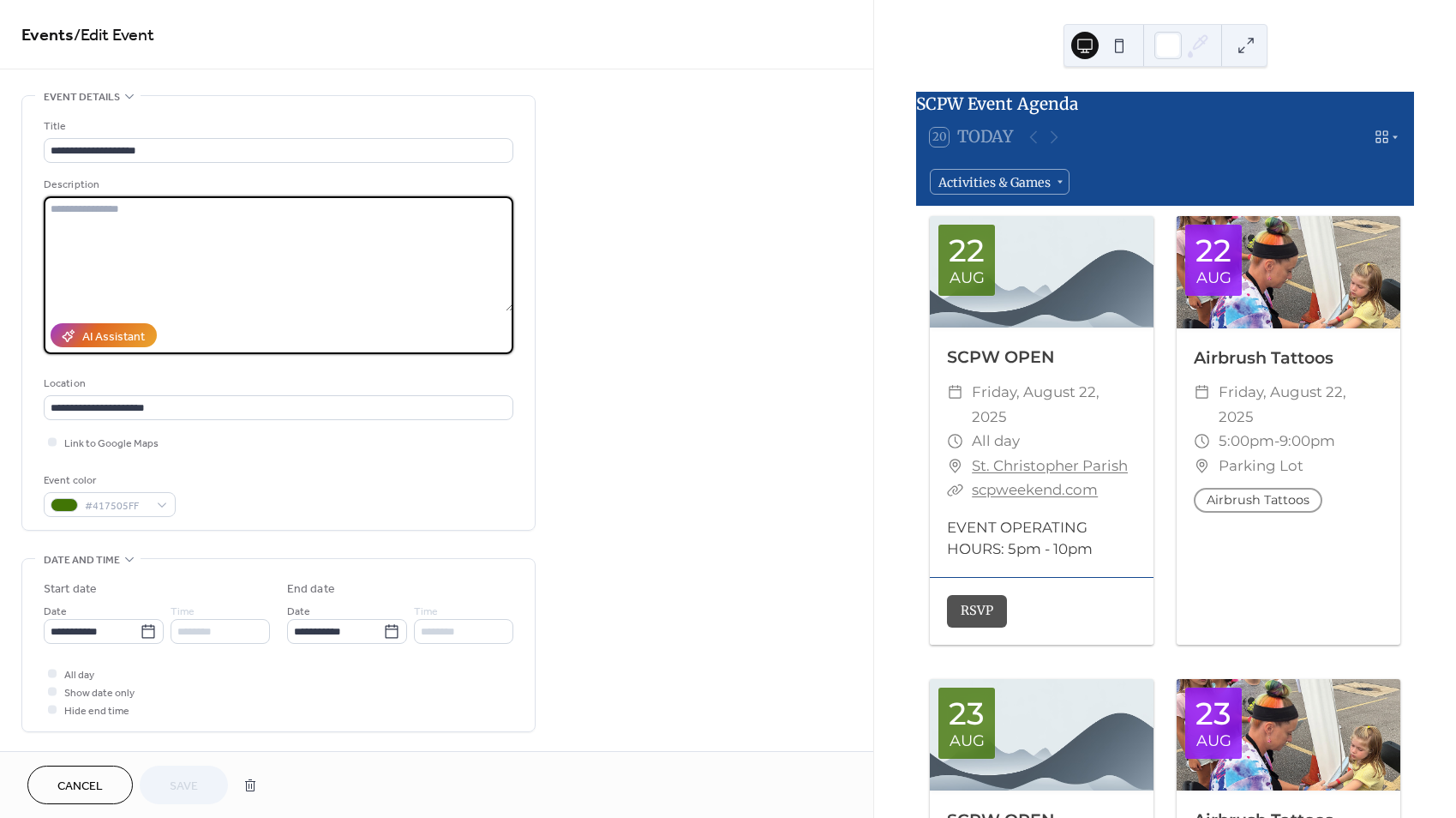 paste on "**********" 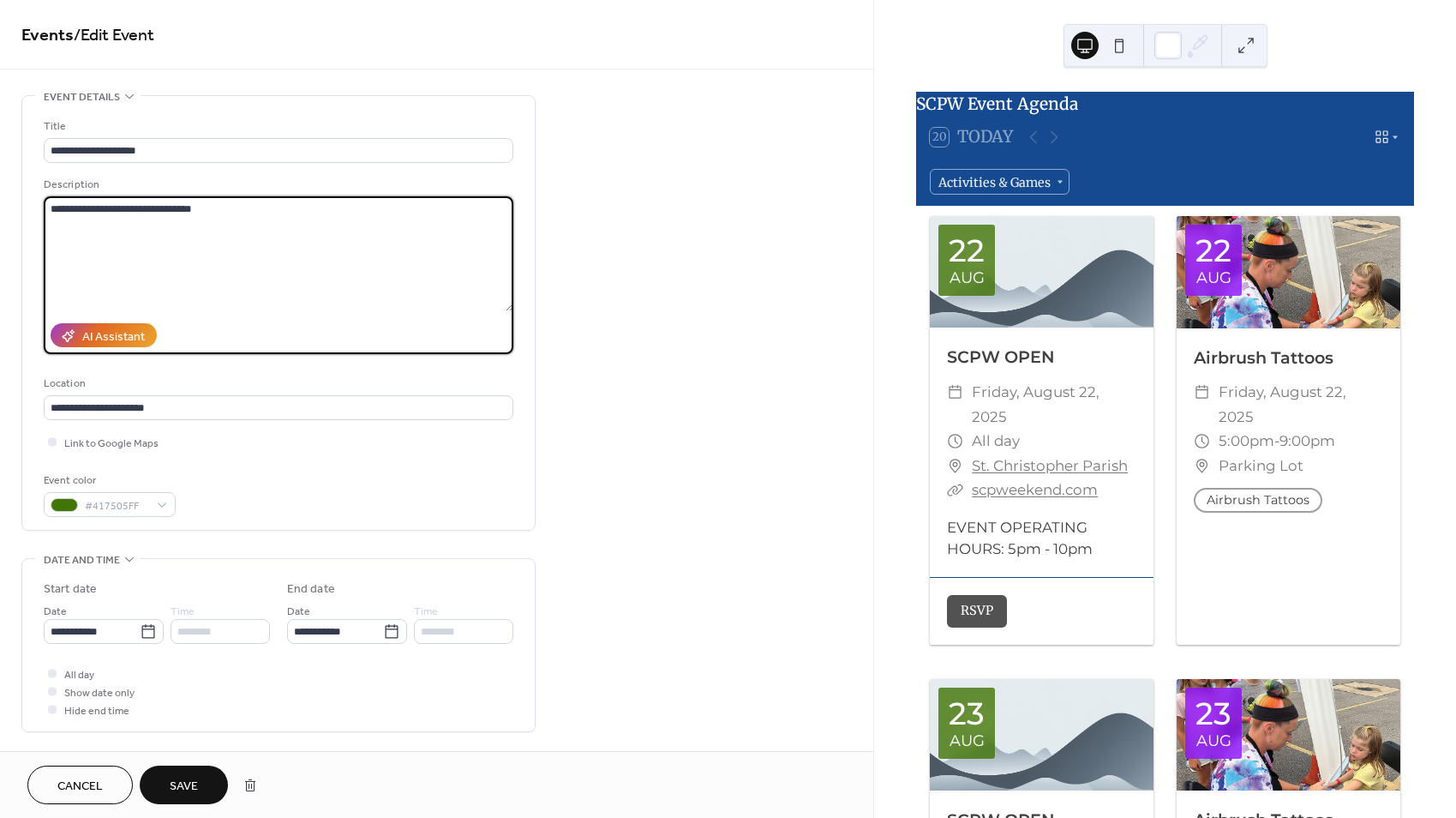 click on "**********" at bounding box center (279, 254) 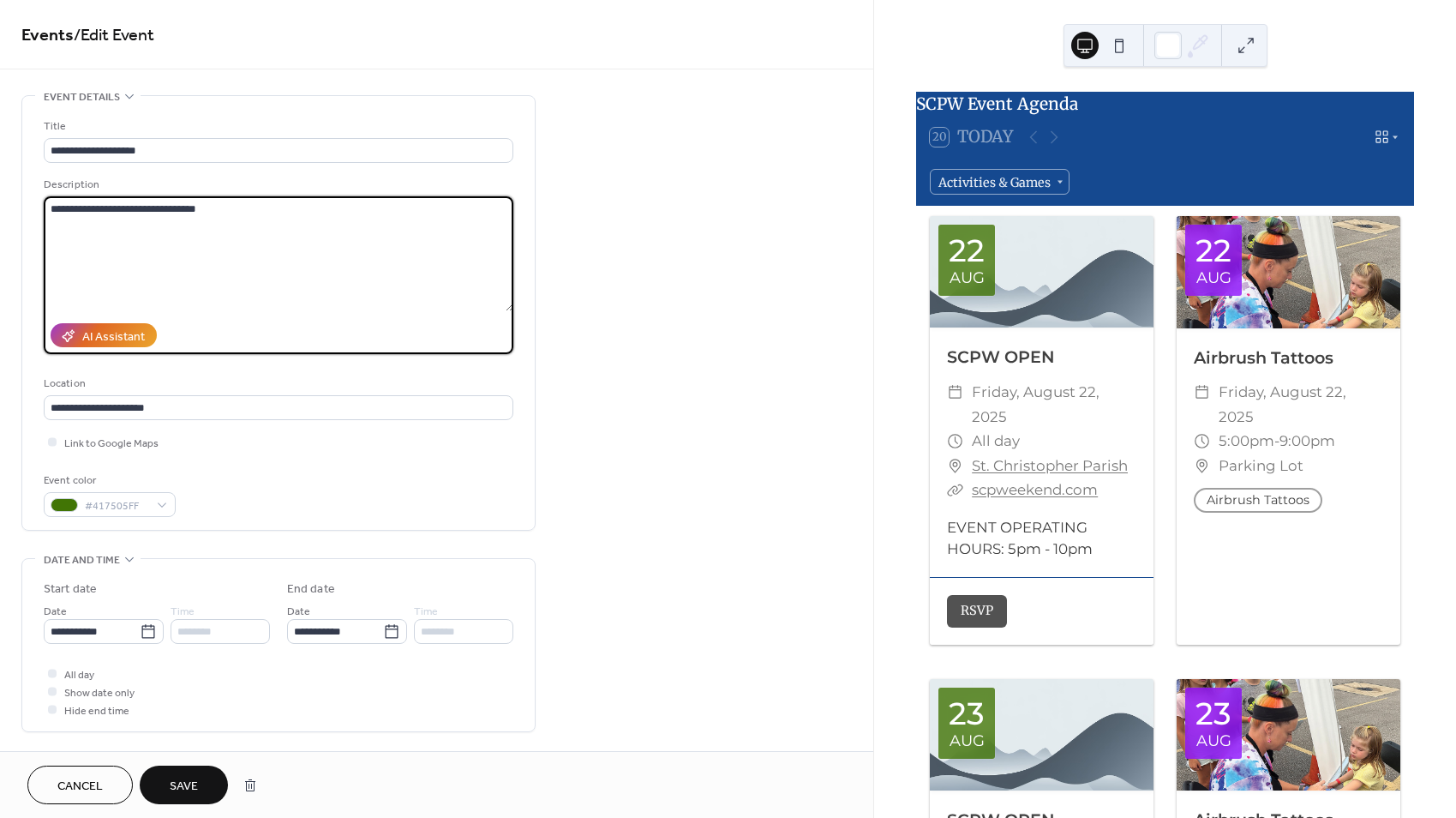 click on "**********" at bounding box center (279, 254) 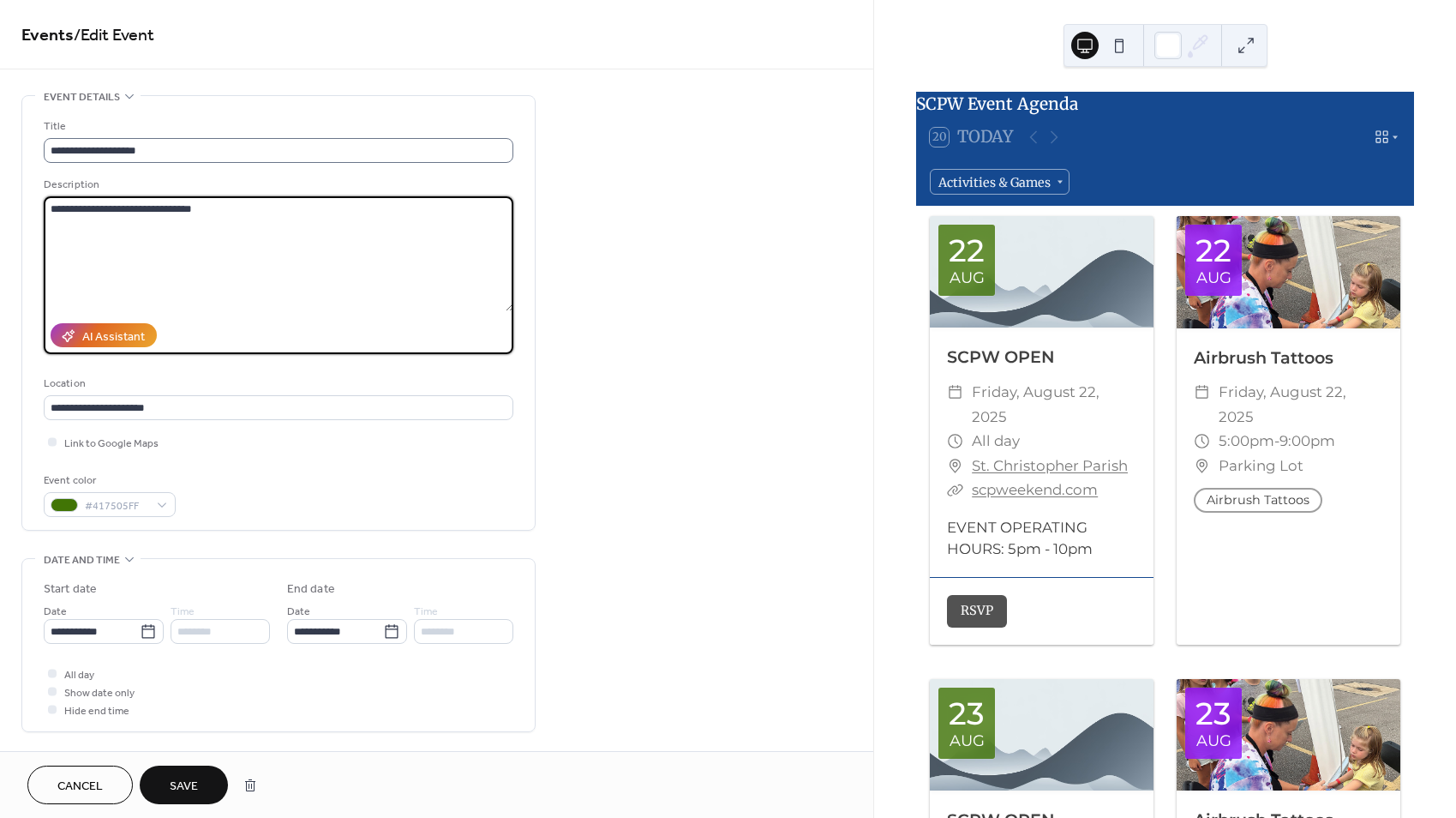 type on "**********" 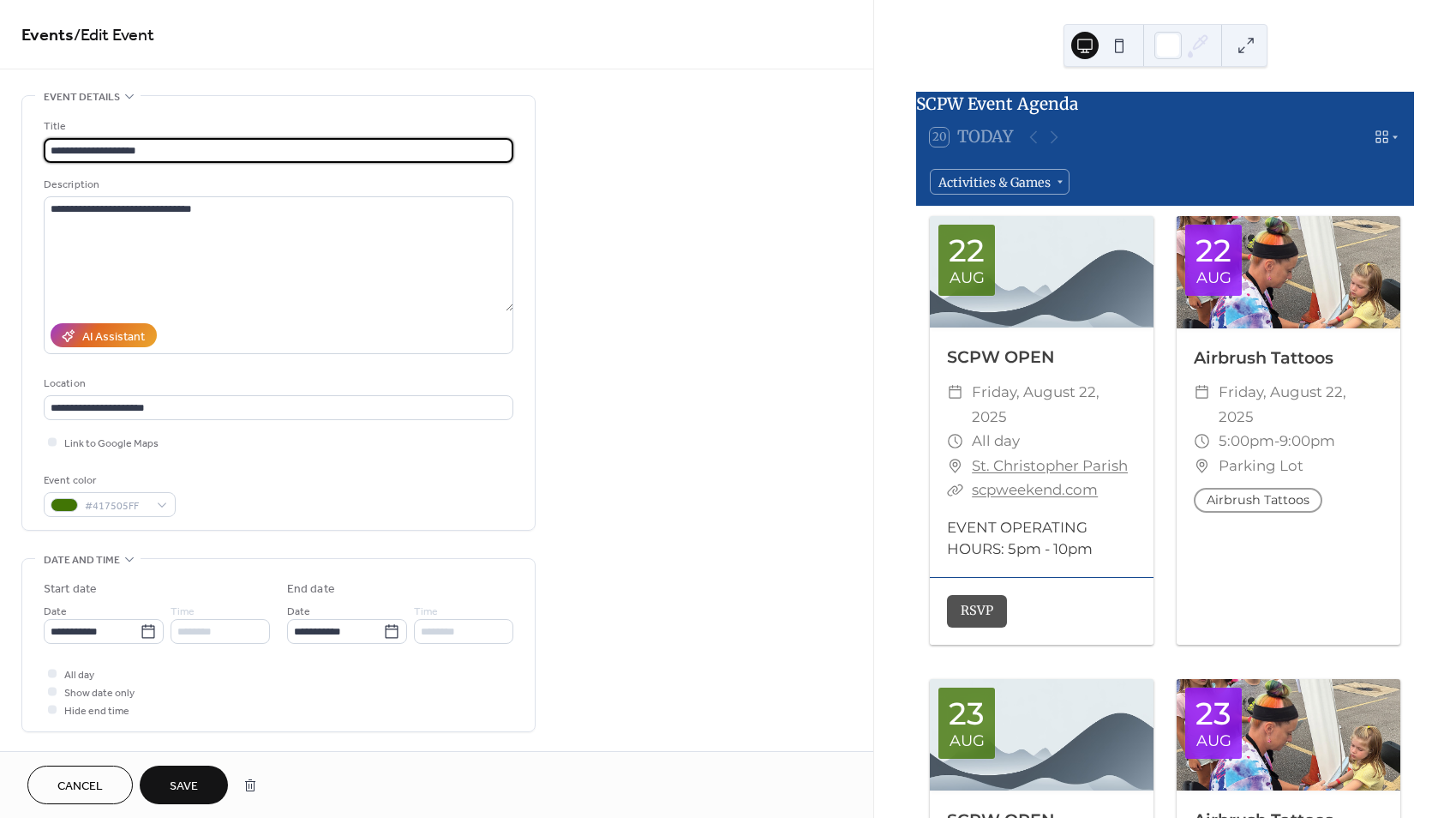 scroll, scrollTop: 1, scrollLeft: 0, axis: vertical 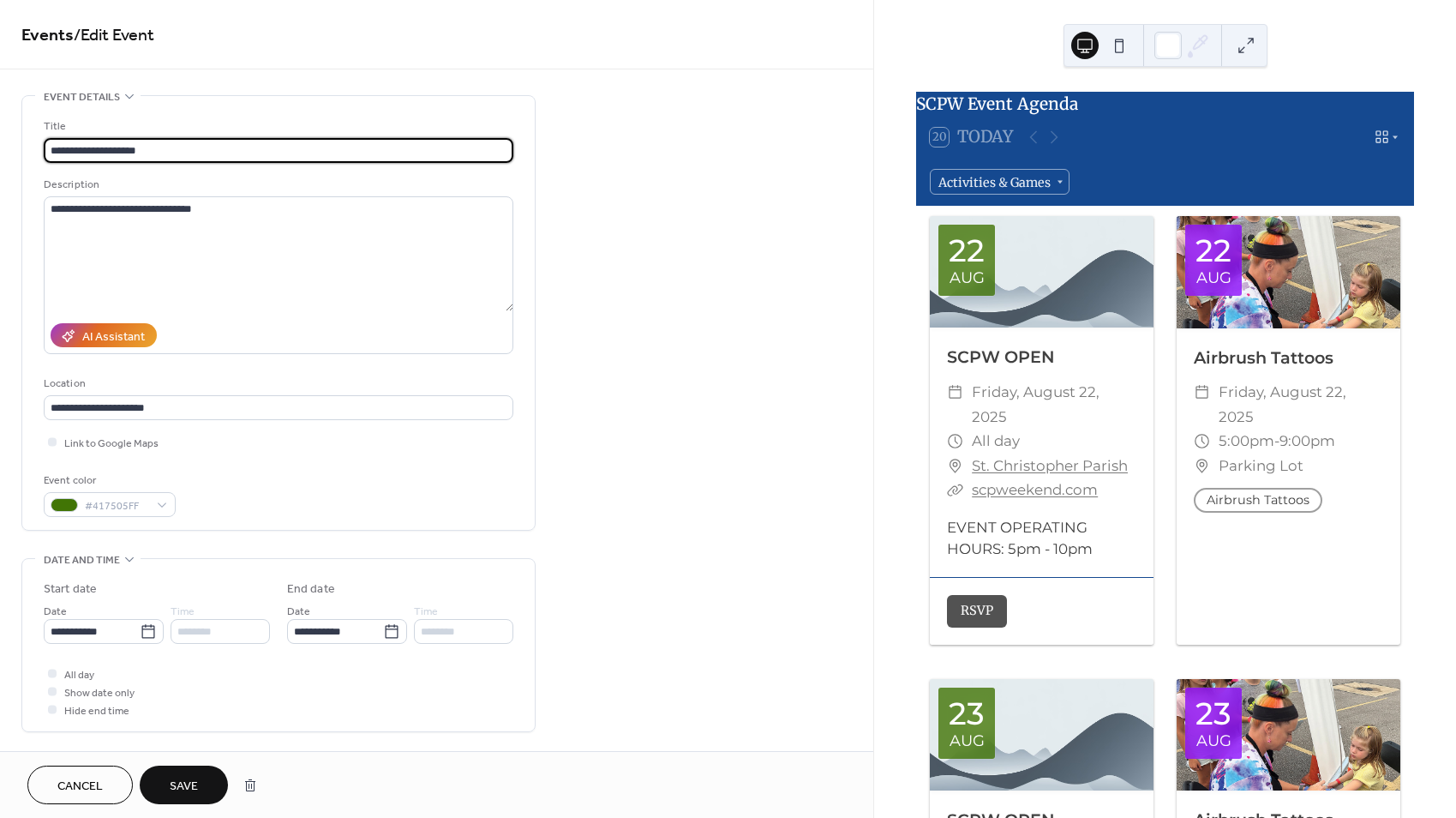 drag, startPoint x: 111, startPoint y: 150, endPoint x: 259, endPoint y: 149, distance: 148.00338 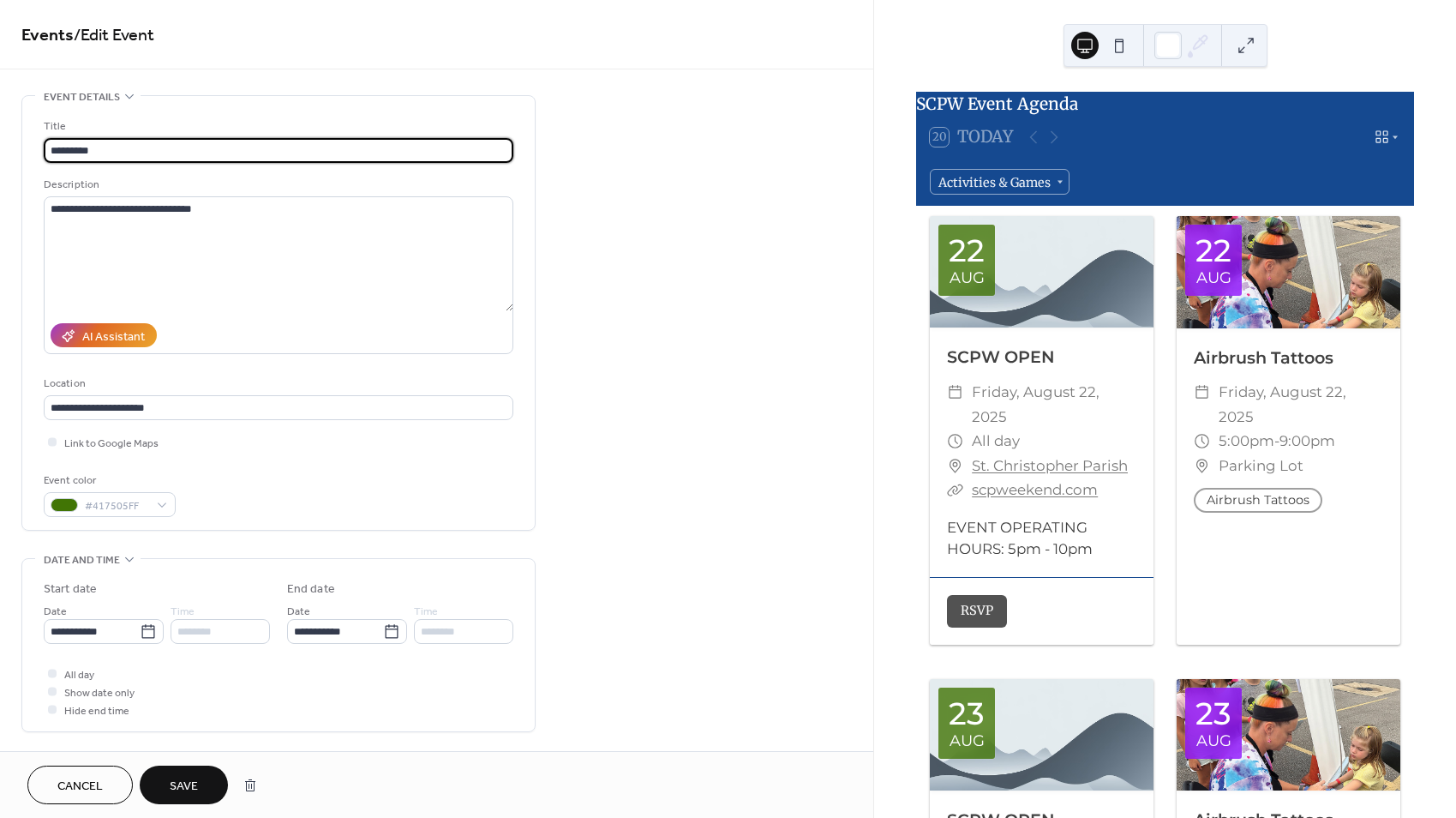 type on "*********" 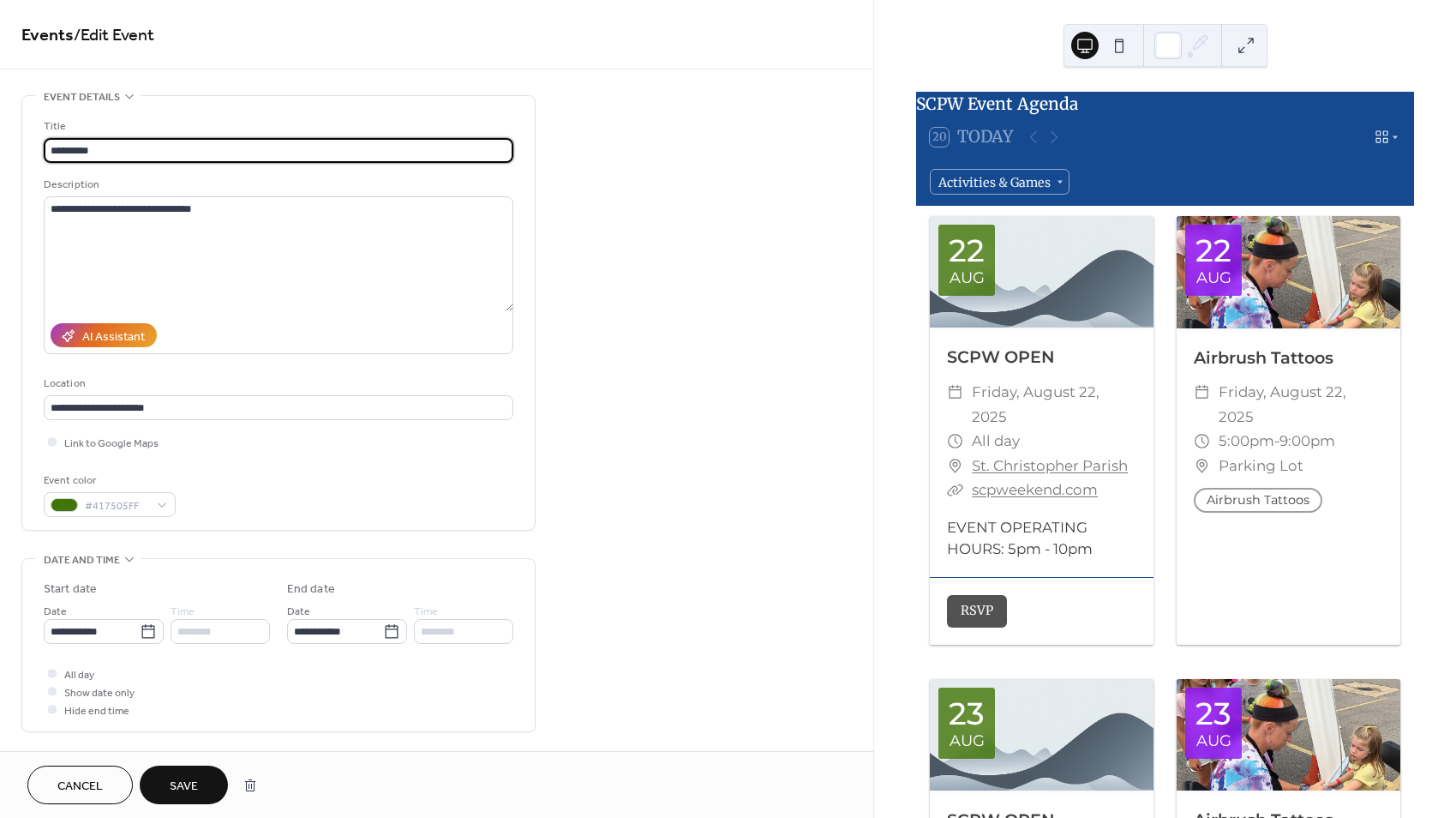 scroll, scrollTop: 0, scrollLeft: 0, axis: both 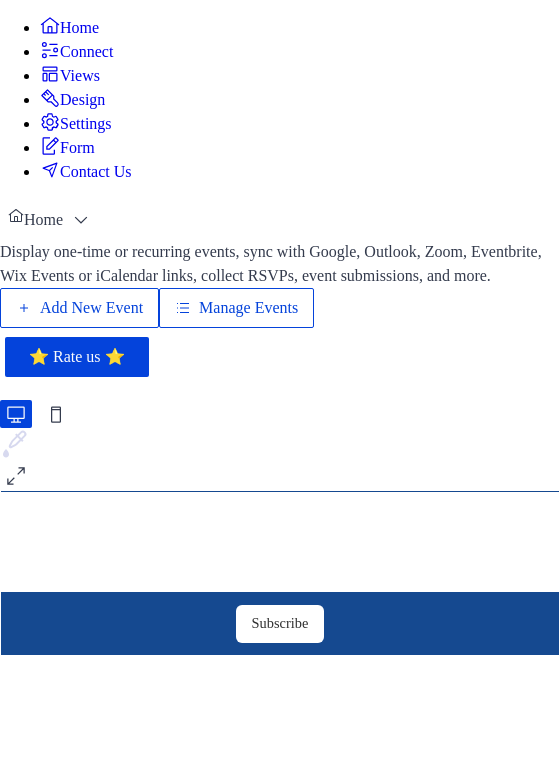 click on "Manage Events" at bounding box center [248, 308] 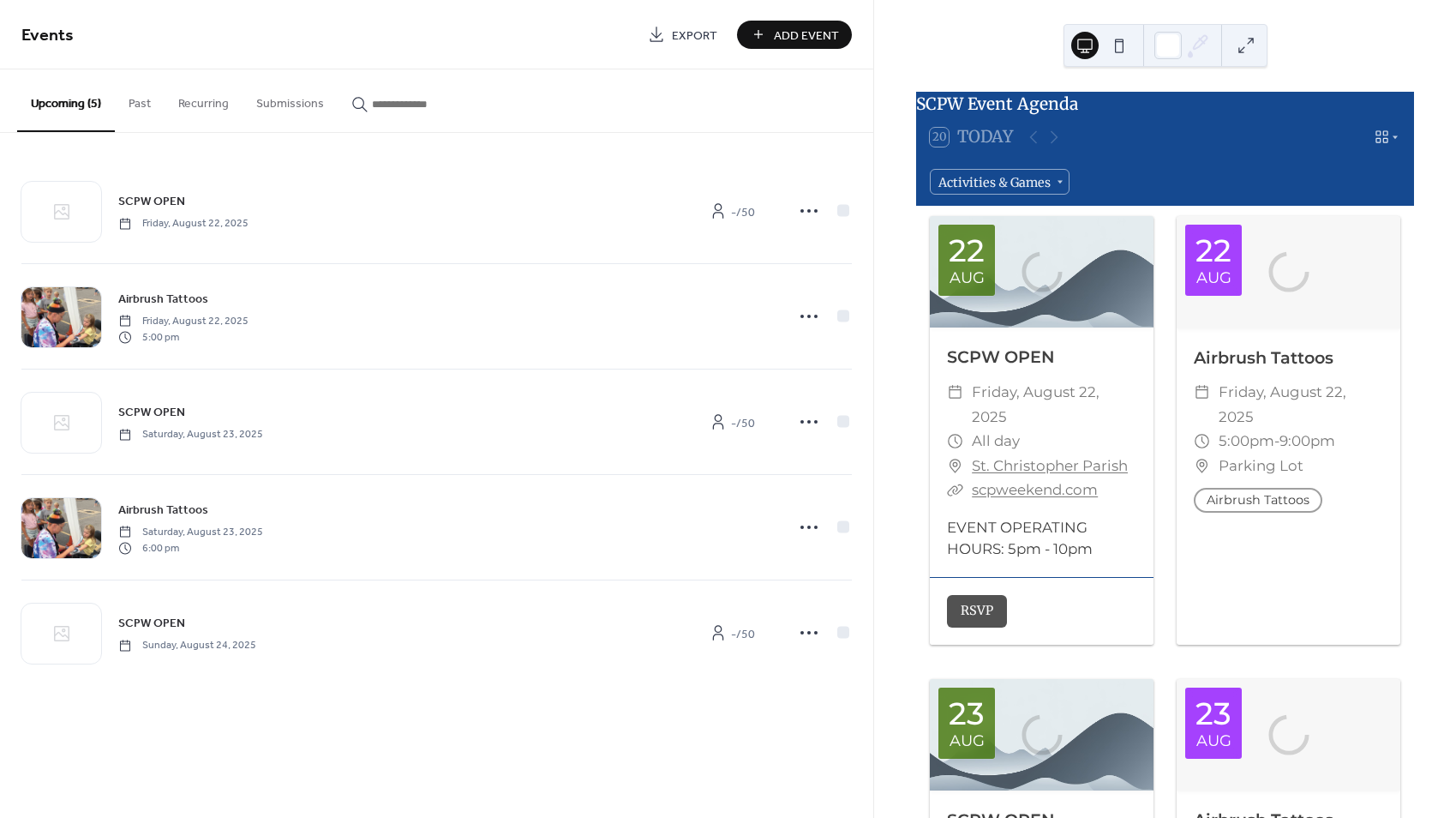 scroll, scrollTop: 0, scrollLeft: 0, axis: both 